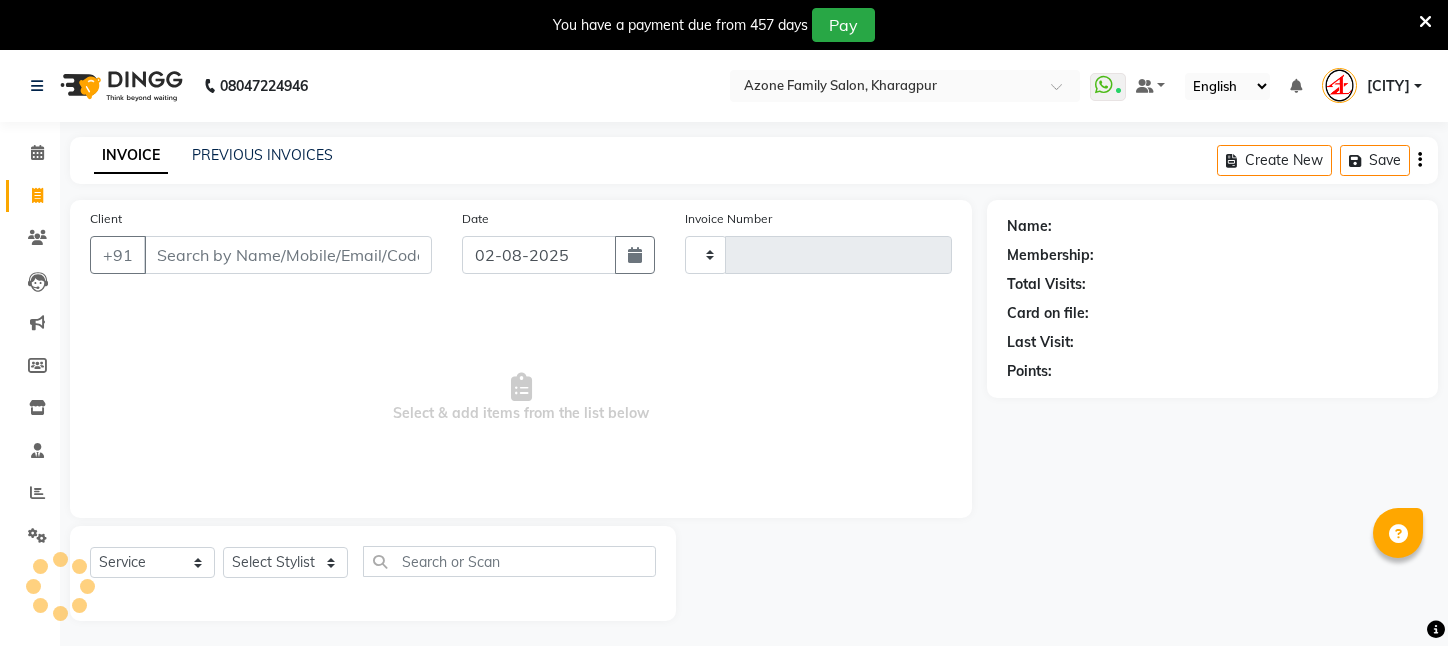 select on "service" 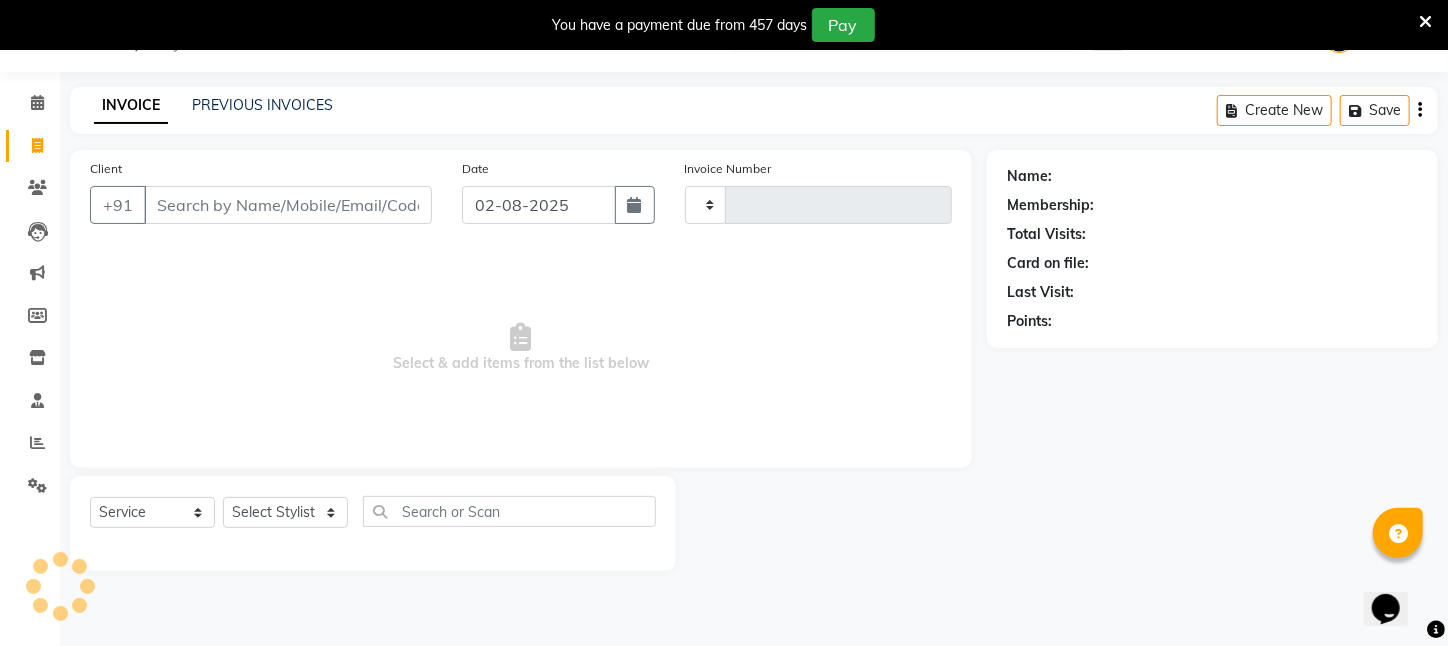 scroll, scrollTop: 0, scrollLeft: 0, axis: both 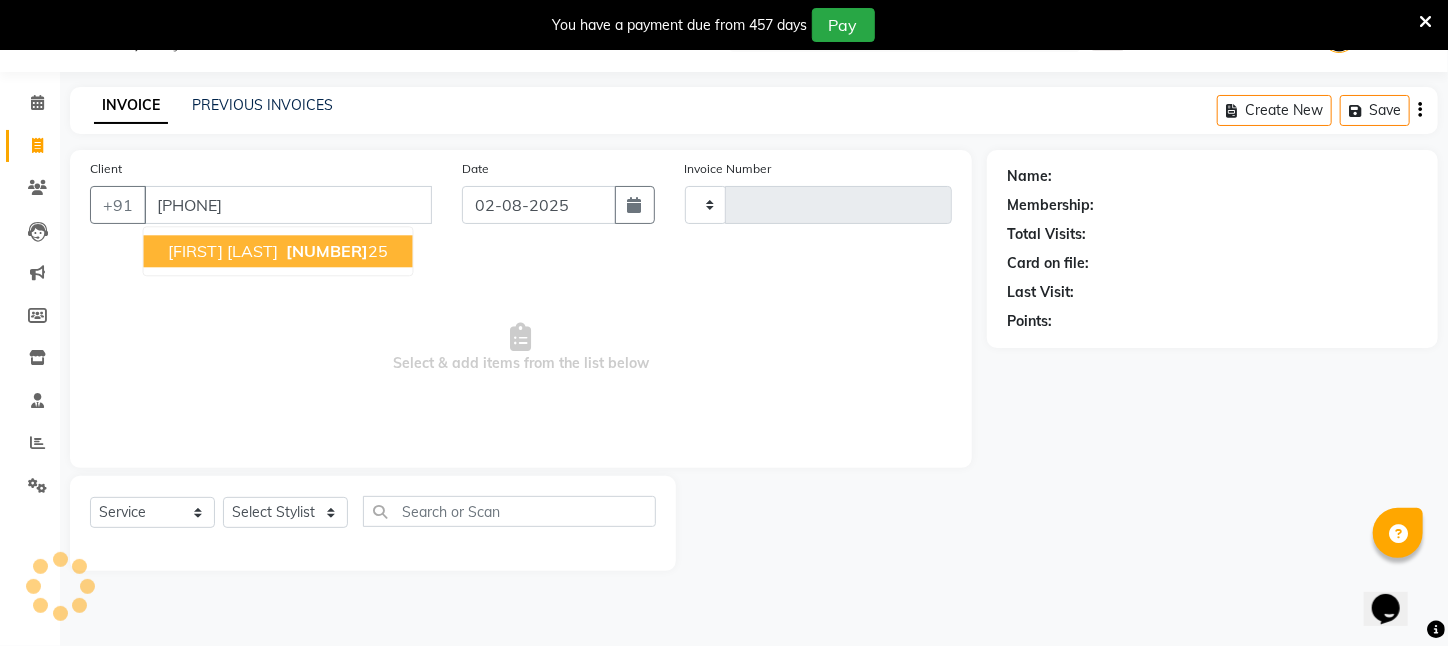 type on "[PHONE]" 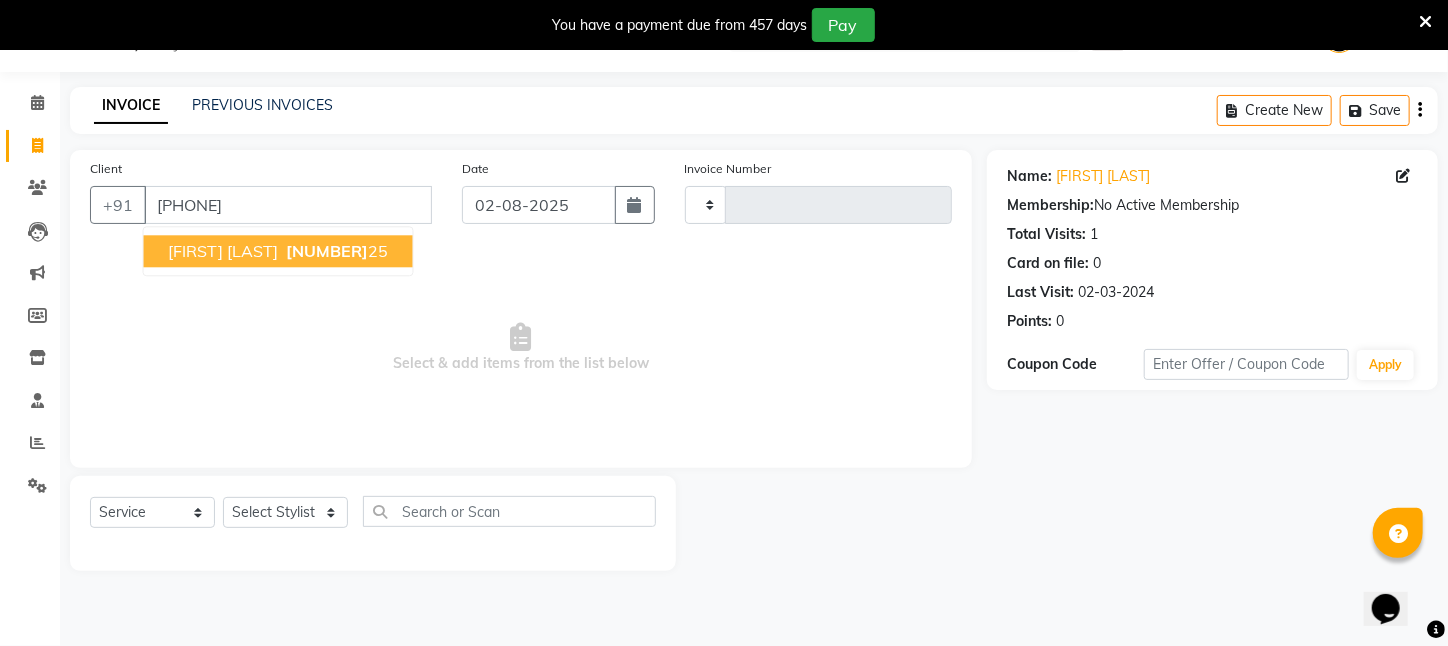 click on "74778587" at bounding box center [328, 251] 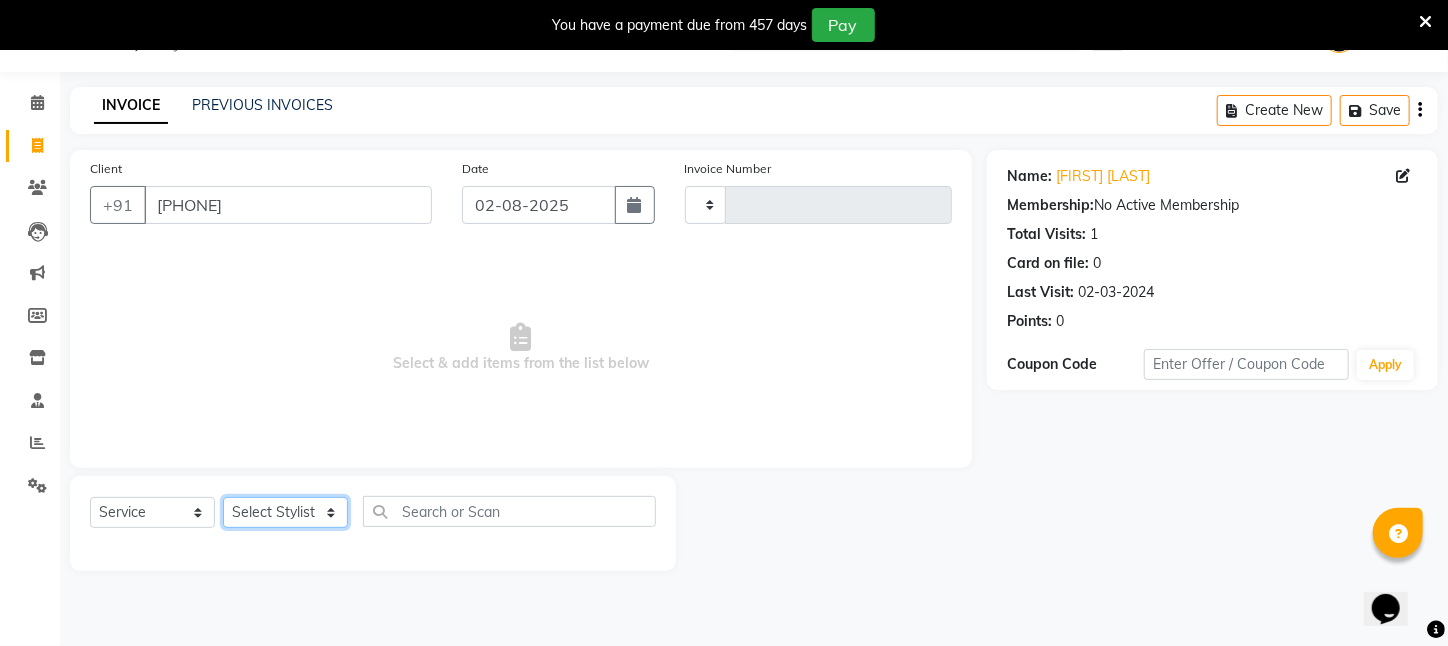 click on "Select Stylist [NAME] [NAME]  [NAME] [NAME]   [NAME]   [NAME]   [NAME]   [CITY] [NAME] [NAME] [NAME] [NAME] [NAME] [NAME] [NAME] [NAME] [NAME] [NAME] [NAME] [NAME]" 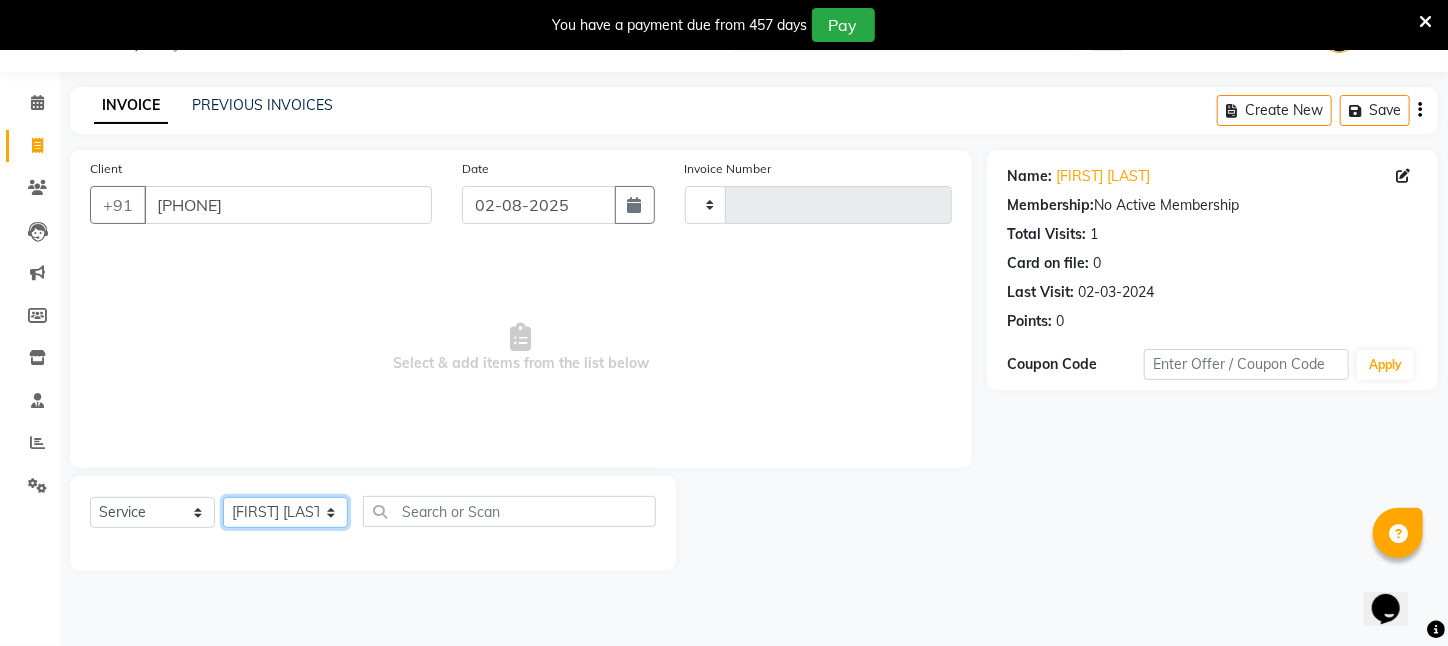 click on "Select Stylist [NAME] [NAME]  [NAME] [NAME]   [NAME]   [NAME]   [NAME]   [CITY] [NAME] [NAME] [NAME] [NAME] [NAME] [NAME] [NAME] [NAME] [NAME] [NAME] [NAME] [NAME]" 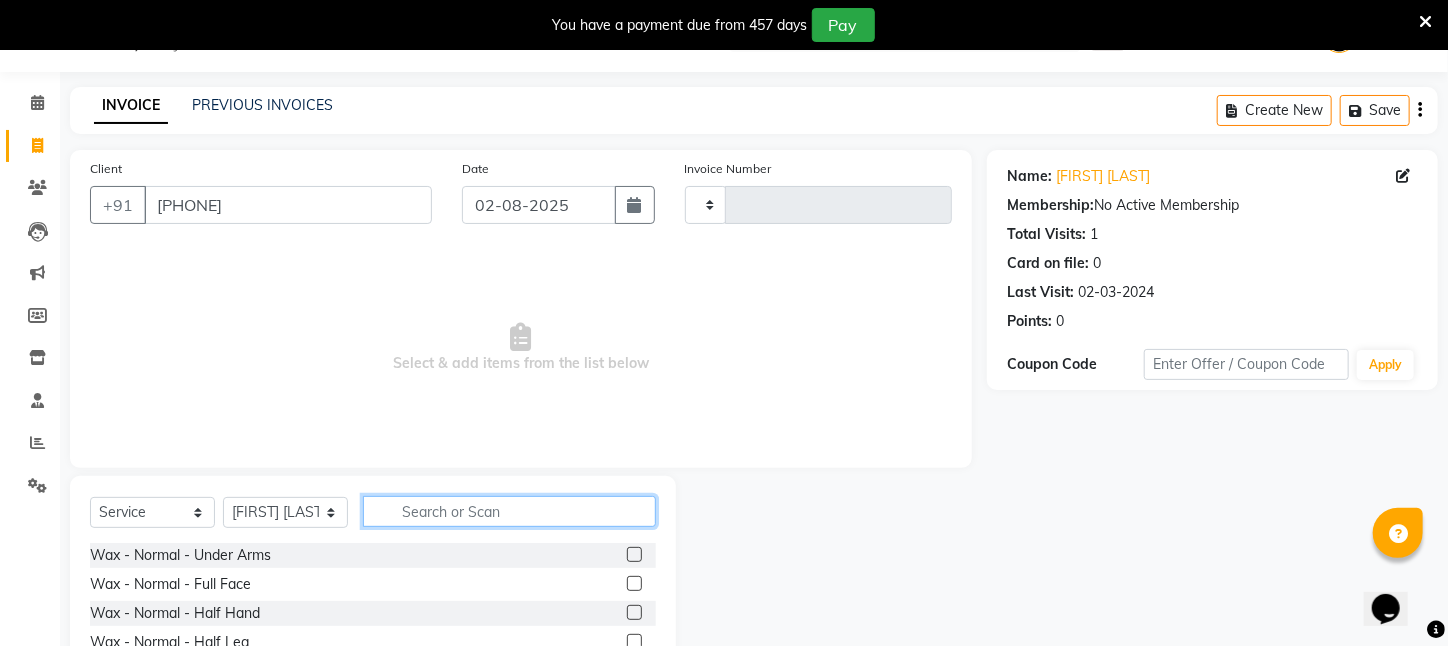 click 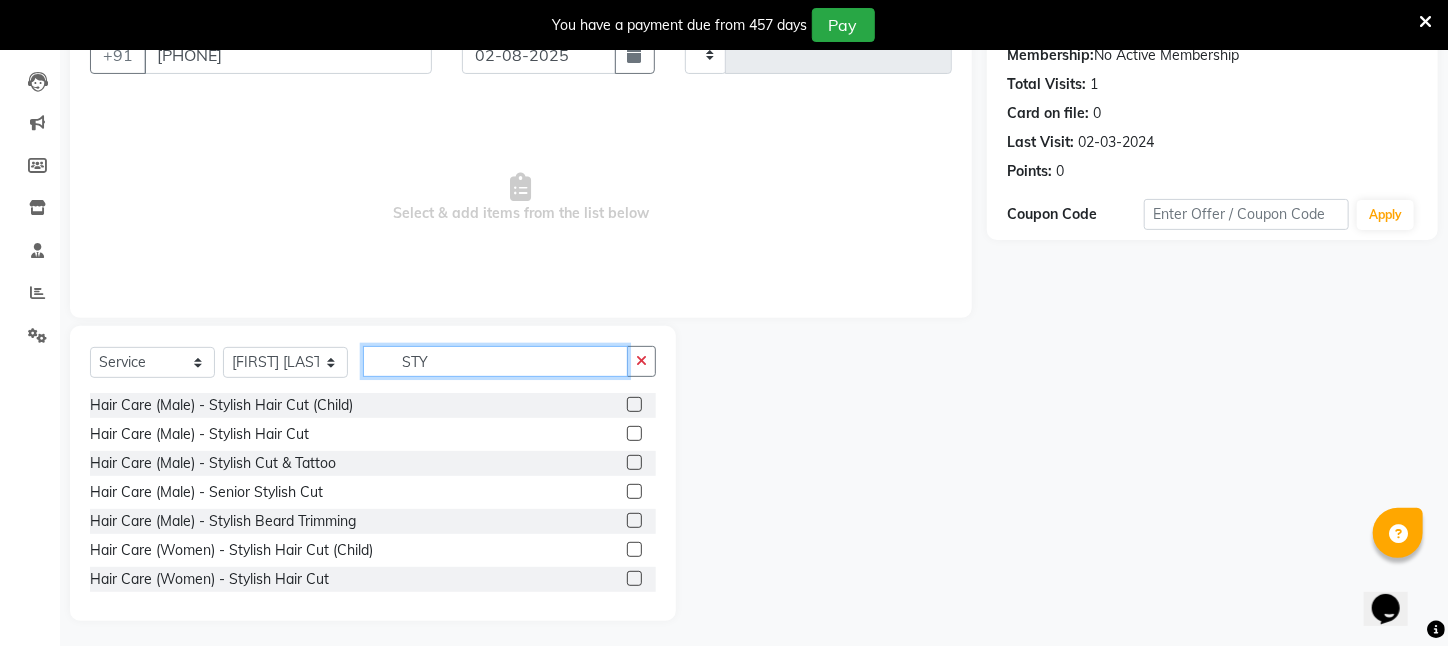 scroll, scrollTop: 204, scrollLeft: 0, axis: vertical 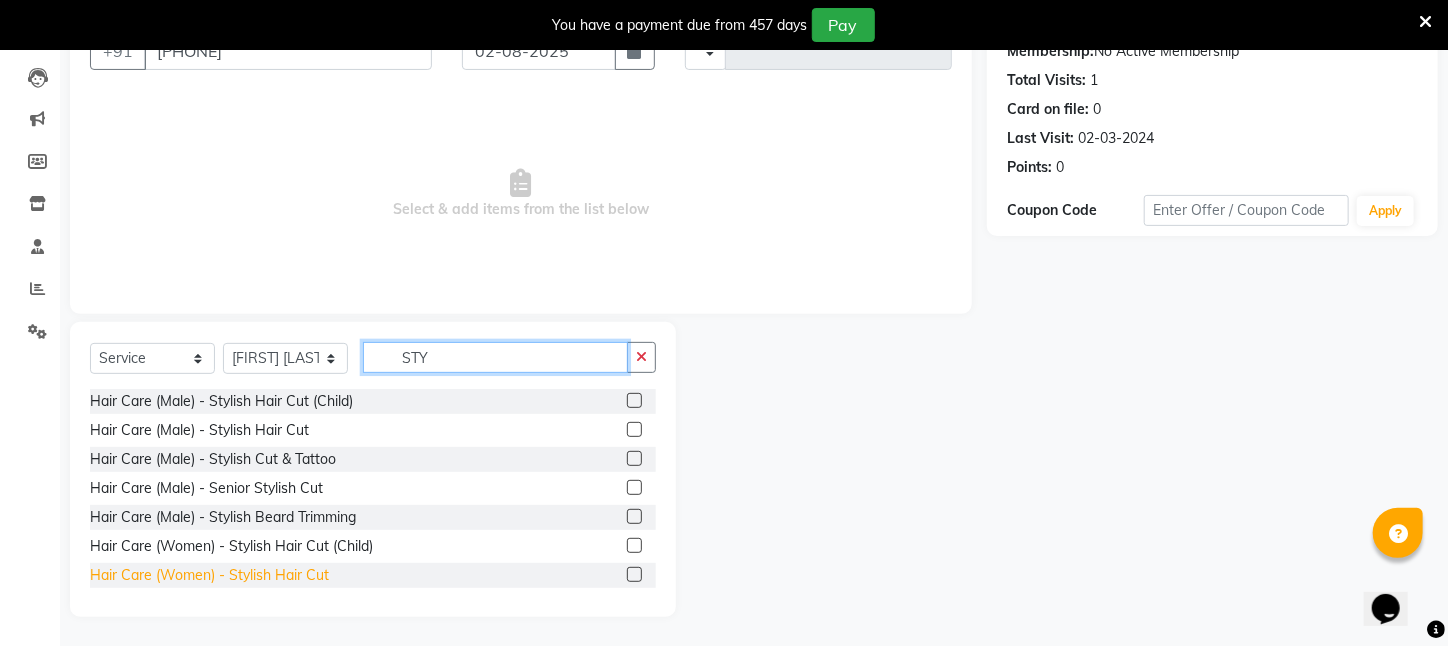 type on "STY" 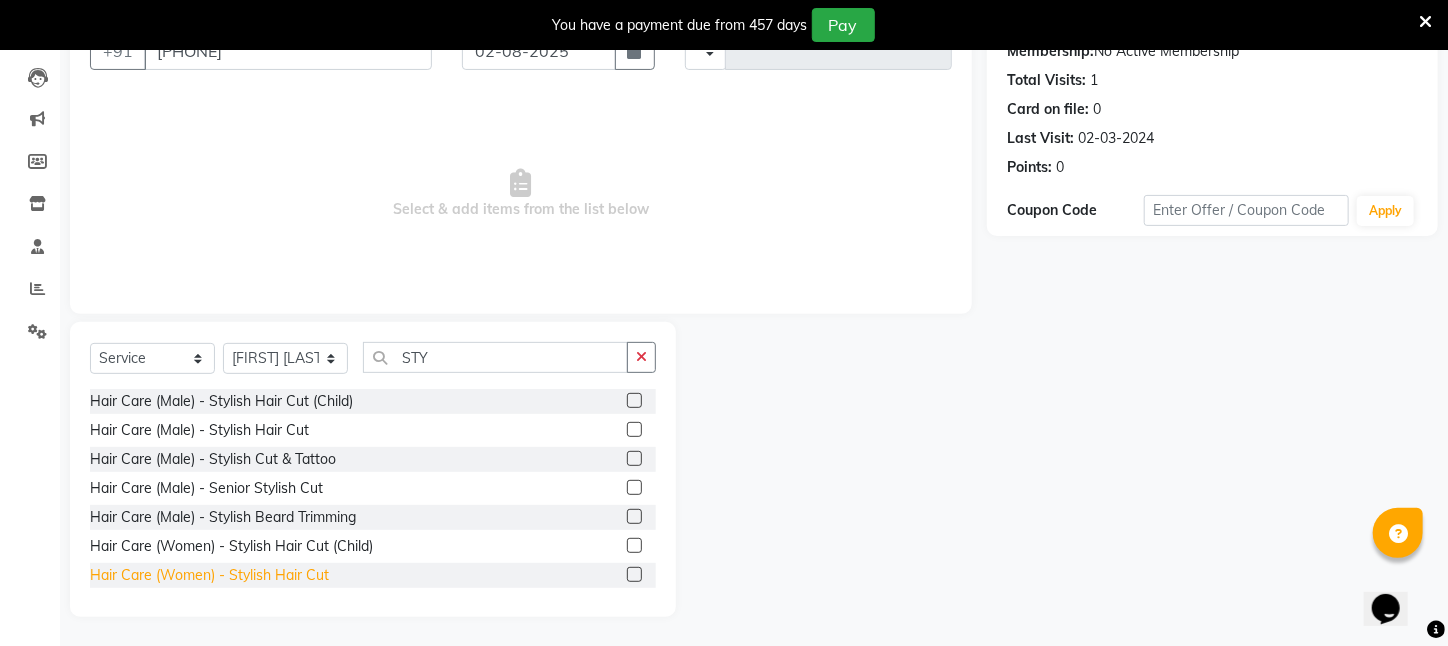 click on "Hair Care (Women)   -   Stylish Hair Cut" 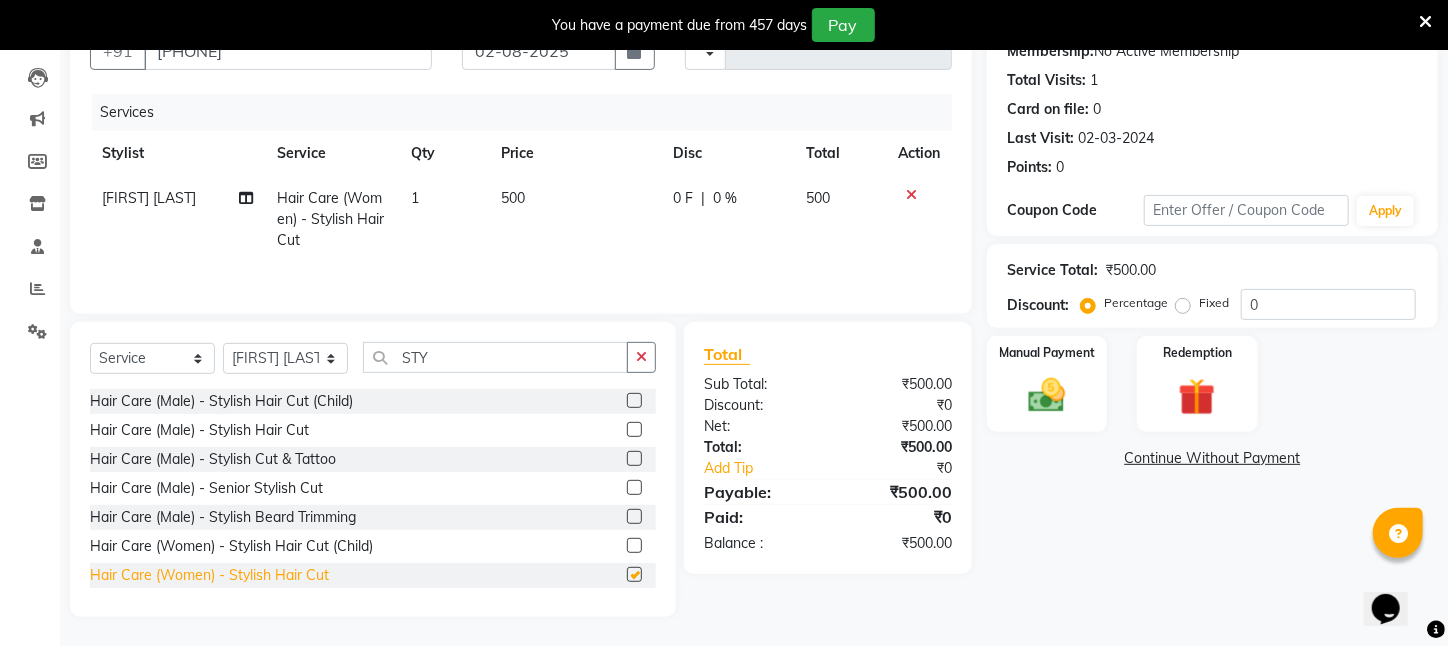 checkbox on "false" 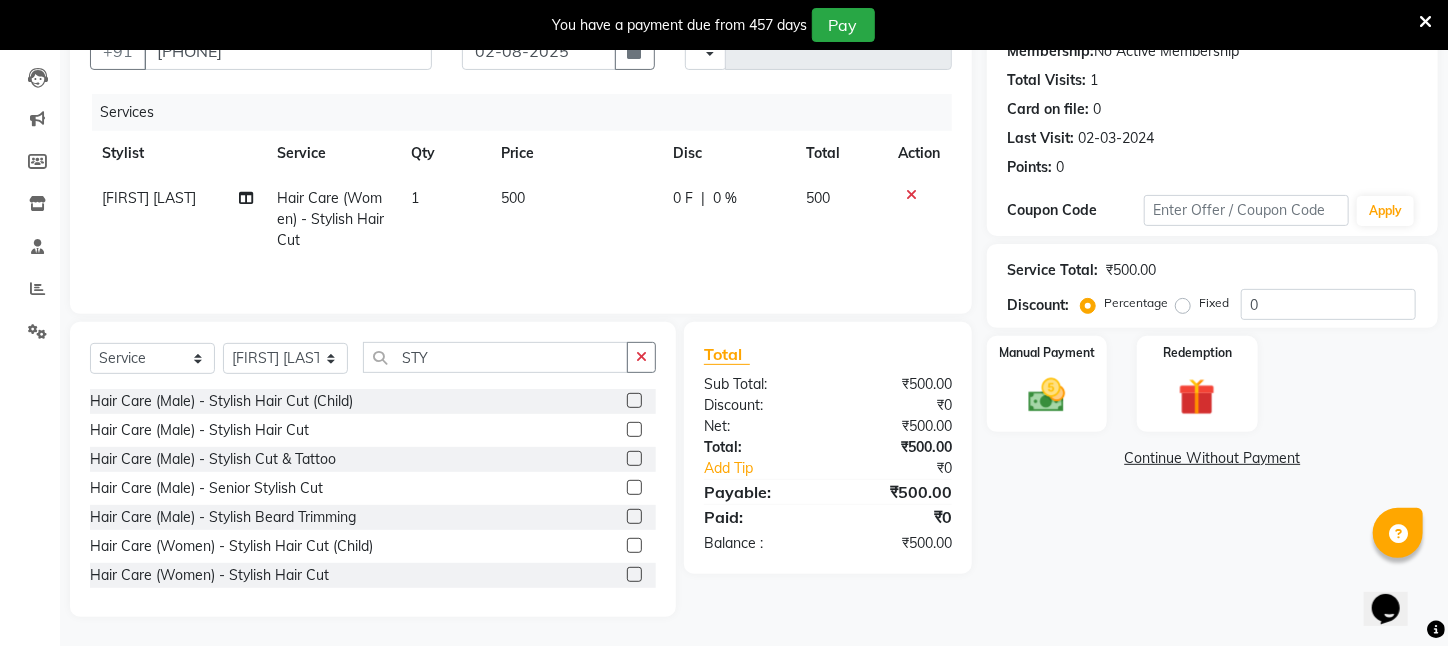 click 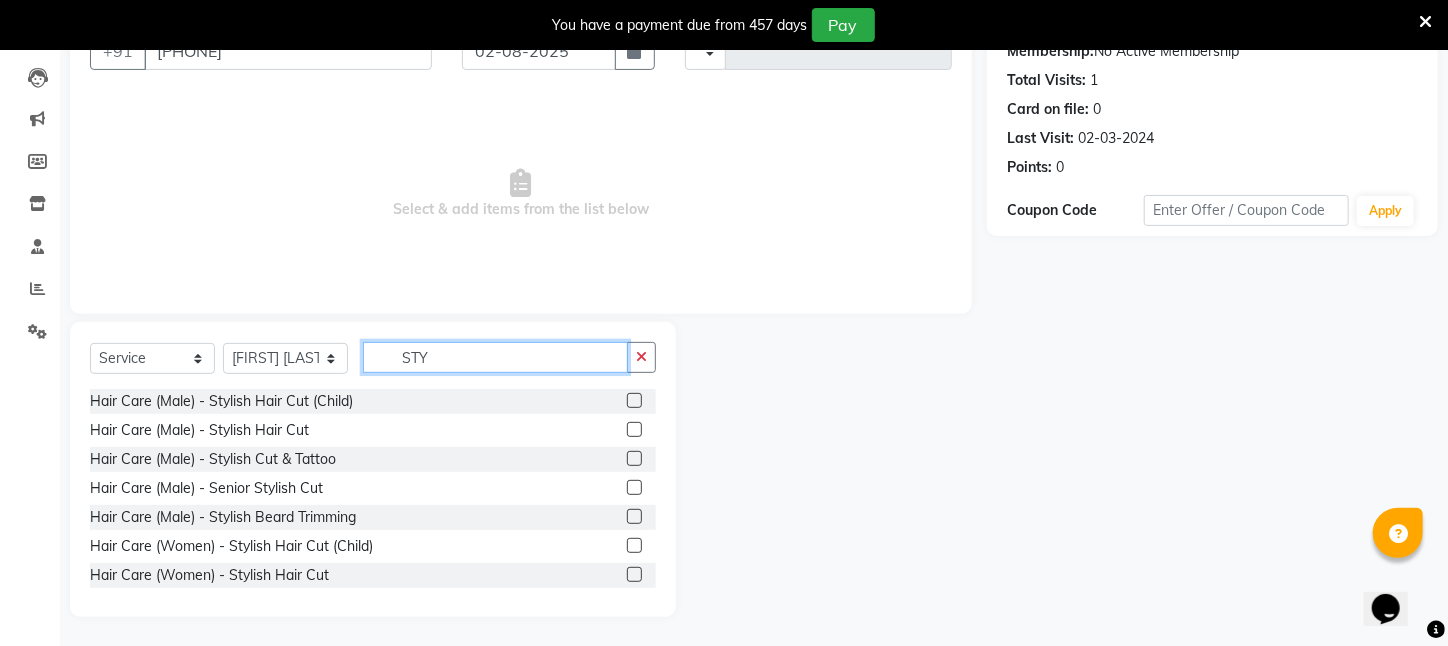 drag, startPoint x: 460, startPoint y: 344, endPoint x: 400, endPoint y: 357, distance: 61.39218 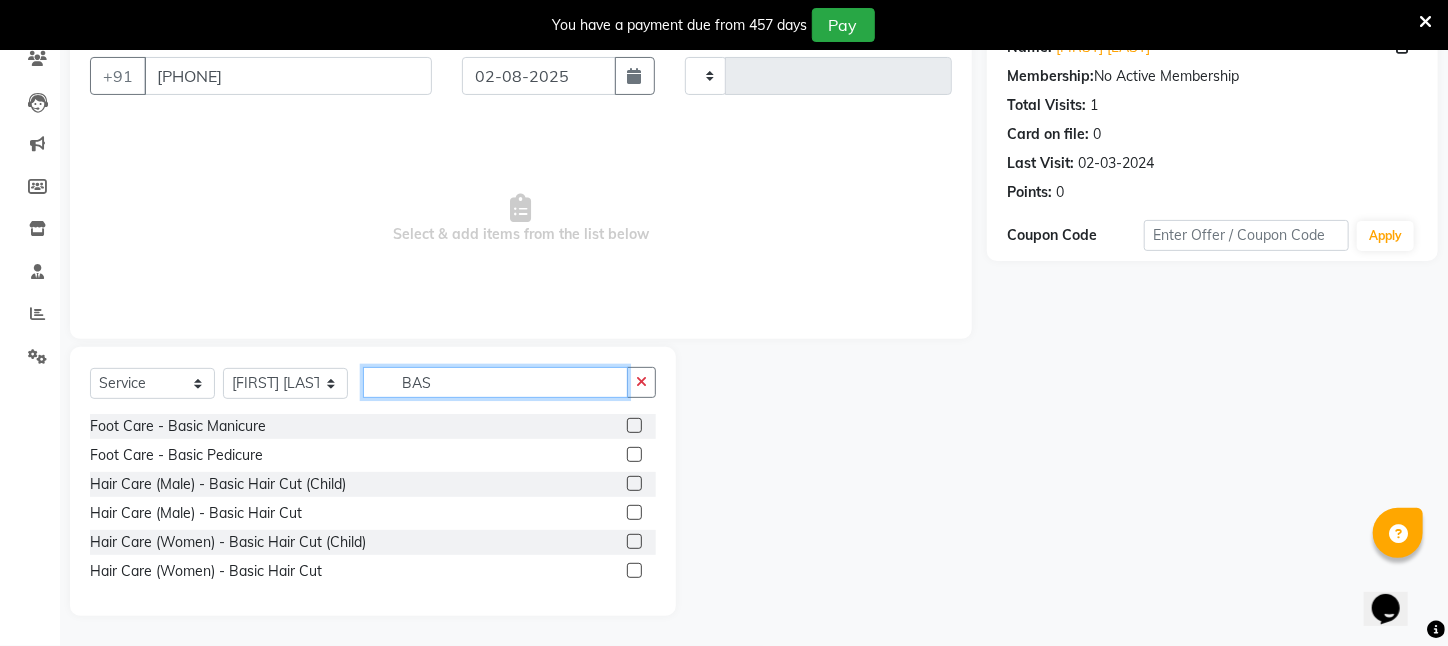 scroll, scrollTop: 179, scrollLeft: 0, axis: vertical 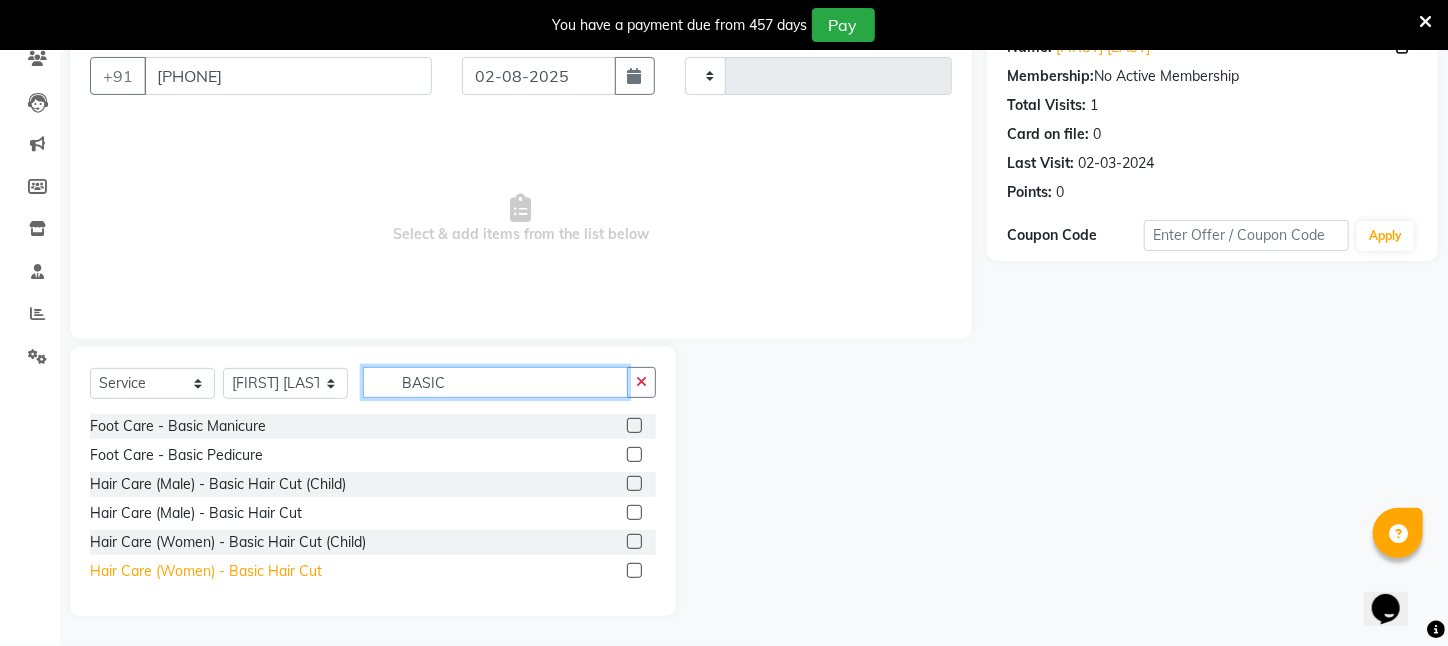 type on "BASIC" 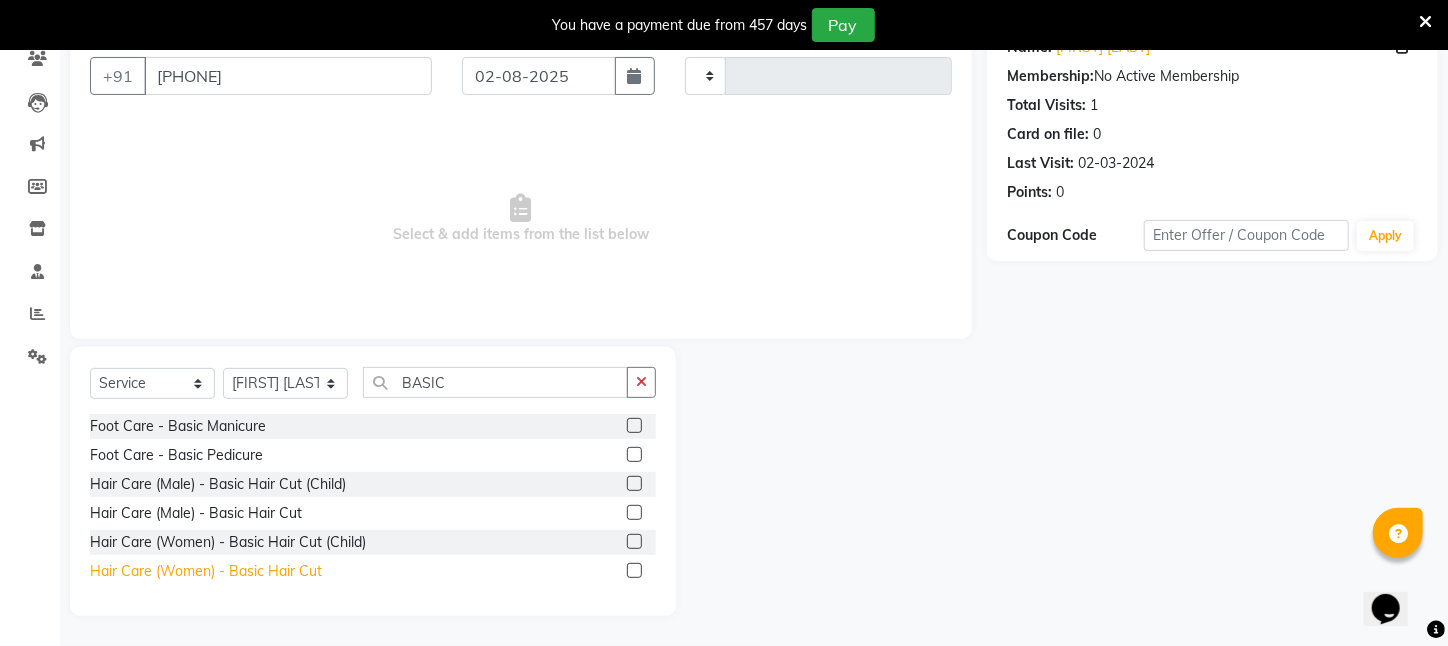 click on "Hair Care (Women)   -   Basic Hair Cut" 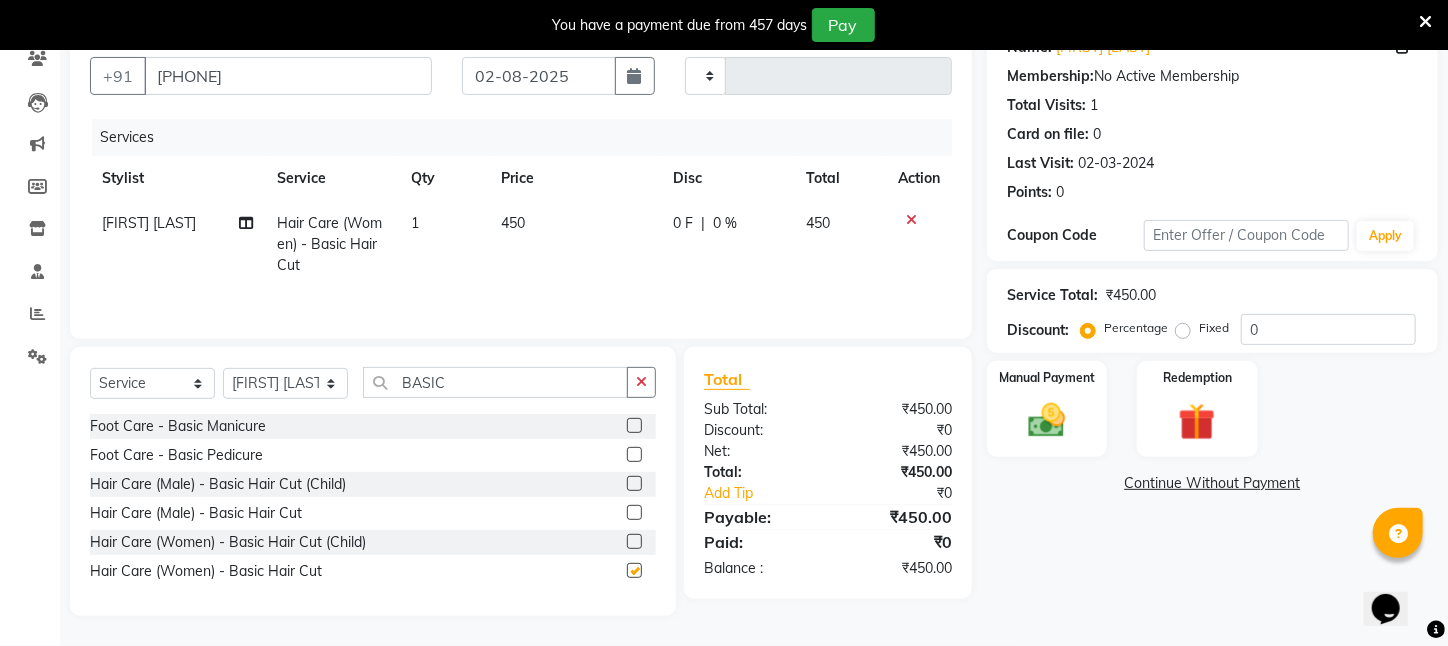 checkbox on "false" 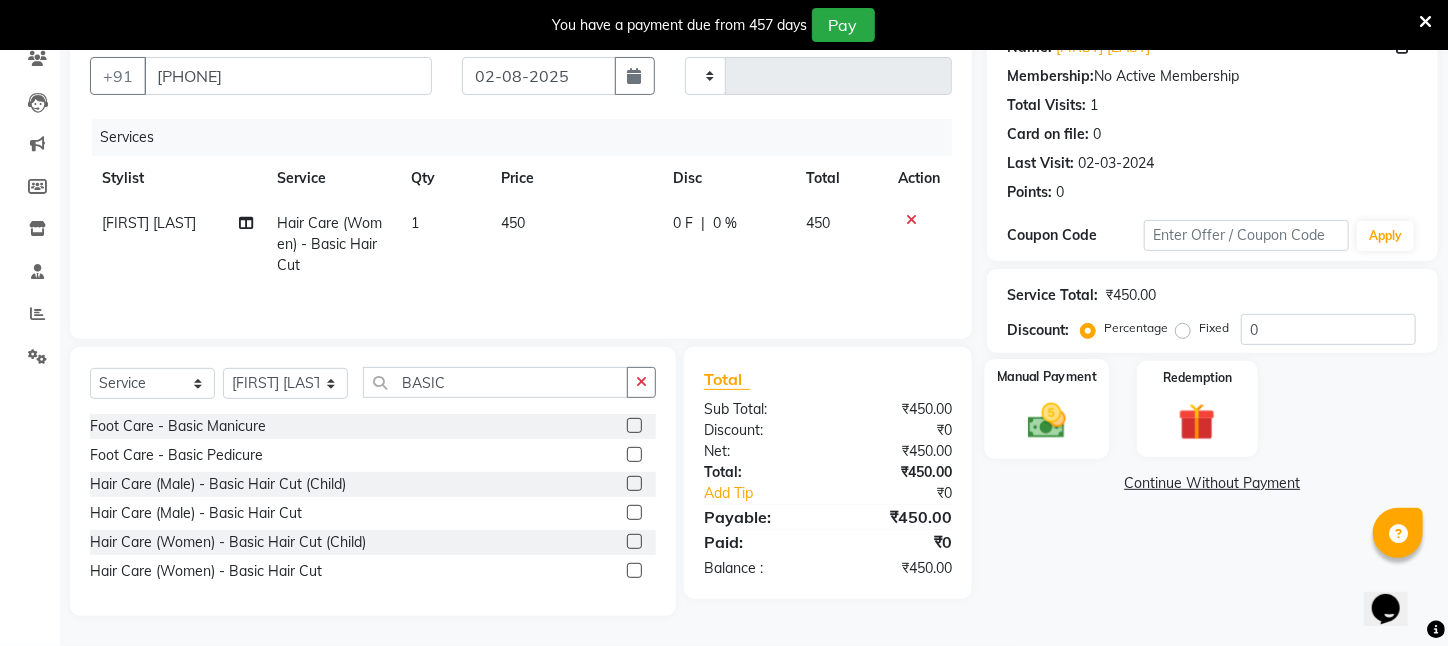 click 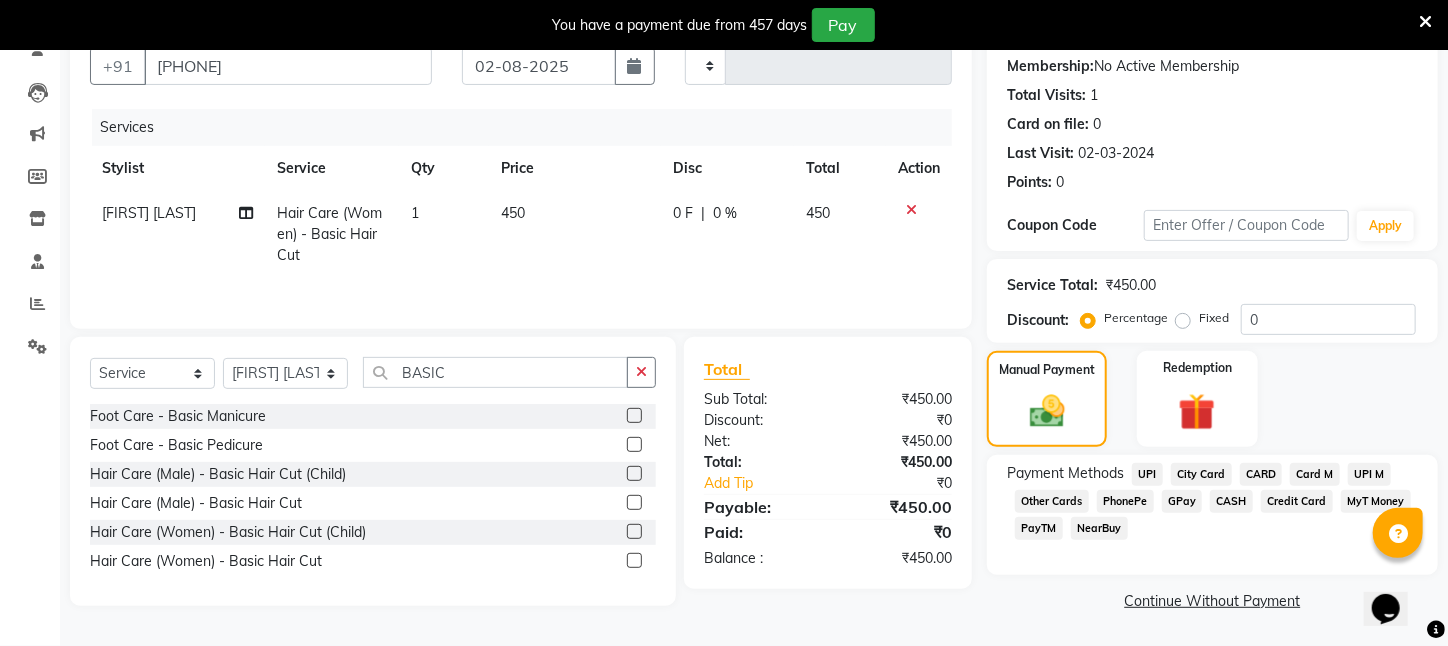 scroll, scrollTop: 211, scrollLeft: 0, axis: vertical 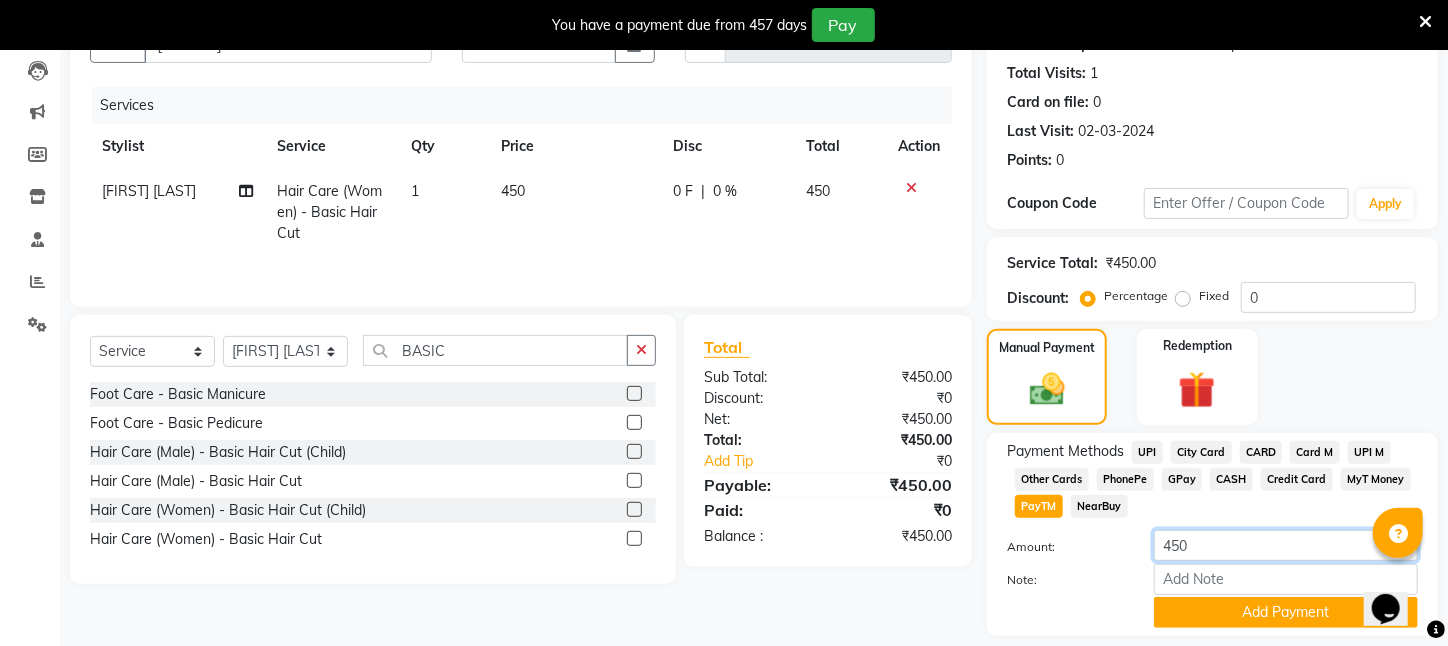 click on "450" 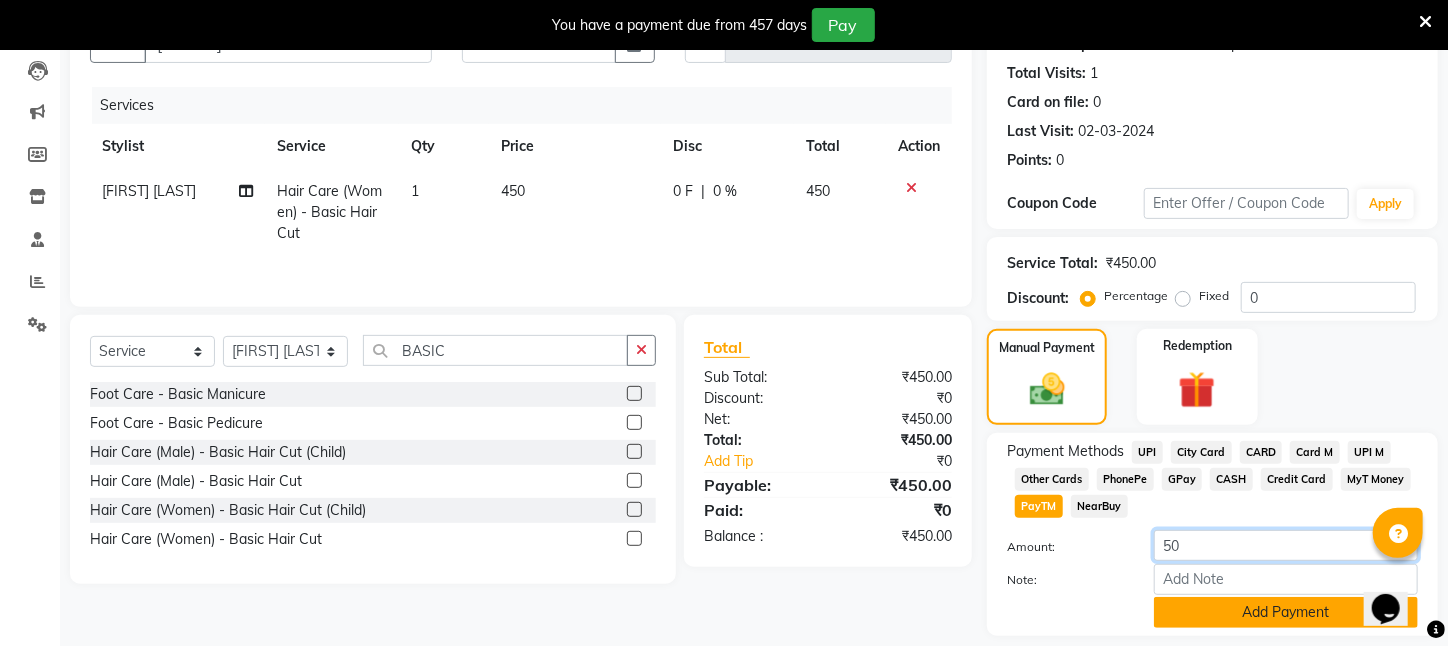 type on "50" 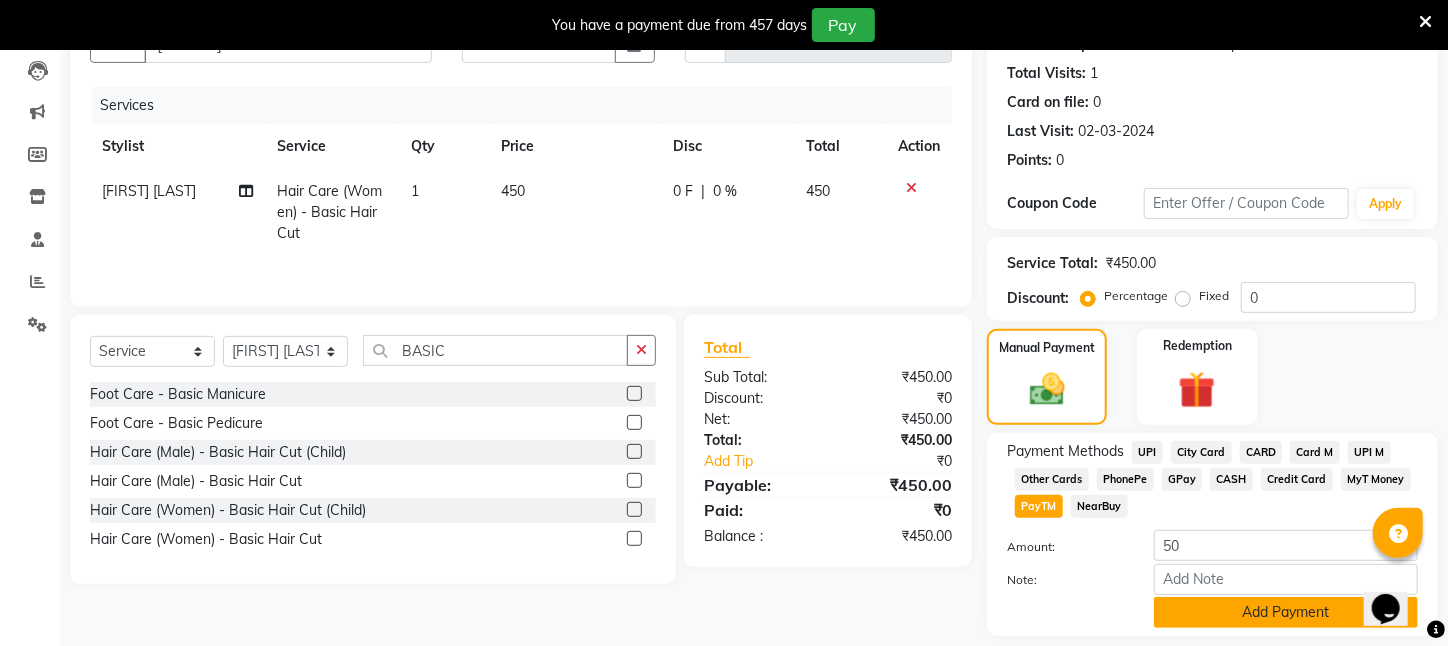 click on "Add Payment" 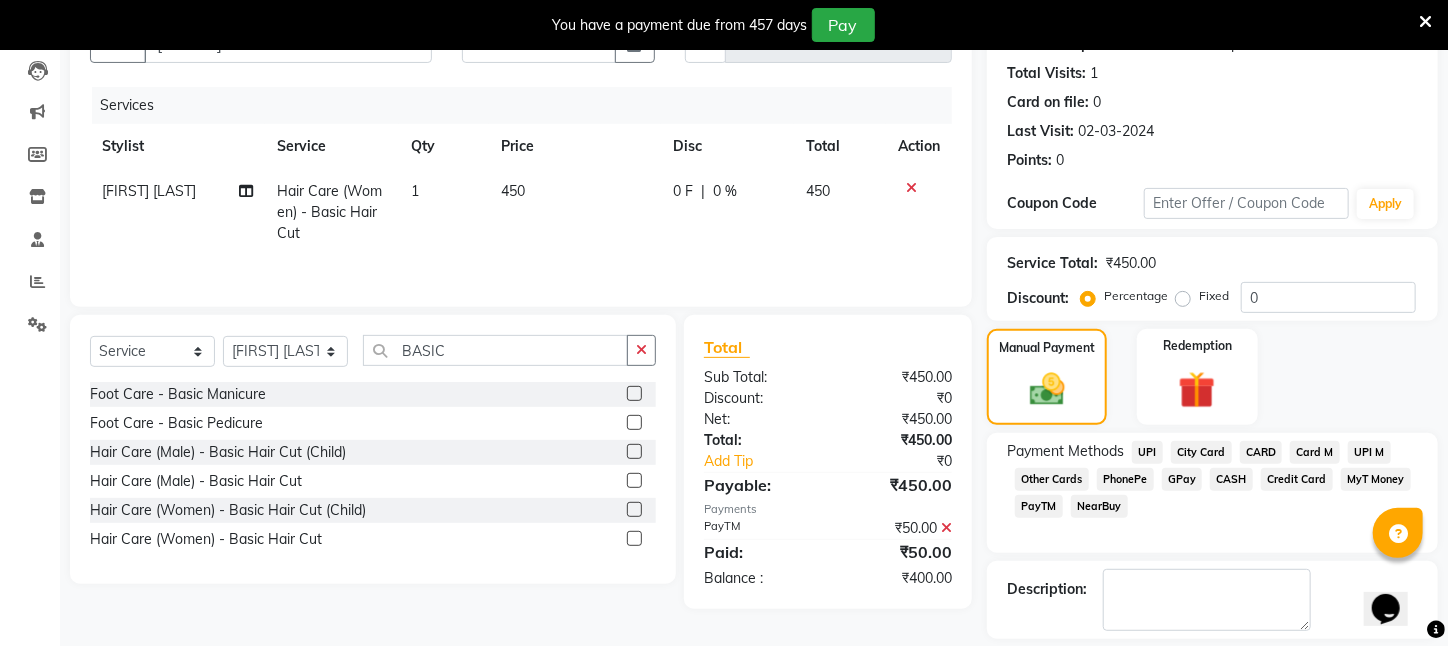 click on "CASH" 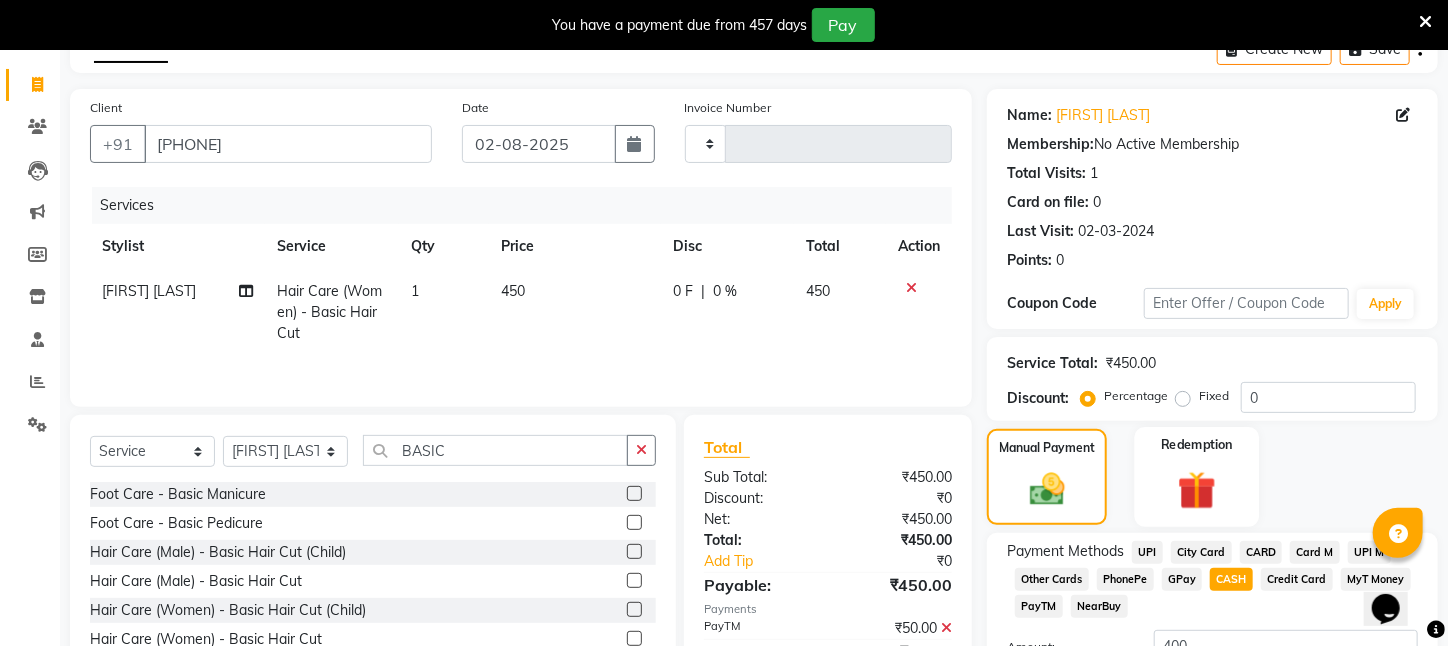 scroll, scrollTop: 310, scrollLeft: 0, axis: vertical 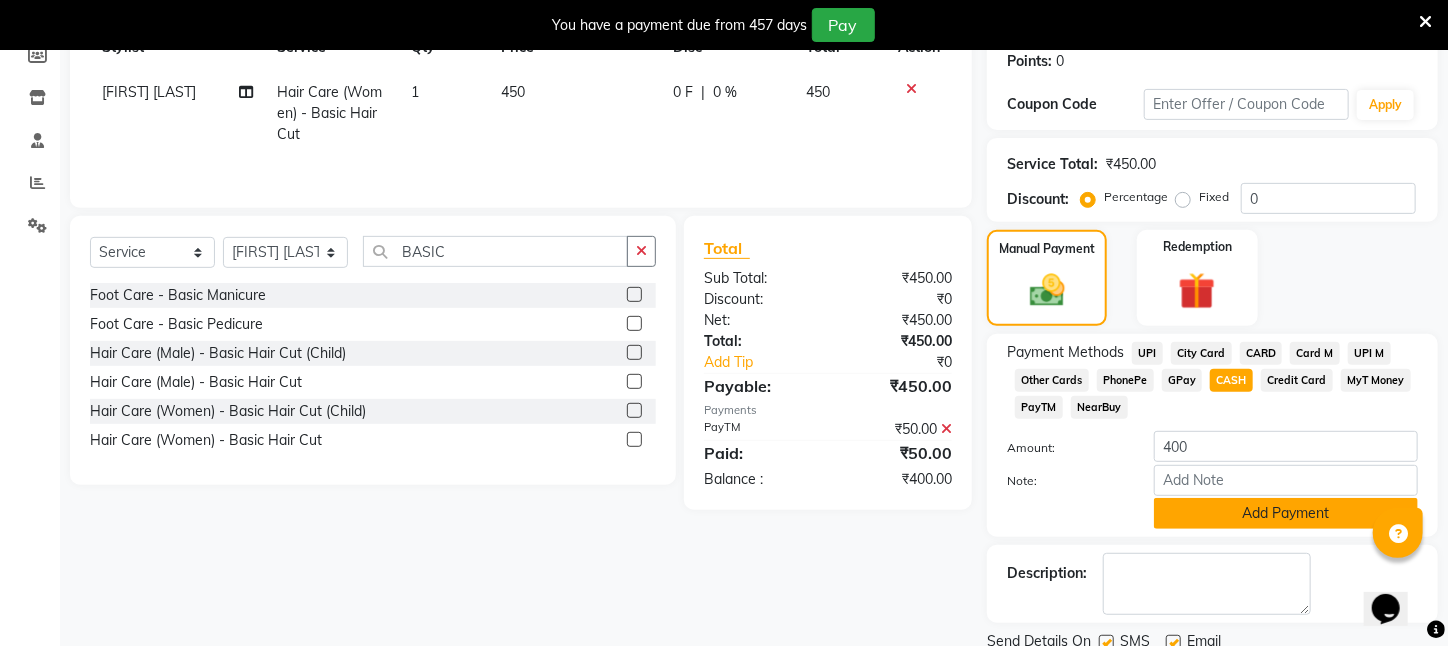 click on "Add Payment" 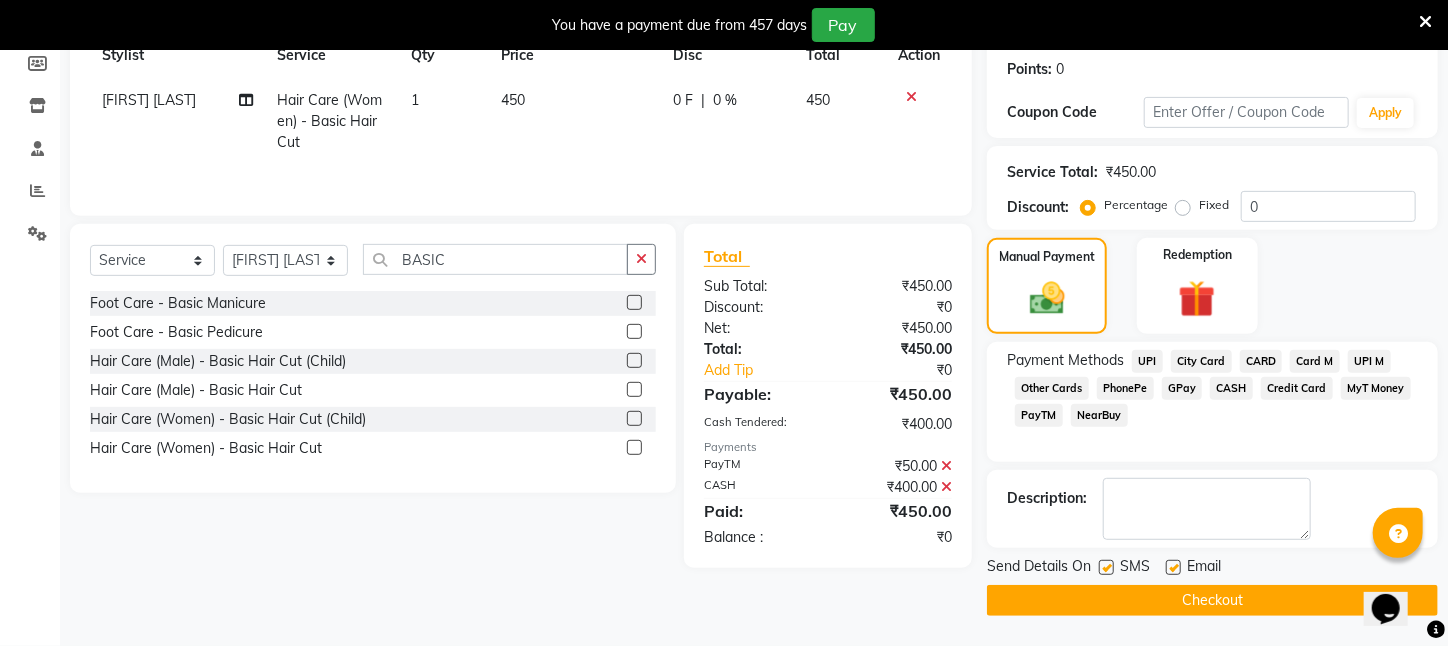 click on "Checkout" 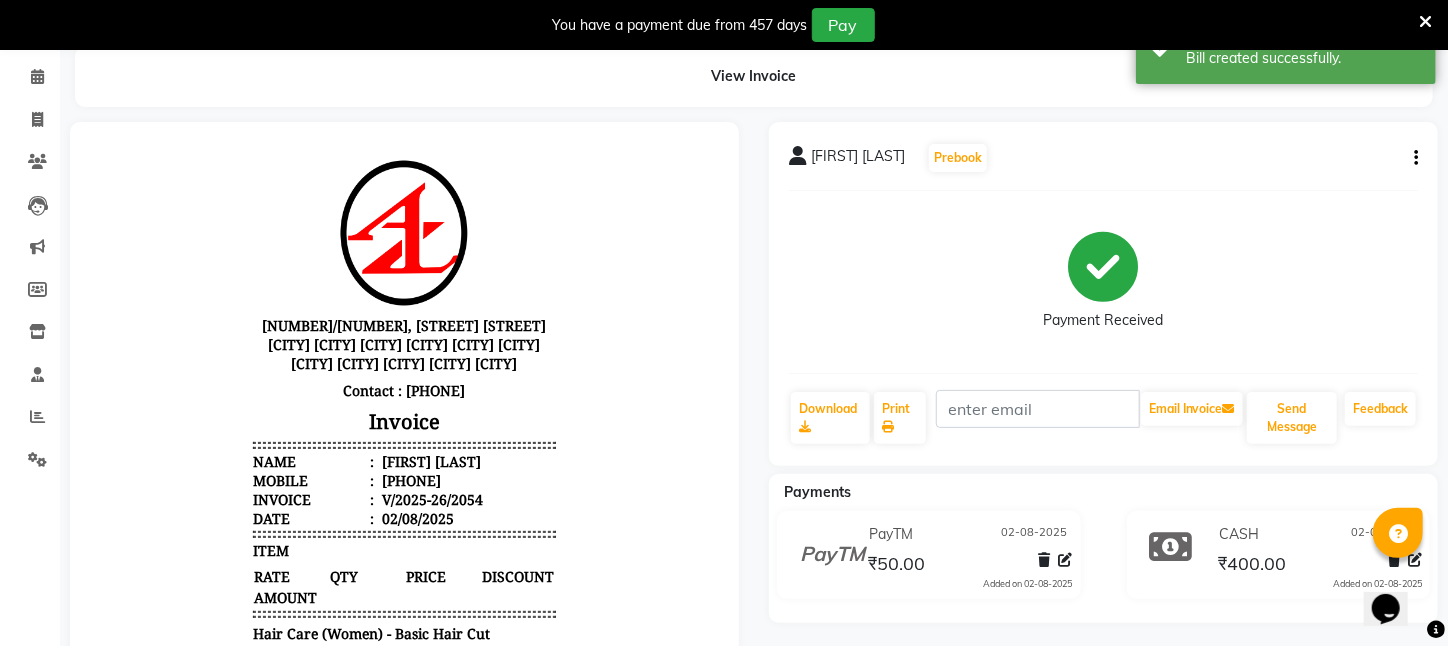 scroll, scrollTop: 0, scrollLeft: 0, axis: both 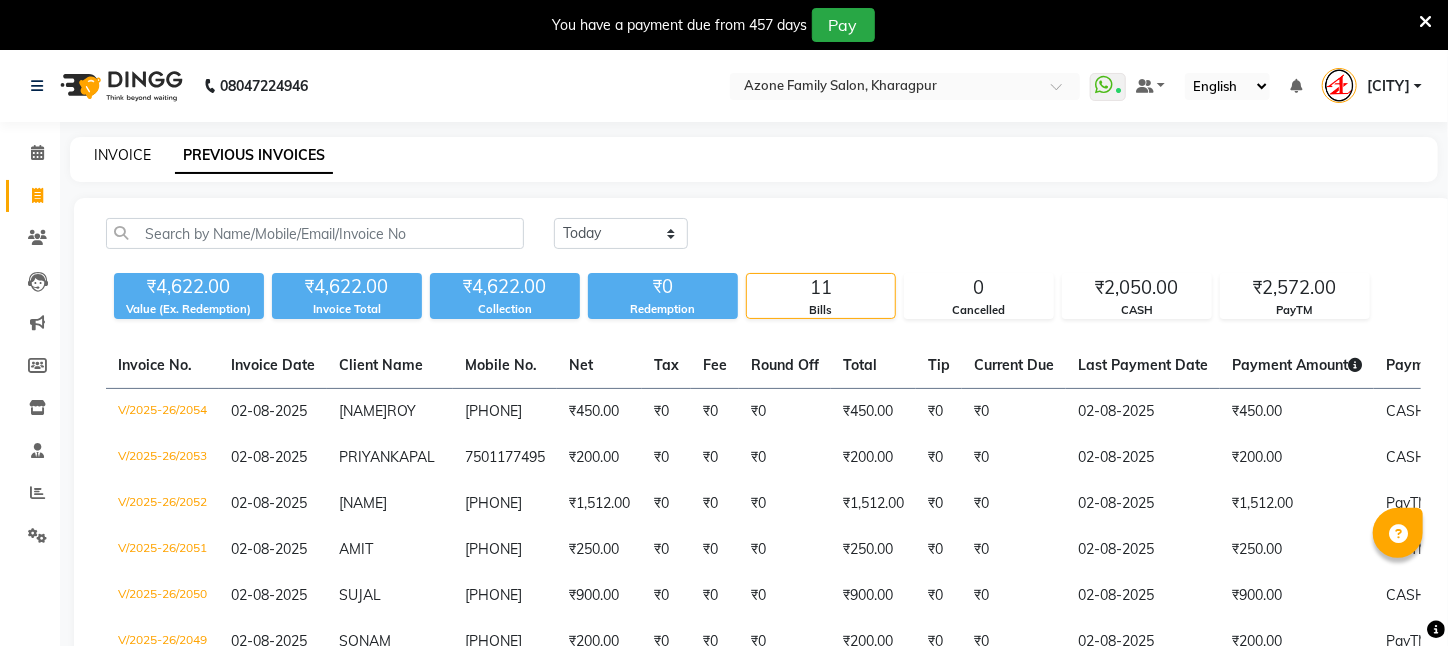 drag, startPoint x: 32, startPoint y: 151, endPoint x: 124, endPoint y: 150, distance: 92.00543 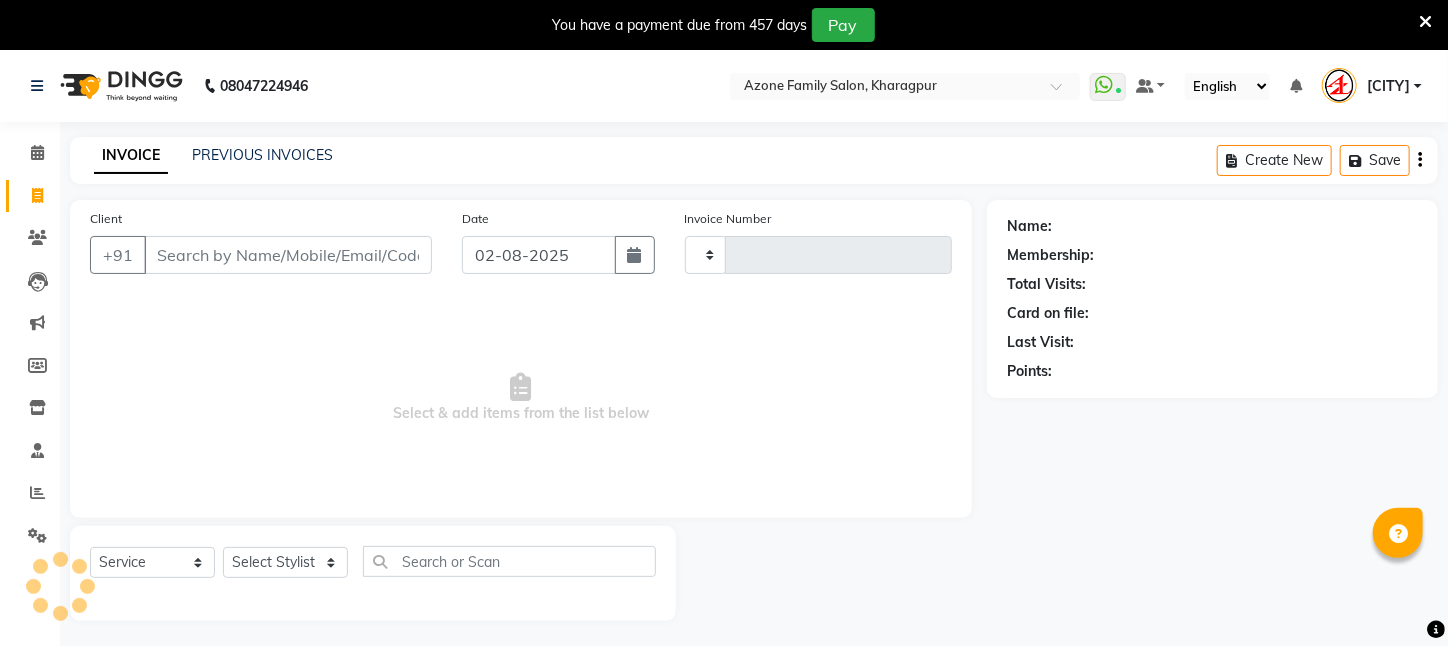 scroll, scrollTop: 50, scrollLeft: 0, axis: vertical 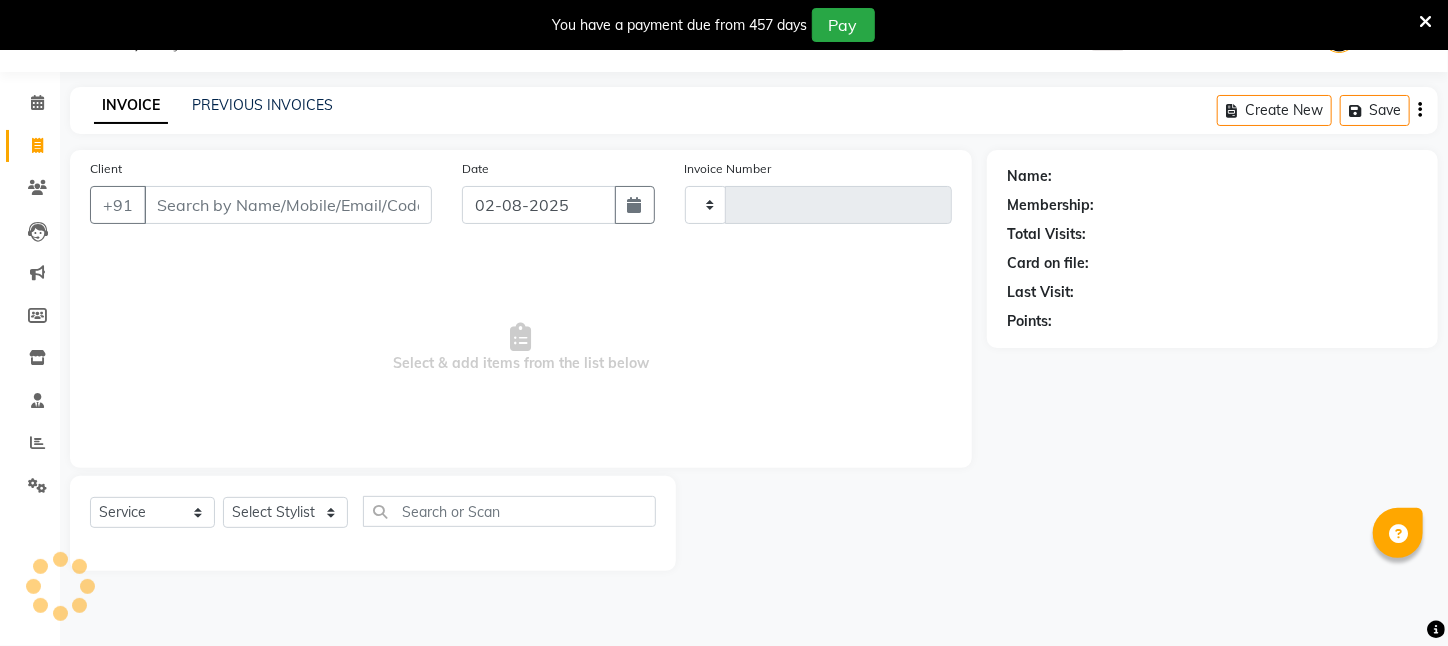 click on "Client" at bounding box center [288, 205] 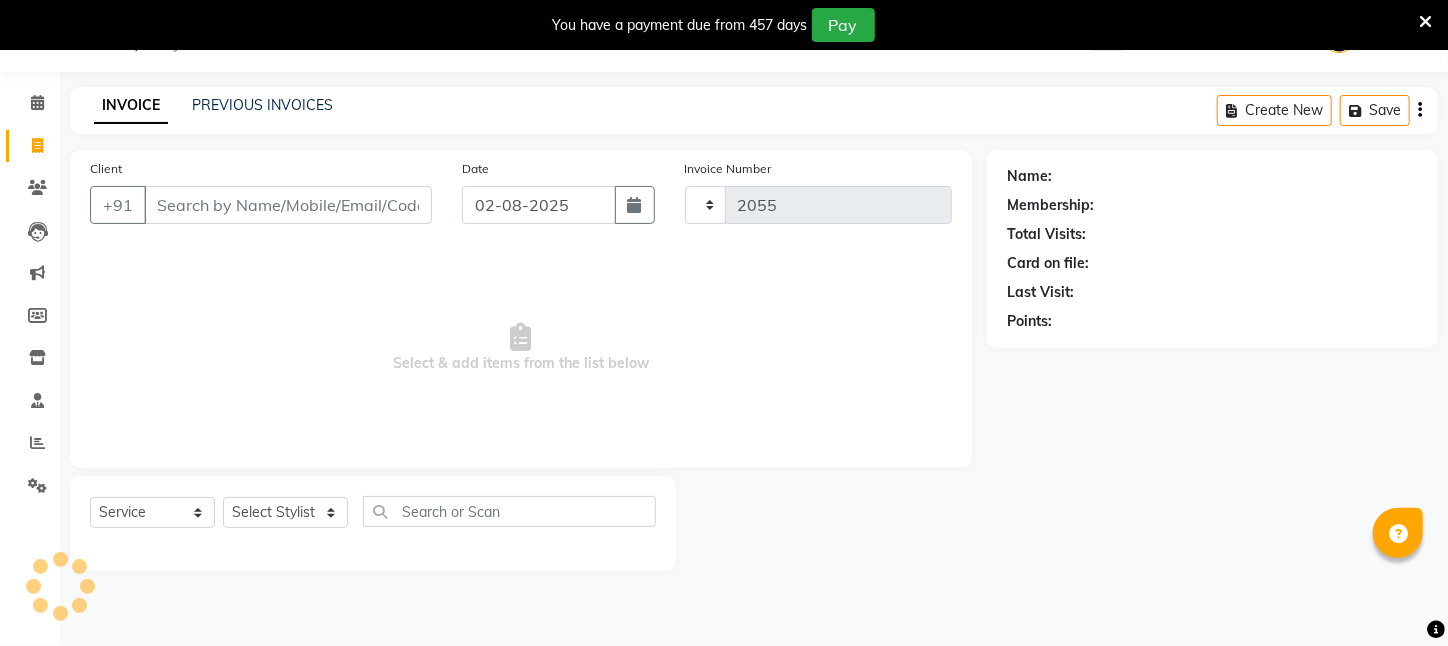 select on "4296" 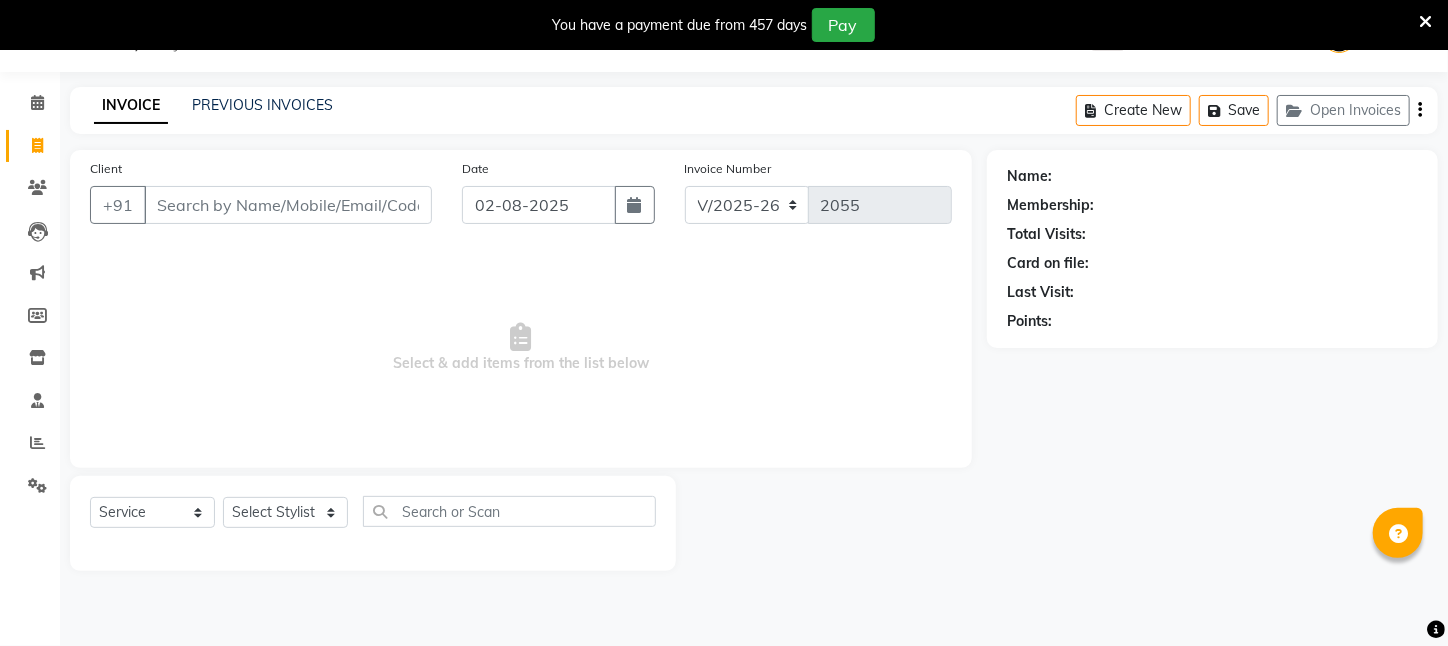 scroll, scrollTop: 0, scrollLeft: 0, axis: both 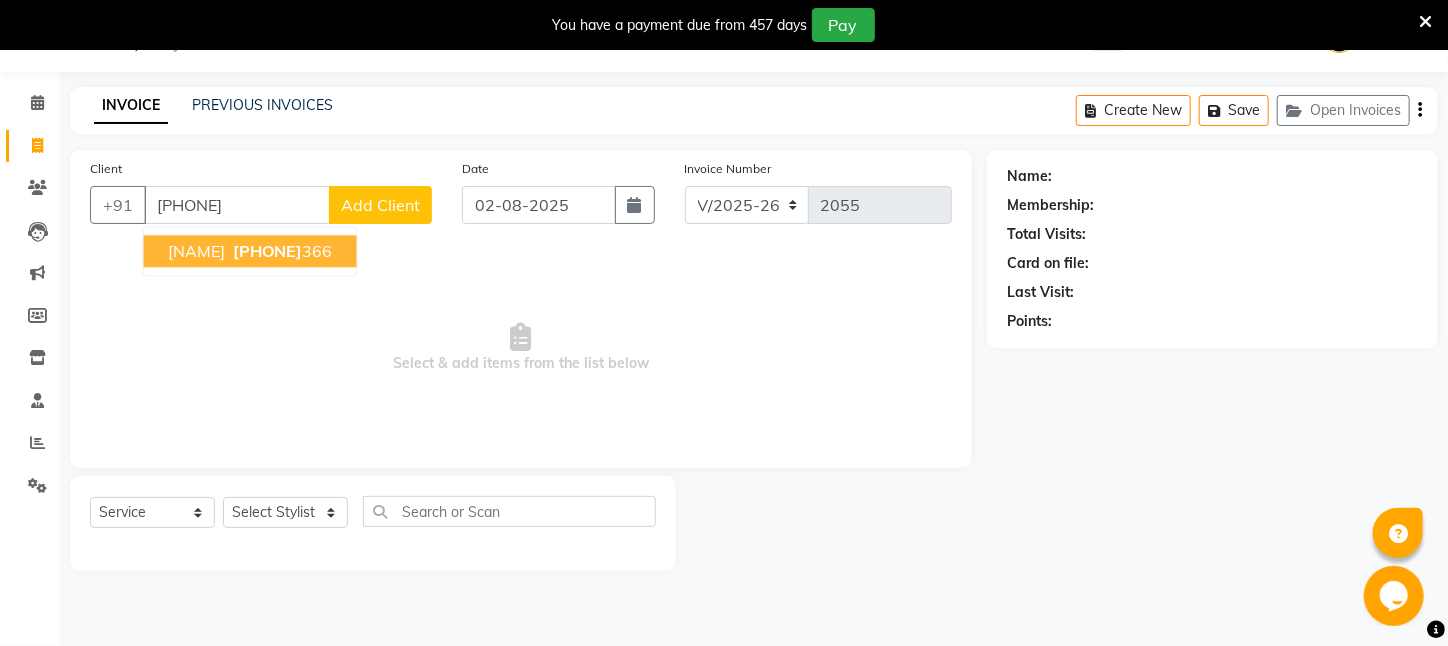 click on "[NAME]   [PHONE] [NUMBER]" at bounding box center [250, 251] 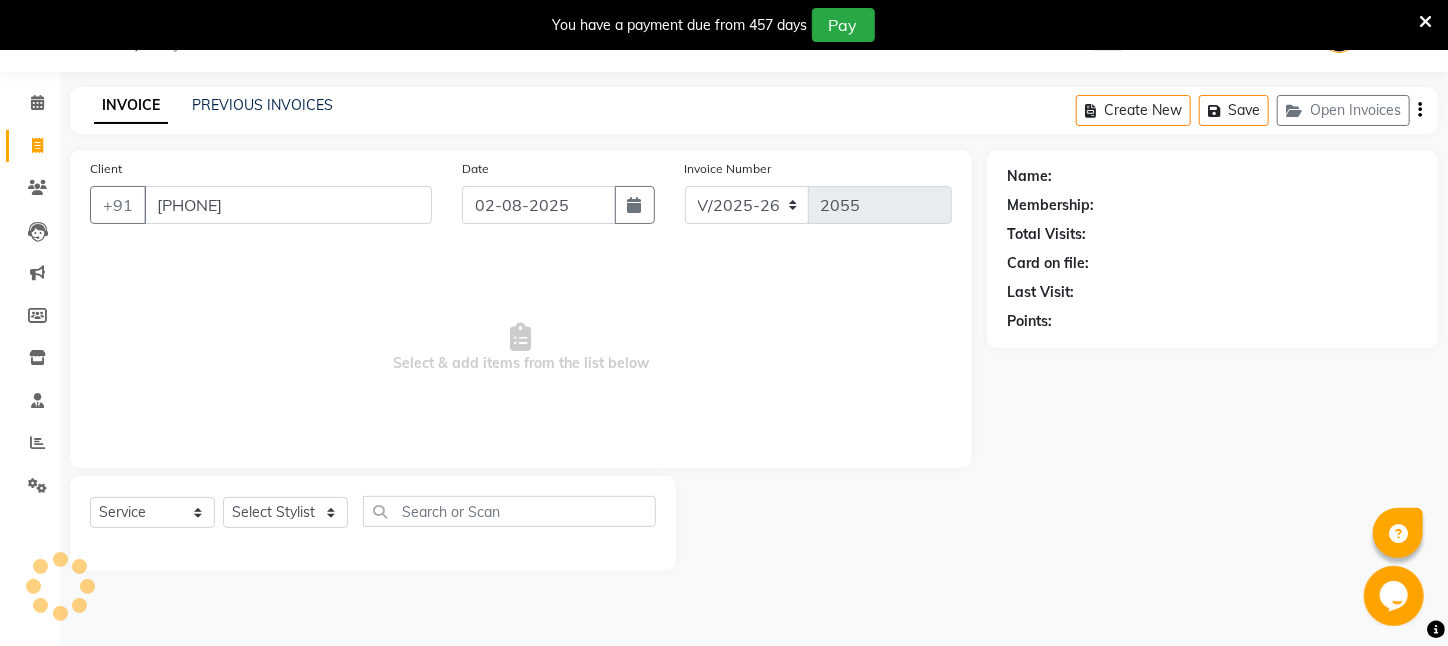 type on "[PHONE]" 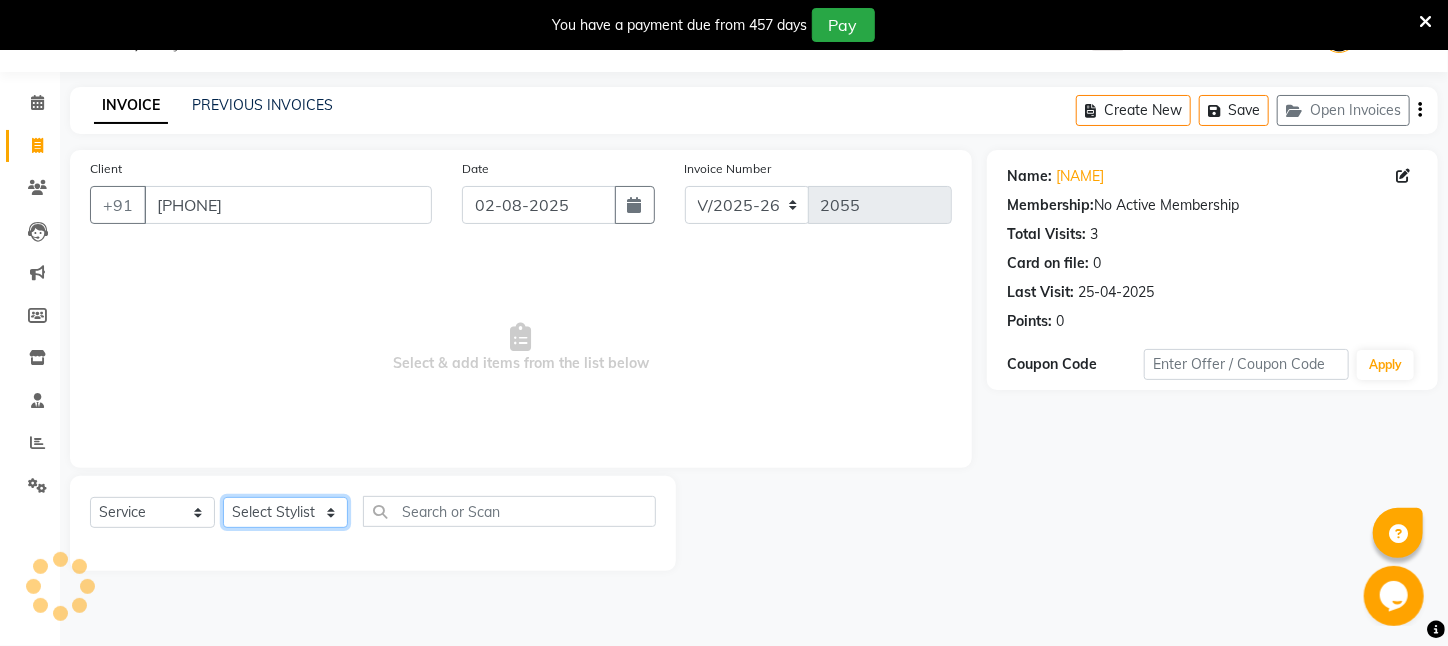 click on "Select Stylist [NAME] [NAME]  [NAME] [NAME]   [NAME]   [NAME]   [NAME]   [CITY] [NAME] [NAME] [NAME] [NAME] [NAME] [NAME] [NAME] [NAME] [NAME] [NAME] [NAME] [NAME]" 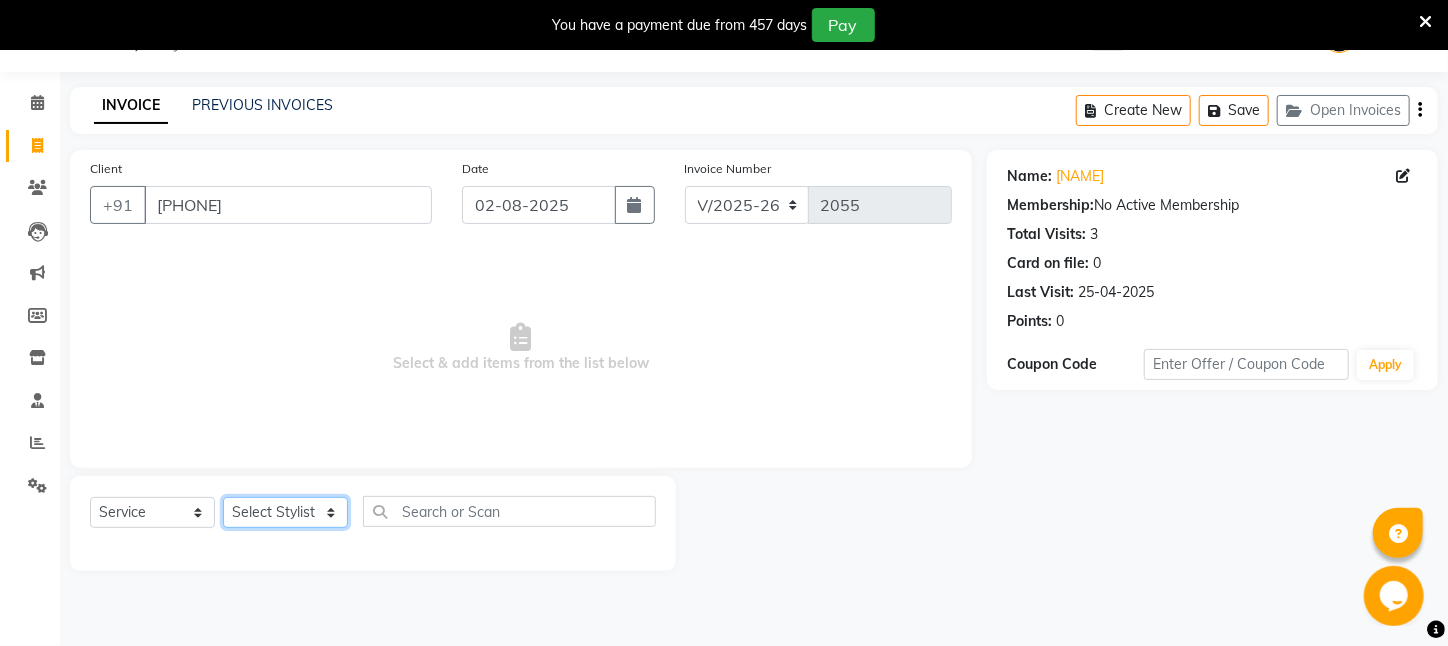 select on "65480" 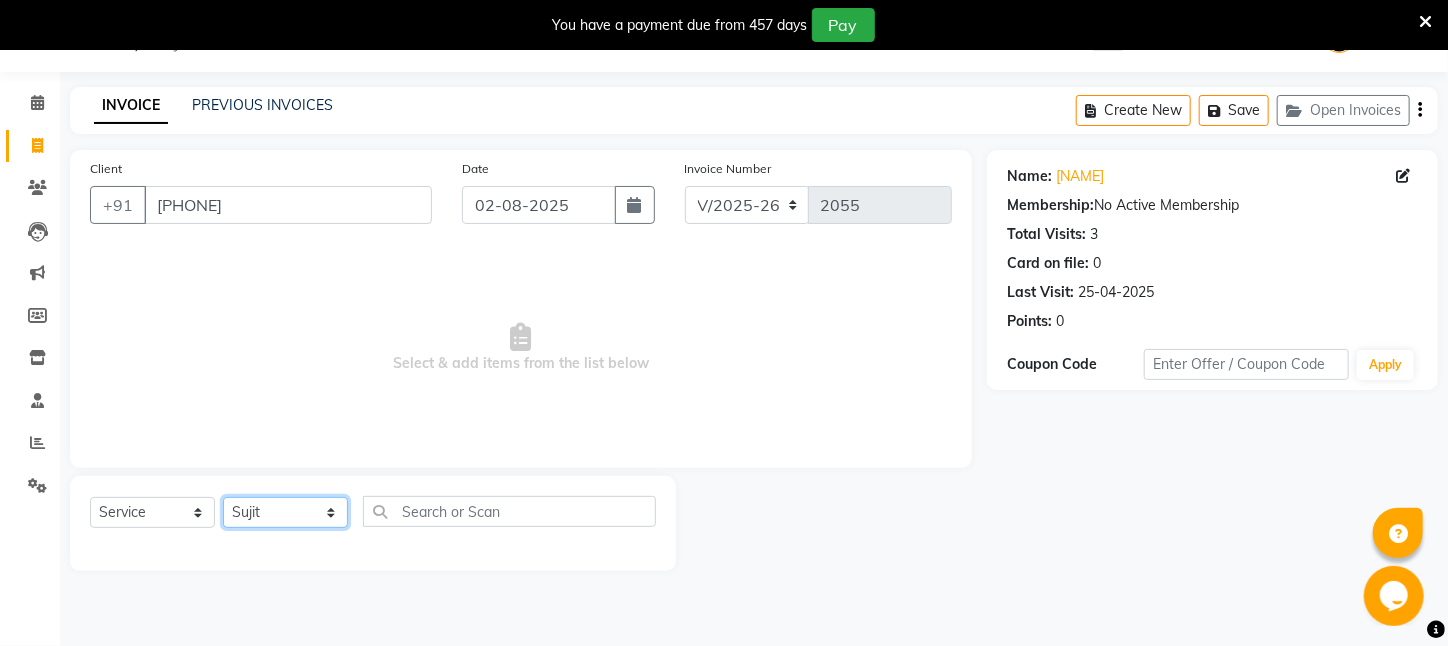 click on "Select Stylist [NAME] [NAME]  [NAME] [NAME]   [NAME]   [NAME]   [NAME]   [CITY] [NAME] [NAME] [NAME] [NAME] [NAME] [NAME] [NAME] [NAME] [NAME] [NAME] [NAME] [NAME]" 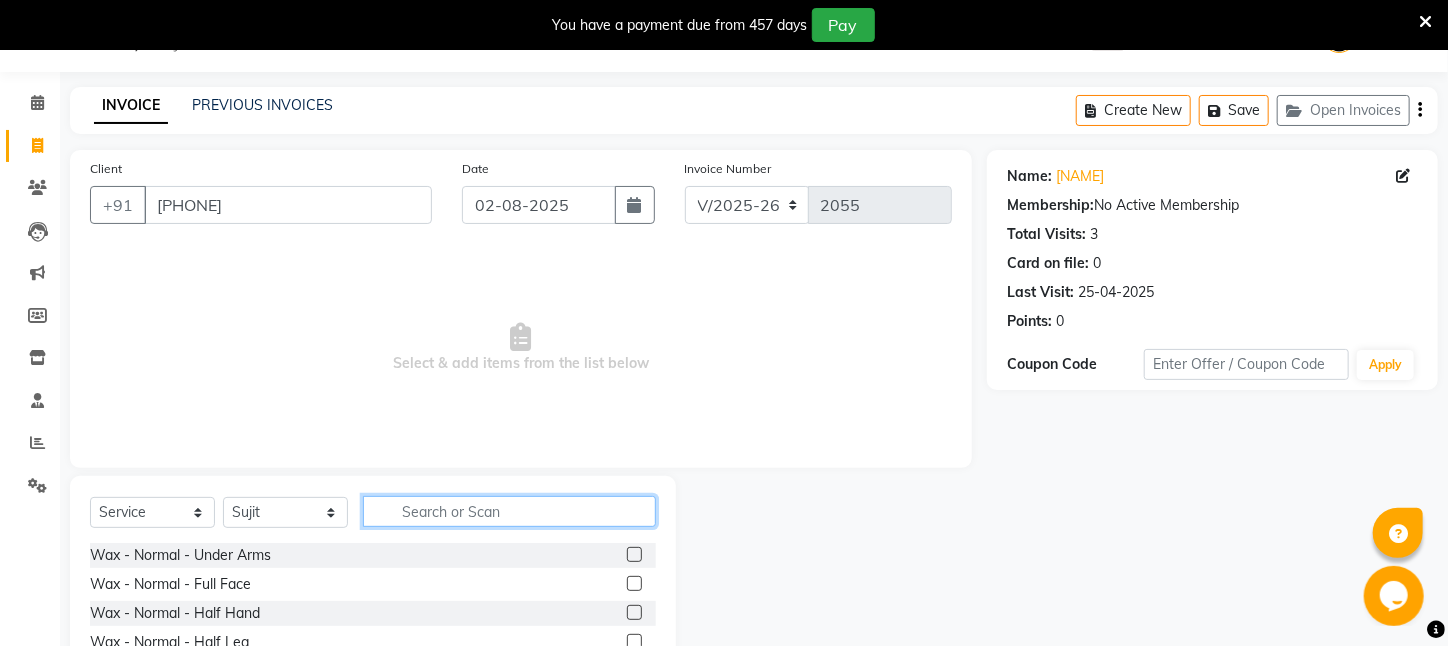 click 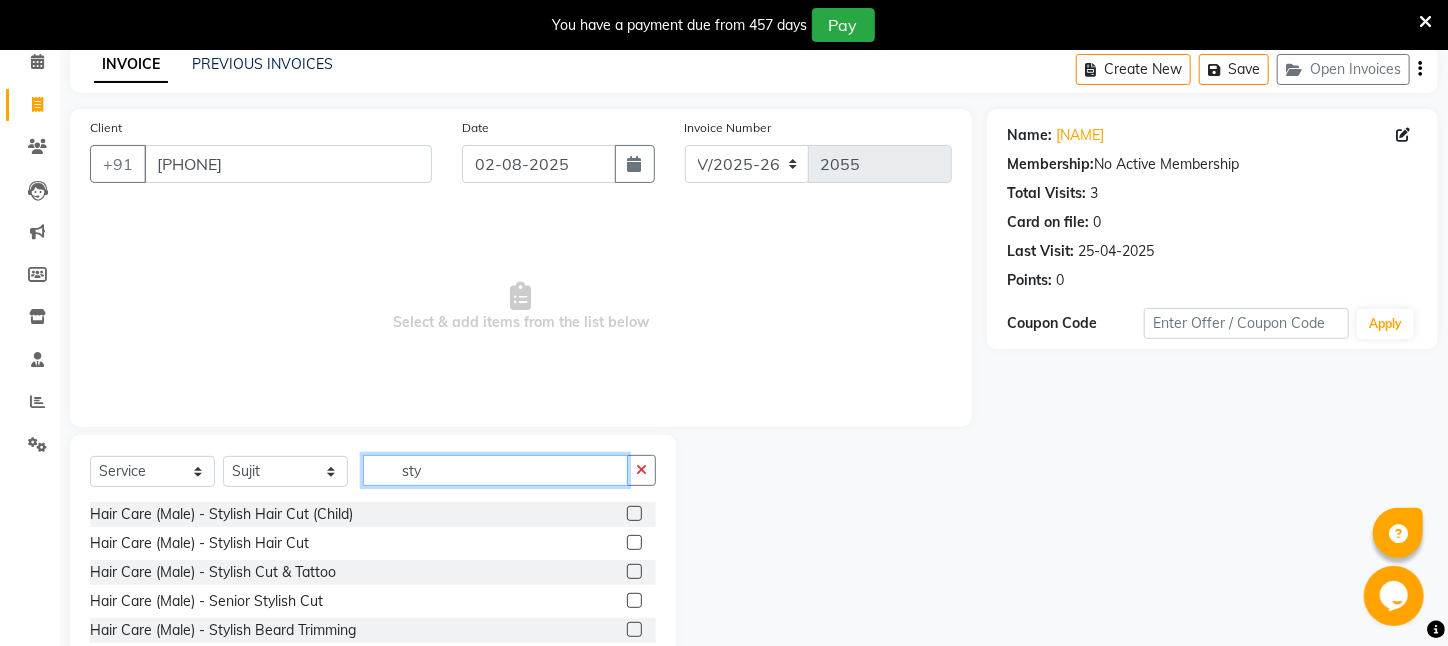scroll, scrollTop: 105, scrollLeft: 0, axis: vertical 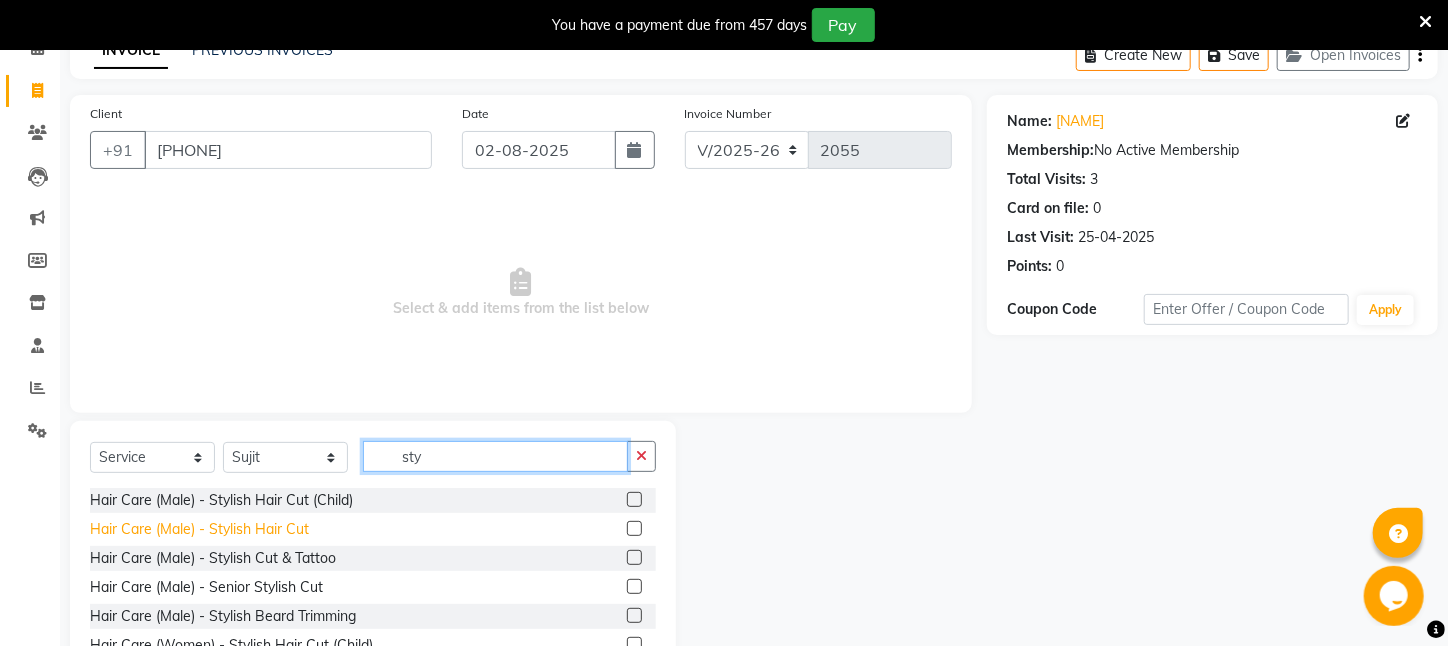 type on "sty" 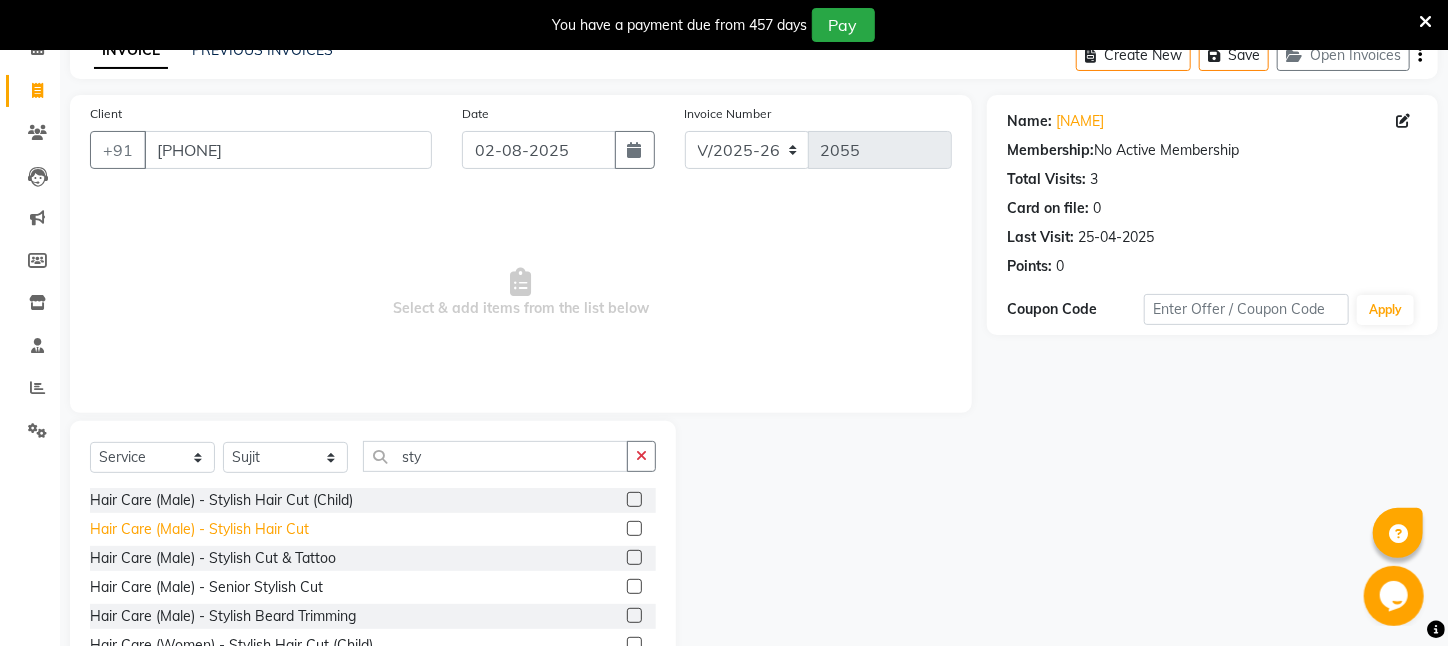 click on "Hair Care (Male)   -   Stylish Hair Cut" 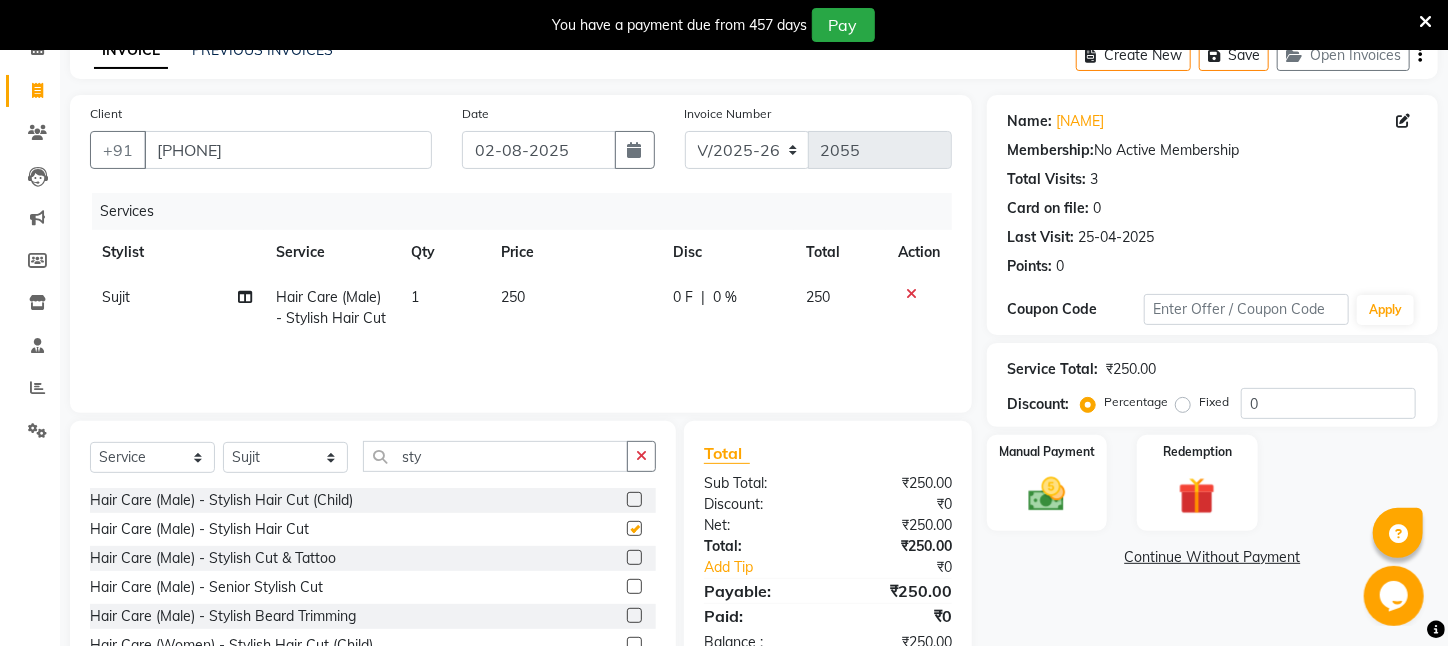 checkbox on "false" 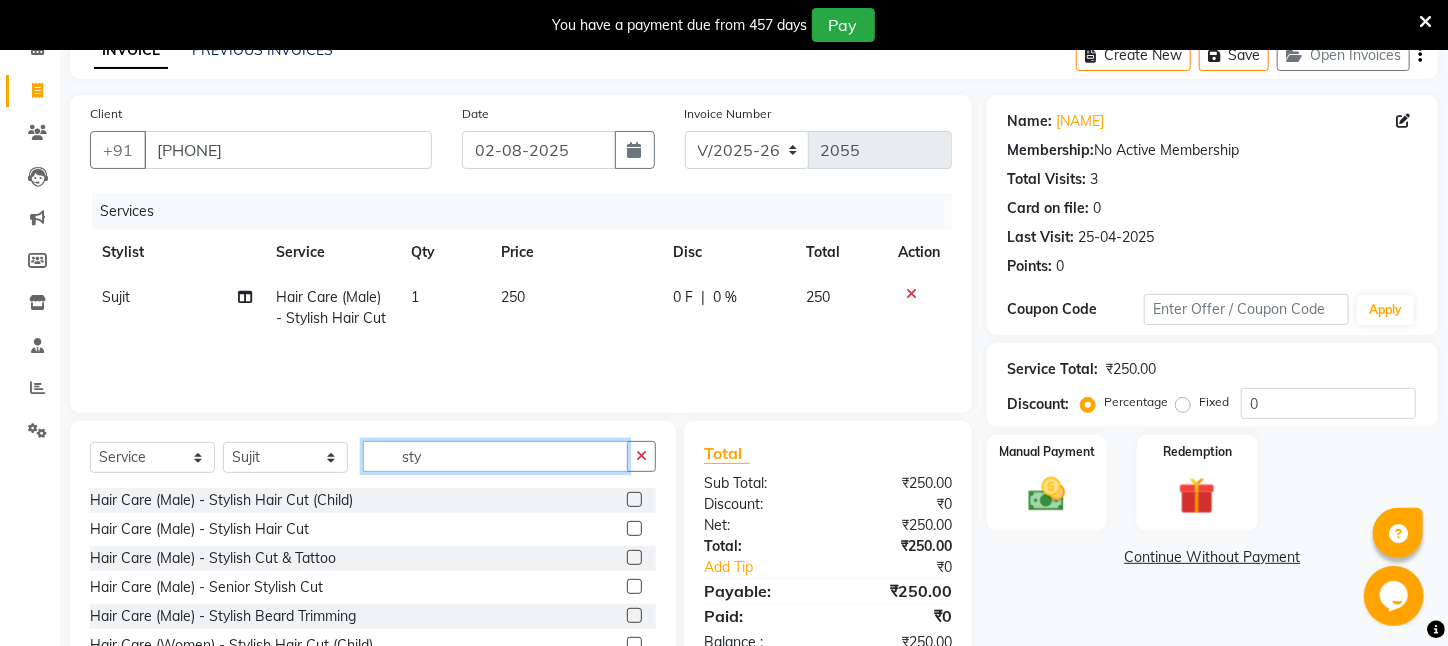 click on "sty" 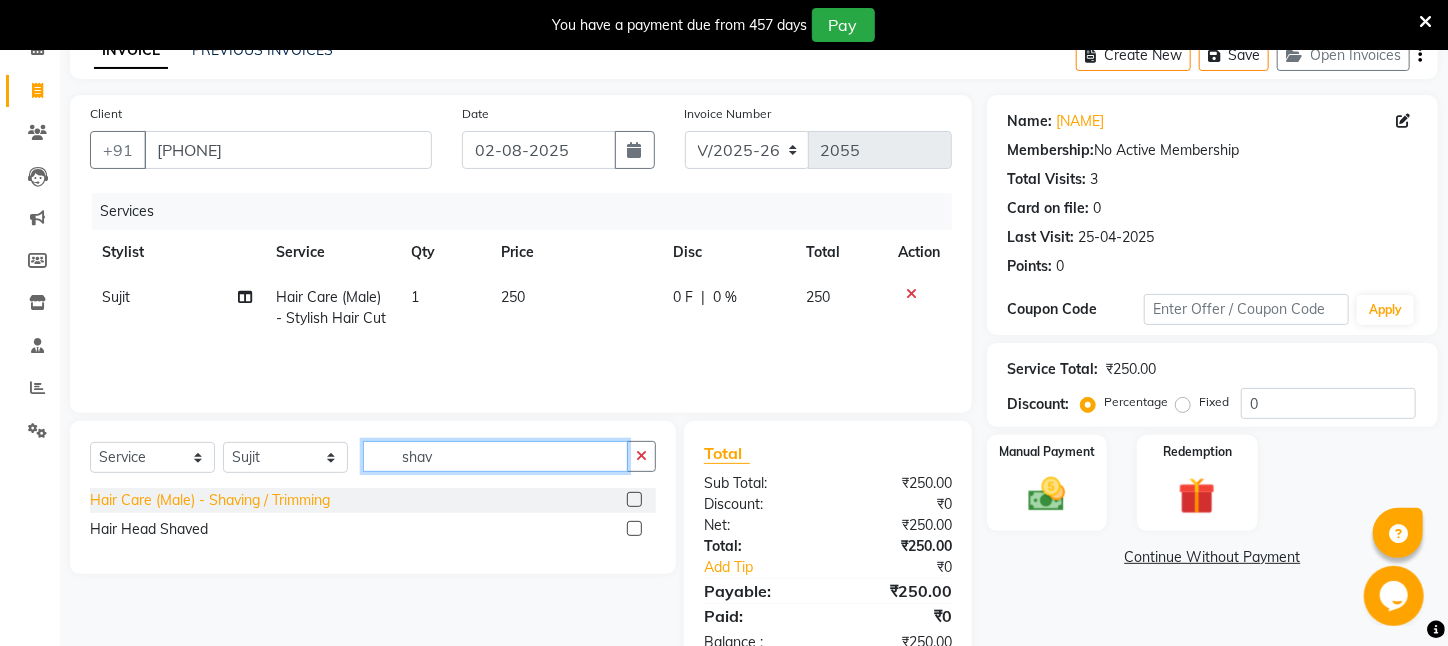 type on "shav" 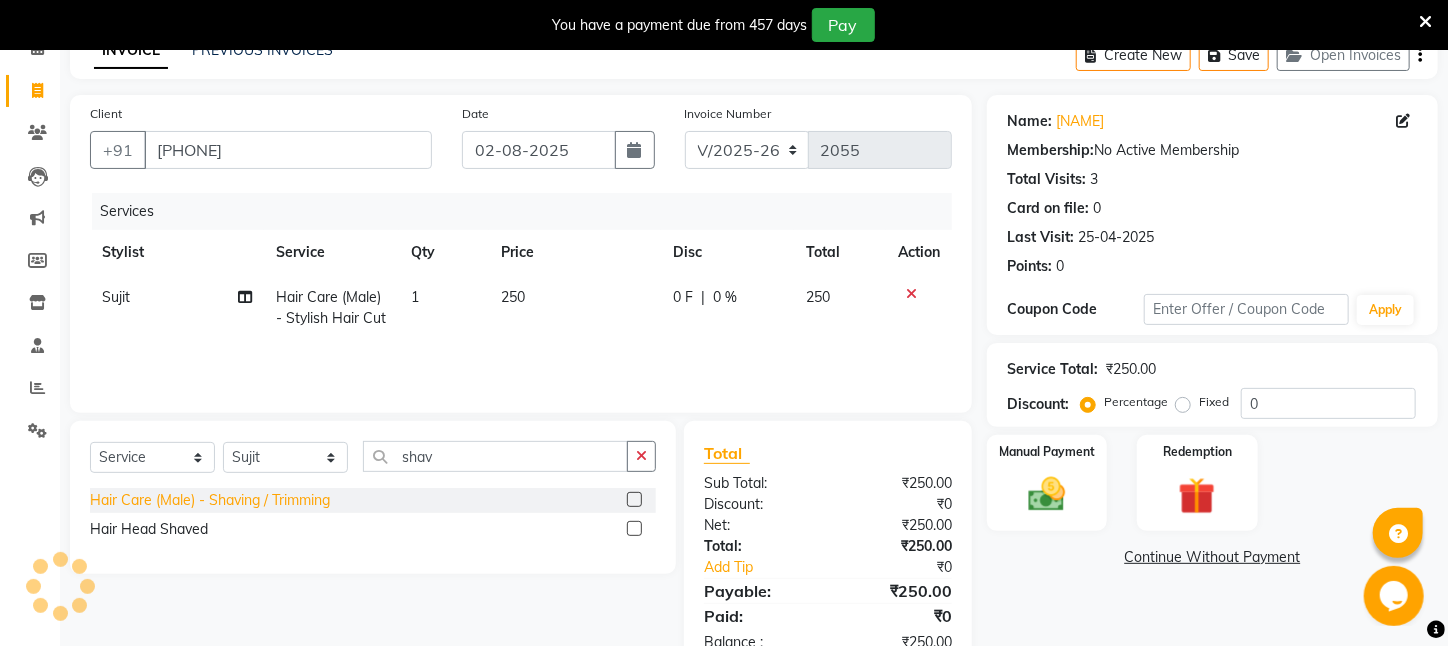 click on "Hair Care (Male)   -   Shaving / Trimming" 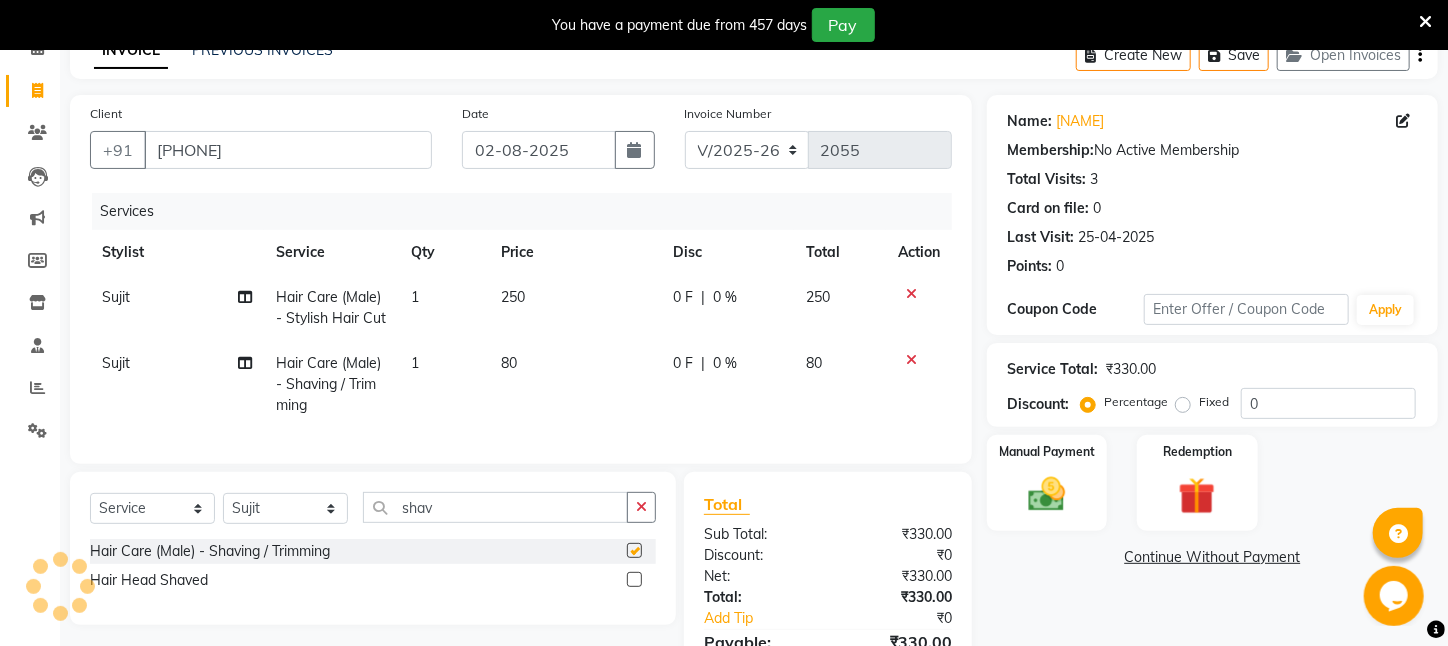 checkbox on "false" 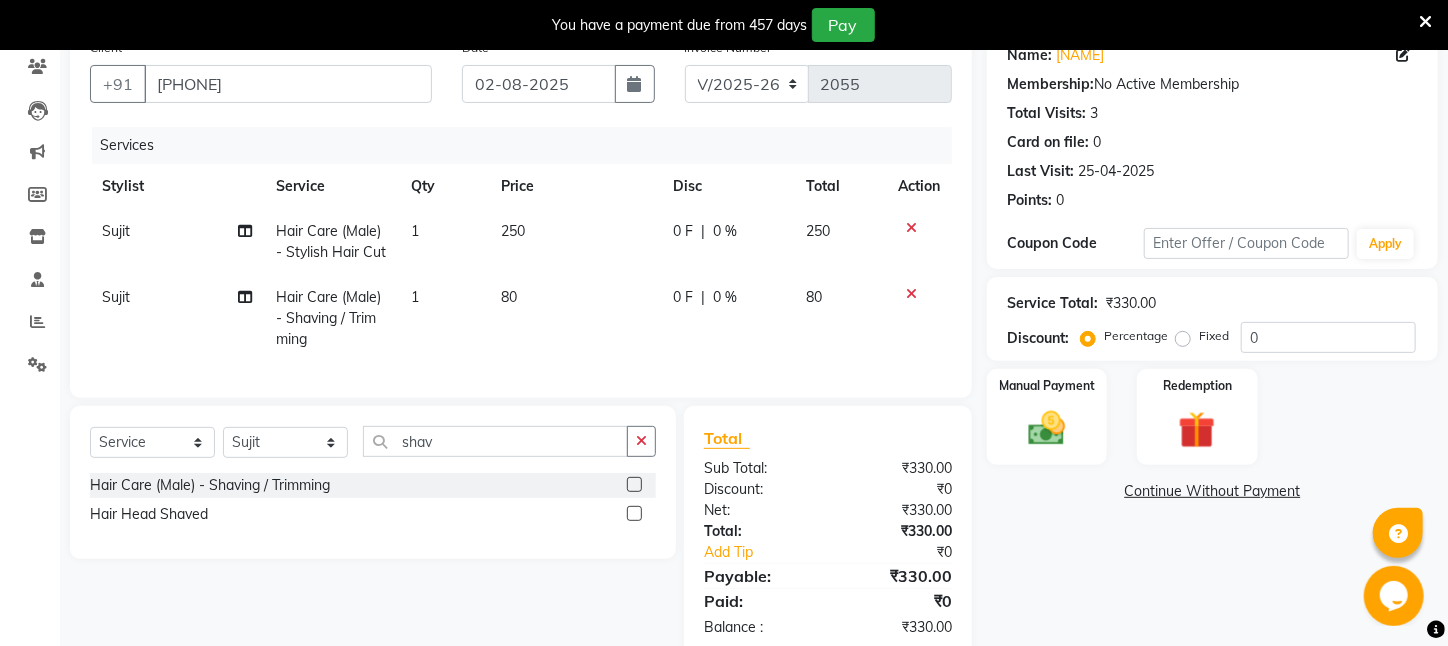 scroll, scrollTop: 227, scrollLeft: 0, axis: vertical 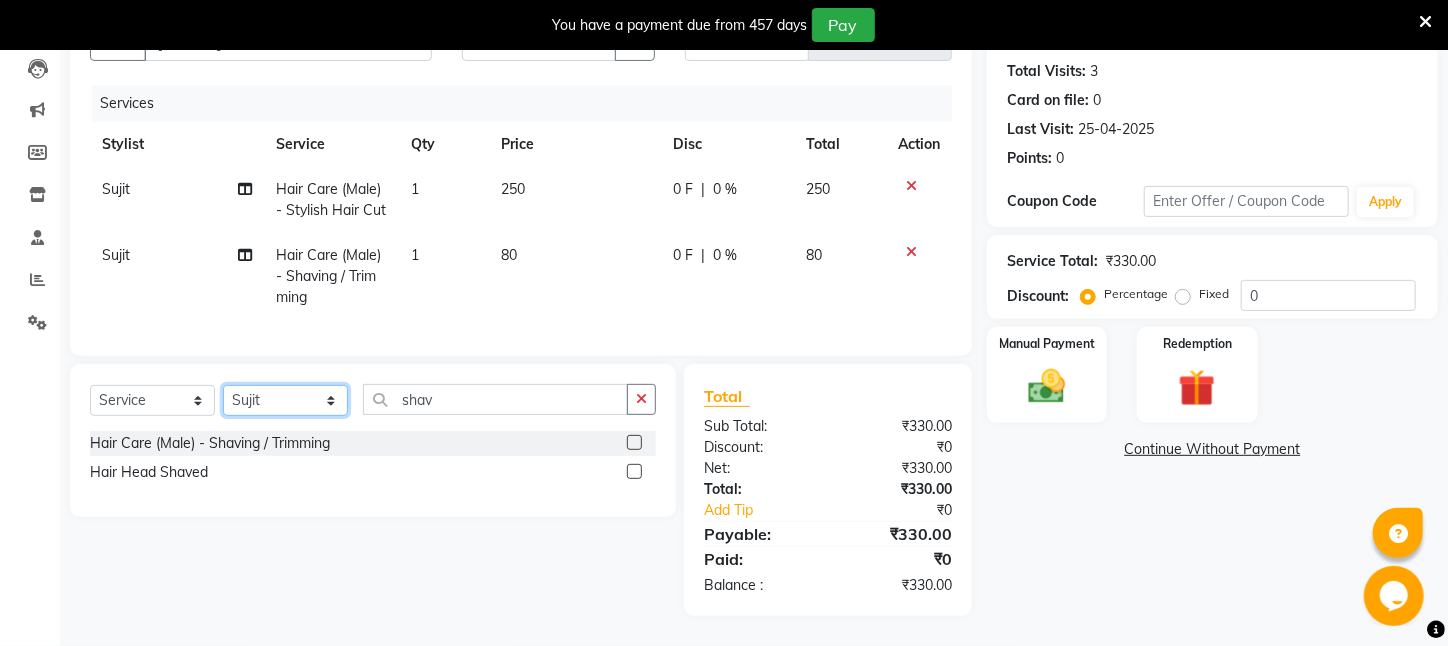 click on "Select Stylist [NAME] [NAME]  [NAME] [NAME]   [NAME]   [NAME]   [NAME]   [CITY] [NAME] [NAME] [NAME] [NAME] [NAME] [NAME] [NAME] [NAME] [NAME] [NAME] [NAME] [NAME]" 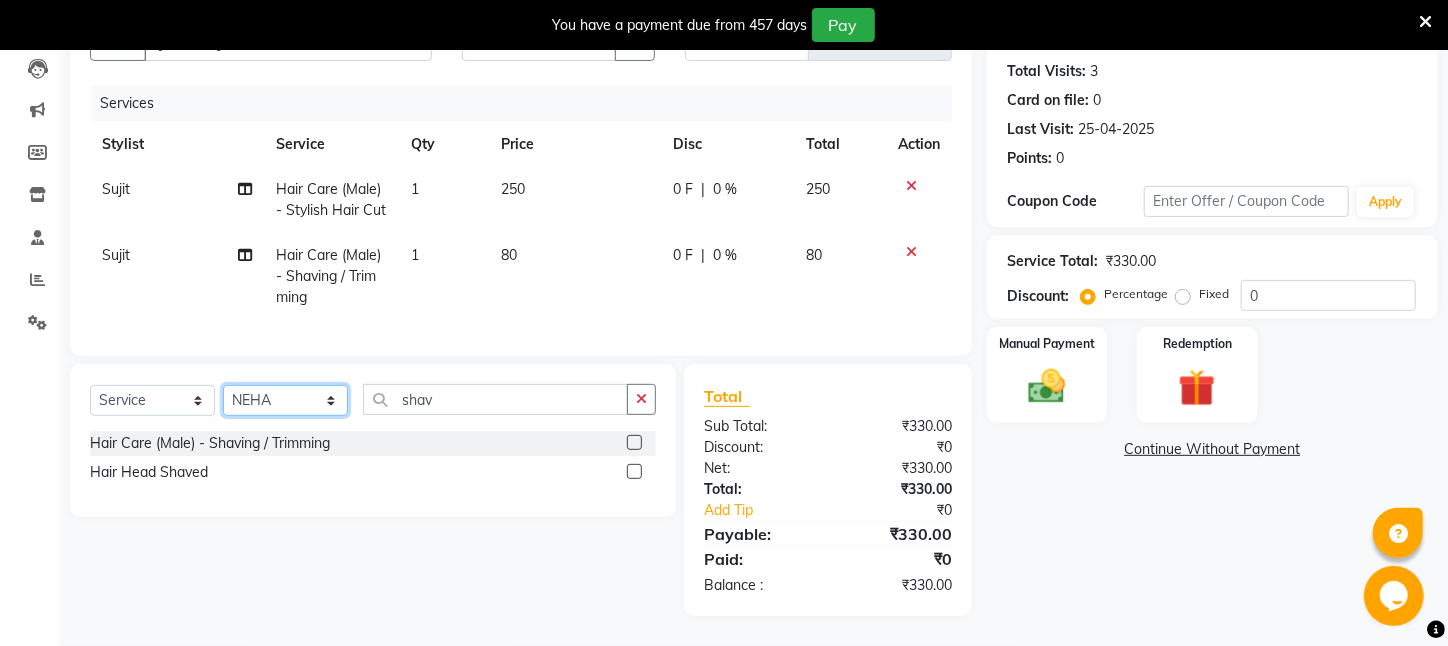 click on "Select Stylist [NAME] [NAME]  [NAME] [NAME]   [NAME]   [NAME]   [NAME]   [CITY] [NAME] [NAME] [NAME] [NAME] [NAME] [NAME] [NAME] [NAME] [NAME] [NAME] [NAME] [NAME]" 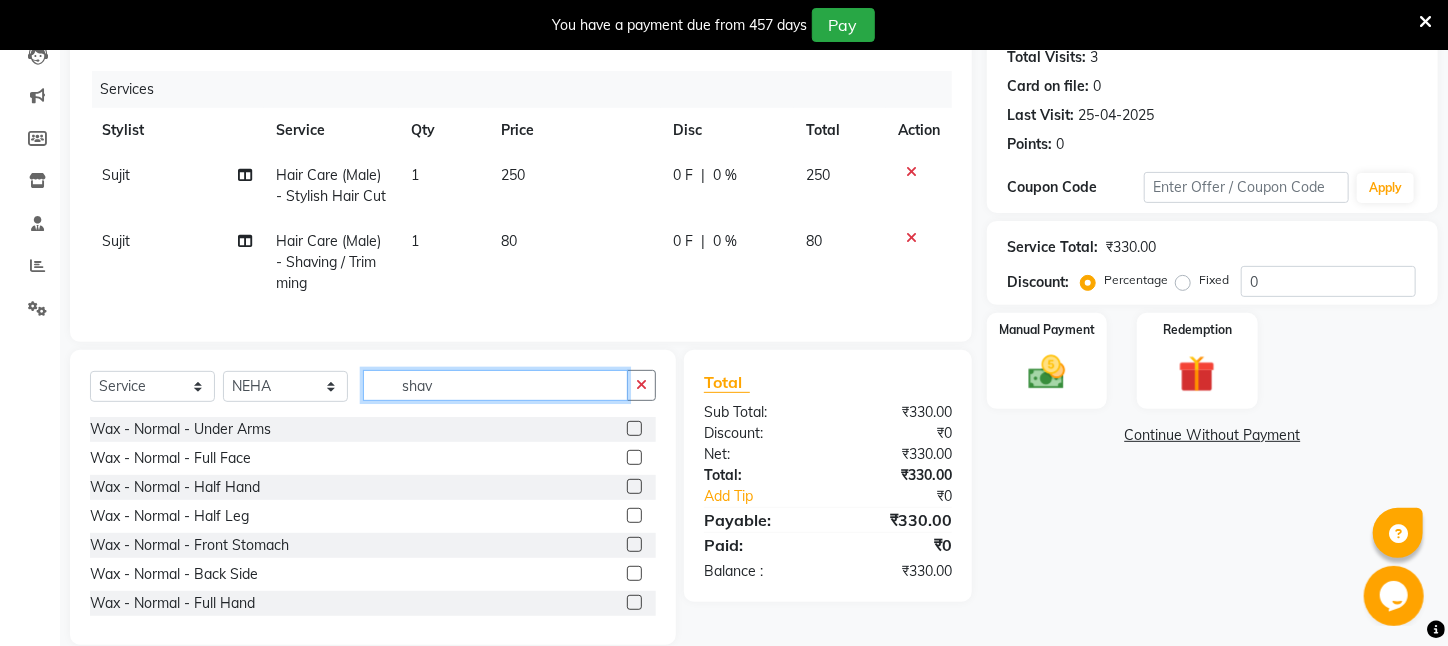 drag, startPoint x: 454, startPoint y: 405, endPoint x: 252, endPoint y: 398, distance: 202.12125 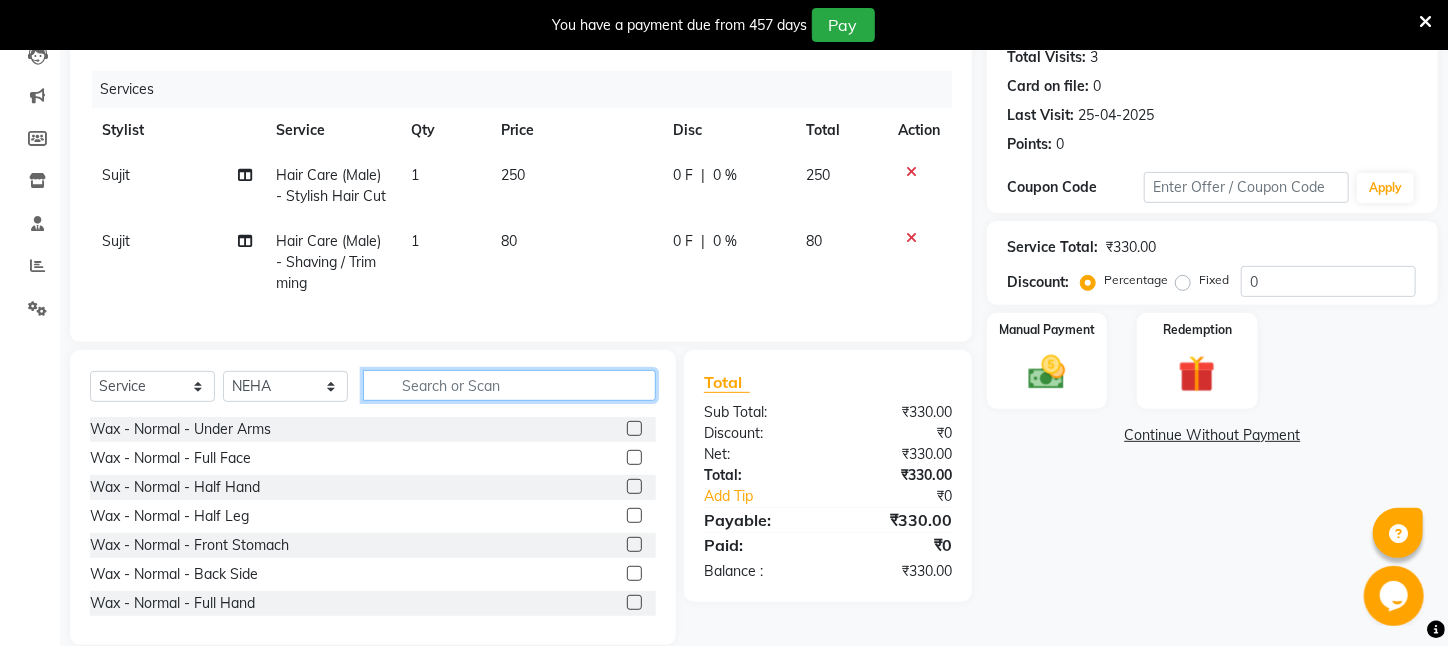 type on "h" 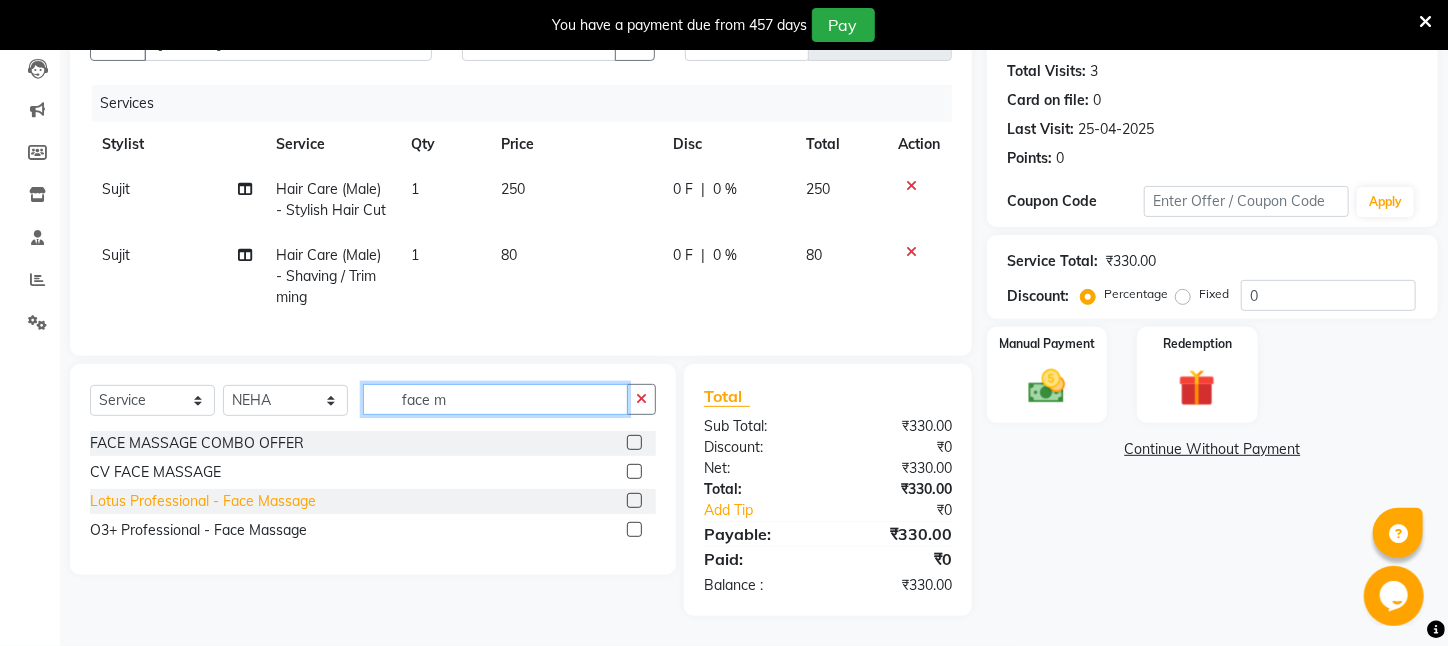 type on "face m" 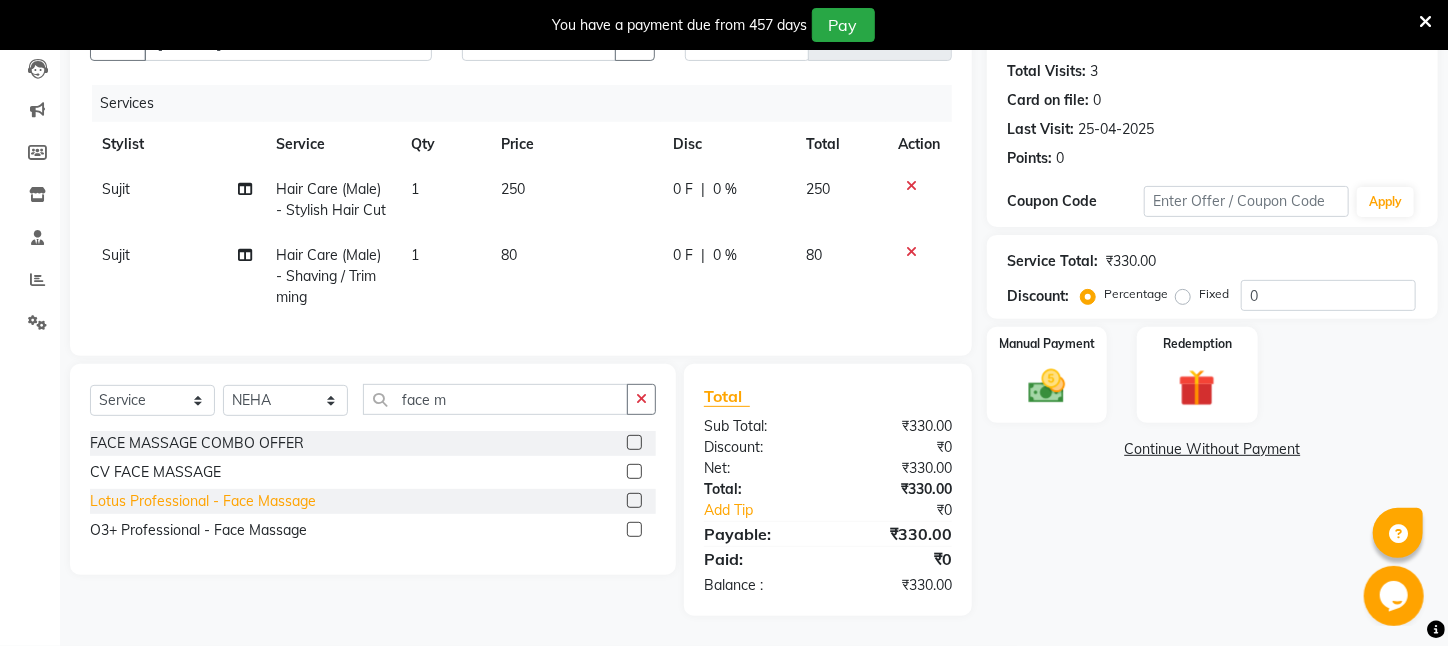click on "Lotus Professional - Face Massage" 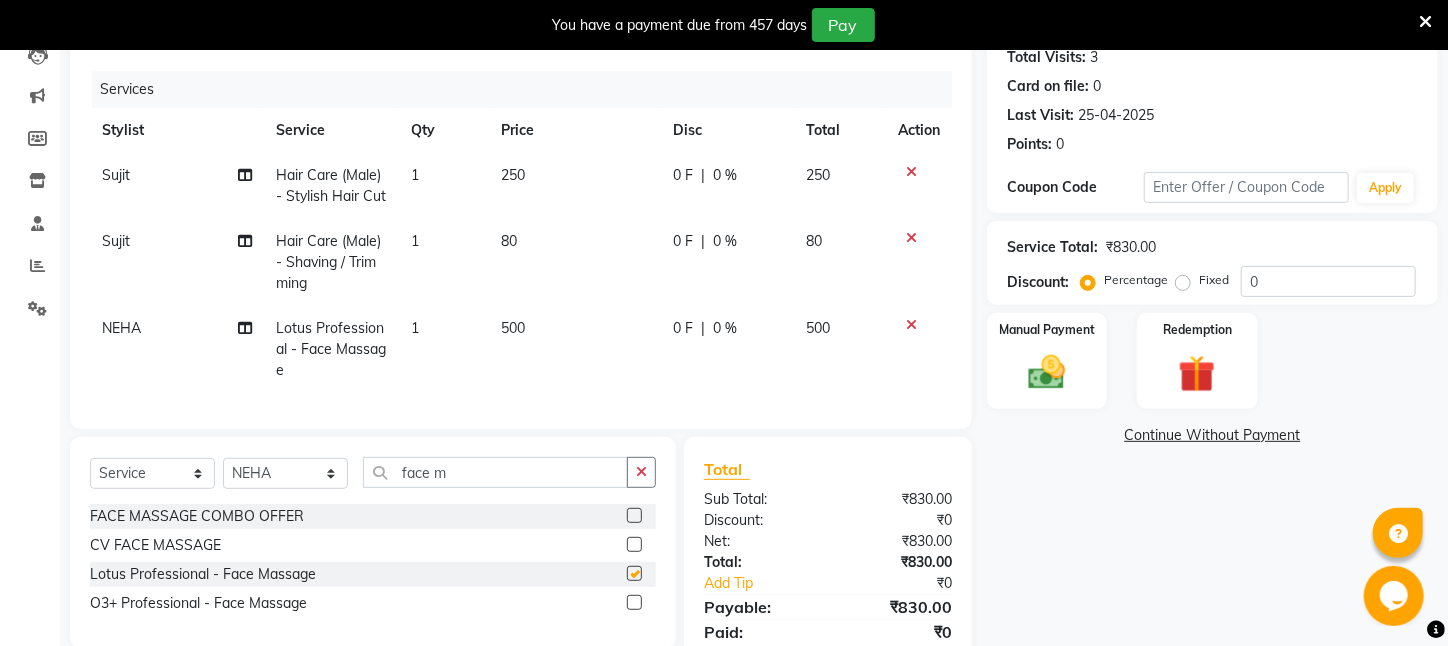 checkbox on "false" 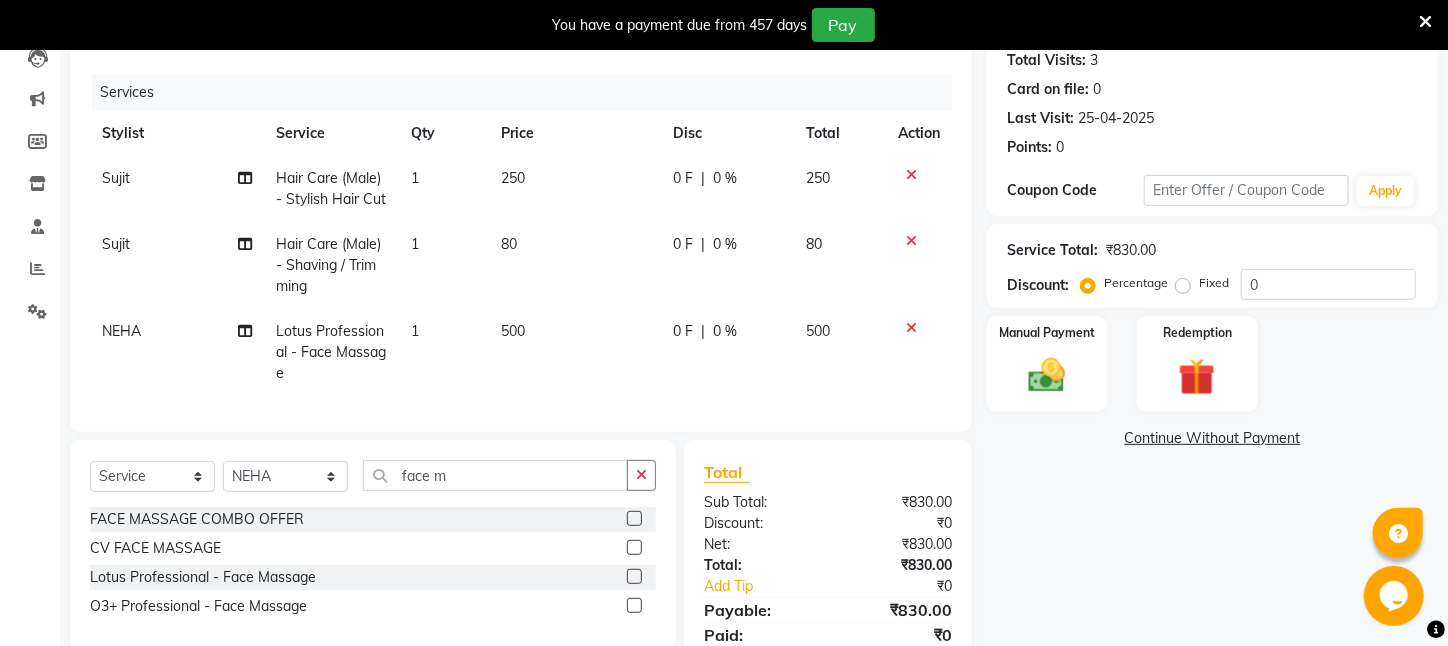 scroll, scrollTop: 227, scrollLeft: 0, axis: vertical 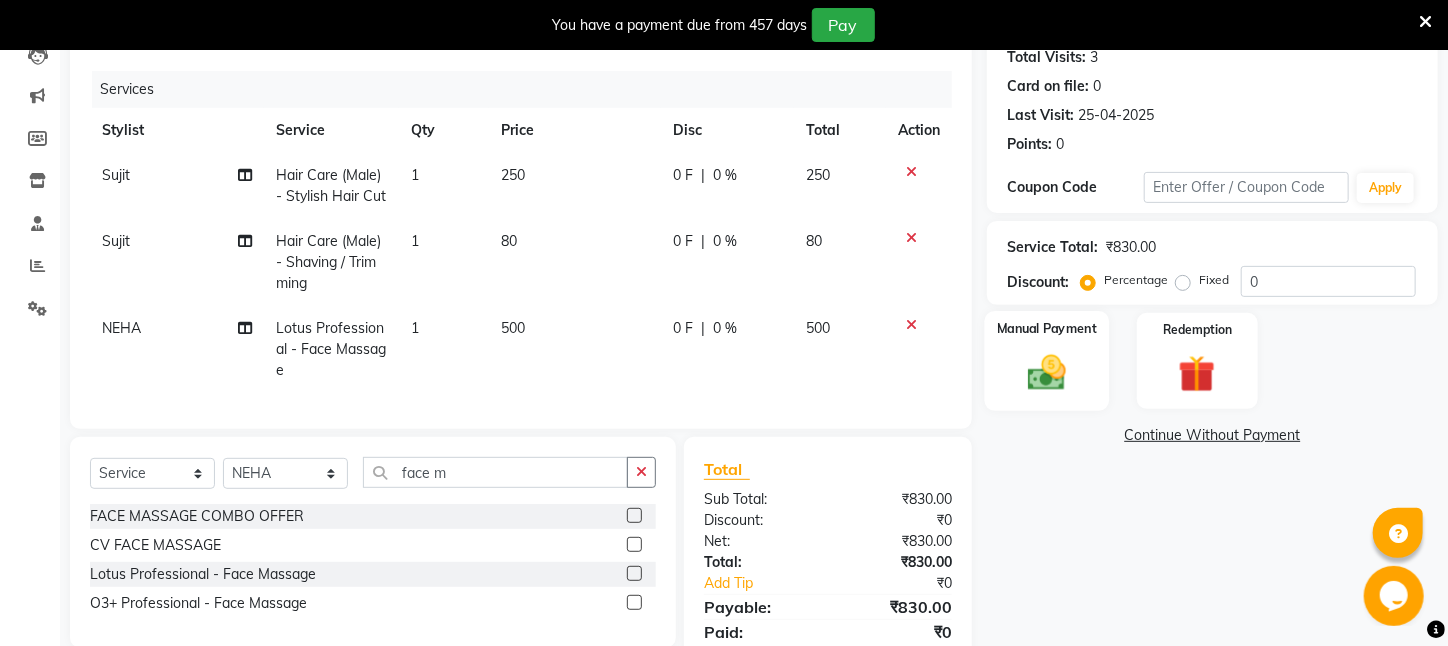 click on "Manual Payment" 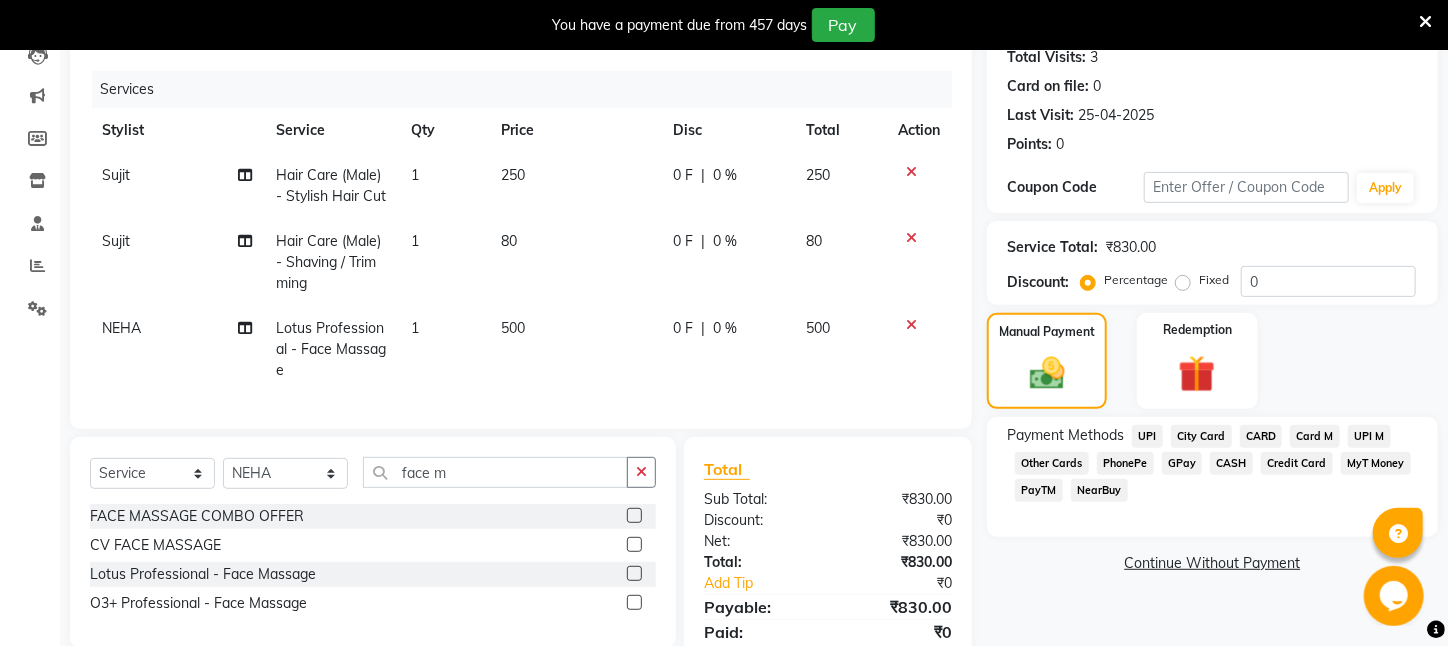 click on "PayTM" 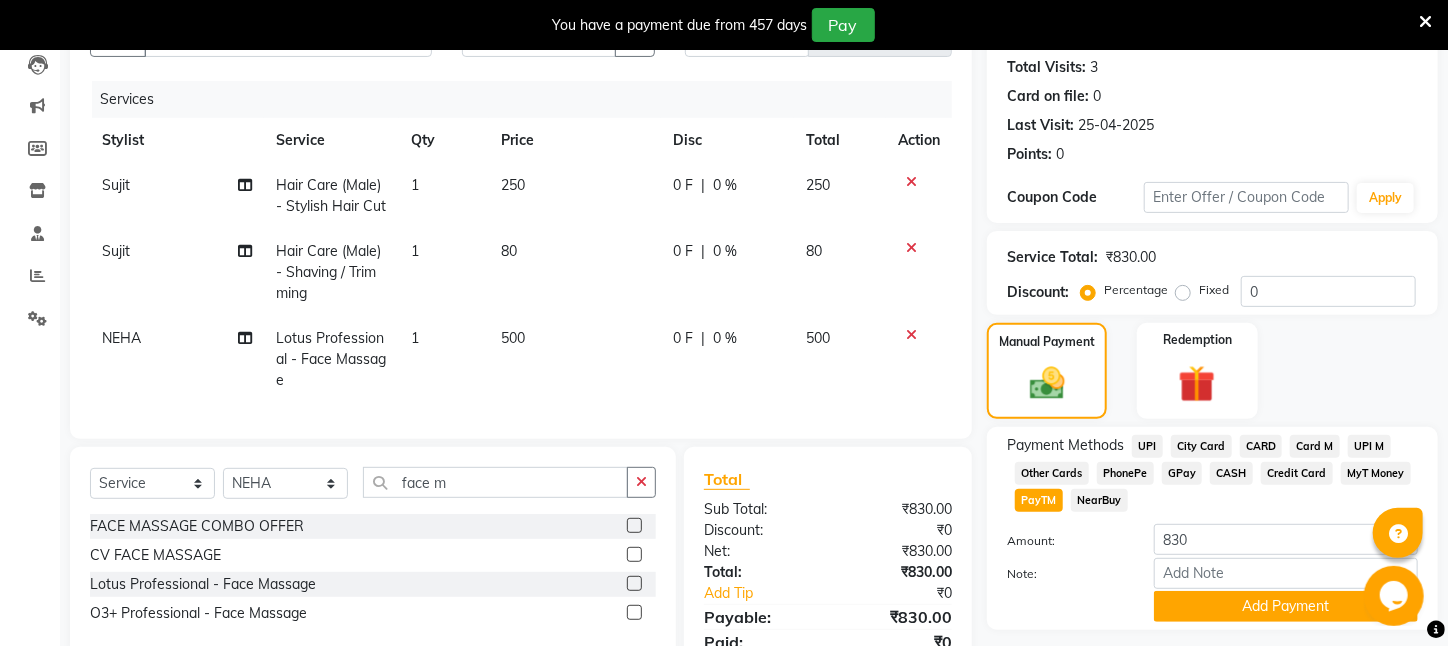 scroll, scrollTop: 227, scrollLeft: 0, axis: vertical 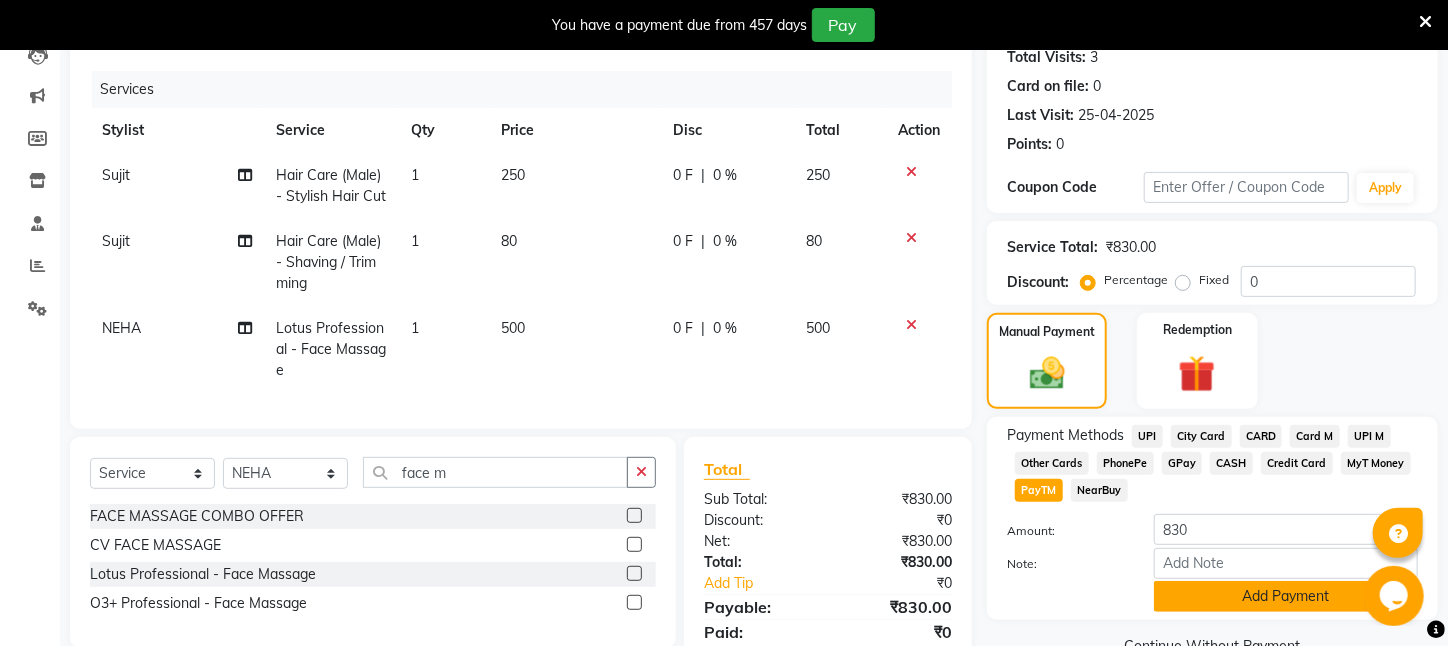 click on "Add Payment" 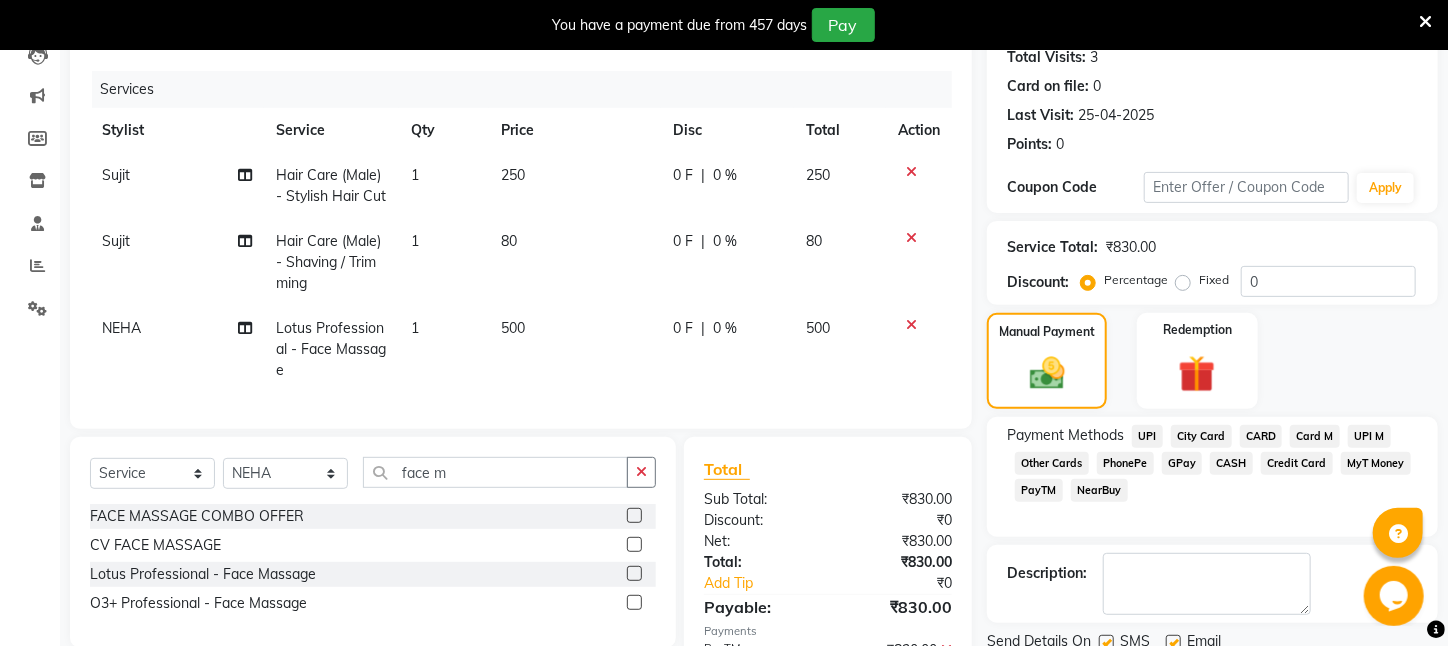 scroll, scrollTop: 327, scrollLeft: 0, axis: vertical 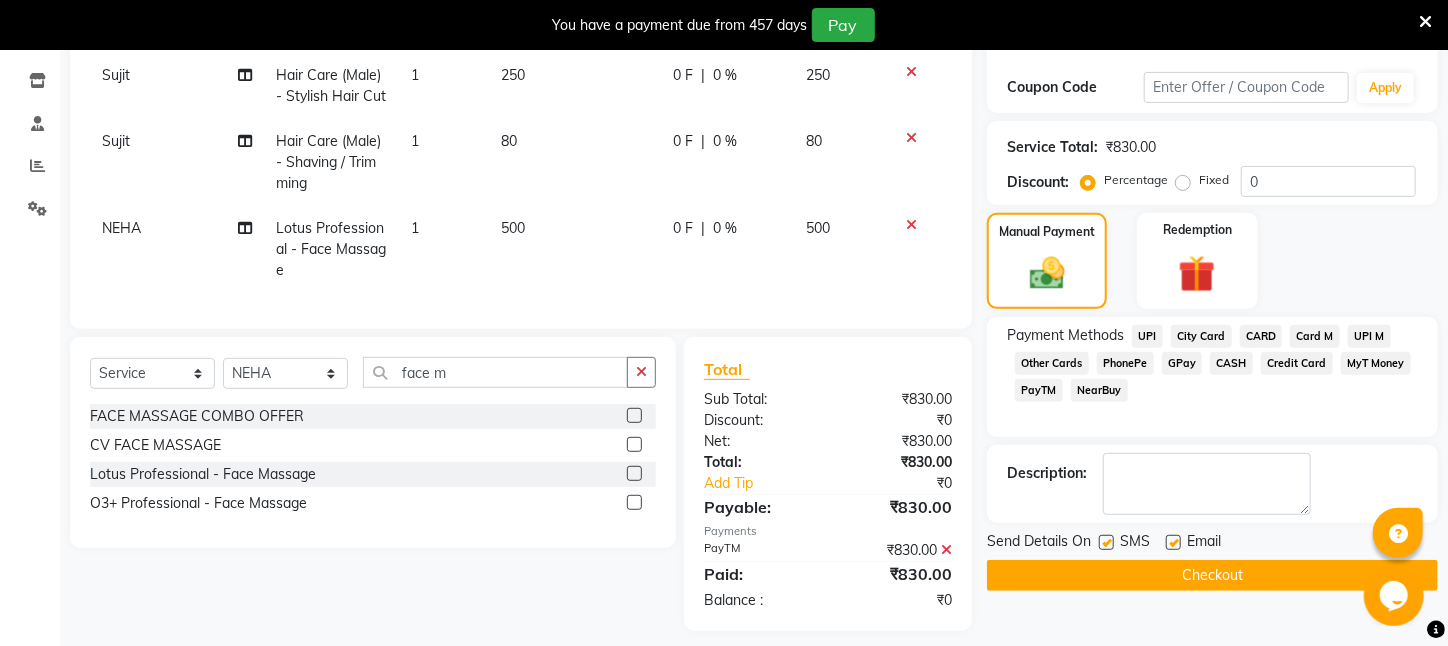 click on "Checkout" 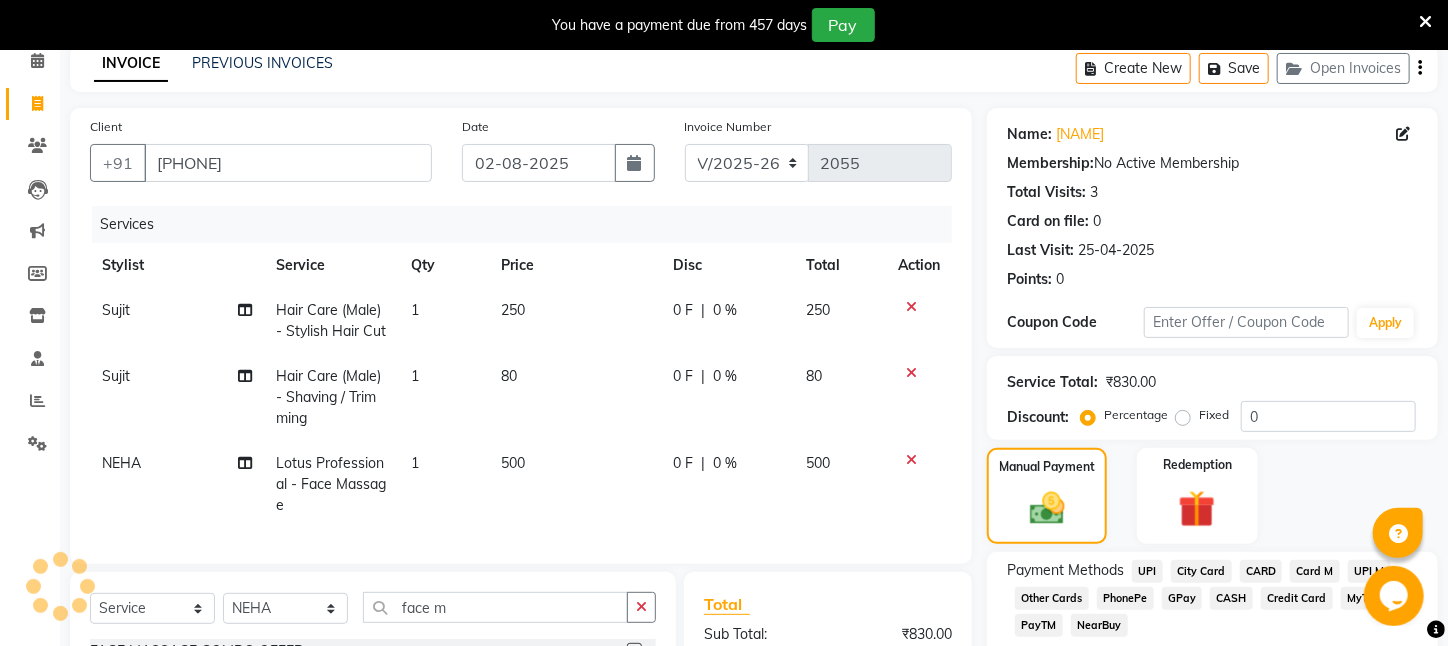 scroll, scrollTop: 0, scrollLeft: 0, axis: both 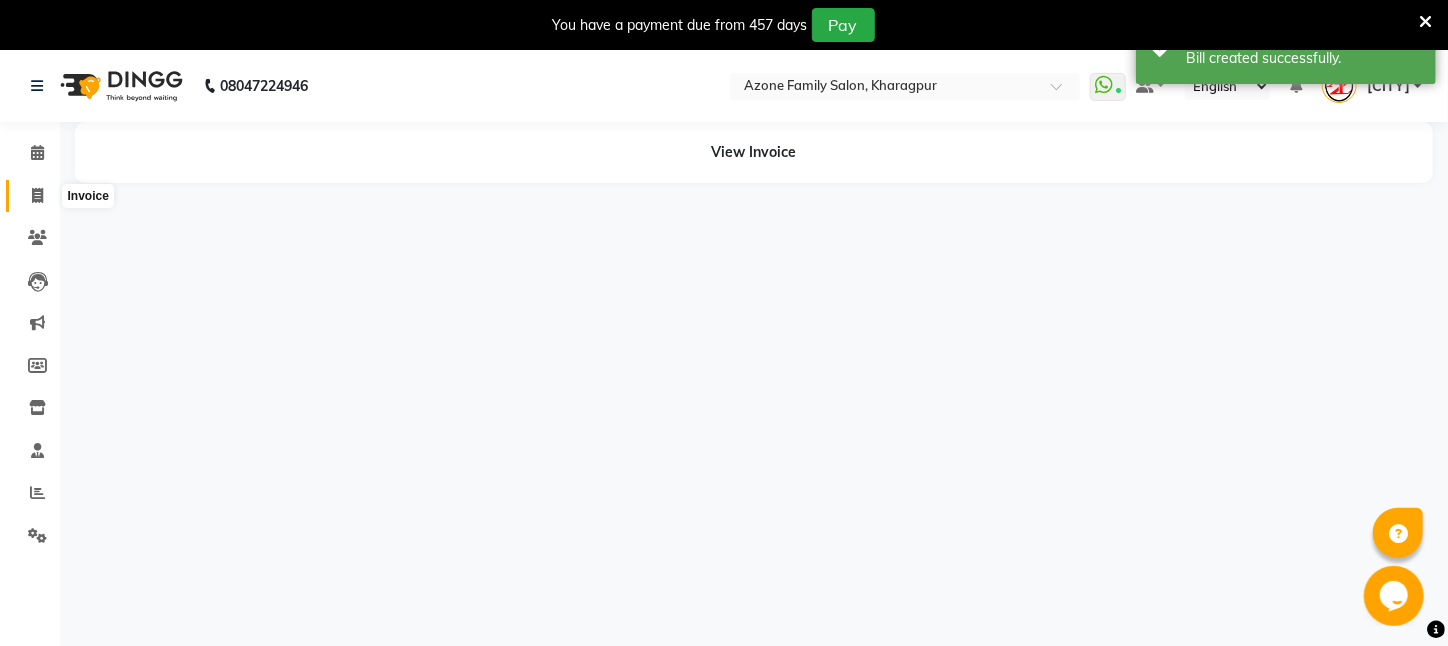 click 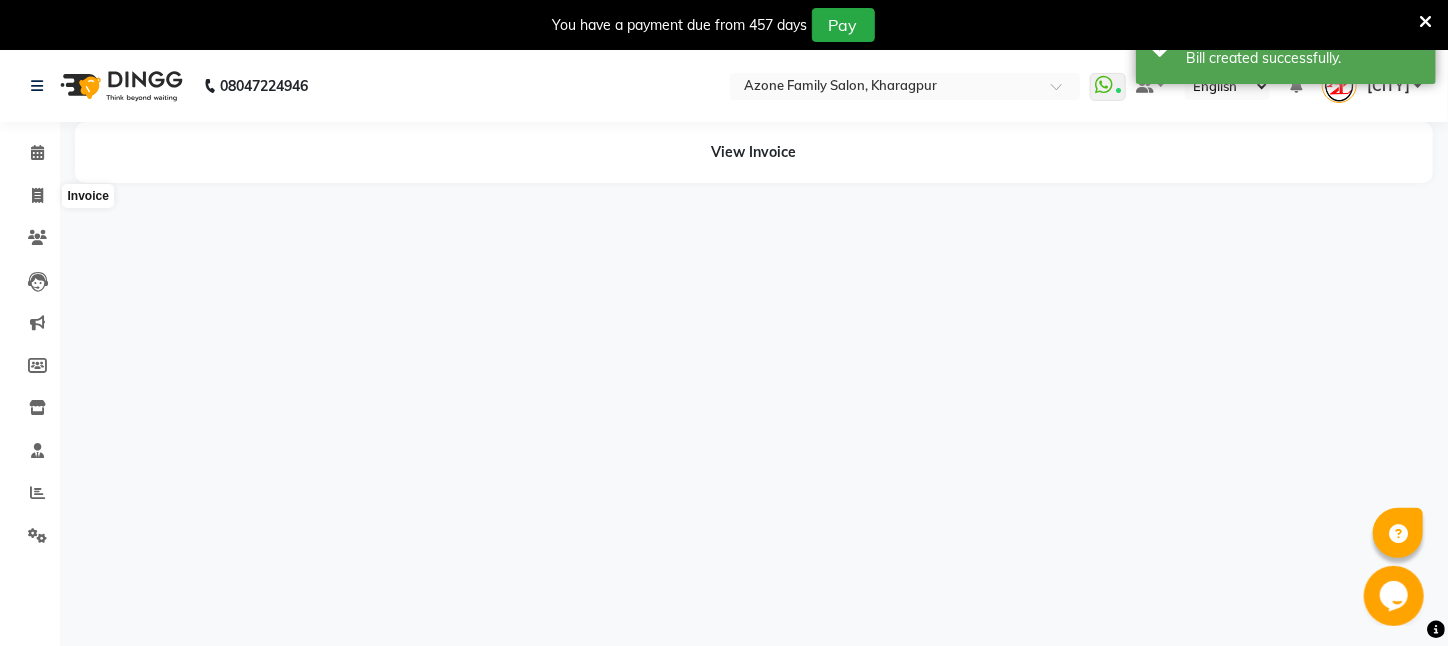 select on "service" 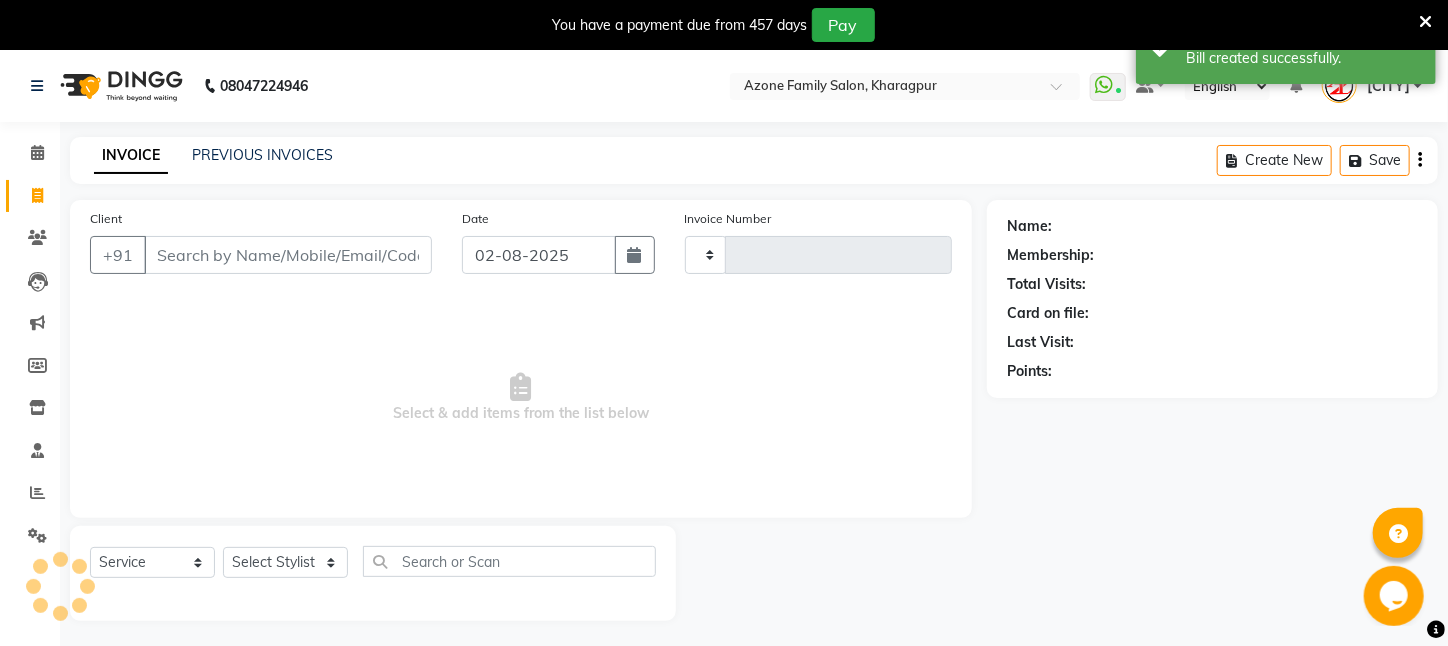 type on "2056" 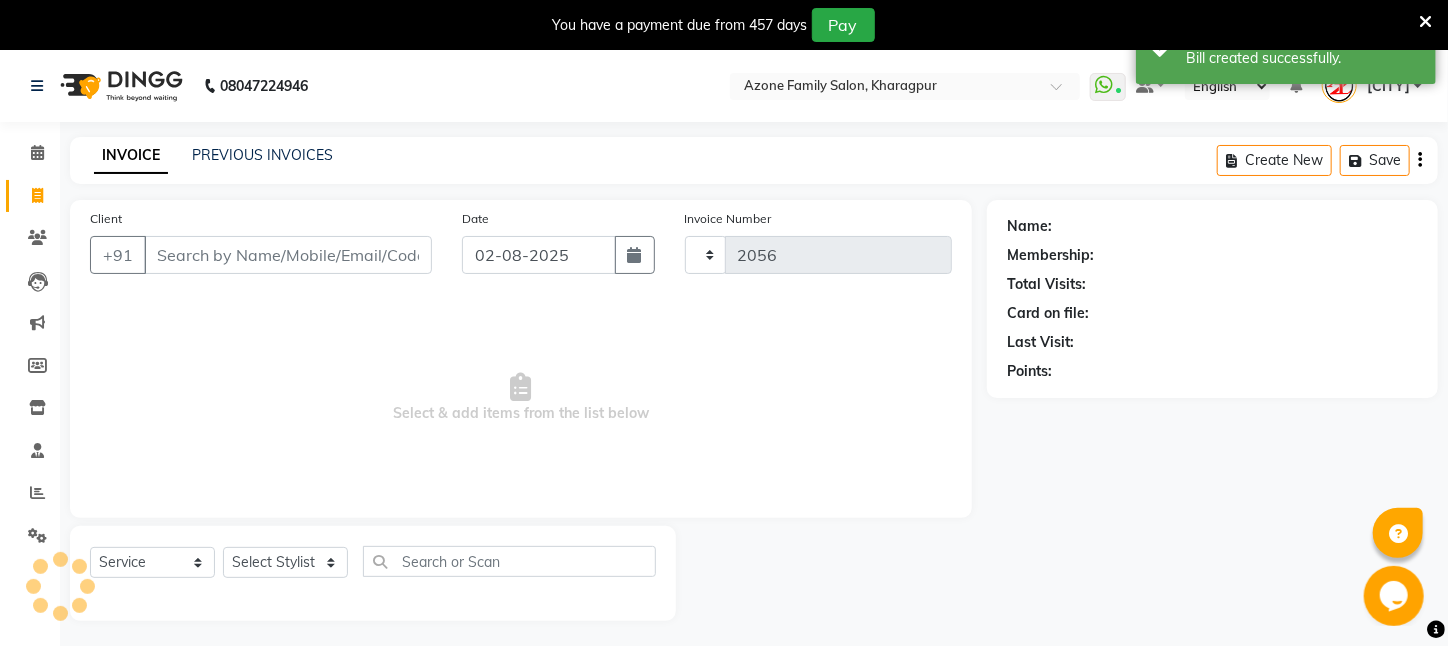 click on "Client" at bounding box center [288, 255] 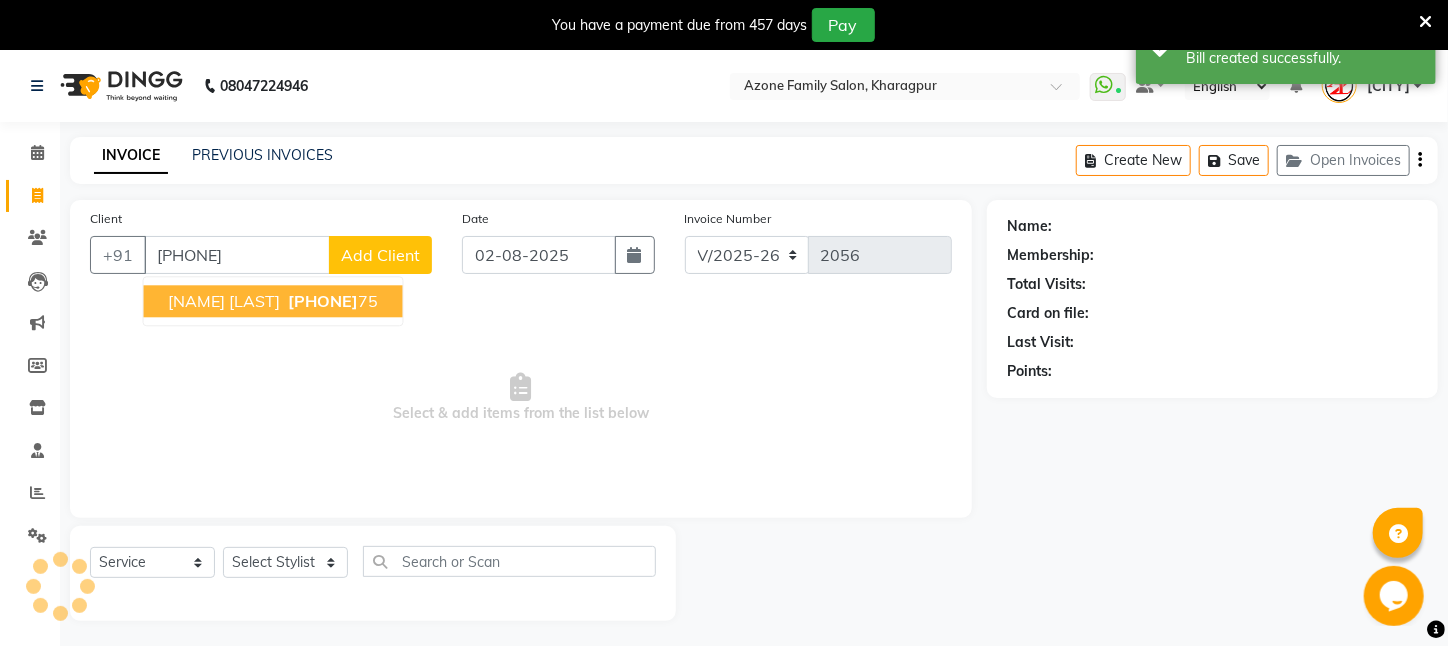 click on "[NAME]   [PHONE] [NUMBER]" at bounding box center (273, 301) 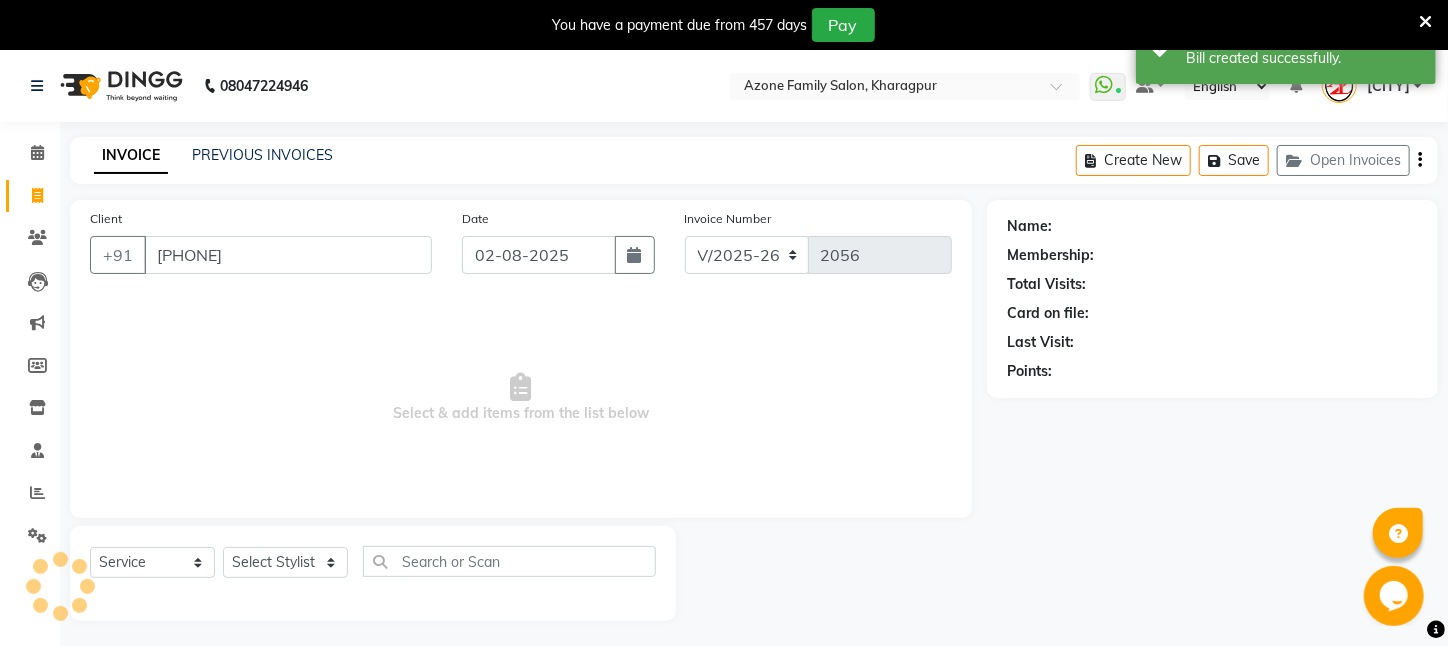type on "[PHONE]" 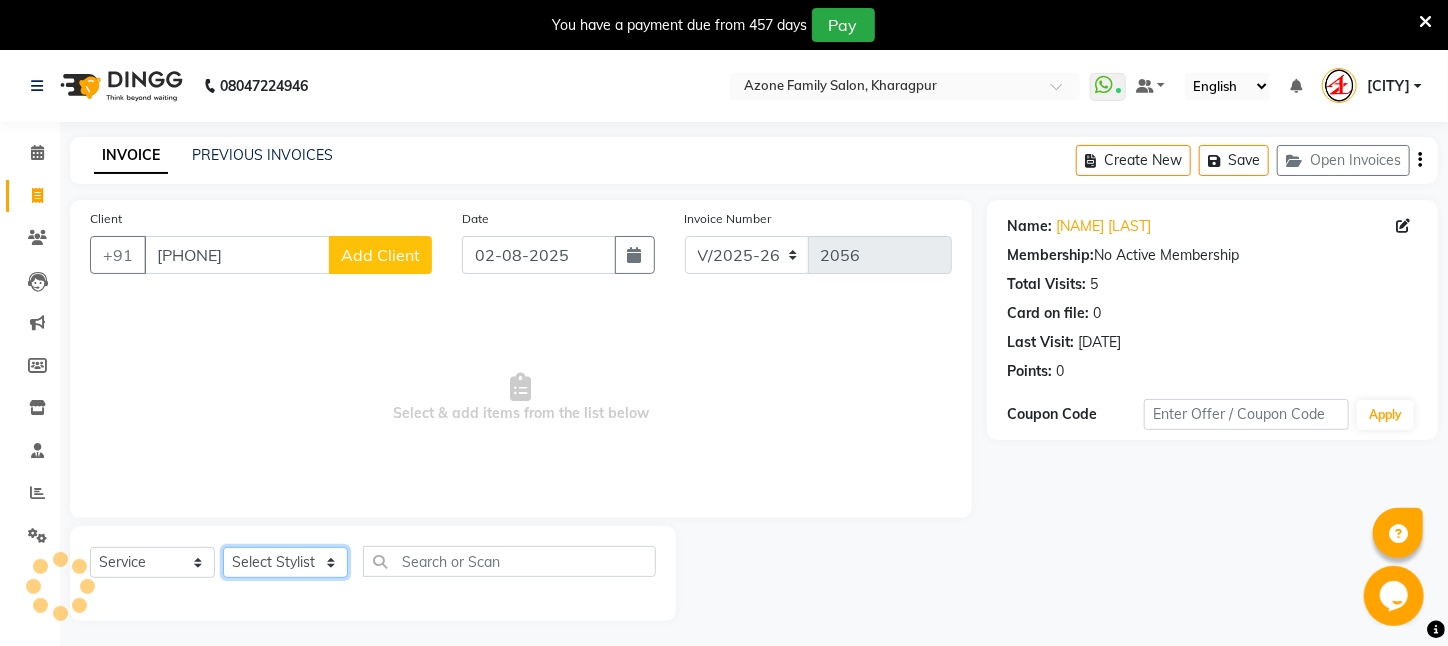 click on "Select Stylist [FIRST] [LAST] [FIRST] [FIRST] [FIRST] [FIRST] [FIRST] [AREA] [FIRST] [LAST] [FIRST] [FIRST] [FIRST] [FIRST] [FIRST] [FIRST] [FIRST] [FIRST] [FIRST] [FIRST] [FIRST] [FIRST] [FIRST]" 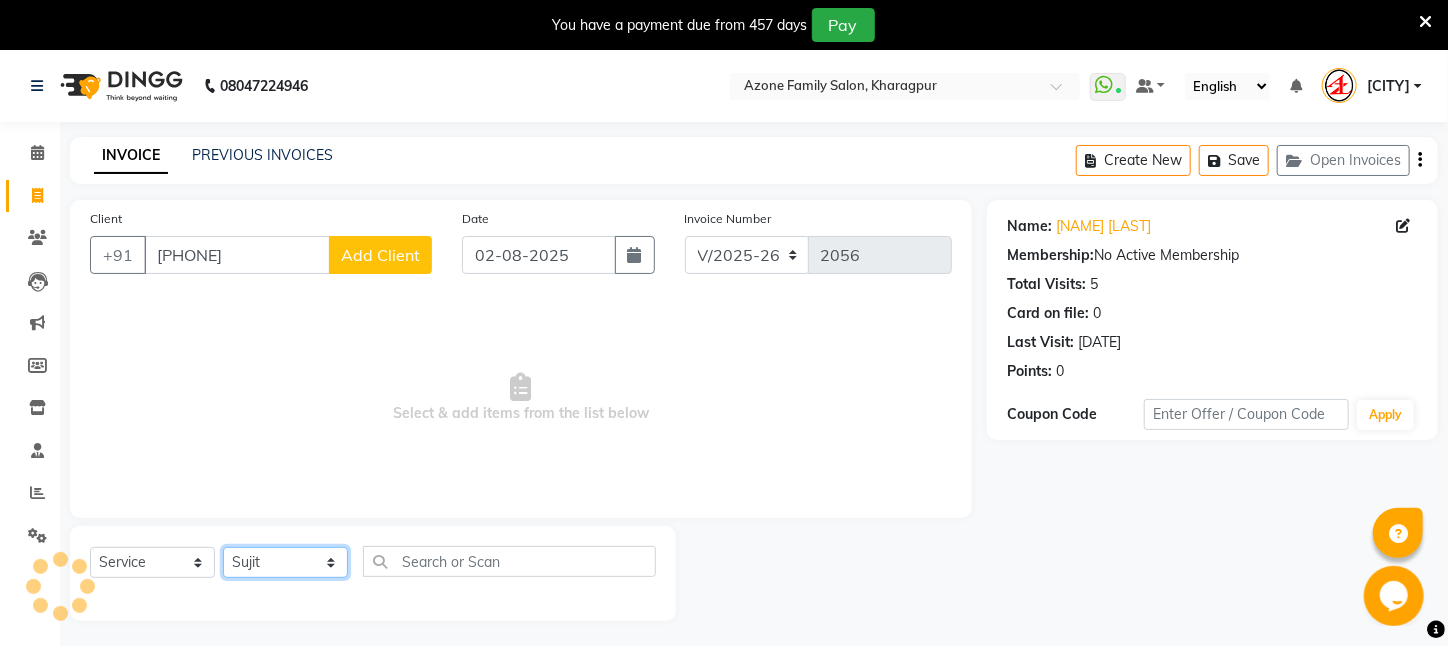 click on "Select Stylist [FIRST] [LAST] [FIRST] [FIRST] [FIRST] [FIRST] [FIRST] [AREA] [FIRST] [LAST] [FIRST] [FIRST] [FIRST] [FIRST] [FIRST] [FIRST] [FIRST] [FIRST] [FIRST] [FIRST] [FIRST] [FIRST] [FIRST]" 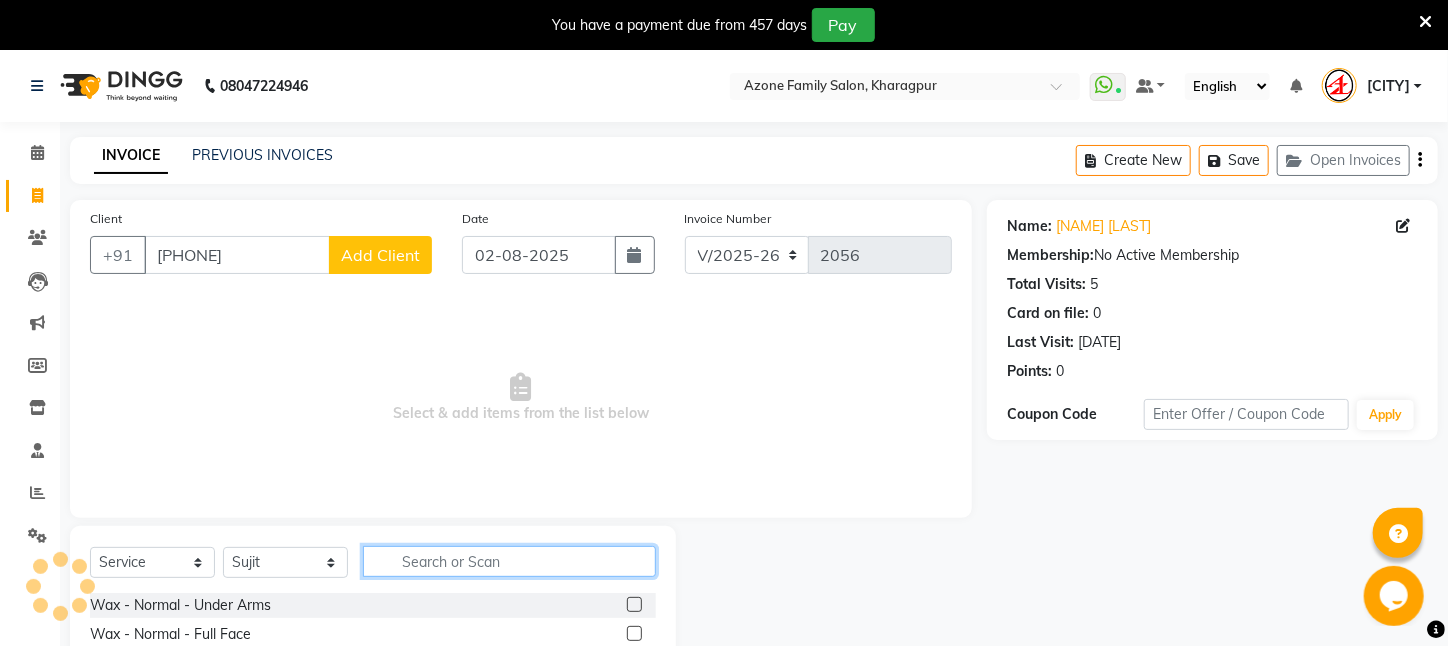 click 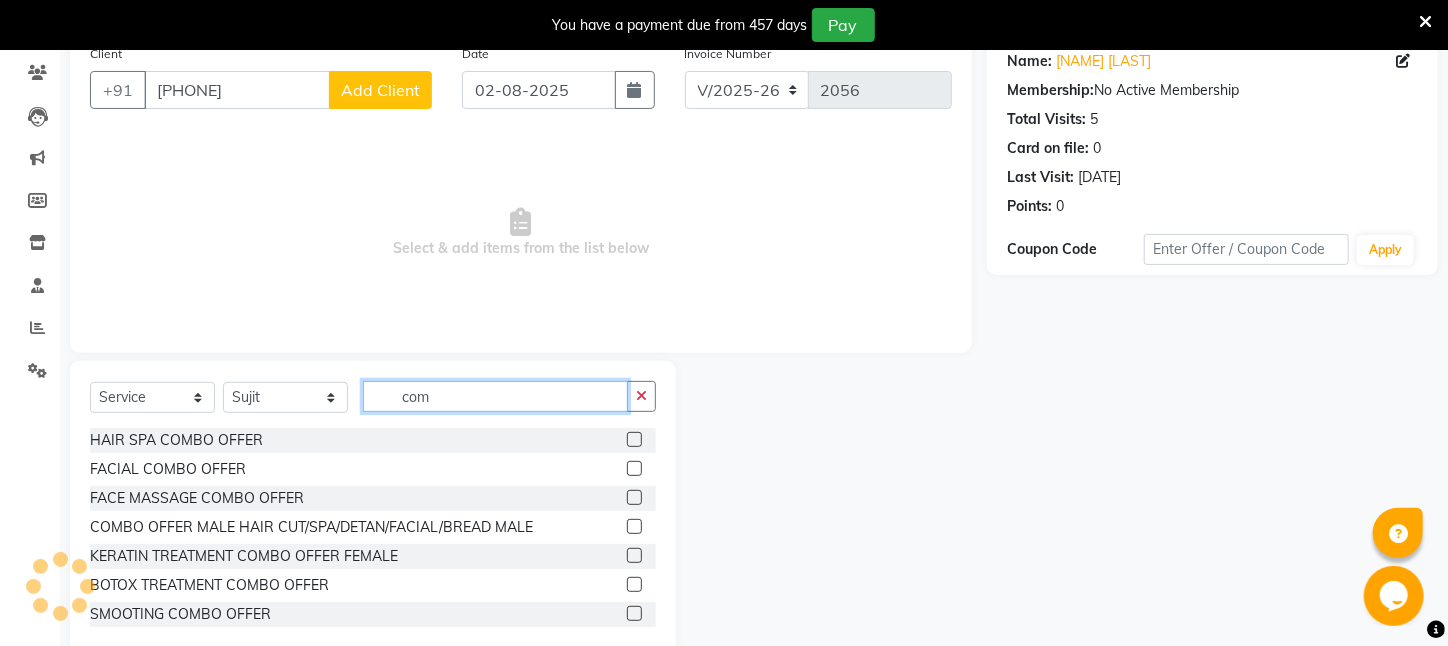 scroll, scrollTop: 200, scrollLeft: 0, axis: vertical 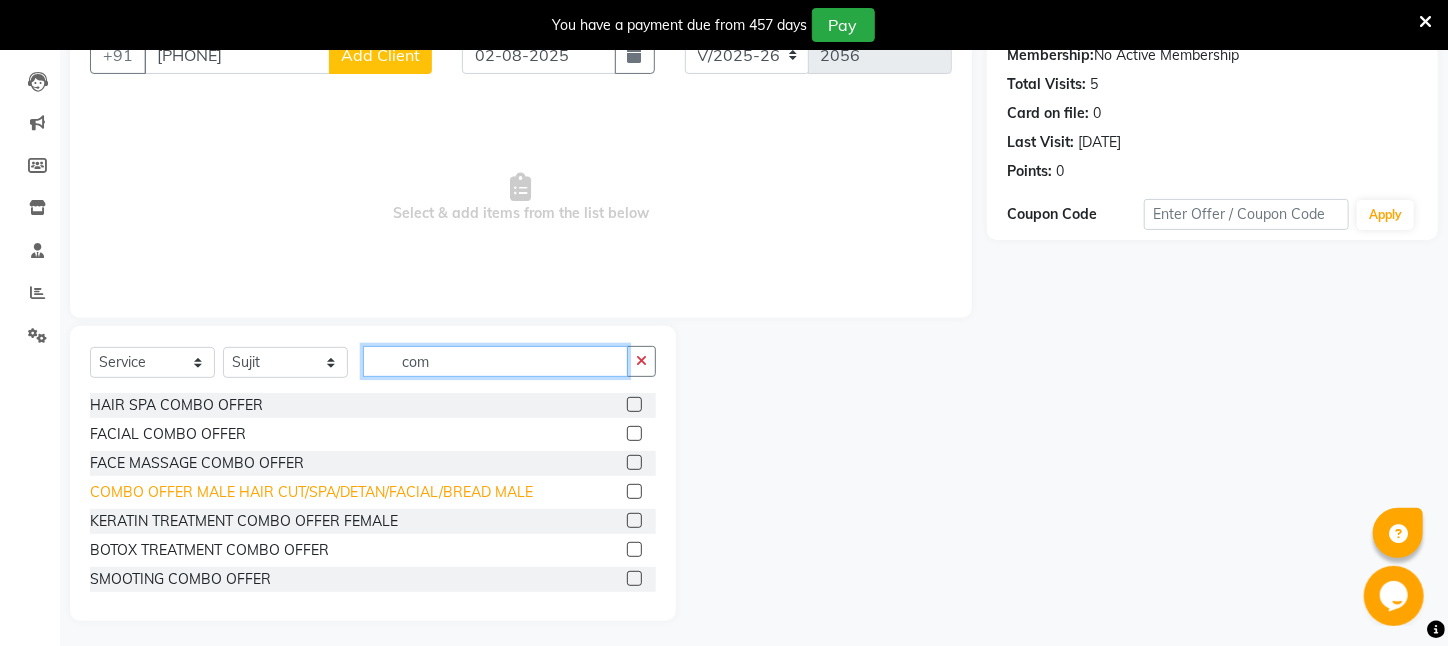 type on "com" 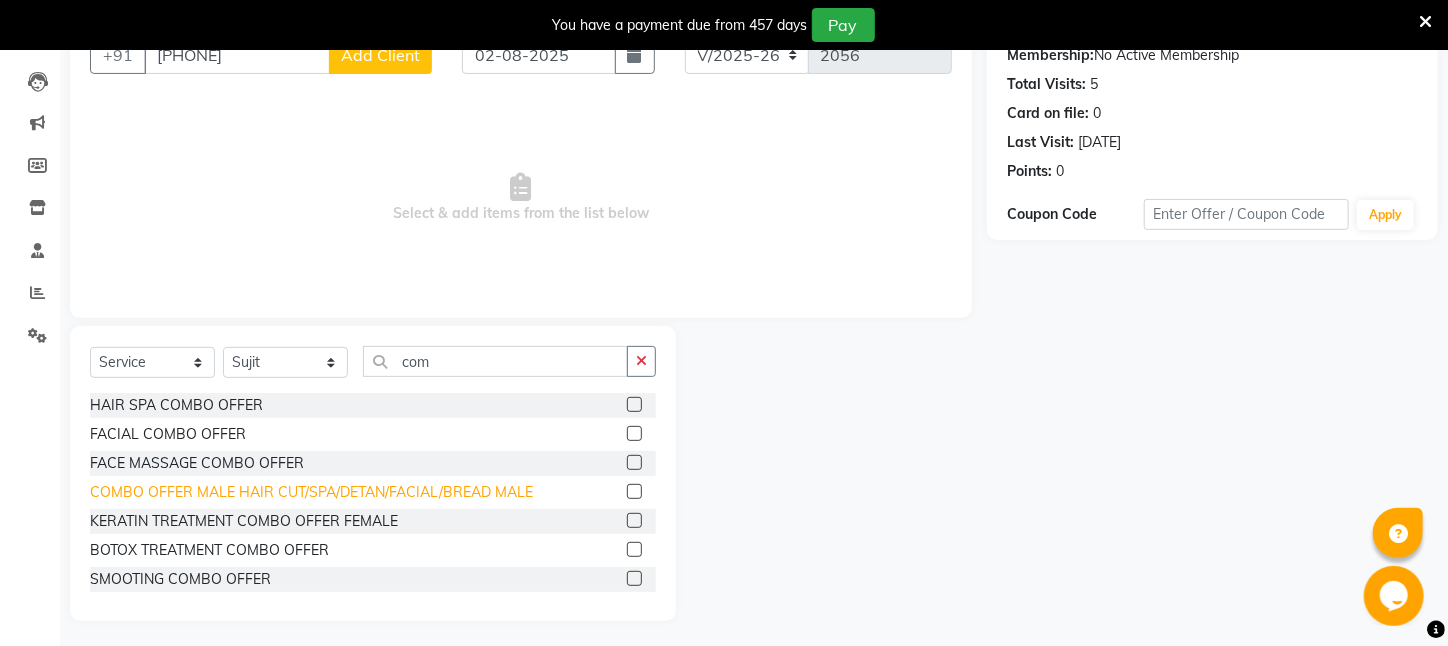 click on "COMBO OFFER MALE HAIR CUT/SPA/DETAN/FACIAL/BREAD MALE" 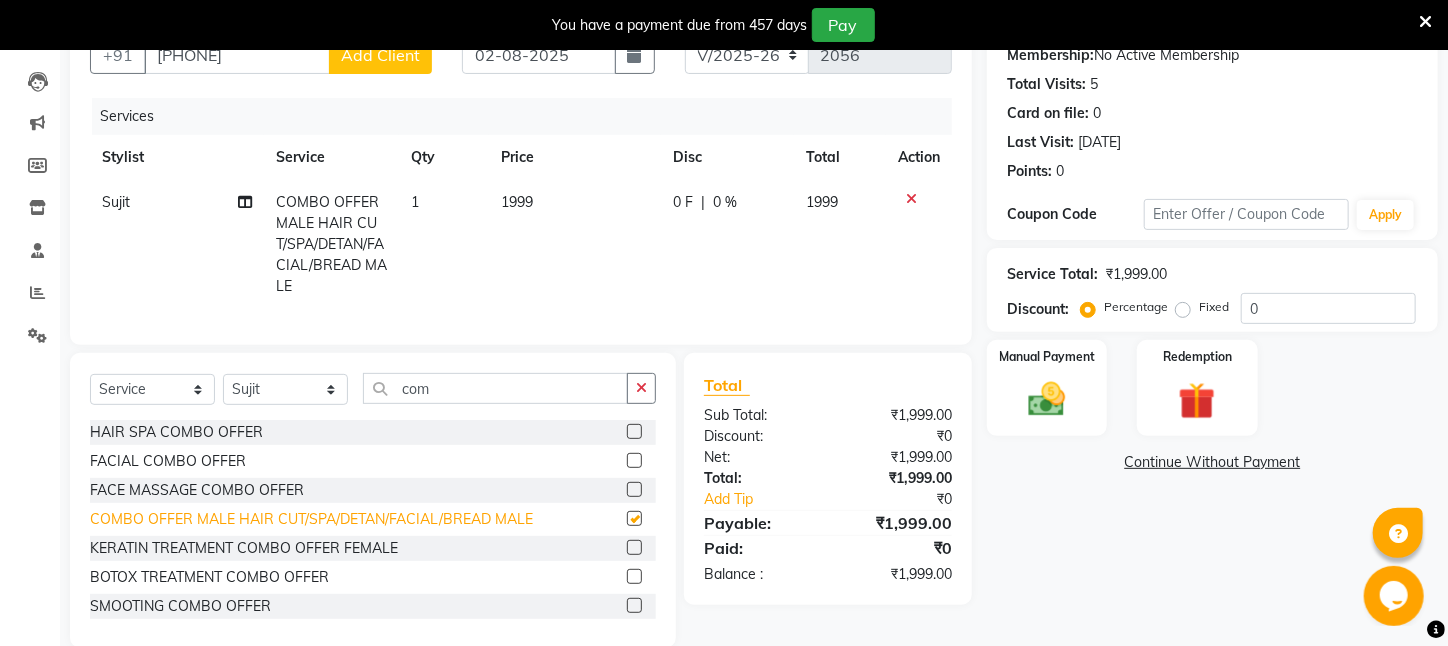 checkbox on "false" 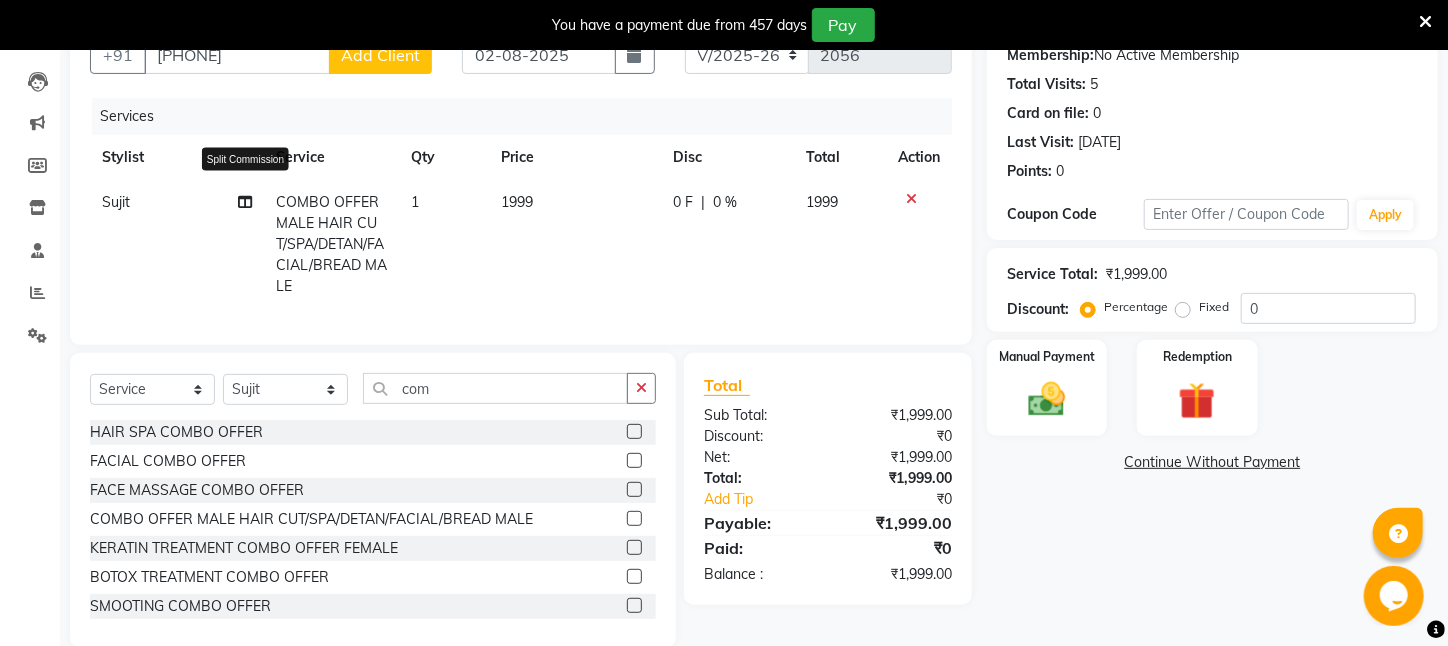 click 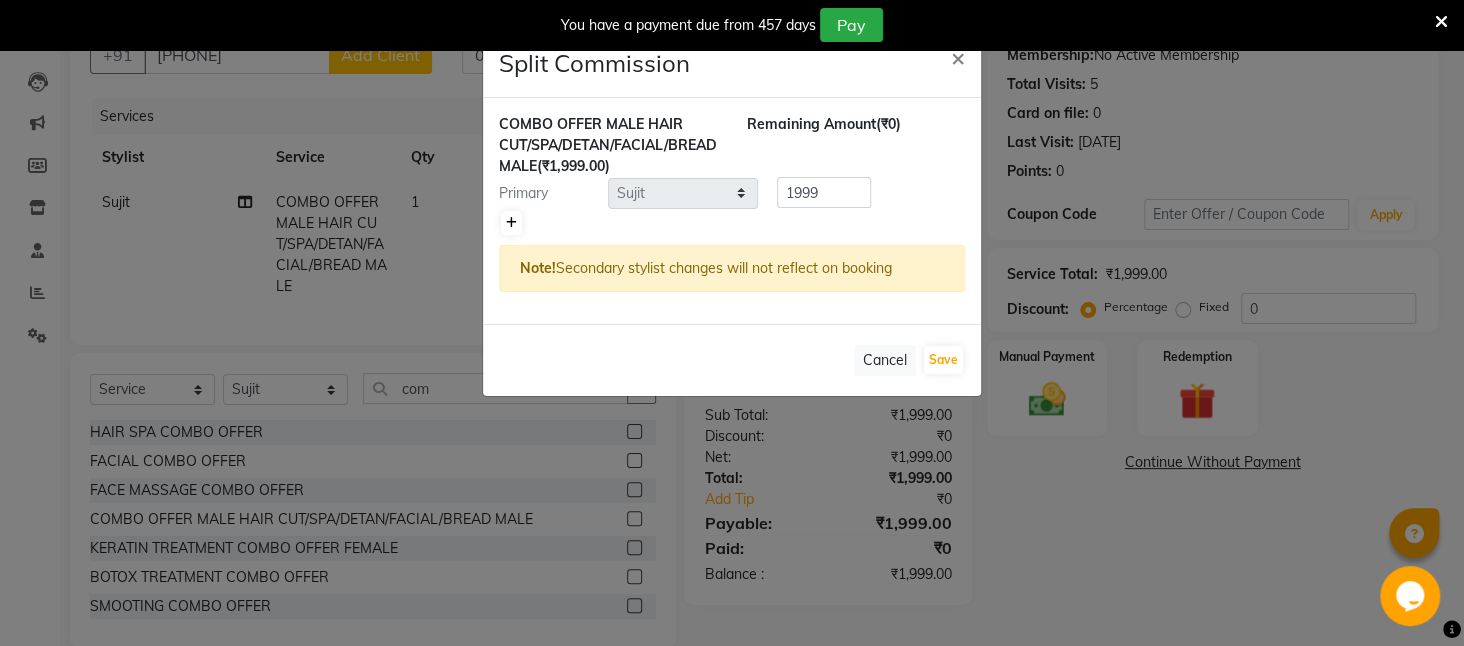 click on "COMBO OFFER MALE HAIR CUT/SPA/DETAN/FACIAL/BREAD MALE  (₹1,999.00) Remaining Amount  (₹0) Primary Select  Aftab   Ansar    ARPITA   DEEPIKA   IMRAAN   Injamam   KESHAV   kharagpur   Mahadev Pal   Manisha   MOUMITA   NEHA   Rahim   Ruma   SAIMA   Shibani   Sujit   Suman   TINKU   Venu  1999 Note!  Secondary stylist changes will not reflect on booking" 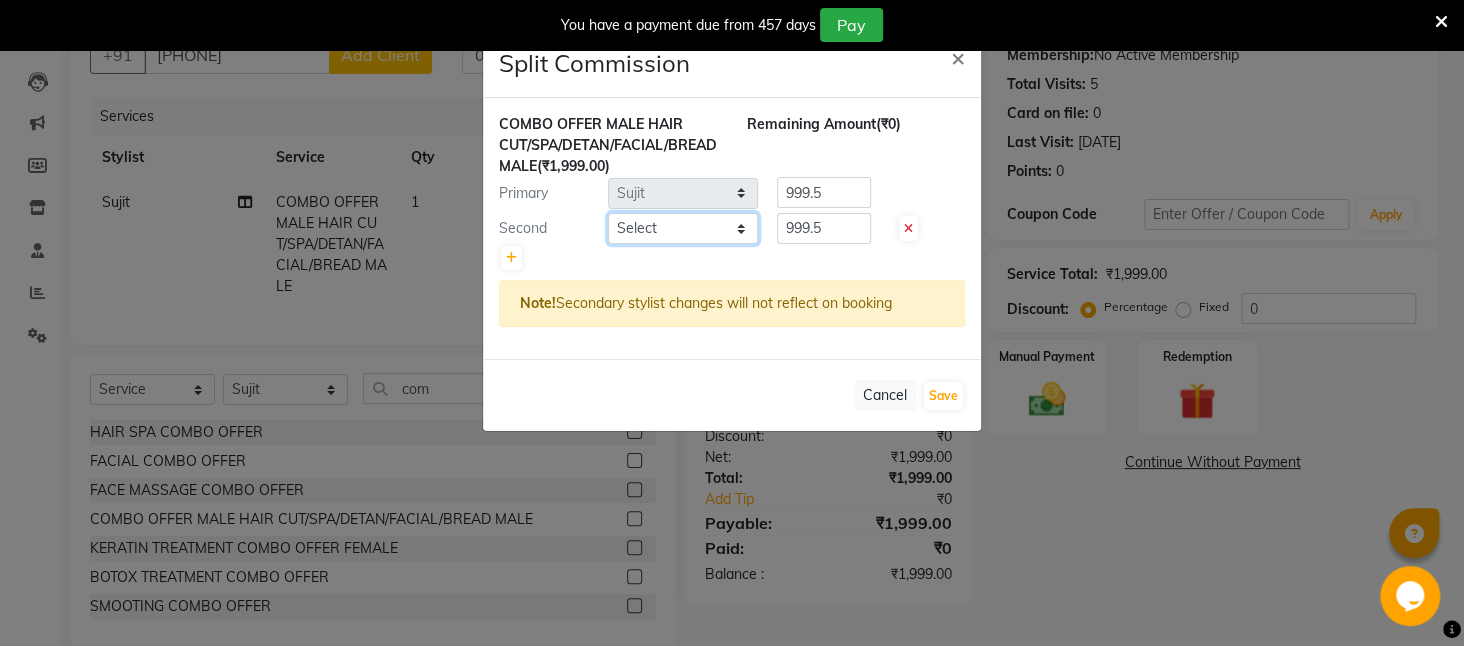 click on "Select  Aftab   Ansar    ARPITA   DEEPIKA   IMRAAN   Injamam   KESHAV   kharagpur   Mahadev Pal   Manisha   MOUMITA   NEHA   Rahim   Ruma   SAIMA   Shibani   Sujit   Suman   TINKU   Venu" 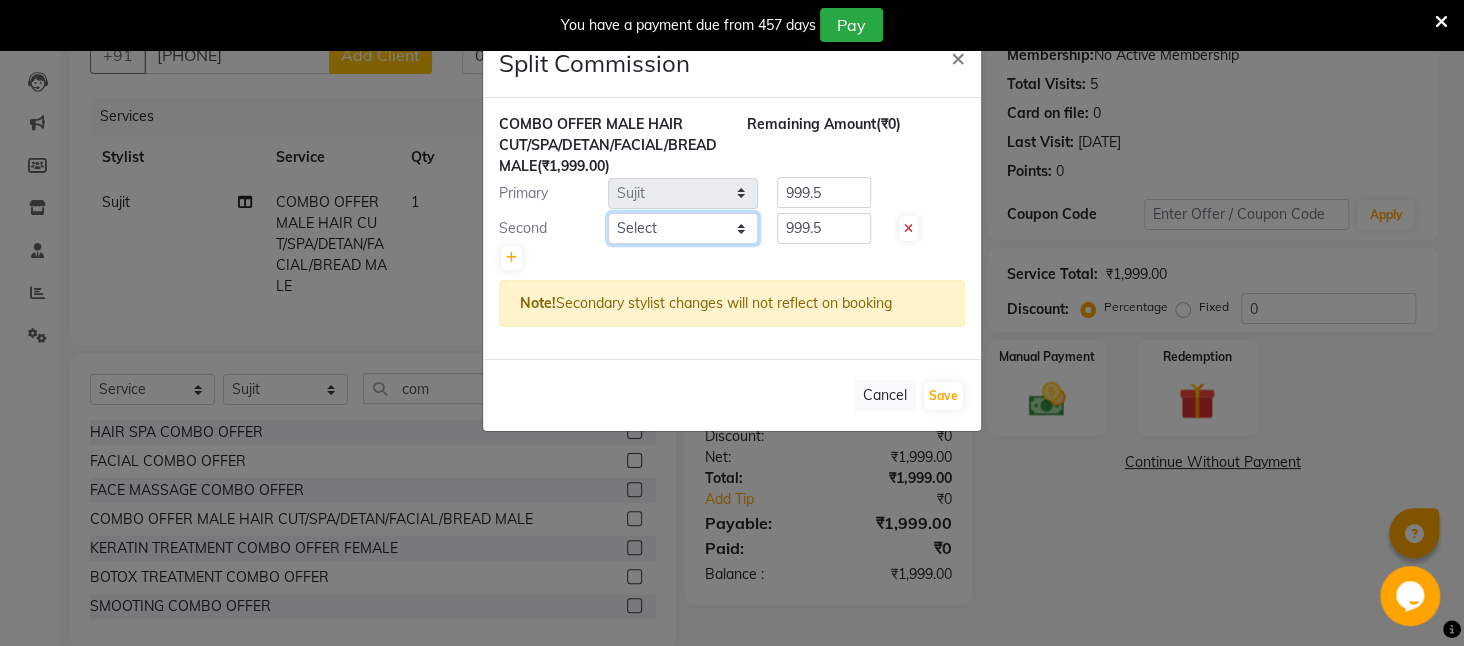 select on "28698" 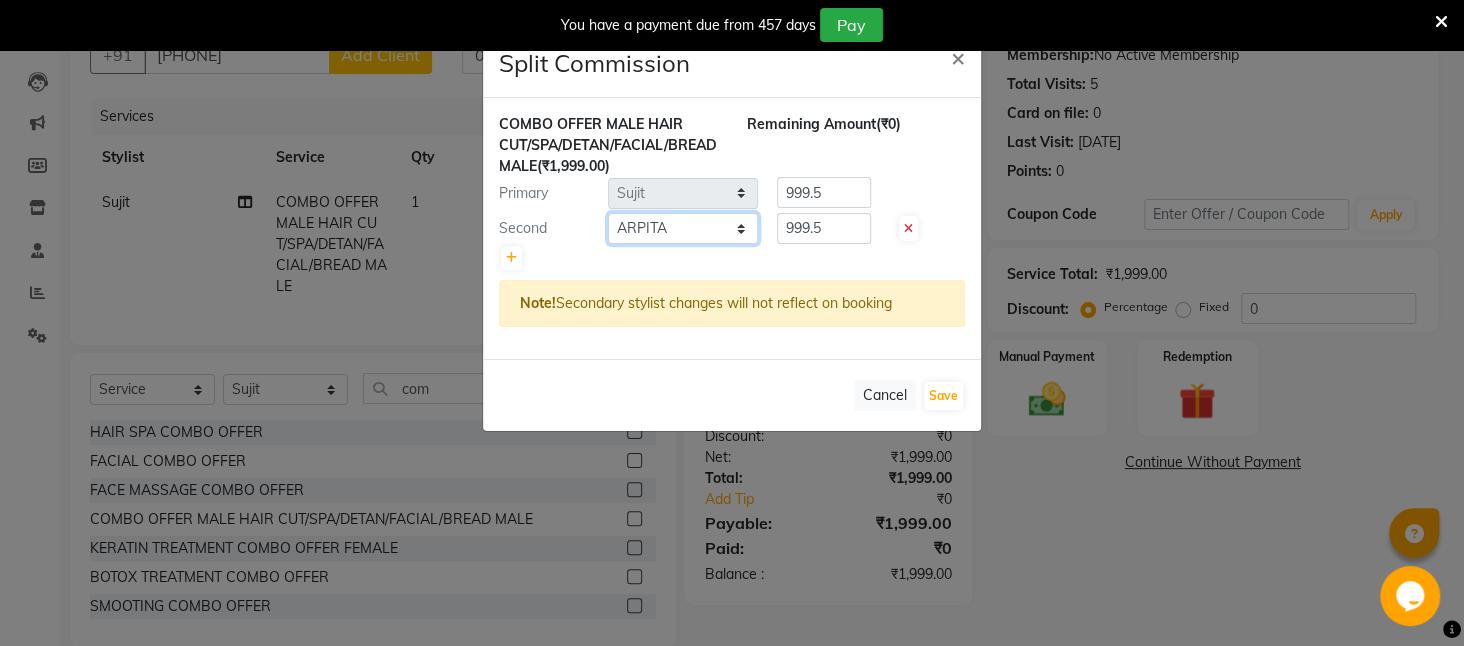 click on "Select  Aftab   Ansar    ARPITA   DEEPIKA   IMRAAN   Injamam   KESHAV   kharagpur   Mahadev Pal   Manisha   MOUMITA   NEHA   Rahim   Ruma   SAIMA   Shibani   Sujit   Suman   TINKU   Venu" 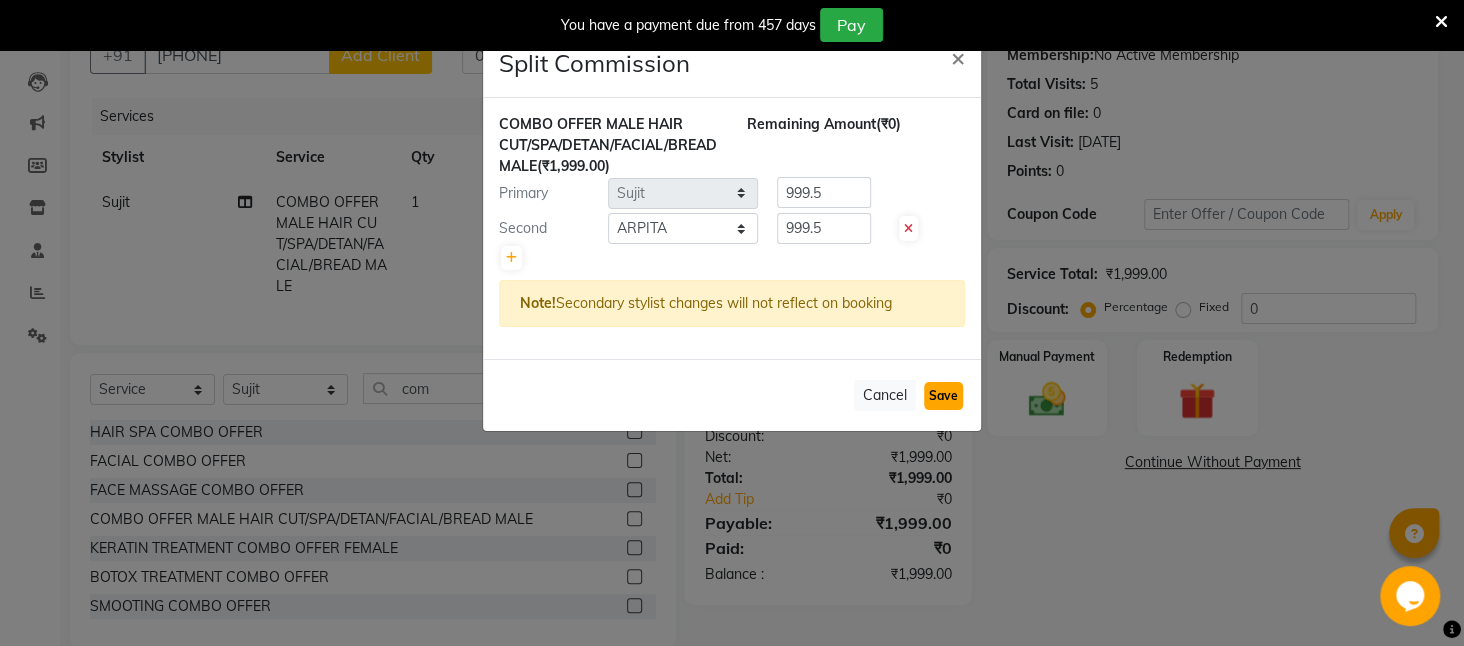 click on "Save" 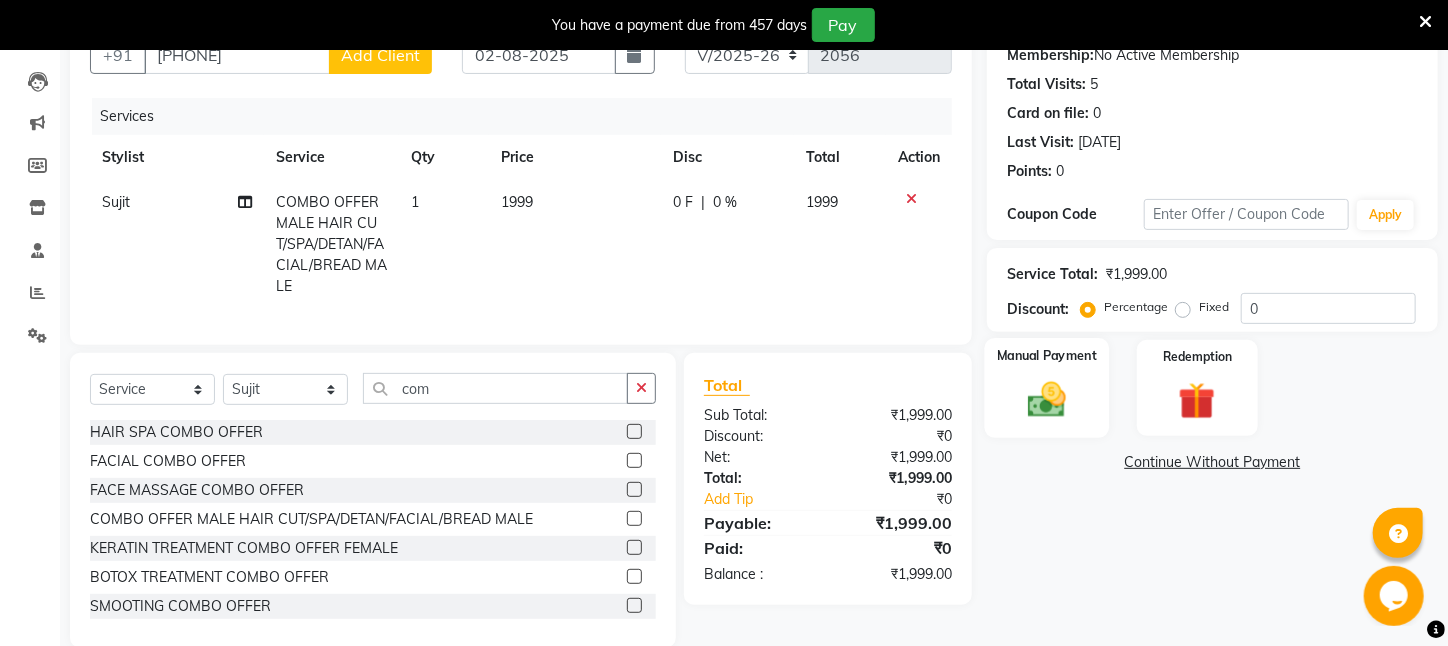 click on "Manual Payment" 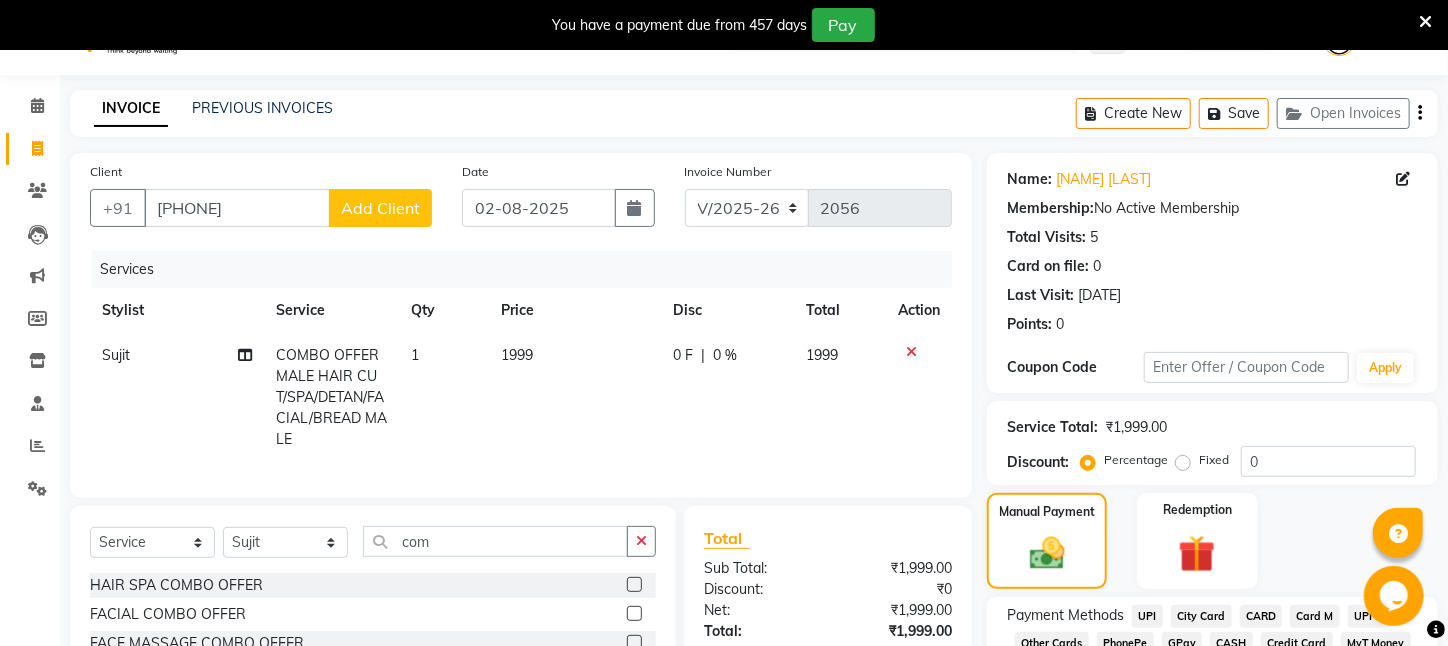scroll, scrollTop: 246, scrollLeft: 0, axis: vertical 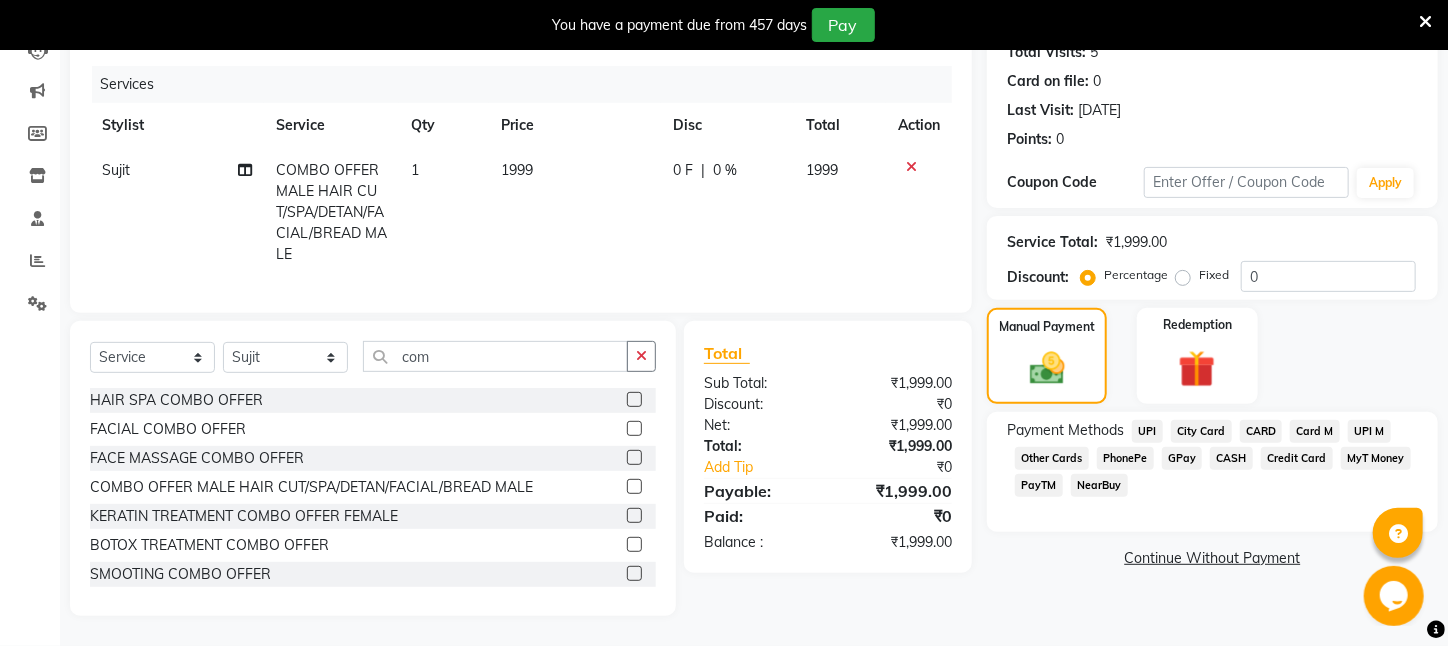 click on "PayTM" 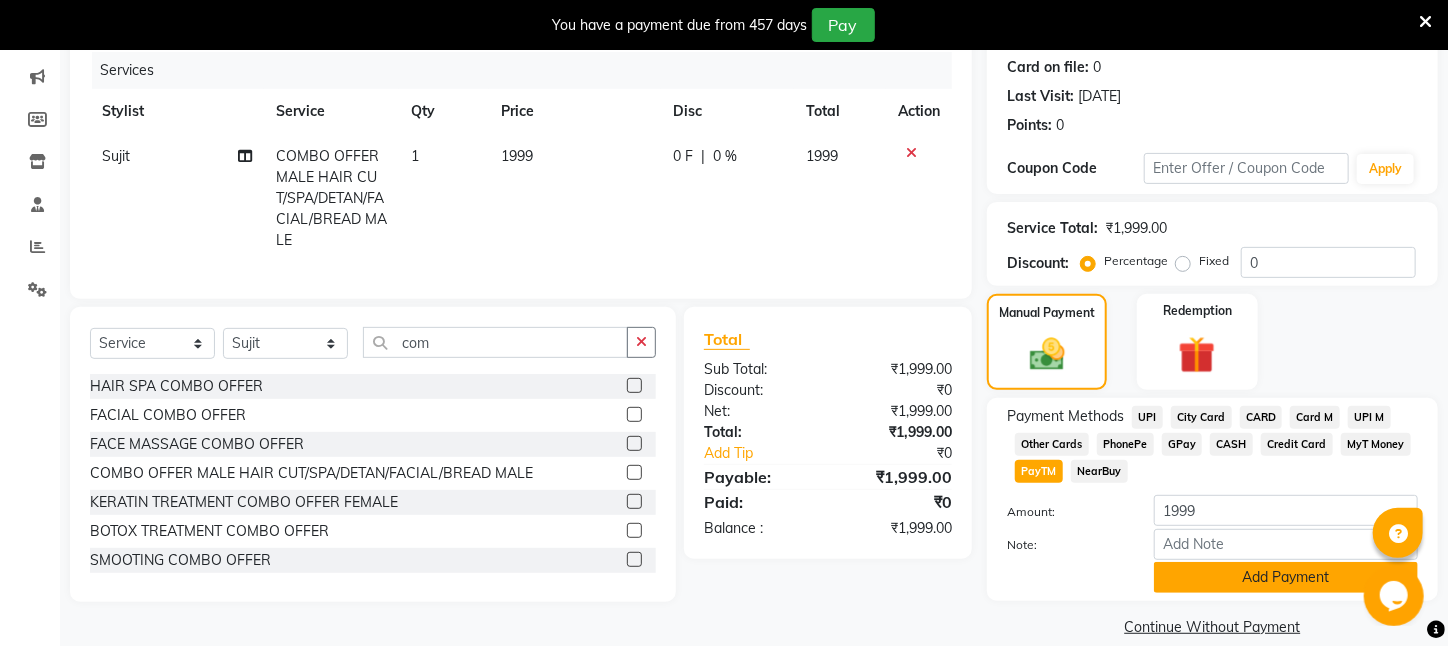 click on "Add Payment" 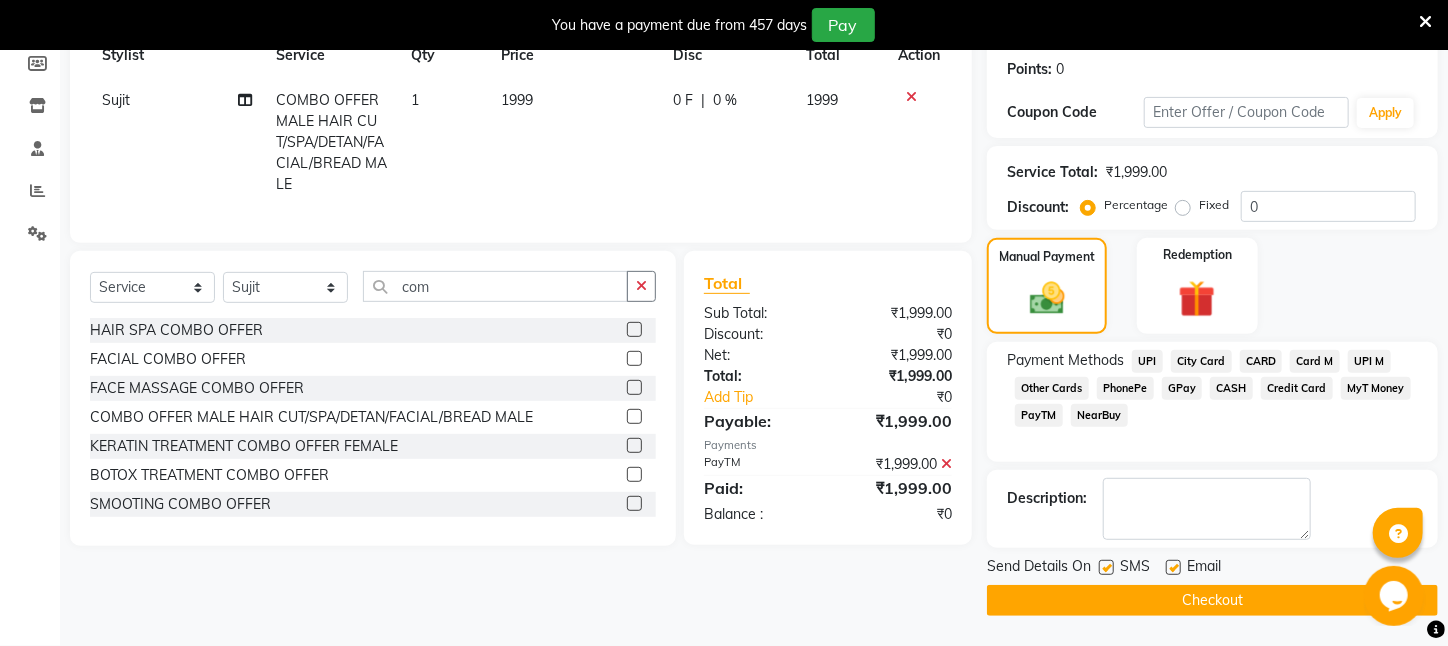 scroll, scrollTop: 323, scrollLeft: 0, axis: vertical 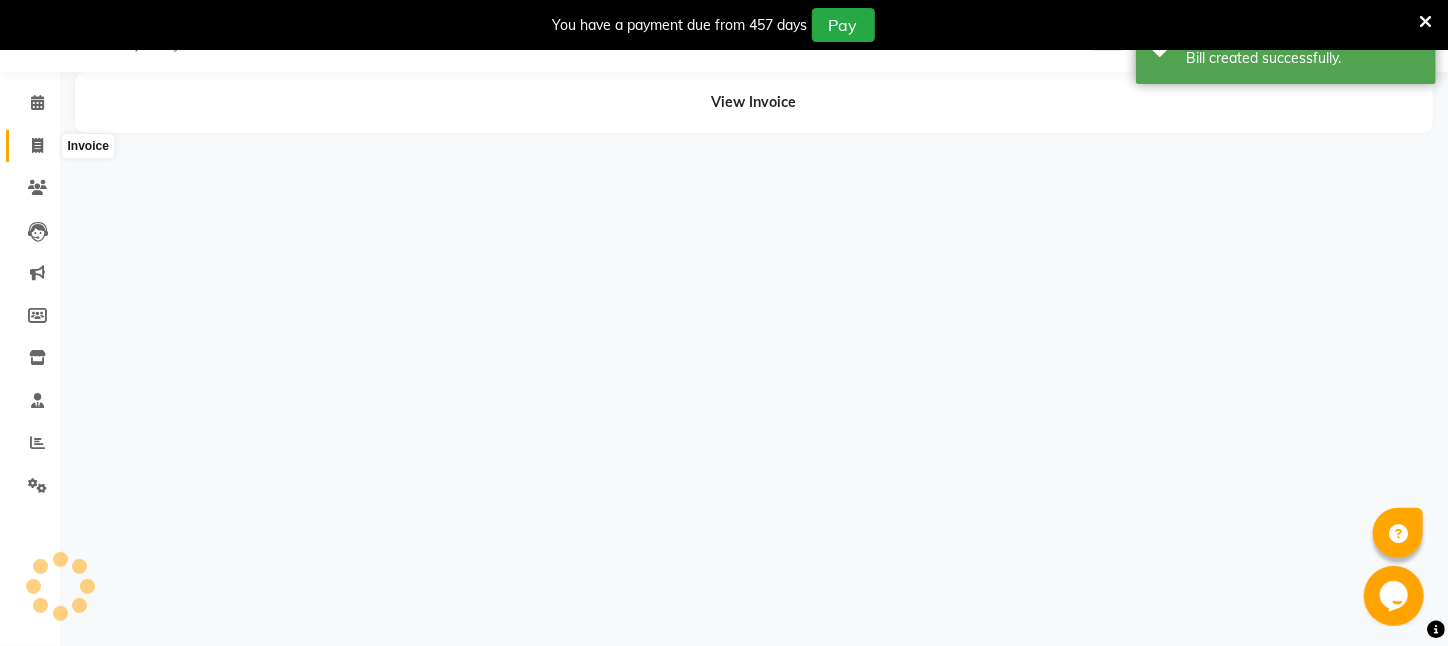 click 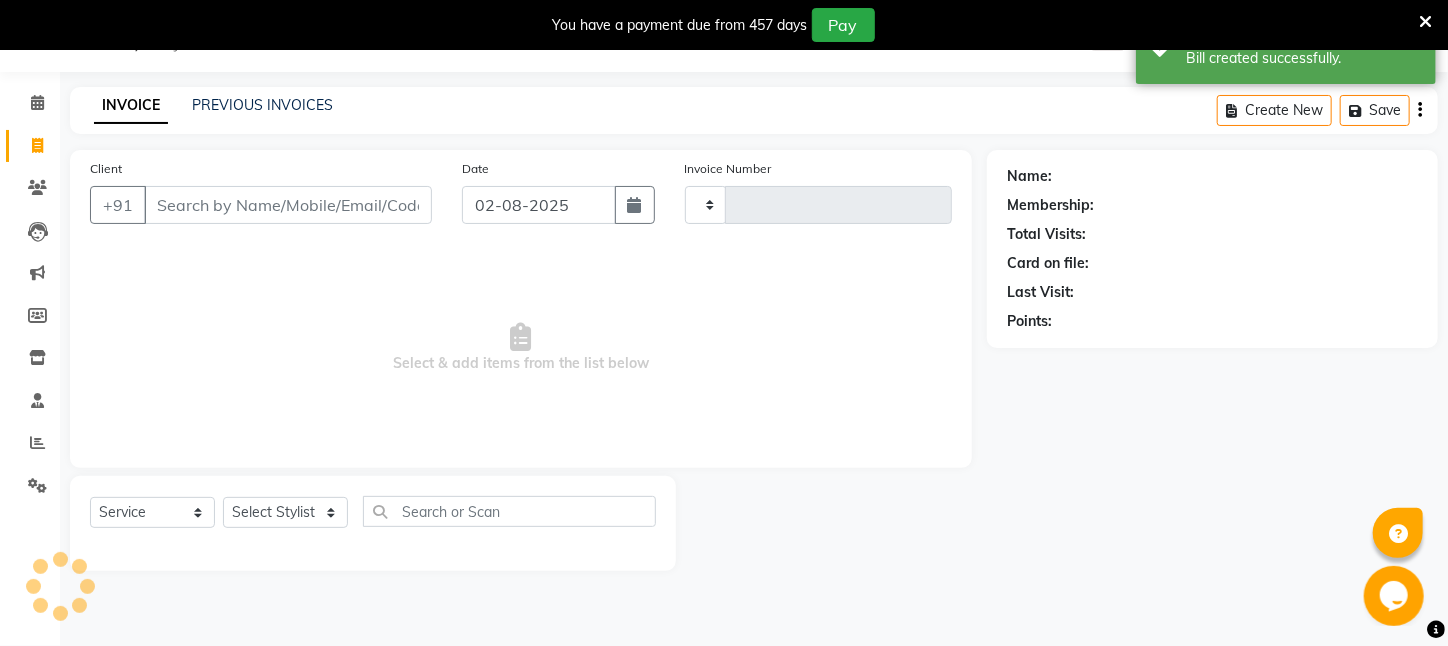 type on "2057" 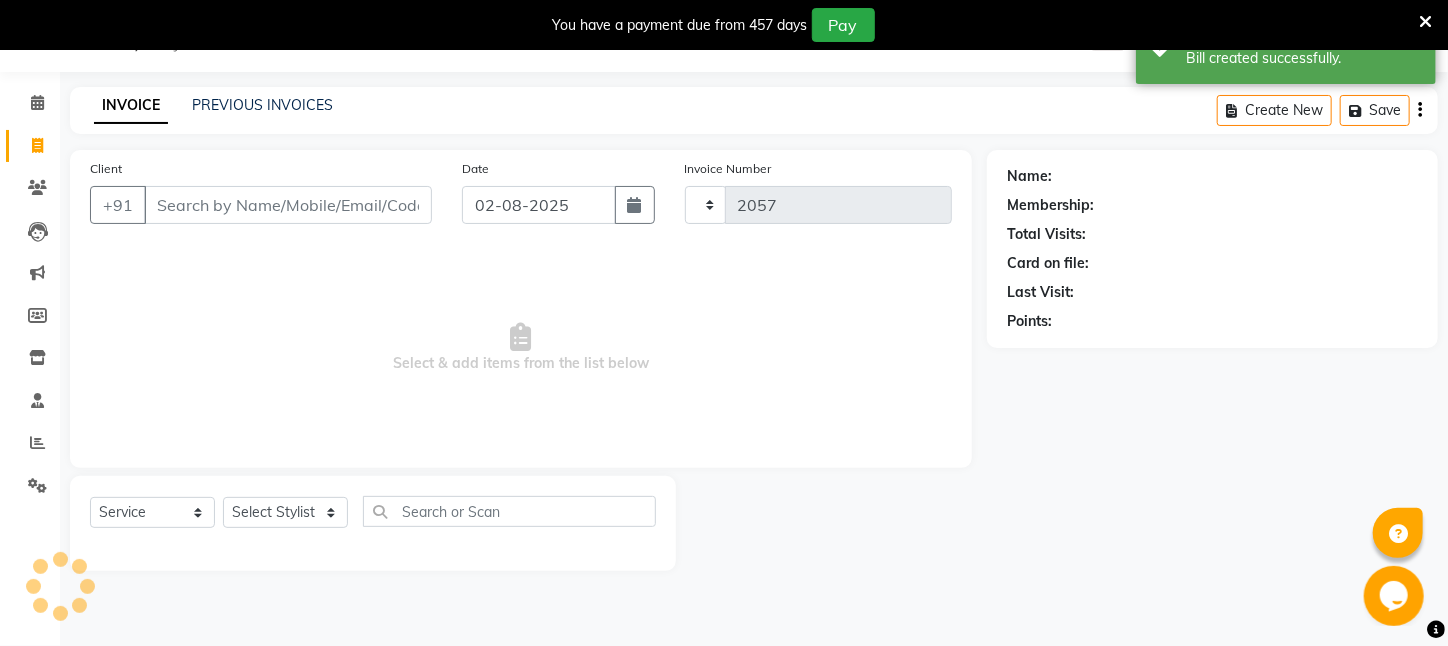 select on "4296" 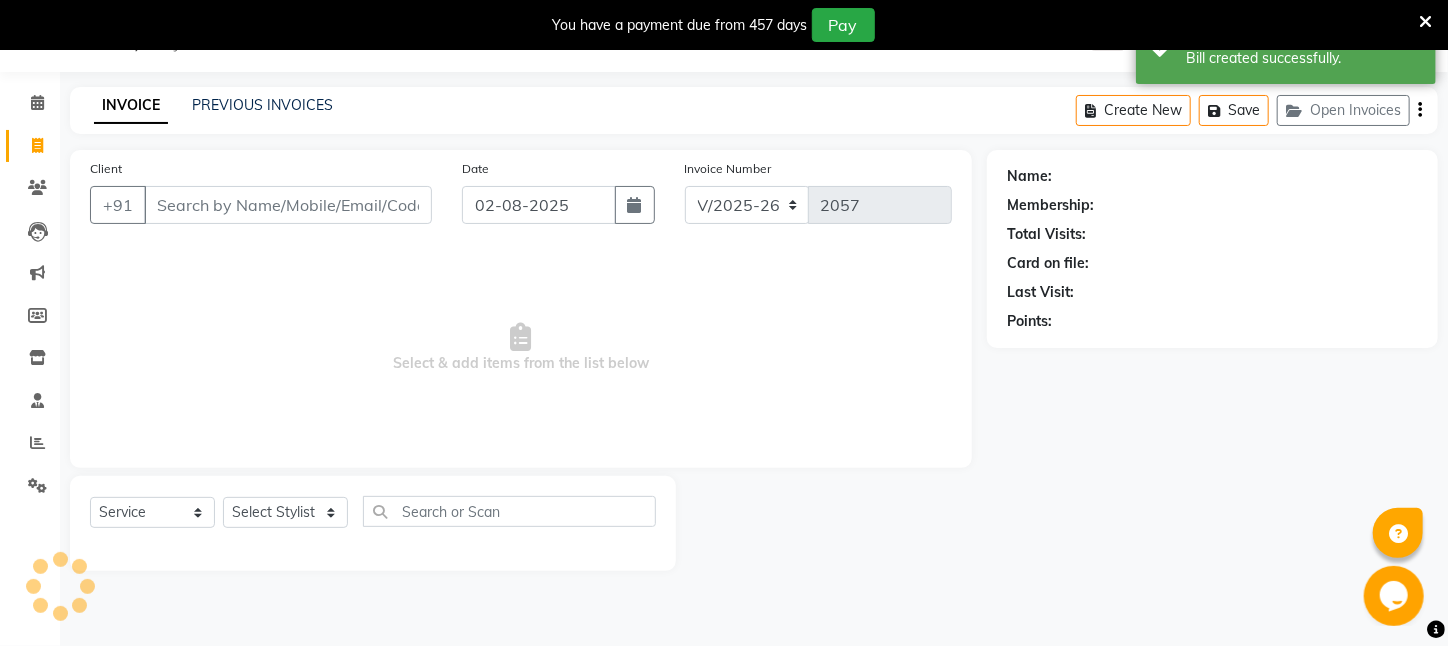 click on "Client" at bounding box center [288, 205] 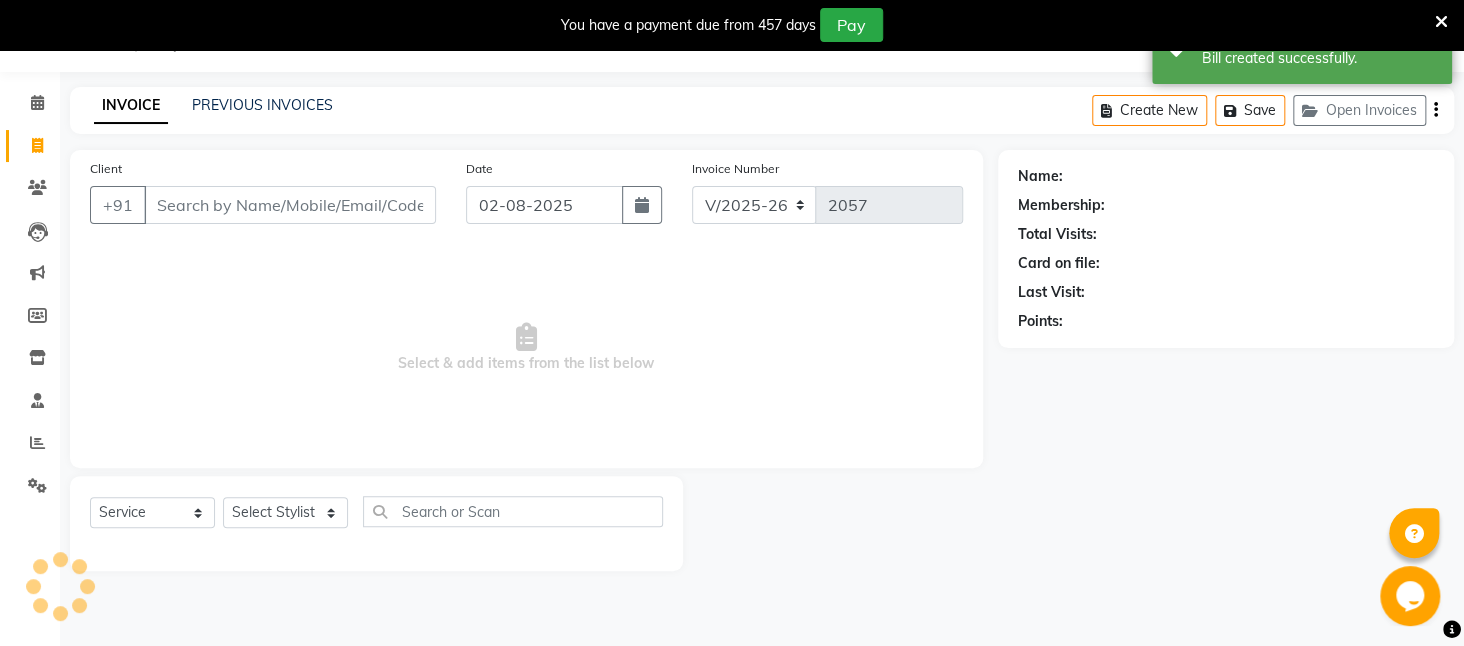 select on "65480" 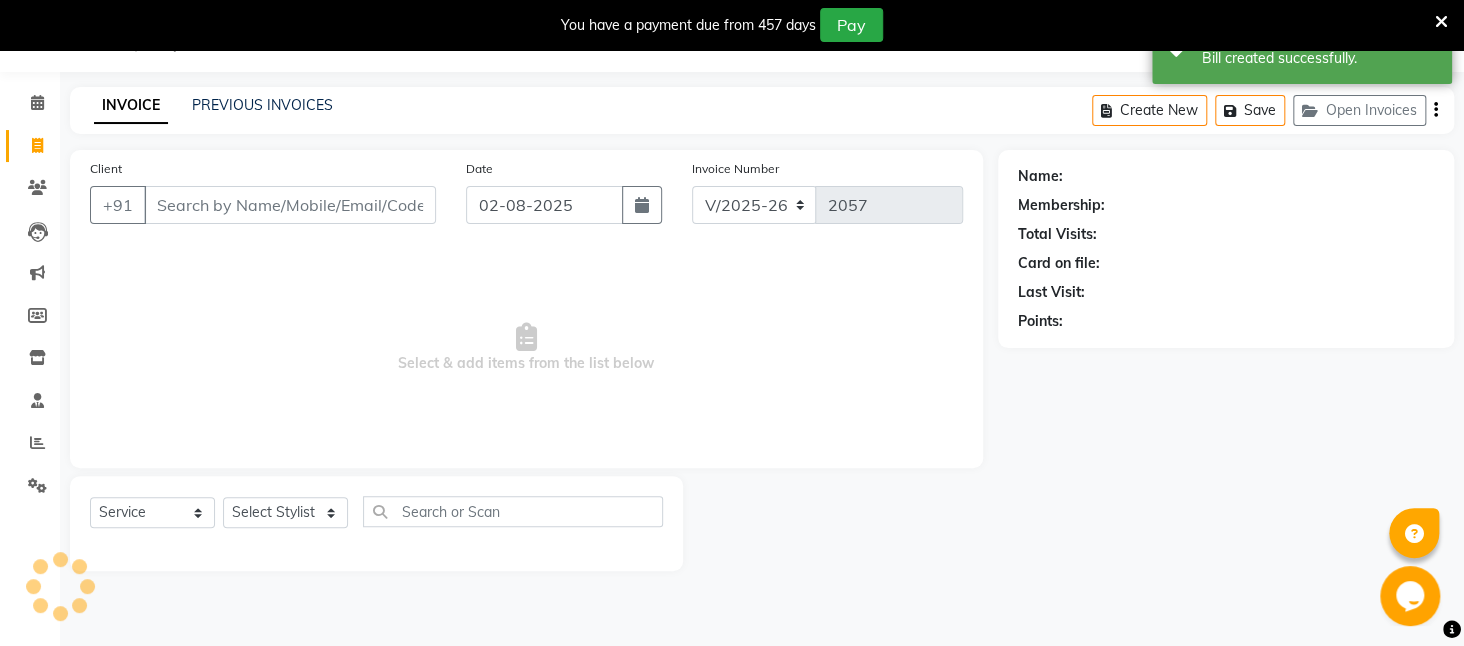 select on "28698" 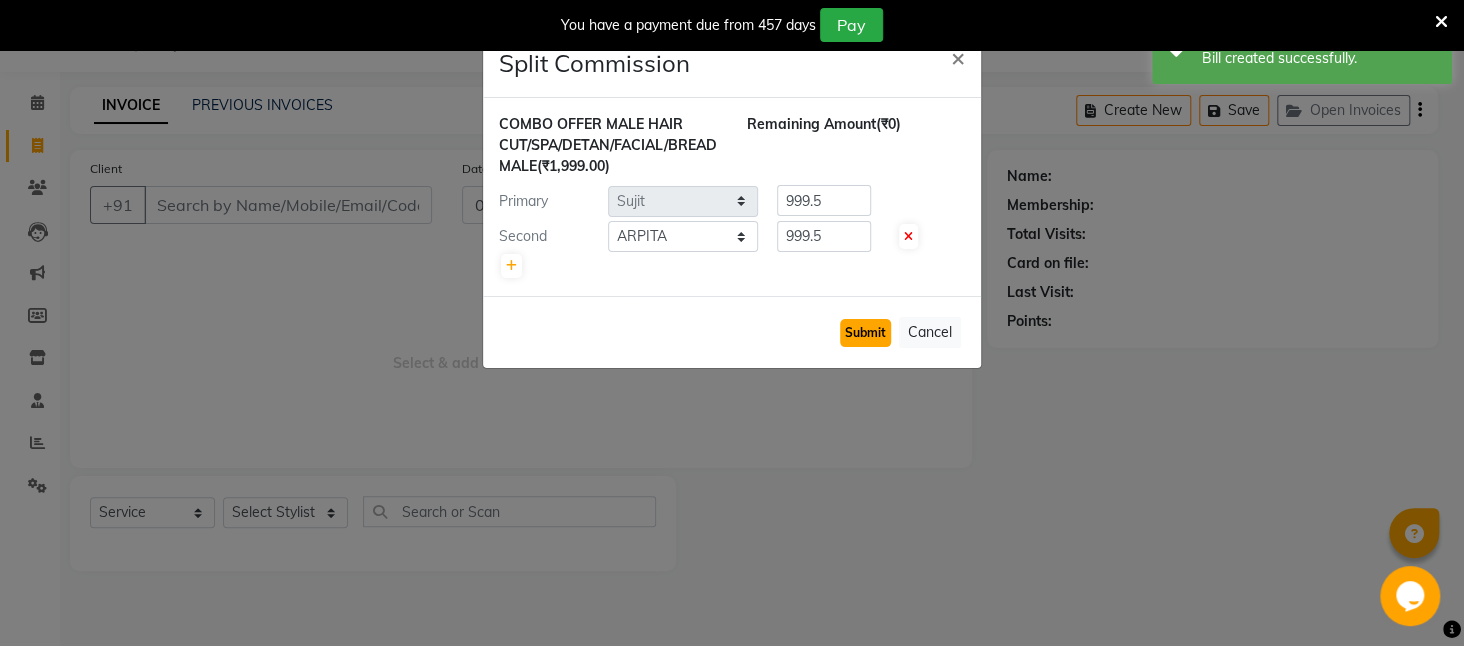 click on "Submit" 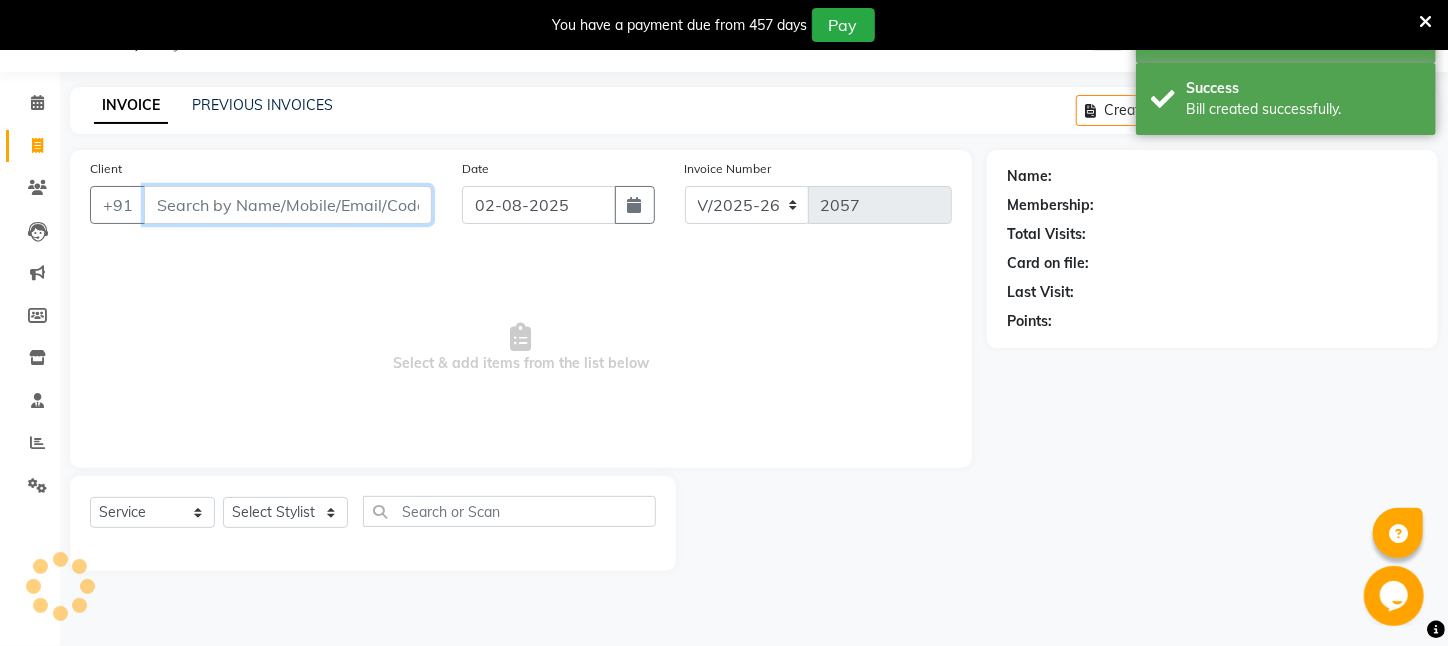 click on "Client" at bounding box center (288, 205) 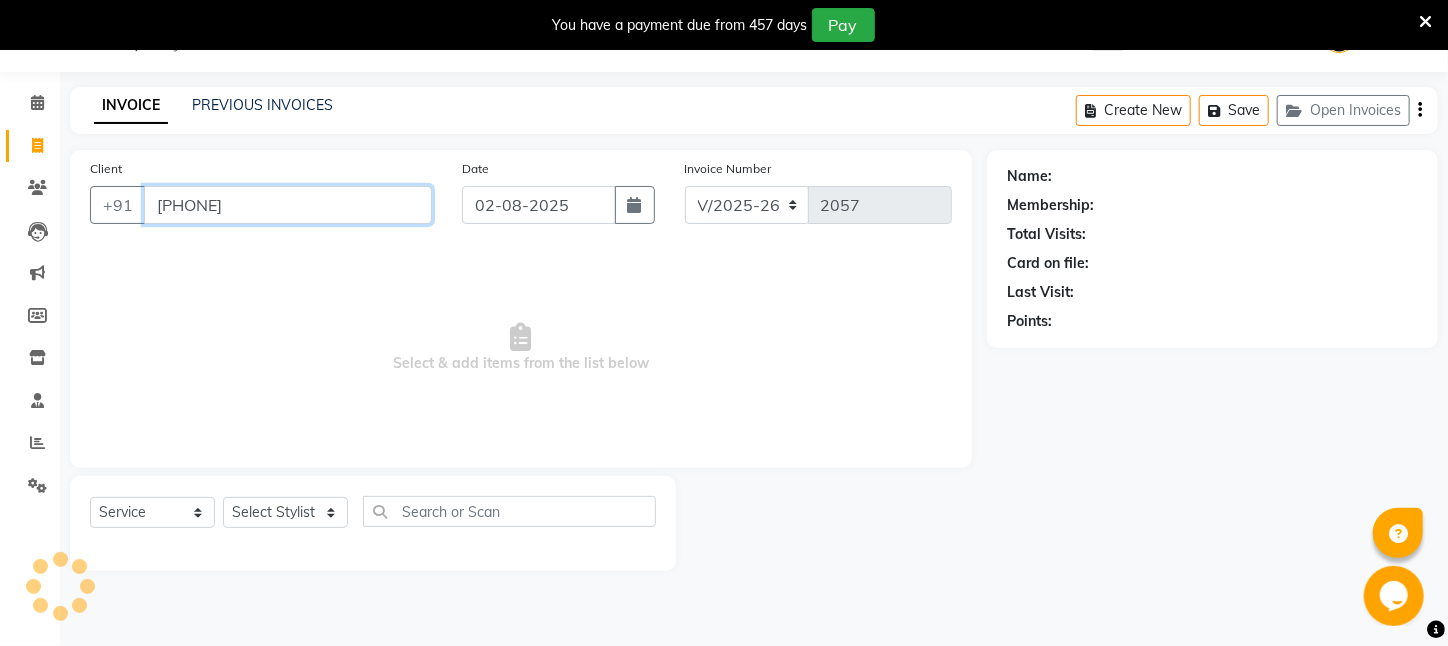 type on "[PHONE]" 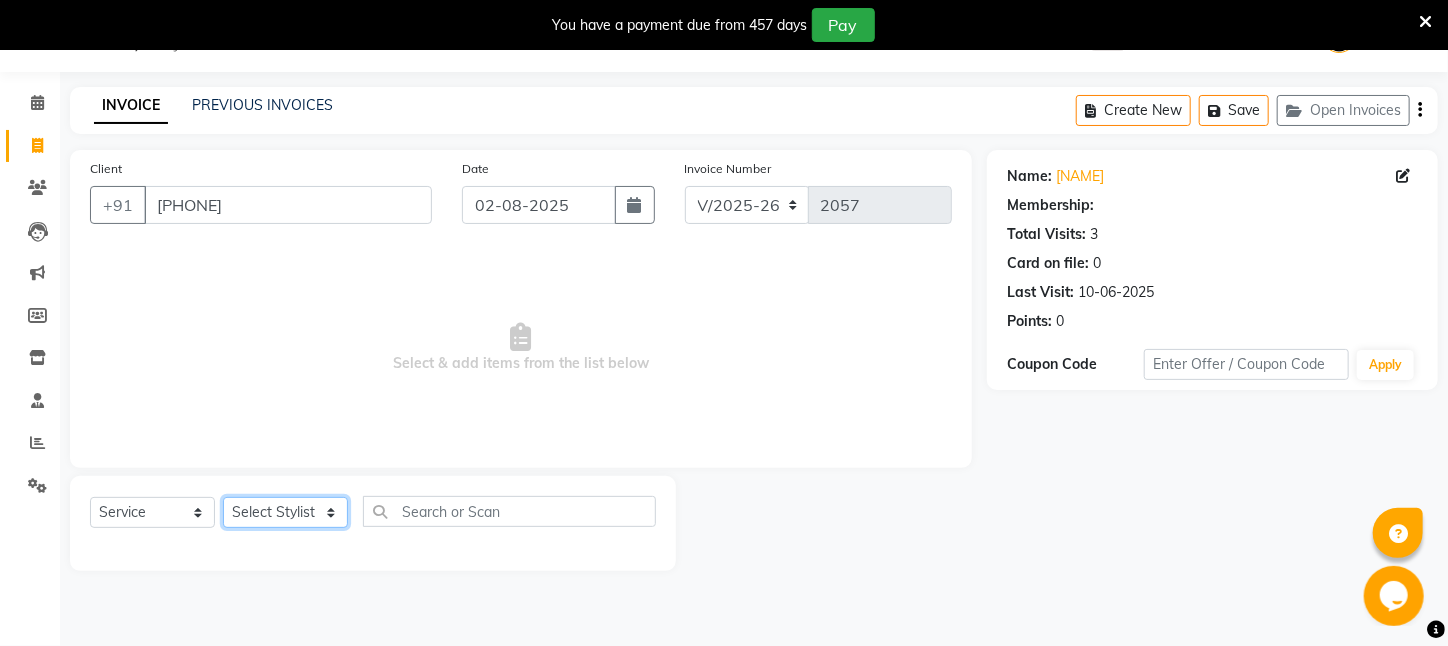 click on "Select Stylist [FIRST] [LAST] [FIRST] [FIRST] [FIRST] [FIRST] [FIRST] [AREA] [FIRST] [LAST] [FIRST] [FIRST] [FIRST] [FIRST] [FIRST] [FIRST] [FIRST] [FIRST] [FIRST] [FIRST] [FIRST] [FIRST] [FIRST]" 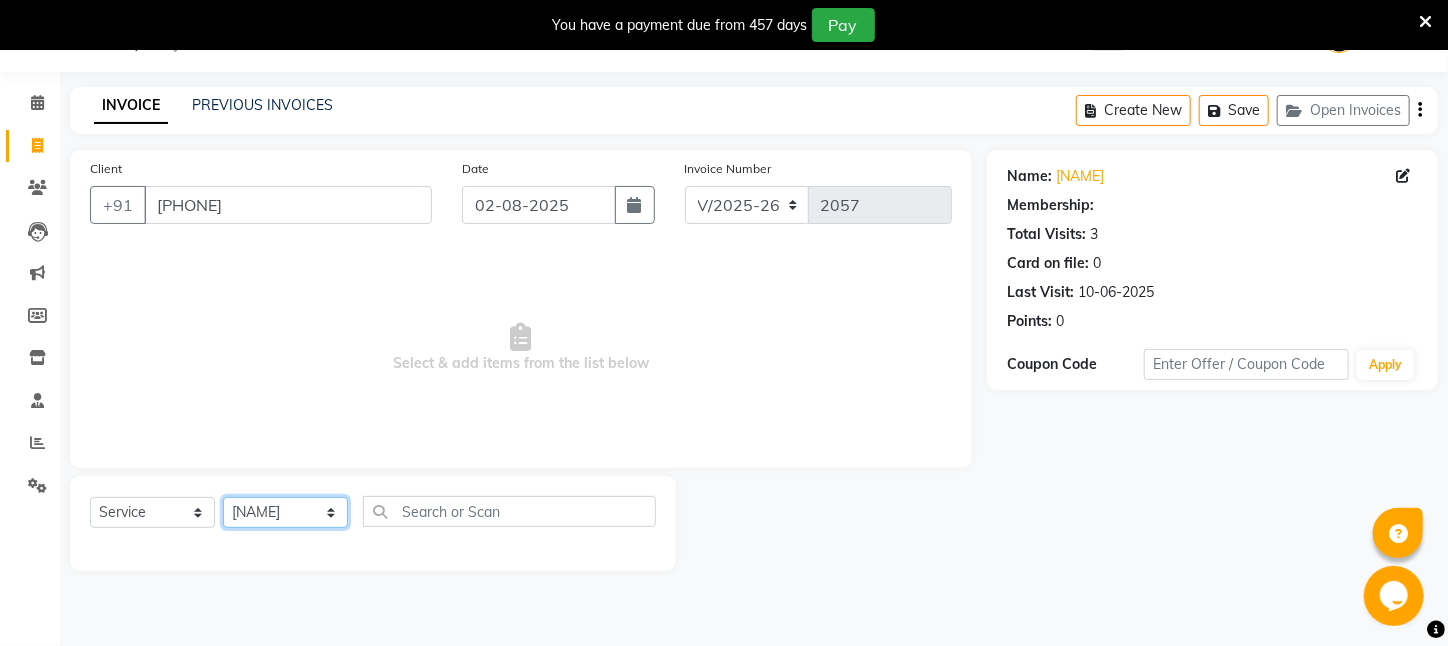 click on "Select Stylist [FIRST] [LAST] [FIRST] [FIRST] [FIRST] [FIRST] [FIRST] [AREA] [FIRST] [LAST] [FIRST] [FIRST] [FIRST] [FIRST] [FIRST] [FIRST] [FIRST] [FIRST] [FIRST] [FIRST] [FIRST] [FIRST] [FIRST]" 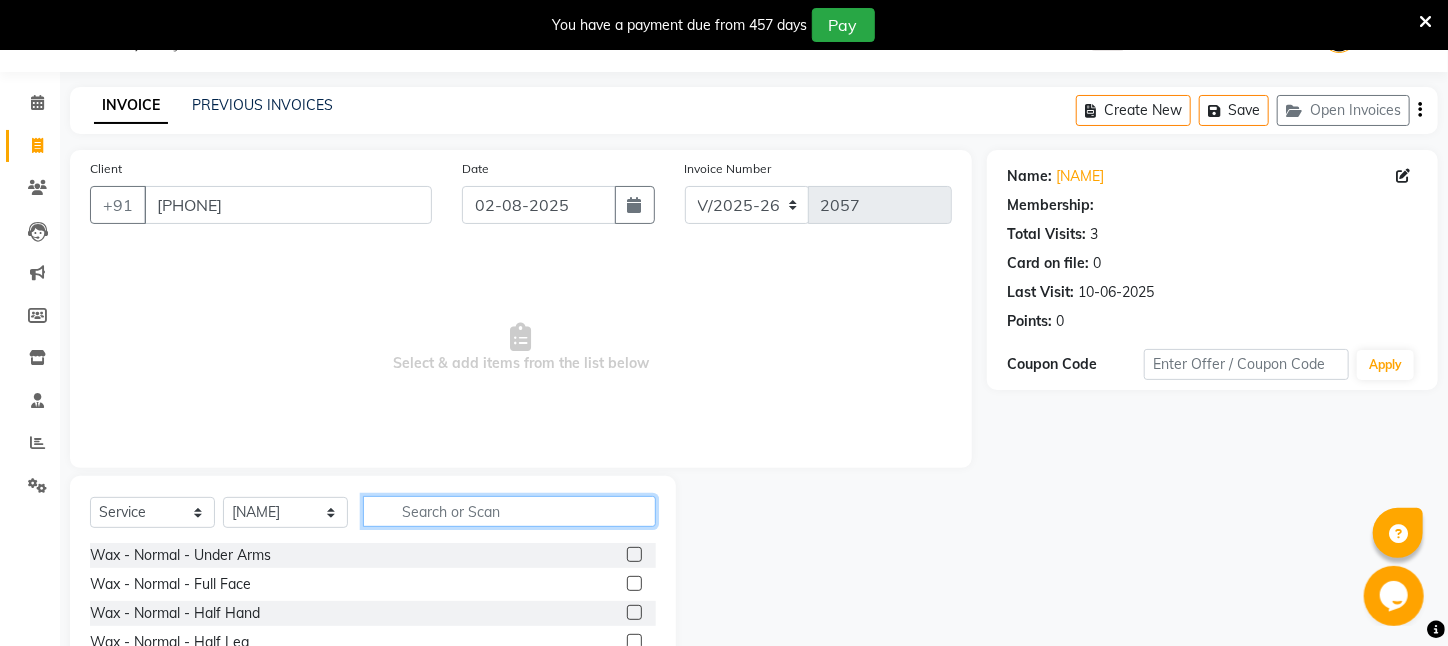 click 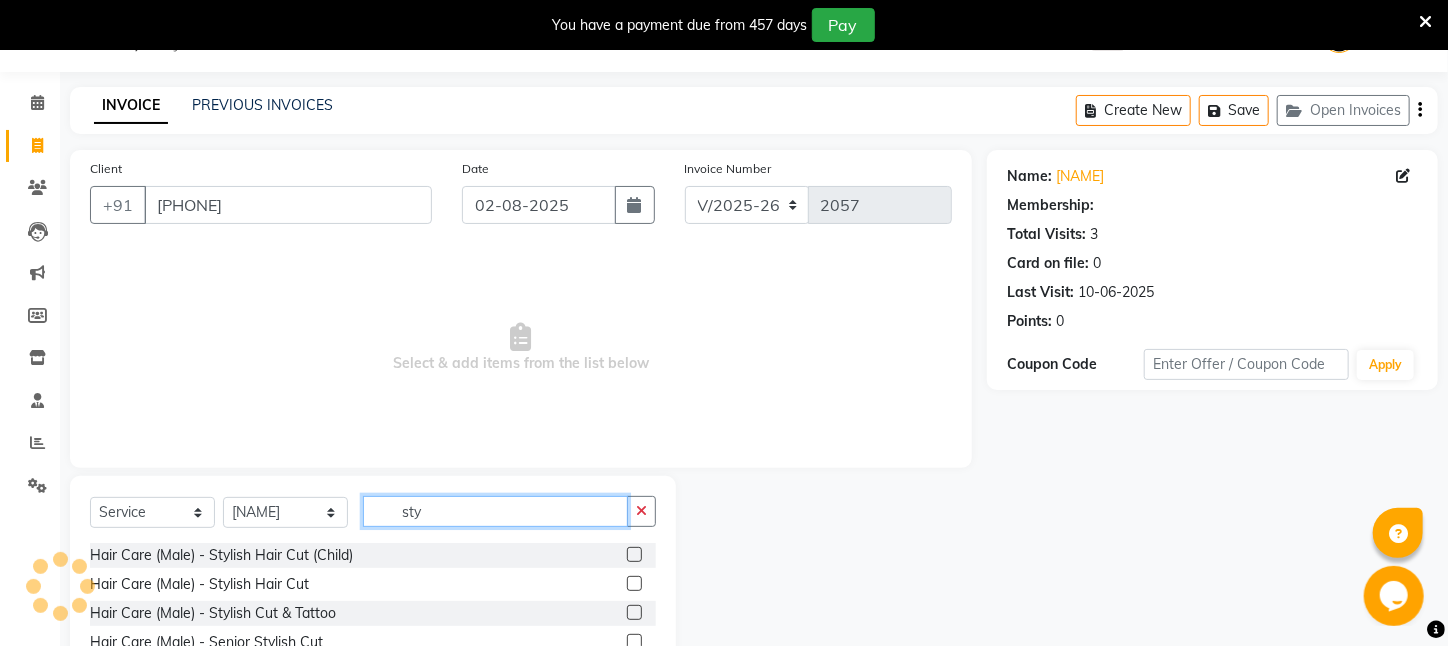scroll, scrollTop: 204, scrollLeft: 0, axis: vertical 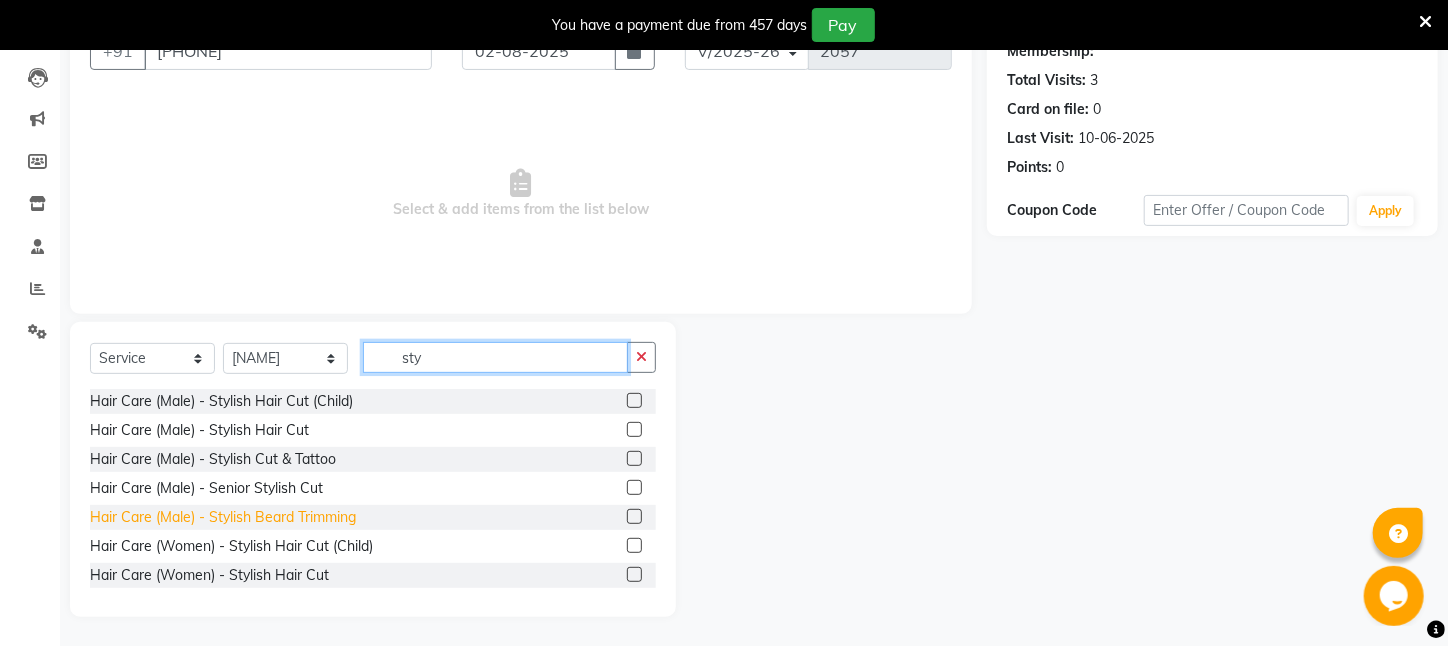 type on "sty" 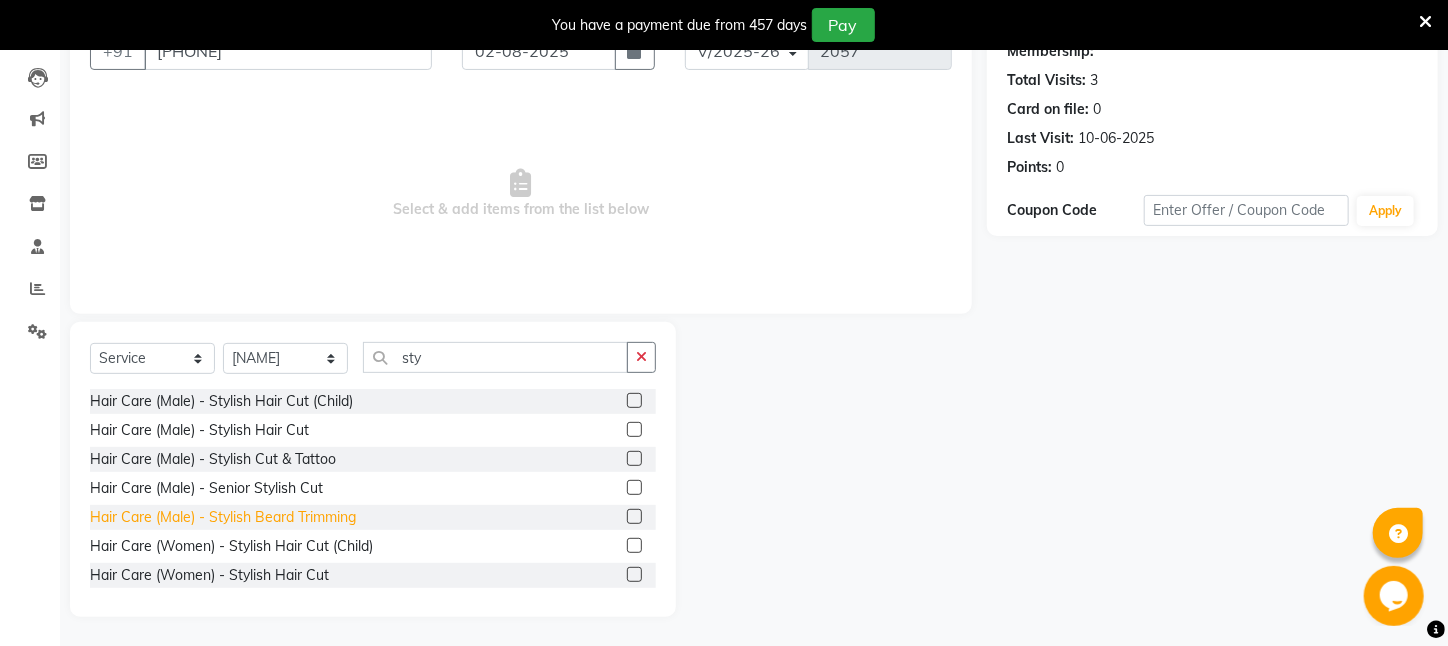 click on "Hair Care (Male)   -   Stylish Beard Trimming" 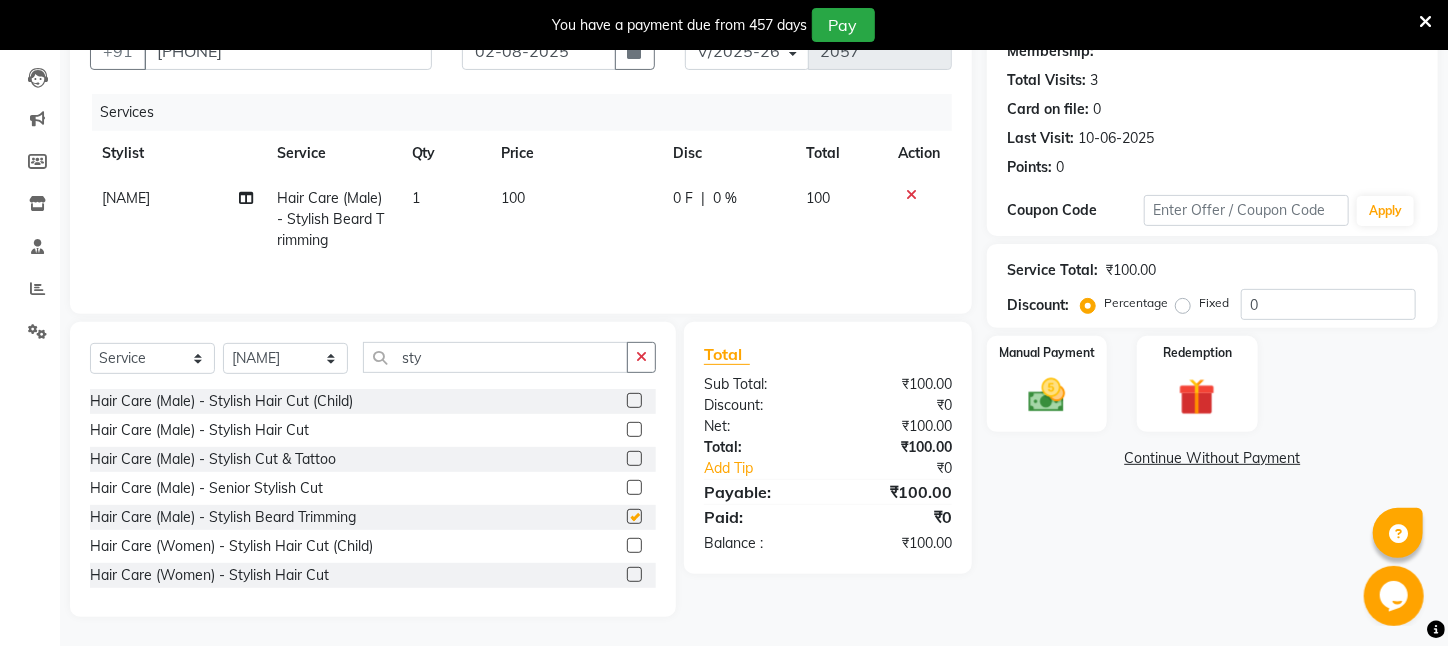 checkbox on "false" 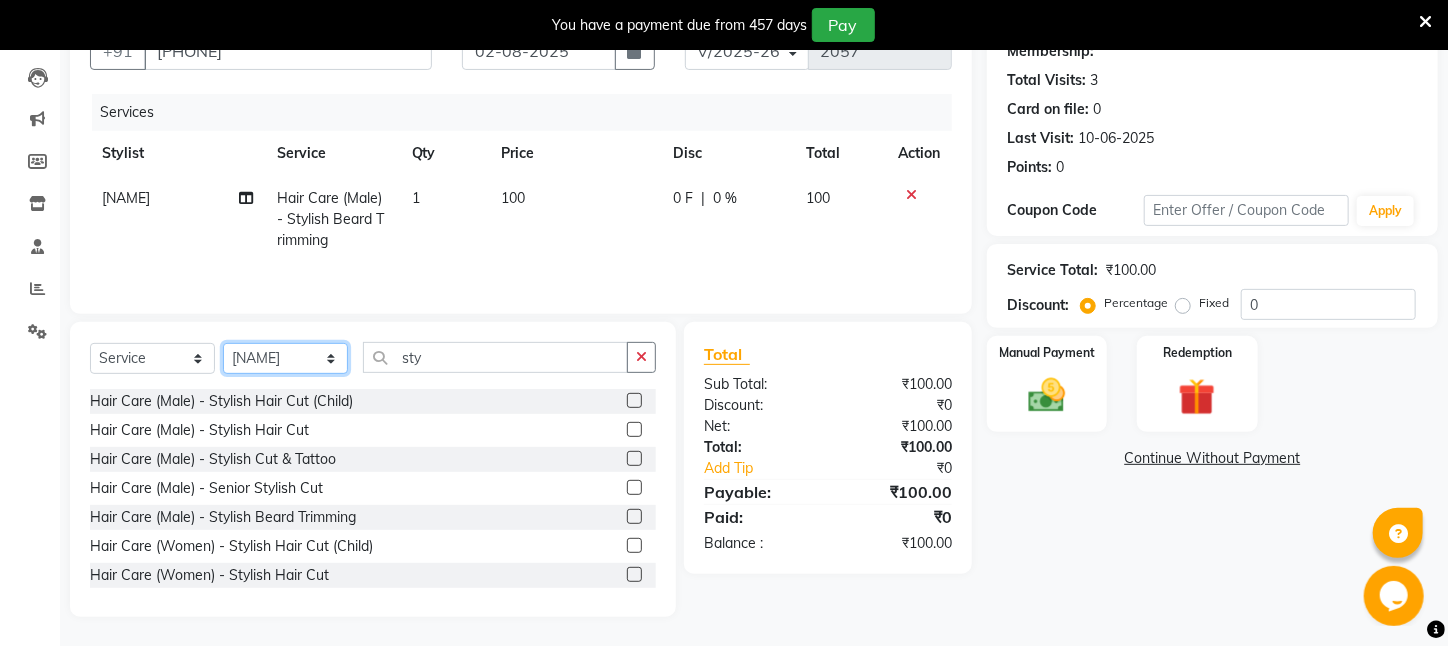click on "Select Stylist [FIRST] [LAST] [FIRST] [FIRST] [FIRST] [FIRST] [FIRST] [AREA] [FIRST] [LAST] [FIRST] [FIRST] [FIRST] [FIRST] [FIRST] [FIRST] [FIRST] [FIRST] [FIRST] [FIRST] [FIRST] [FIRST] [FIRST]" 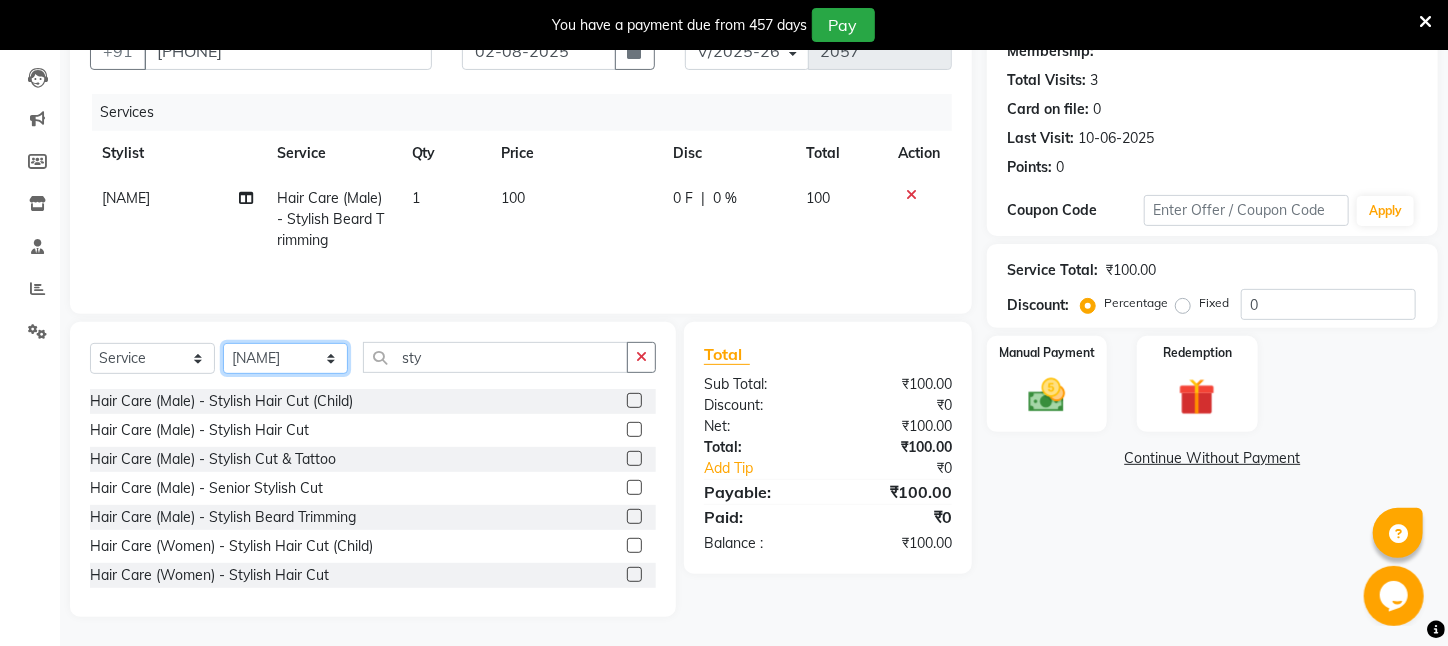 select on "23846" 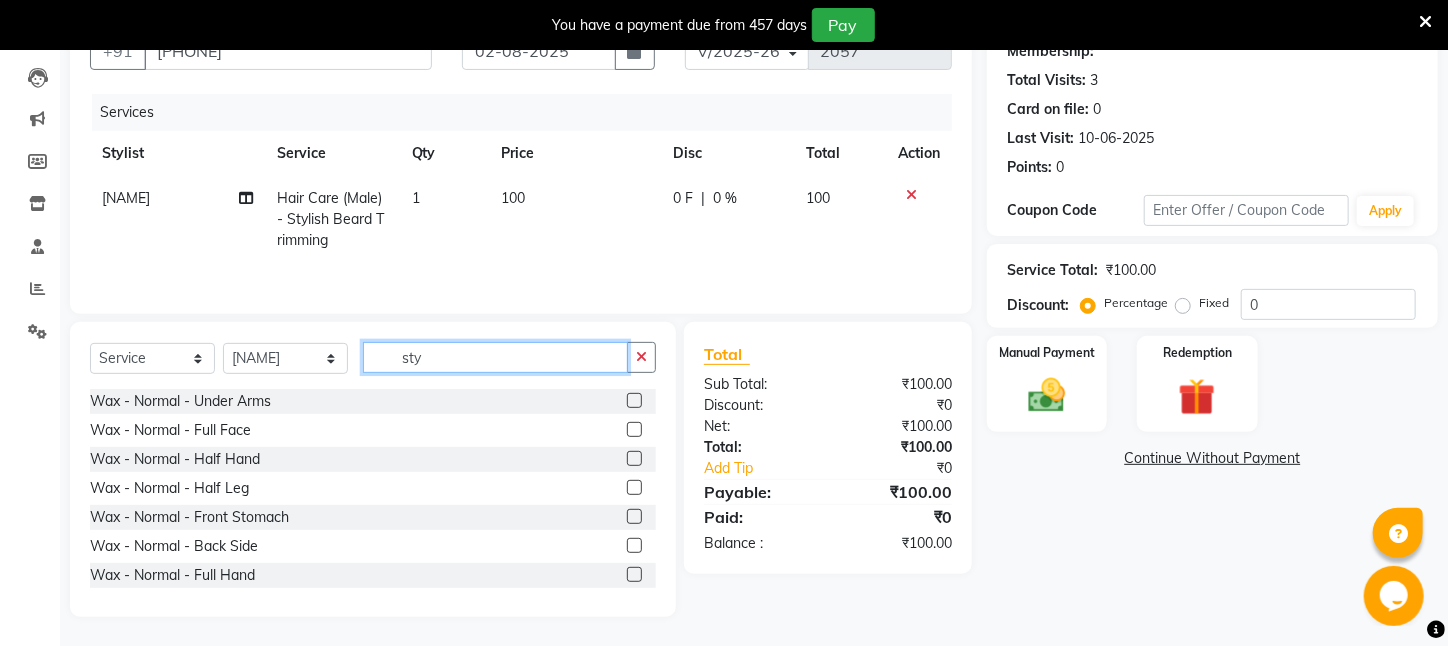 drag, startPoint x: 499, startPoint y: 363, endPoint x: 238, endPoint y: 352, distance: 261.2317 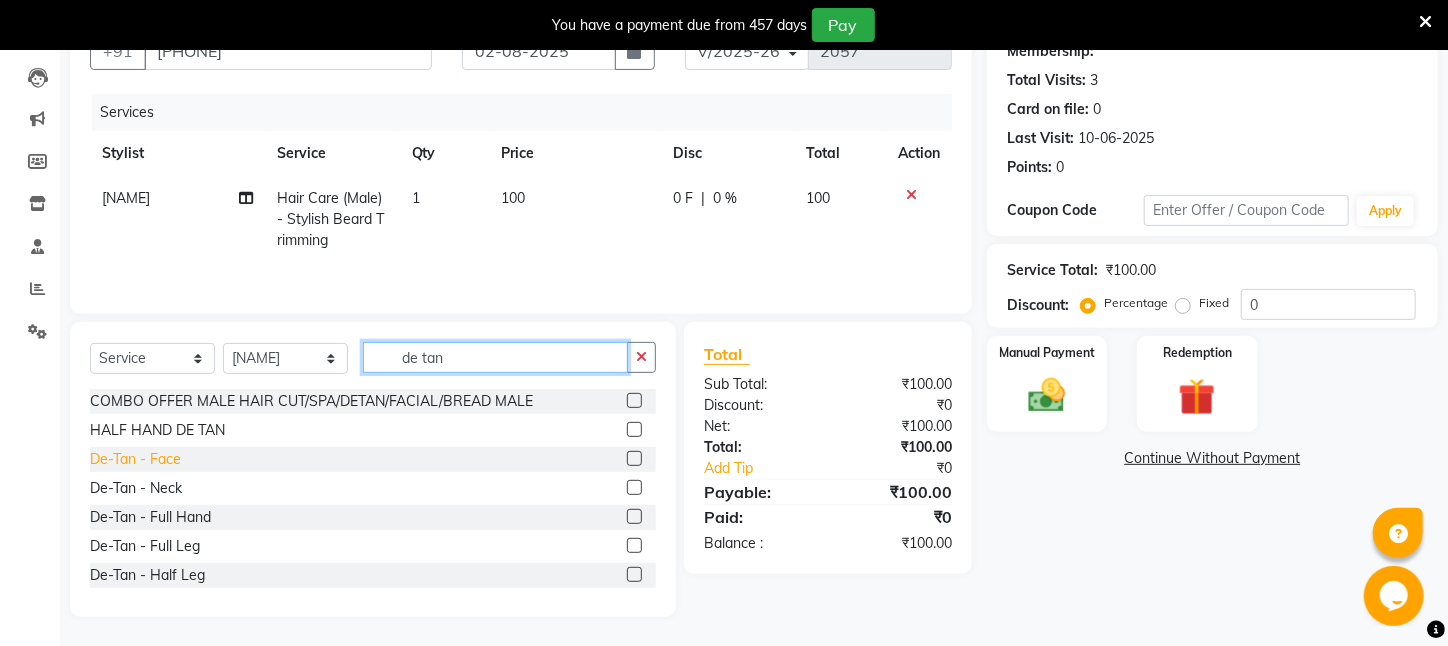 type on "de tan" 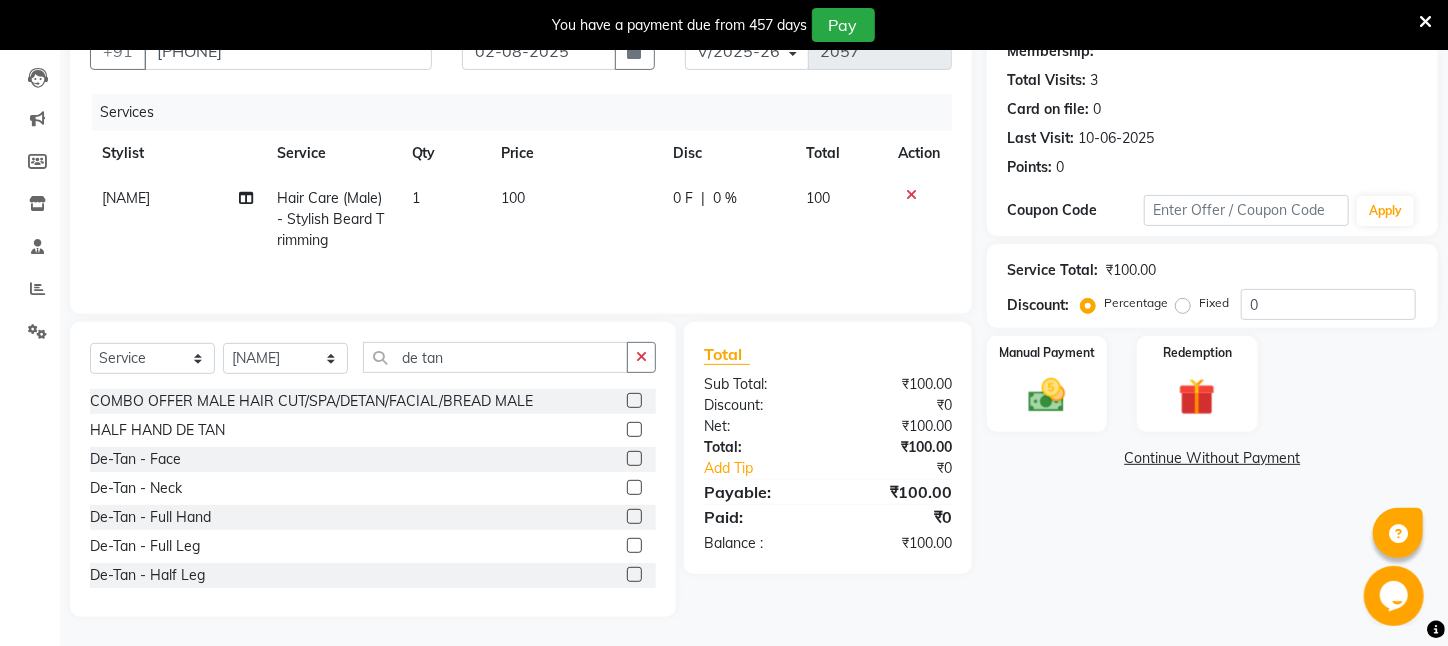 drag, startPoint x: 126, startPoint y: 458, endPoint x: 297, endPoint y: 339, distance: 208.33147 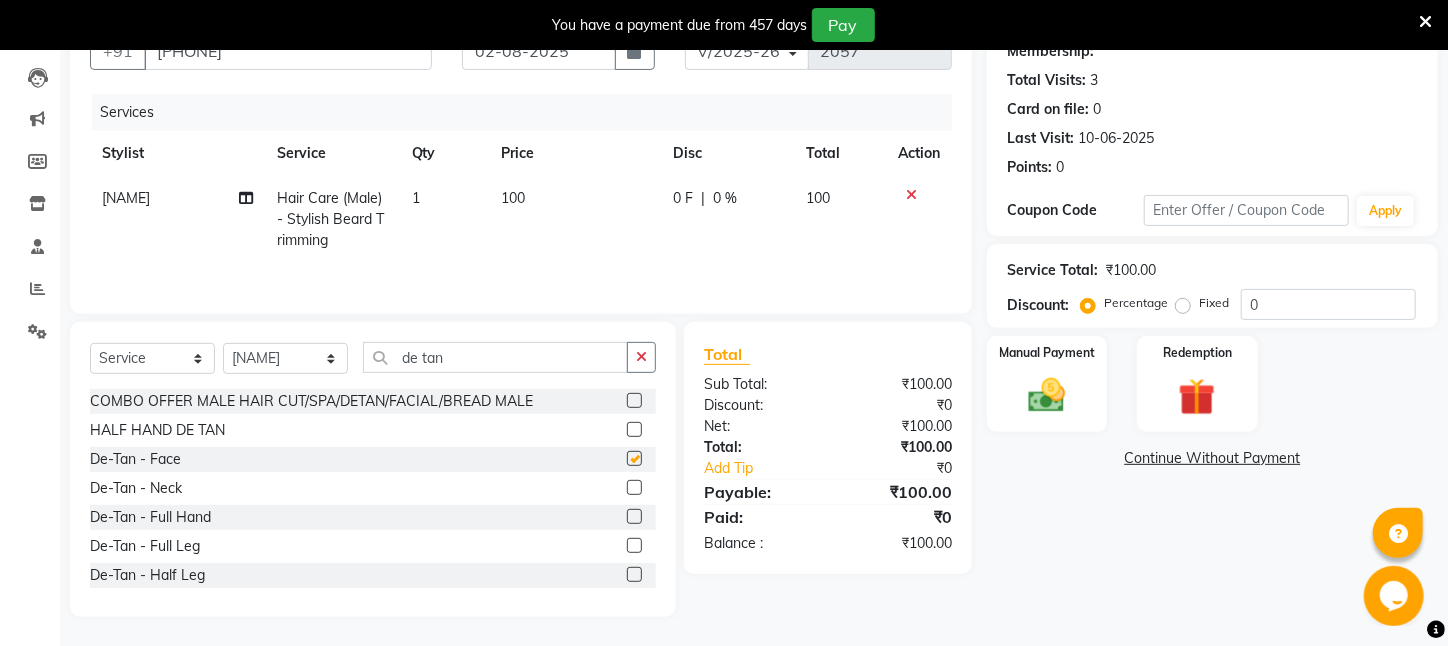 checkbox on "false" 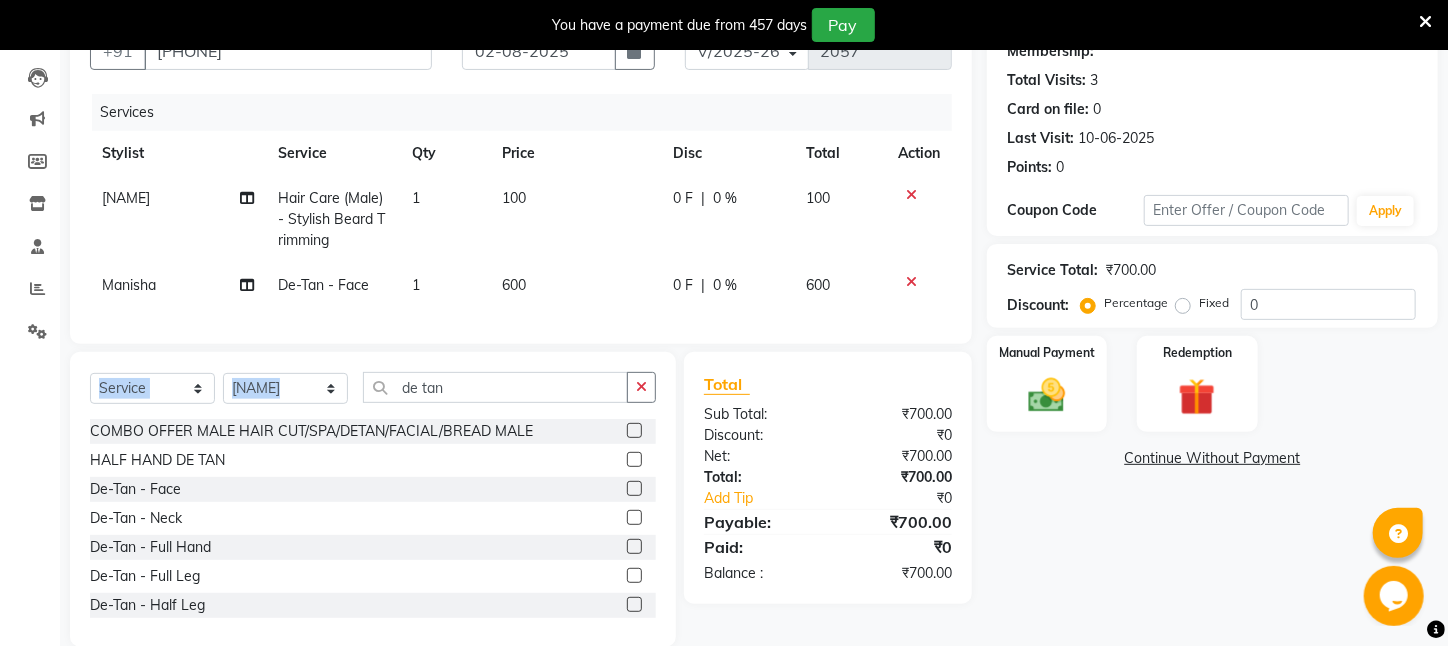 drag, startPoint x: 474, startPoint y: 384, endPoint x: 190, endPoint y: 411, distance: 285.28058 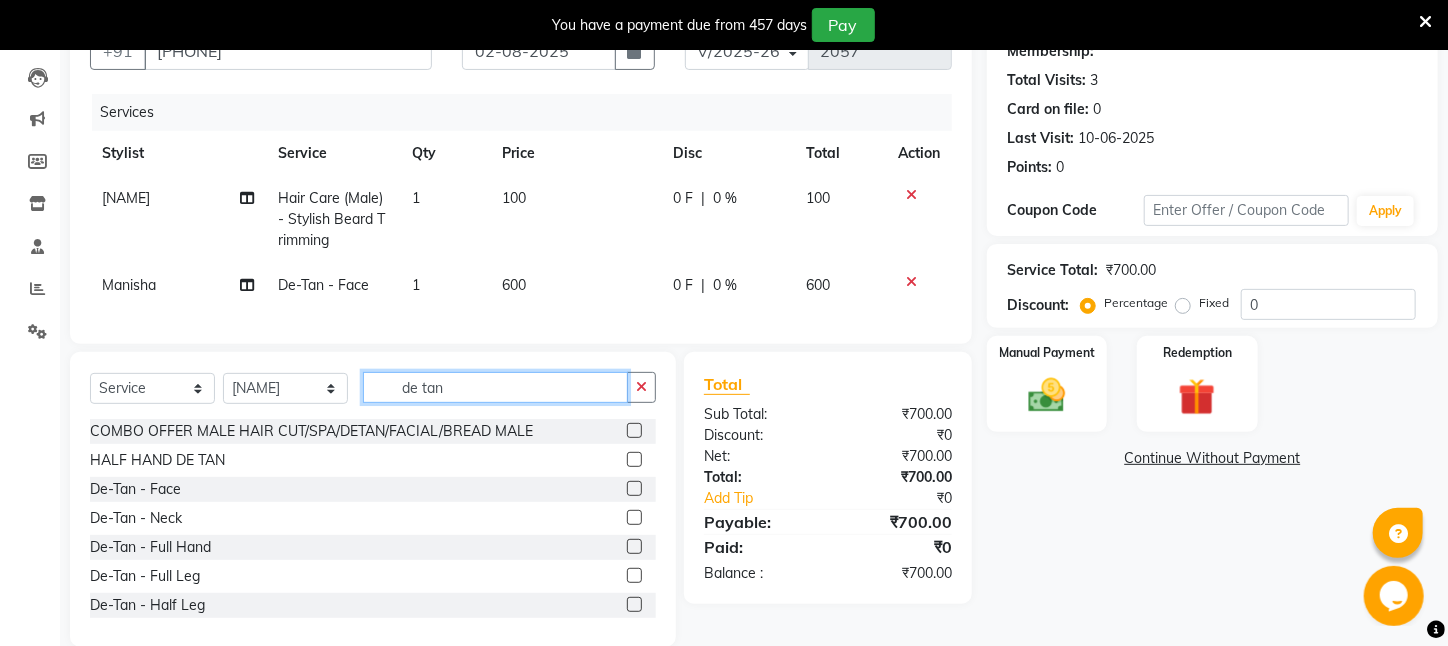 drag, startPoint x: 476, startPoint y: 405, endPoint x: 338, endPoint y: 405, distance: 138 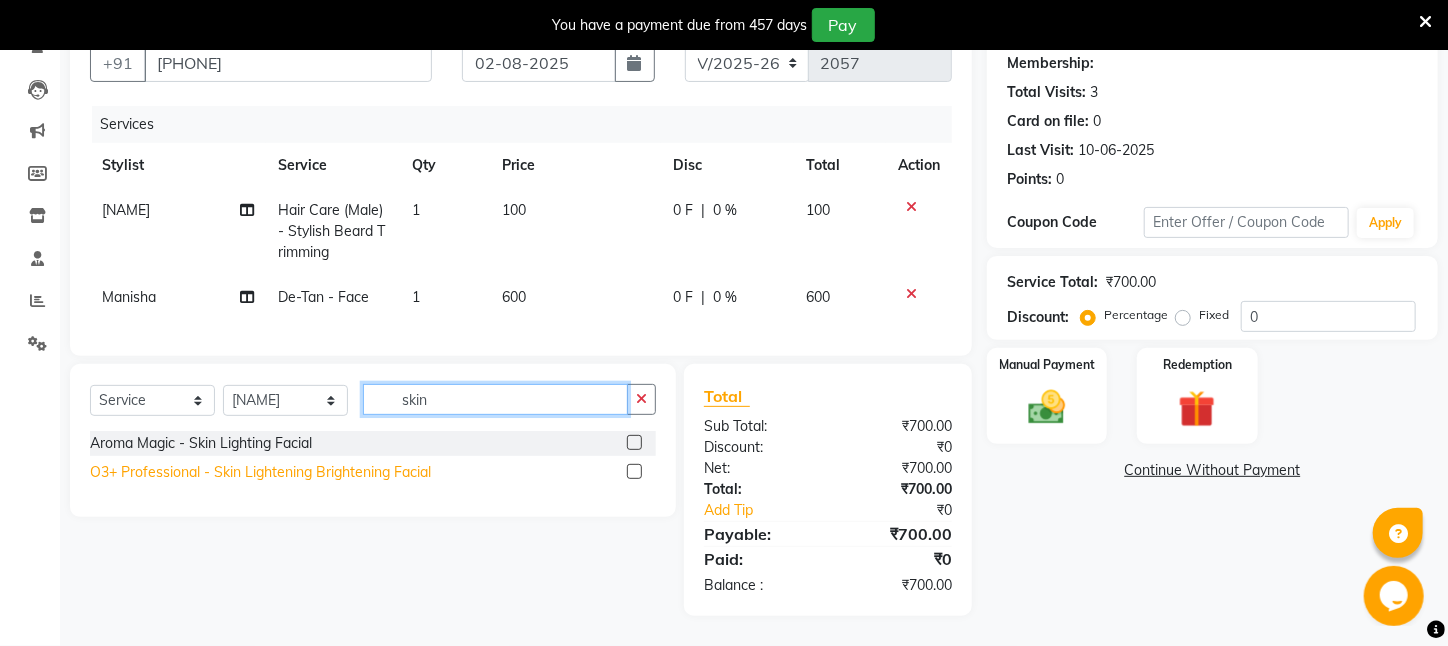 type on "skin" 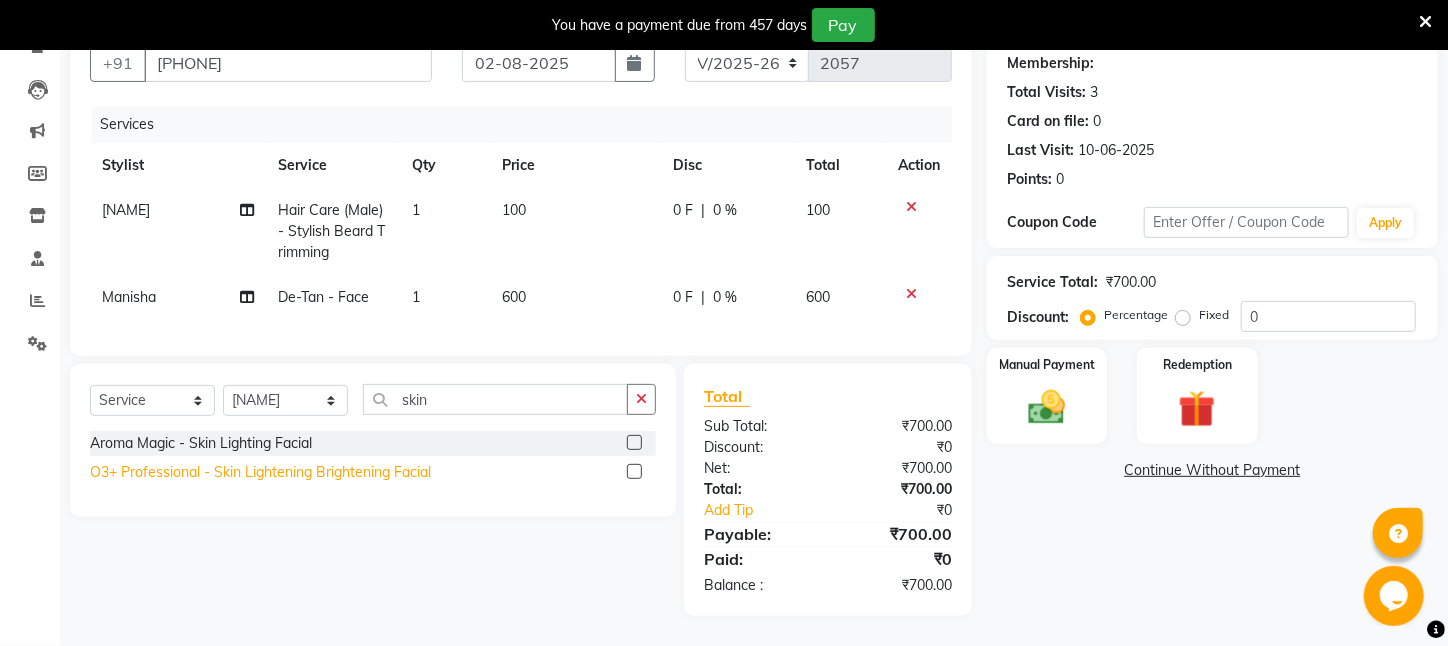 click on "O3+ Professional   -   Skin Lightening Brightening Facial" 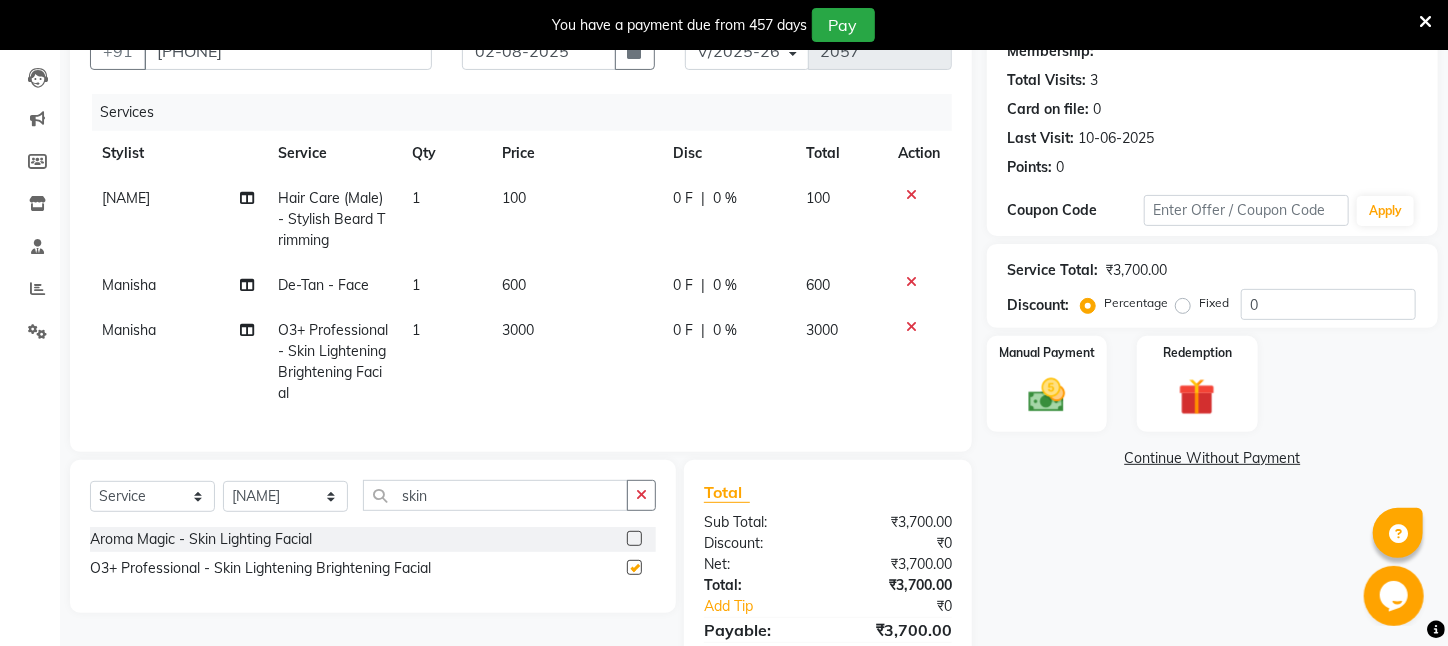 checkbox on "false" 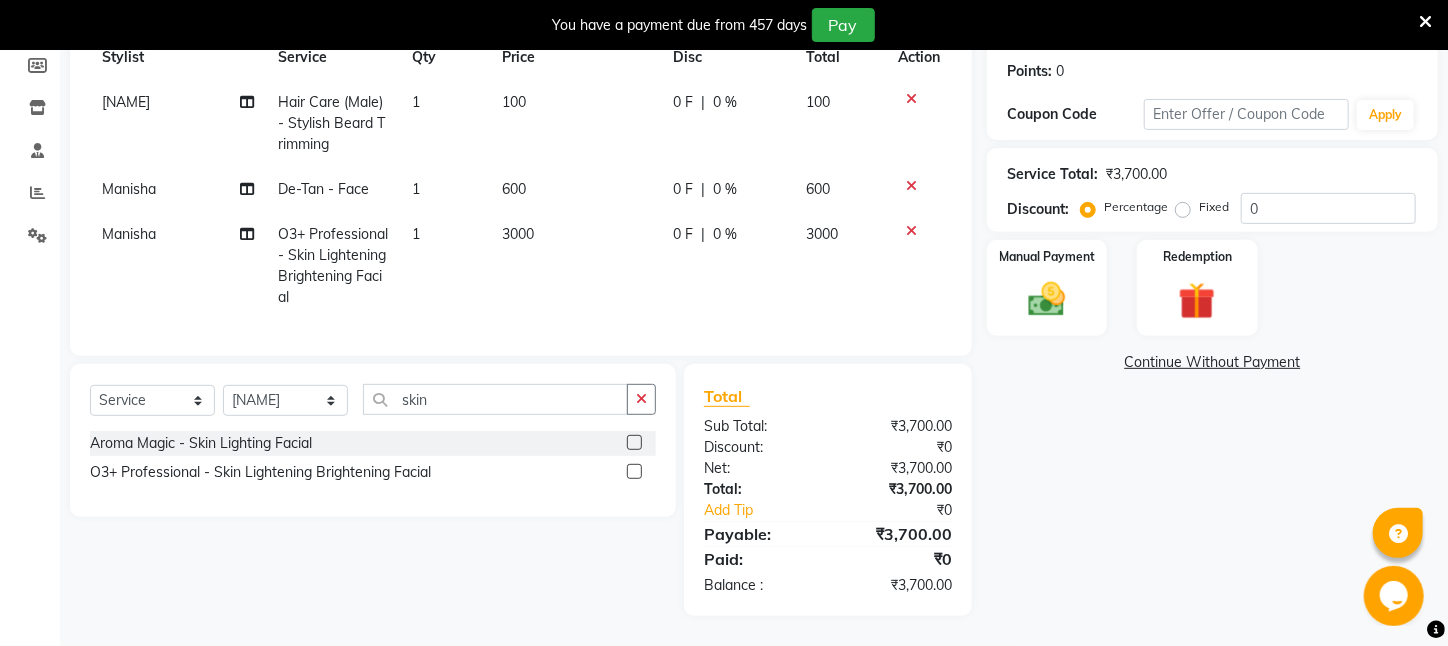 scroll, scrollTop: 314, scrollLeft: 0, axis: vertical 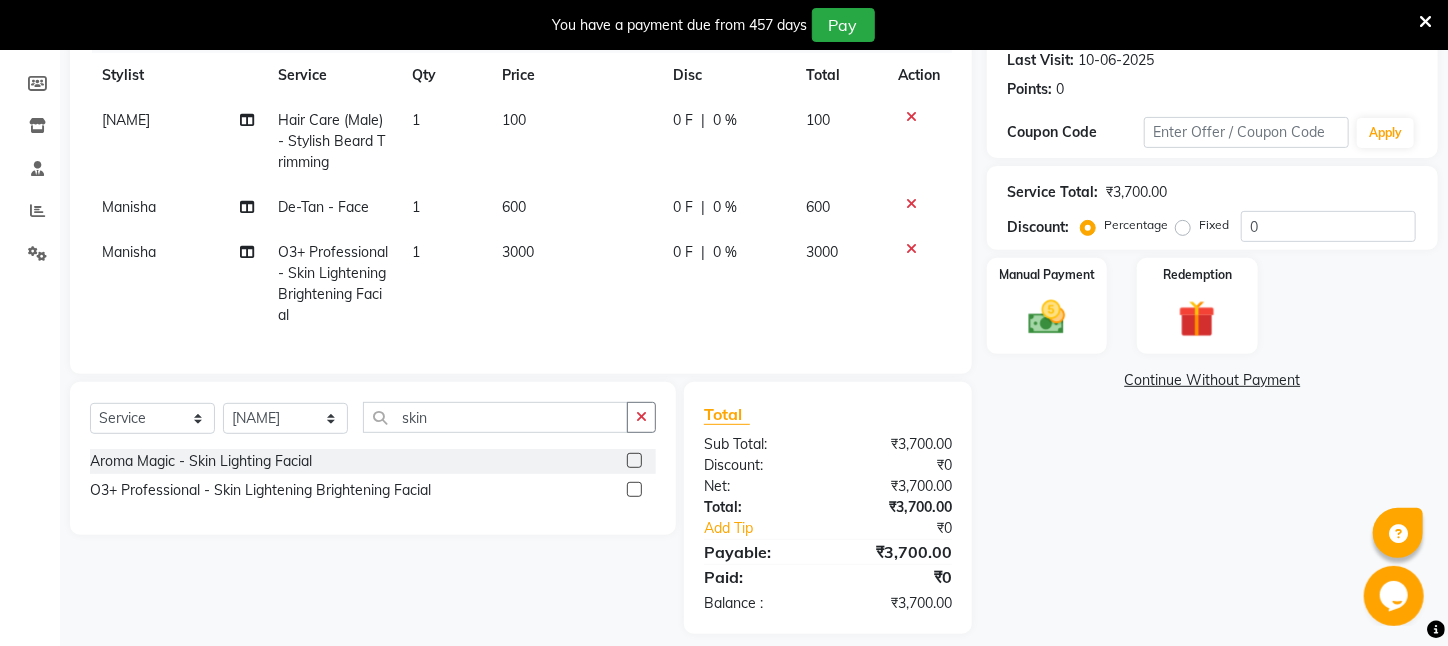 select on "23846" 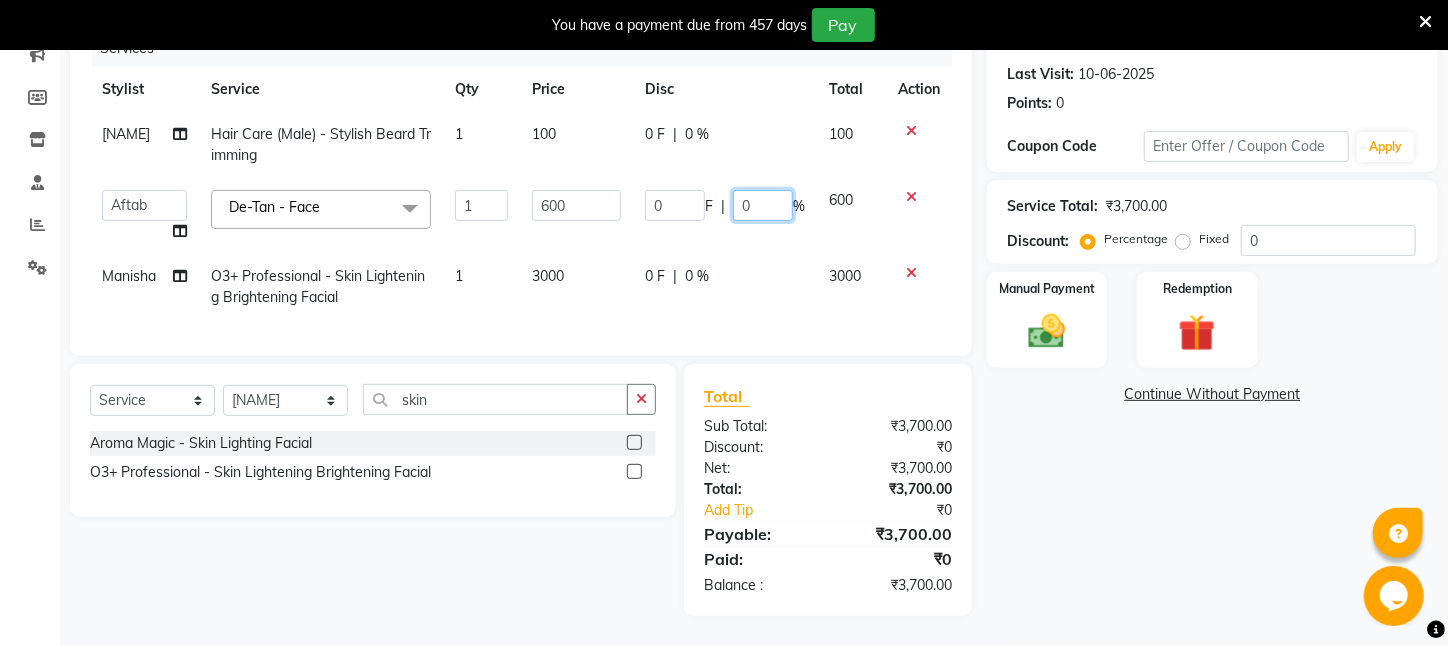 click on "0" 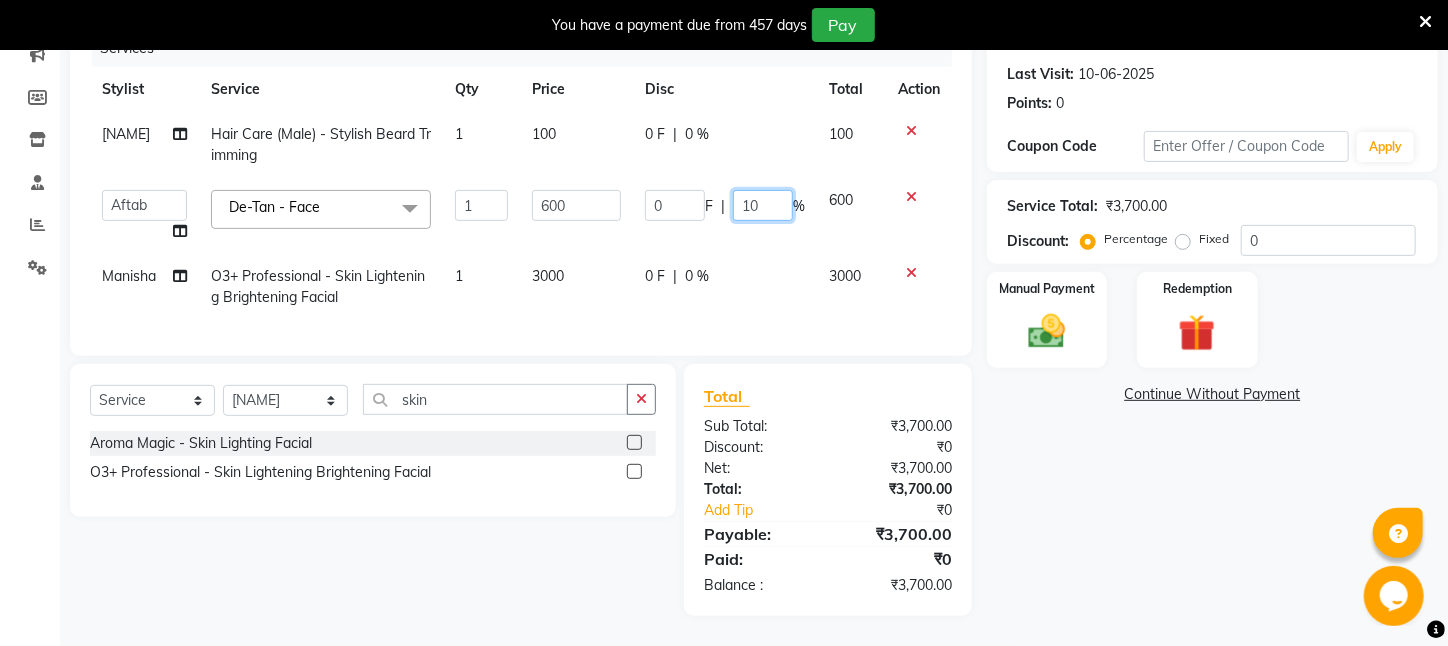 type on "100" 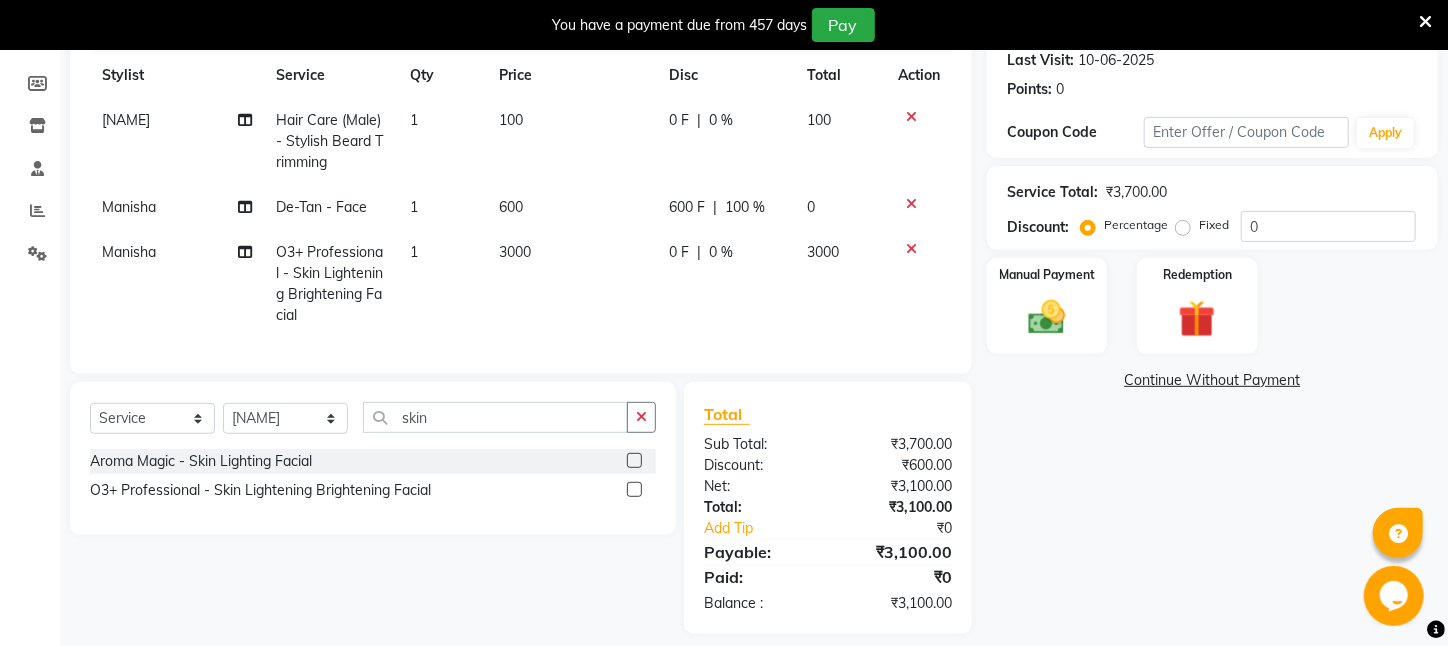 click on "Mahadev Pal Hair Care (Male)   -   Stylish Beard Trimming 1 100 0 F | 0 % 100 Manisha De-Tan   -   Face 1 600 600 F | 100 % 0 Manisha O3+ Professional   -   Skin Lightening Brightening Facial 1 3000 0 F | 0 % 3000" 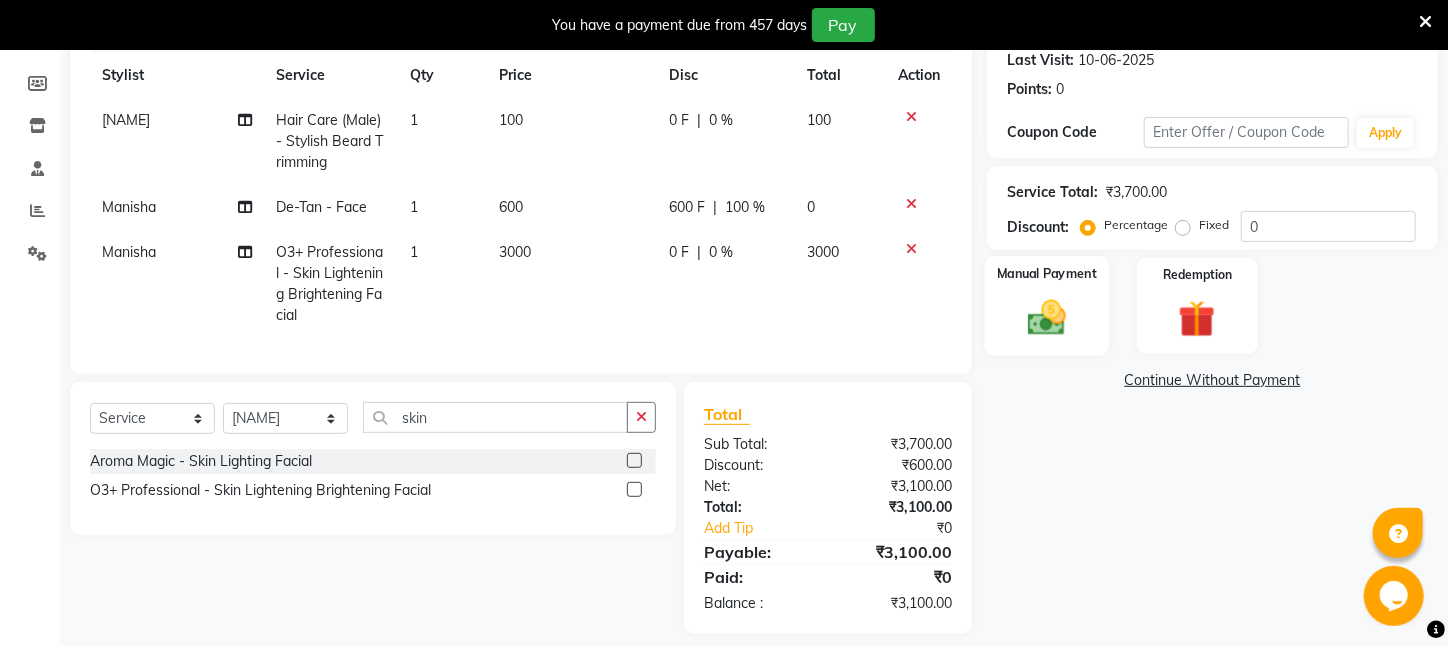 click 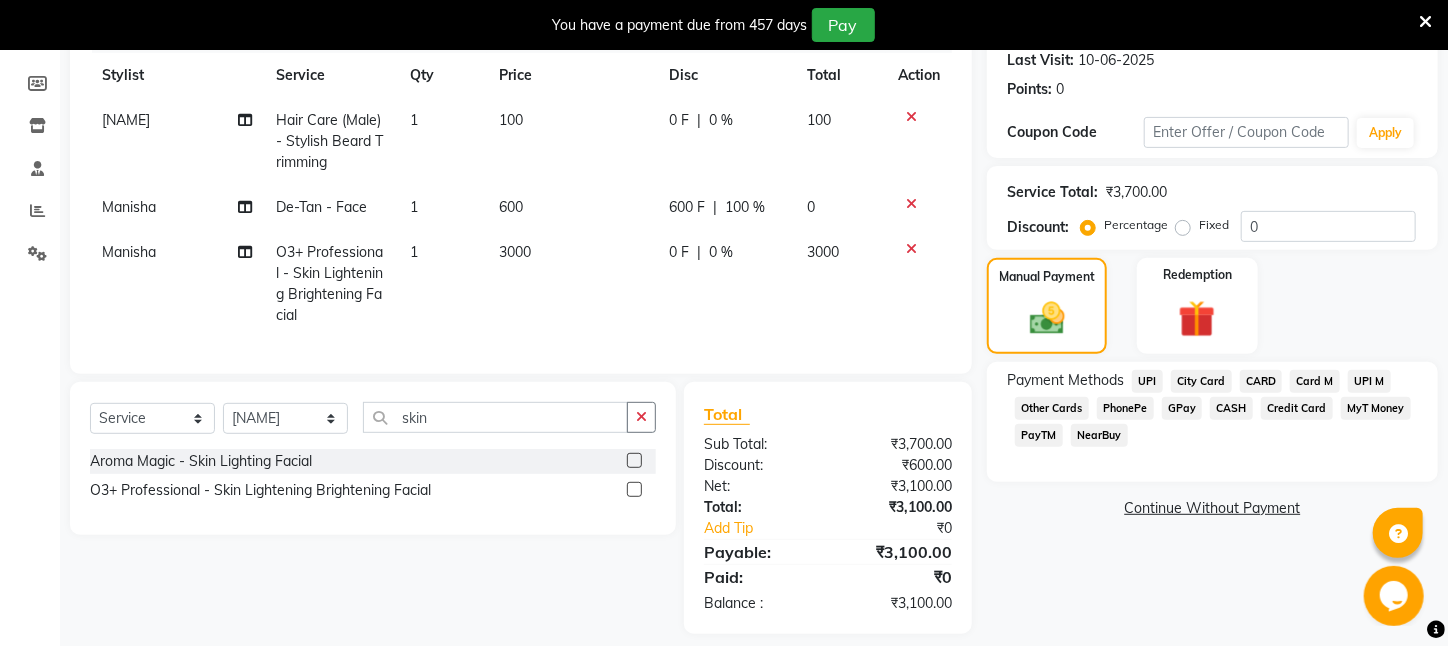 click on "PayTM" 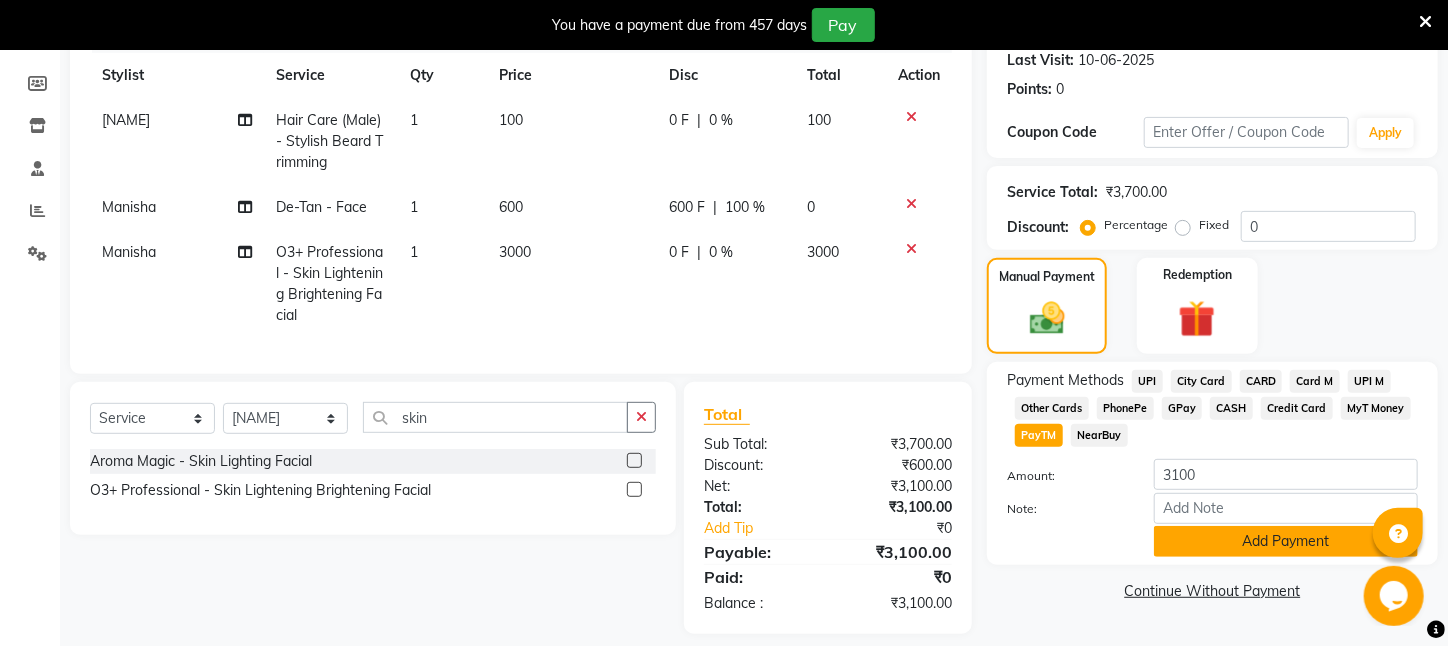click on "Add Payment" 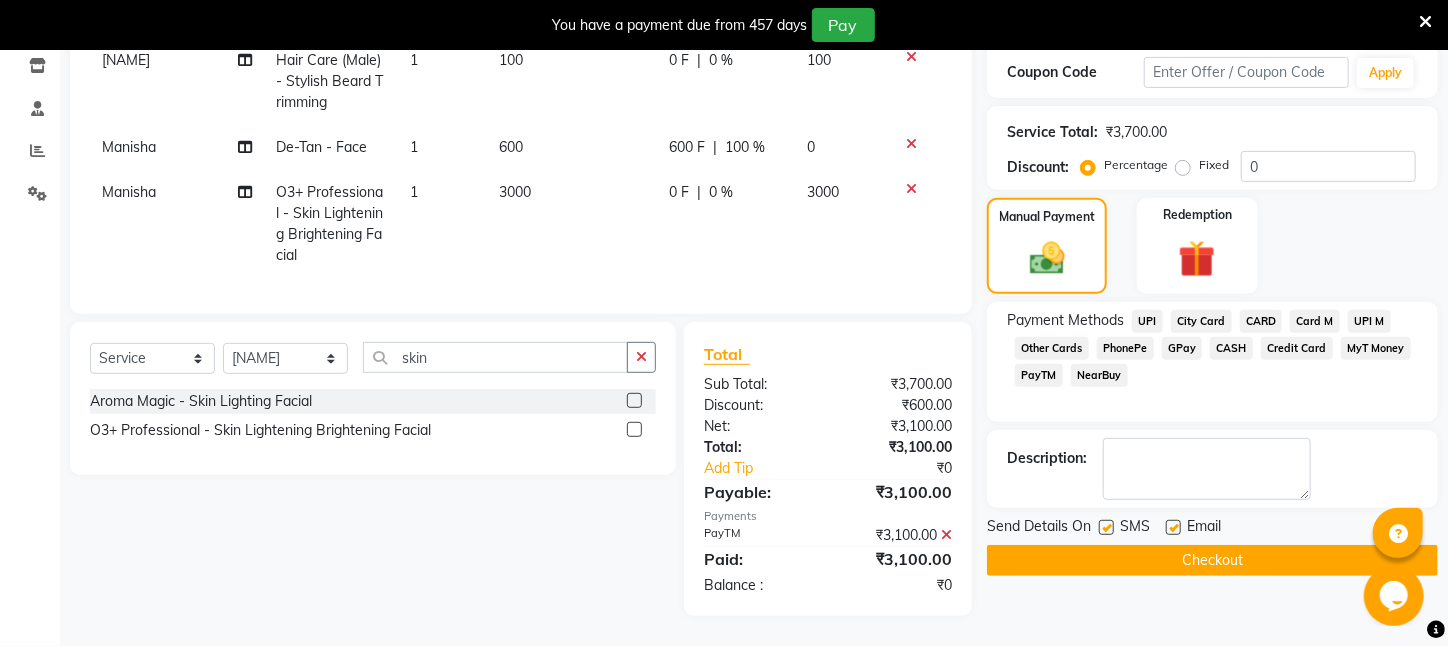 click on "Checkout" 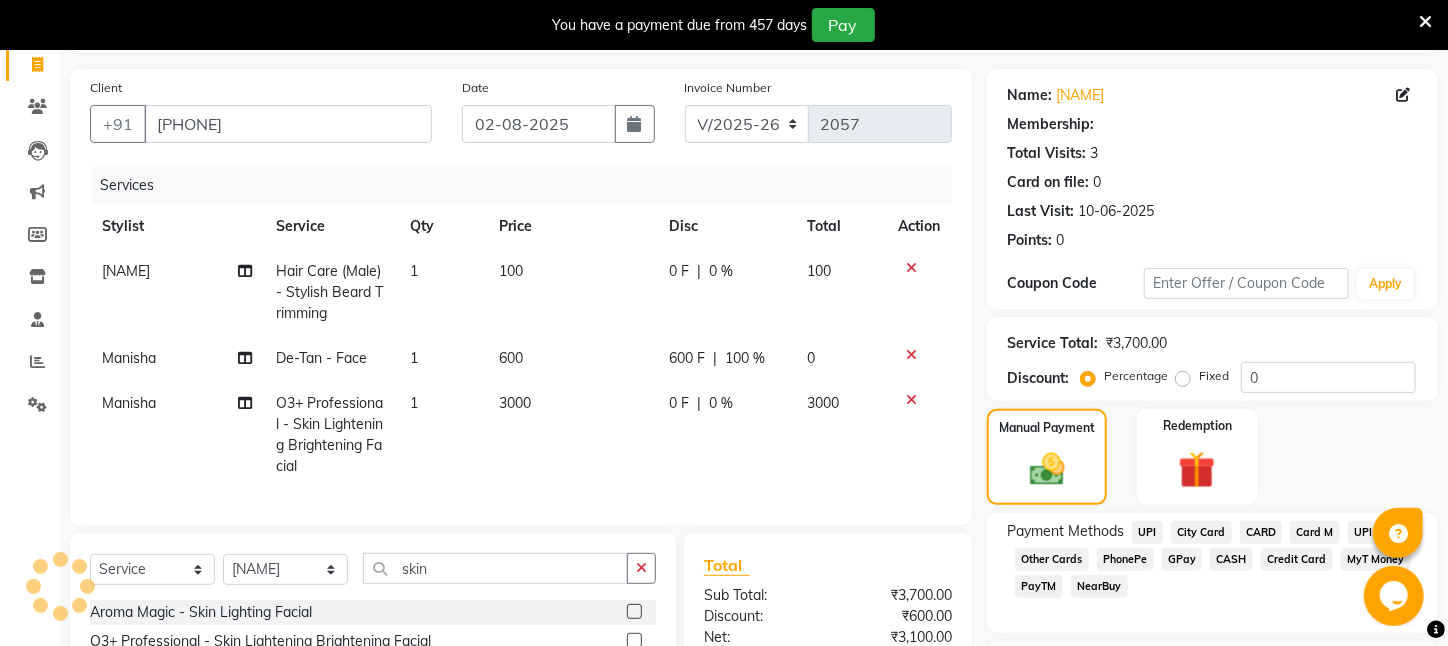 scroll, scrollTop: 0, scrollLeft: 0, axis: both 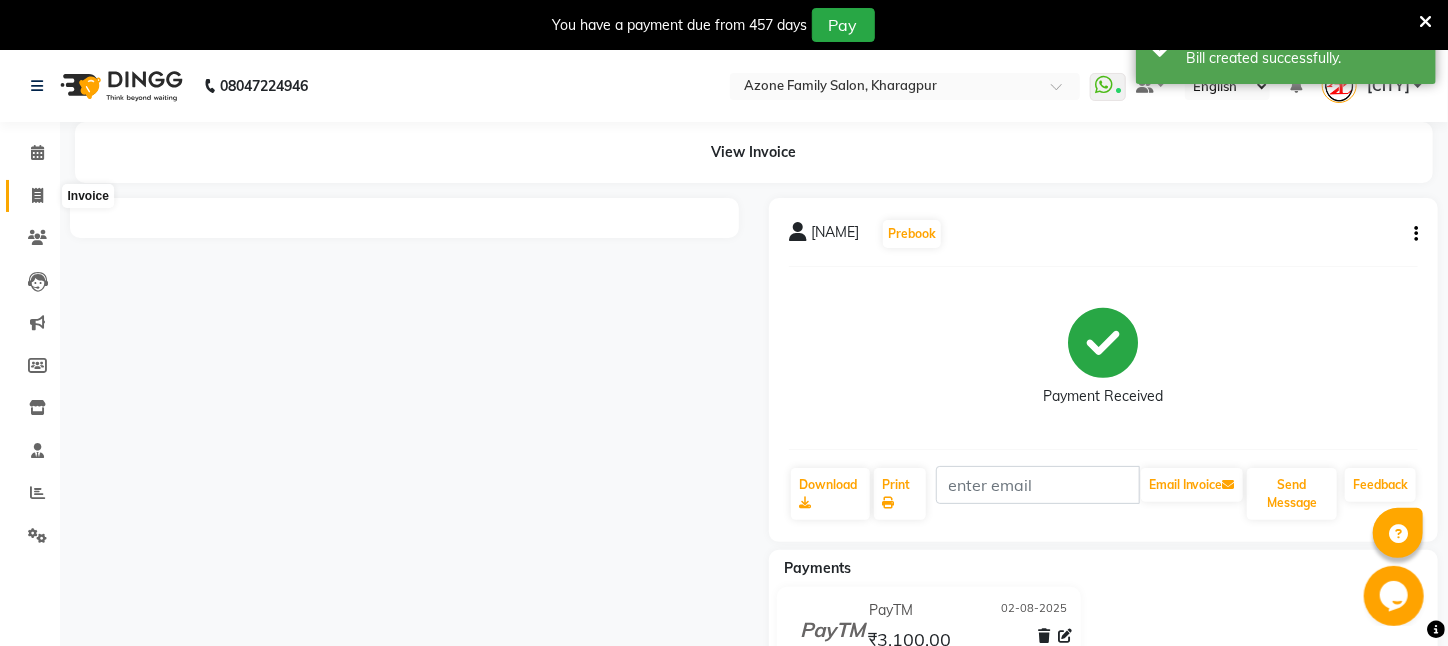 click 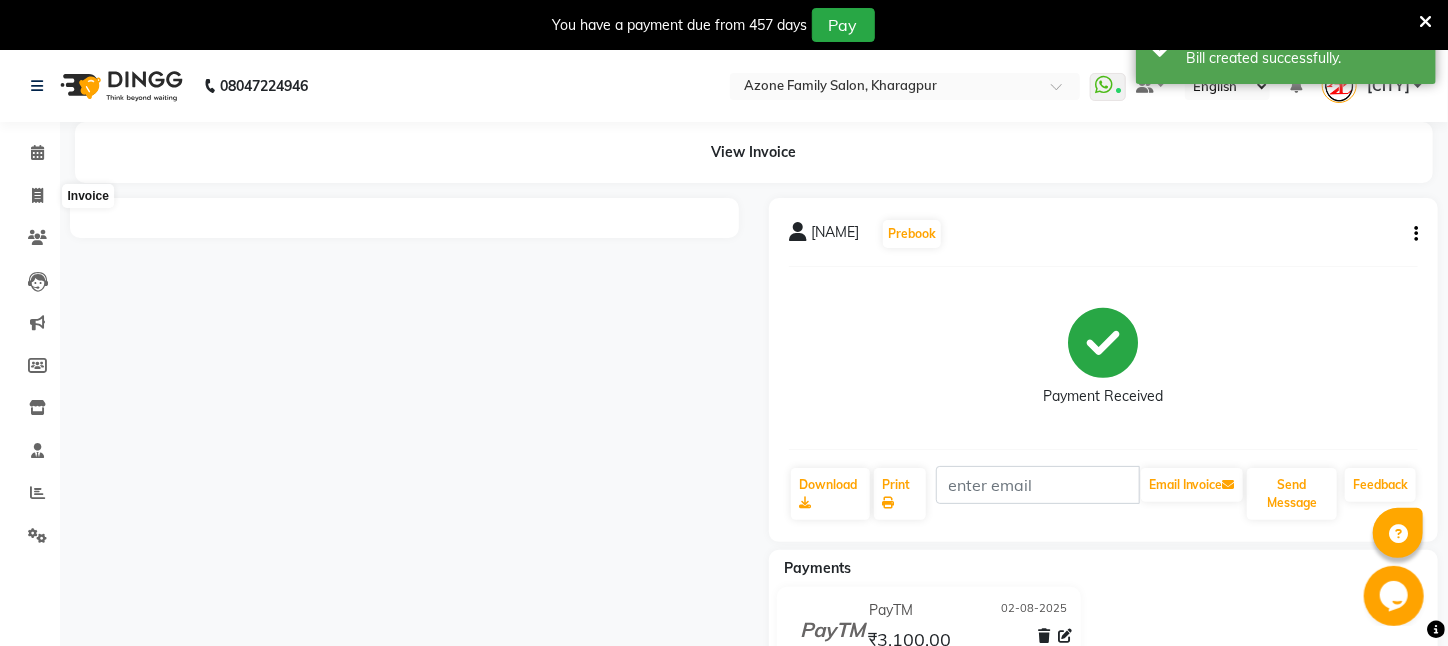 select on "service" 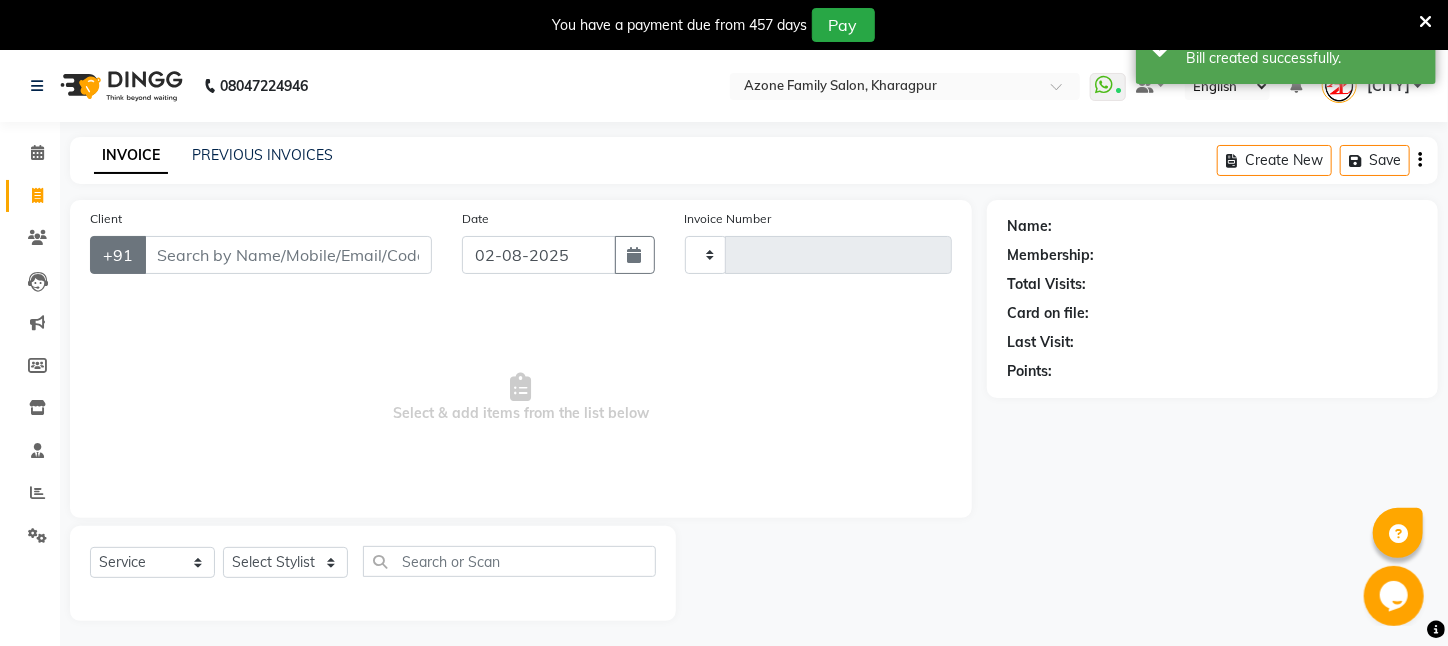 scroll, scrollTop: 50, scrollLeft: 0, axis: vertical 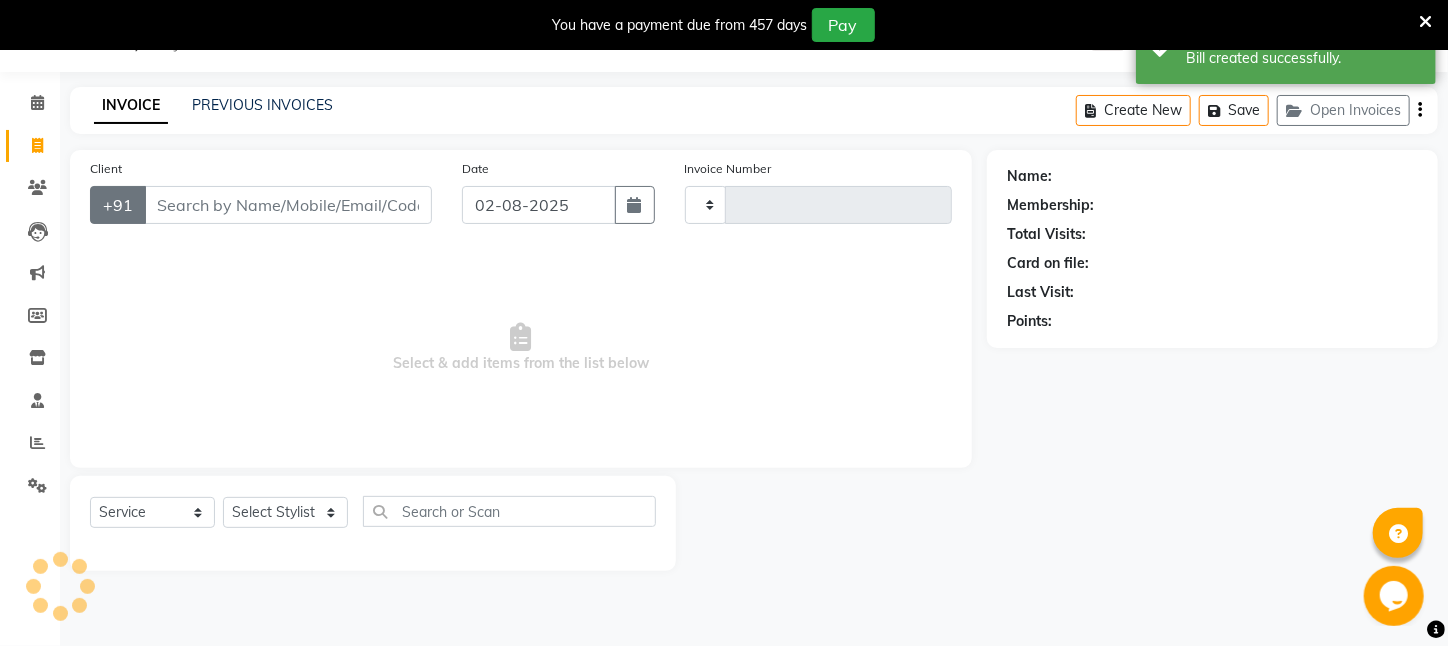 type on "2058" 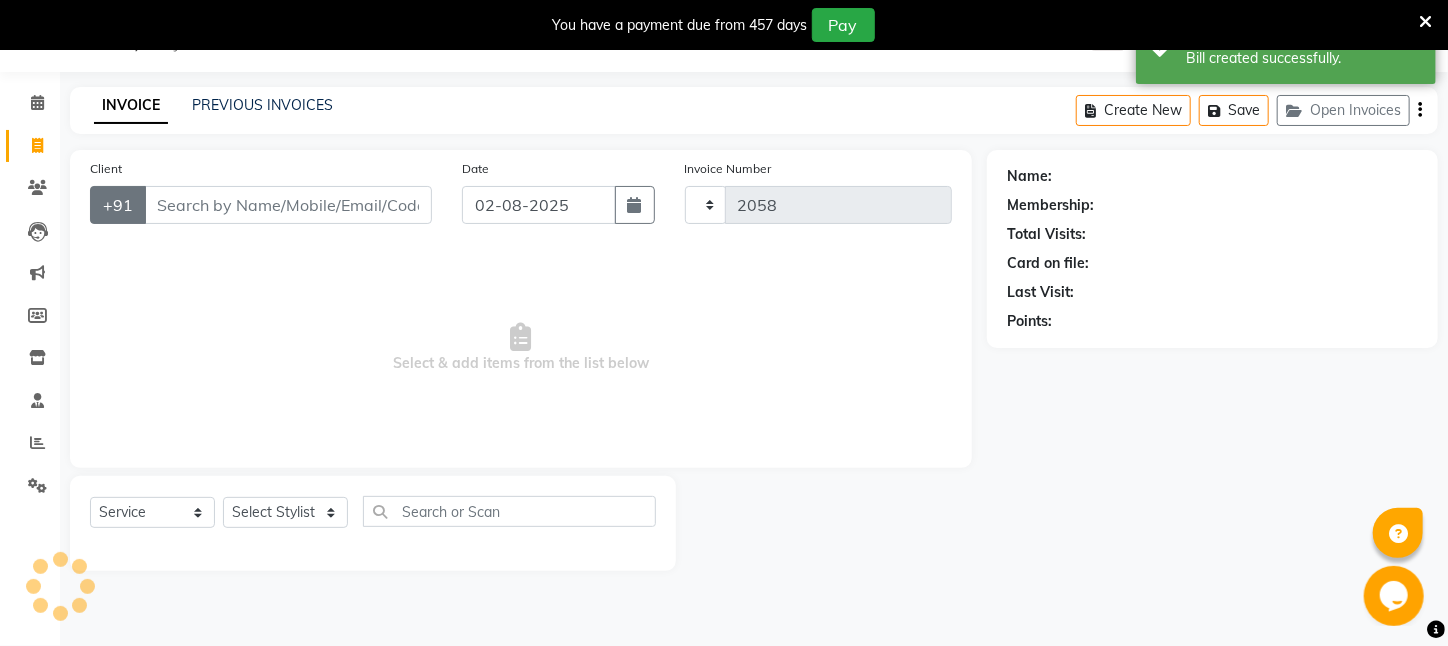 select on "4296" 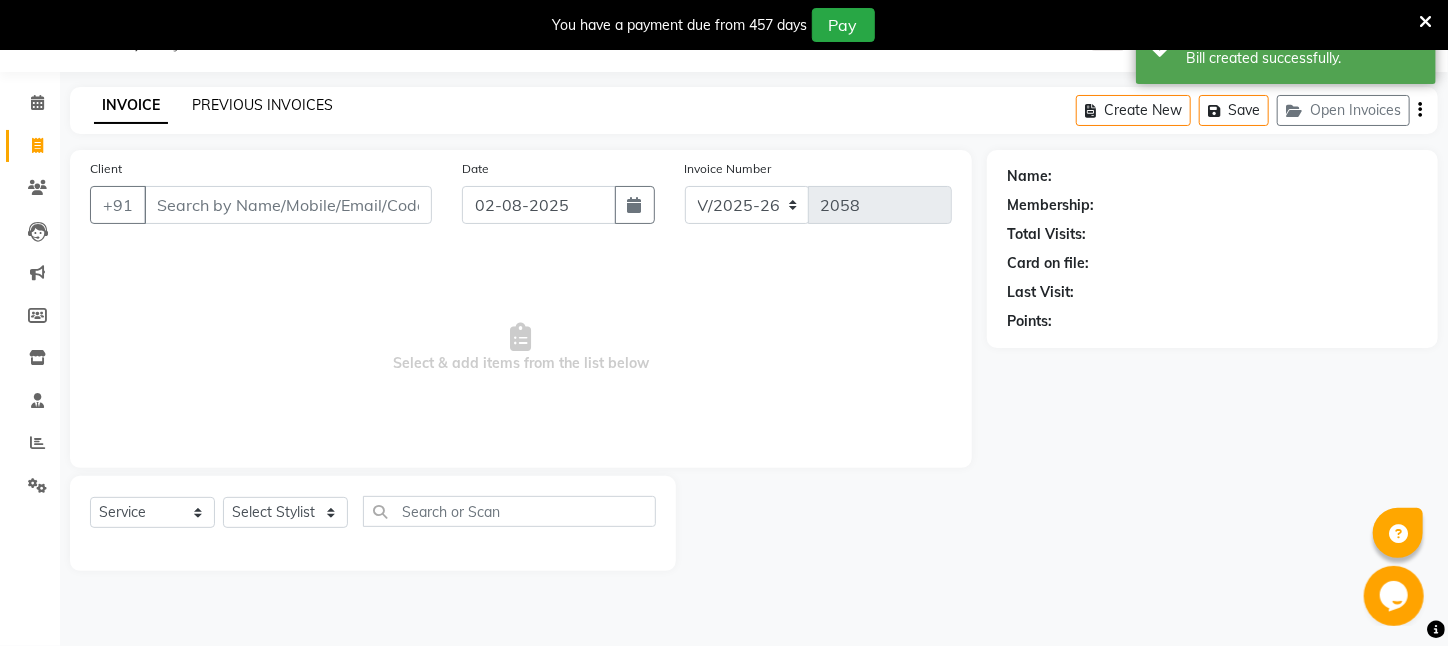 click on "PREVIOUS INVOICES" 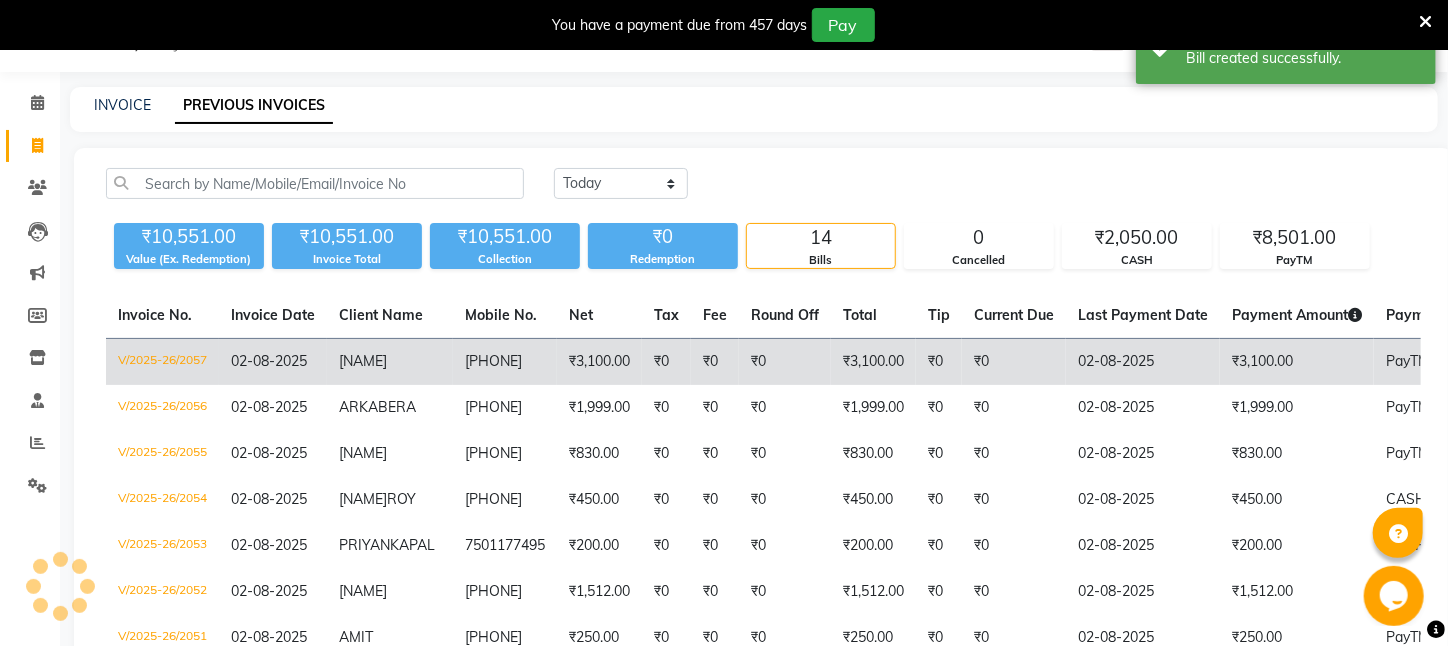 click on "₹3,100.00" 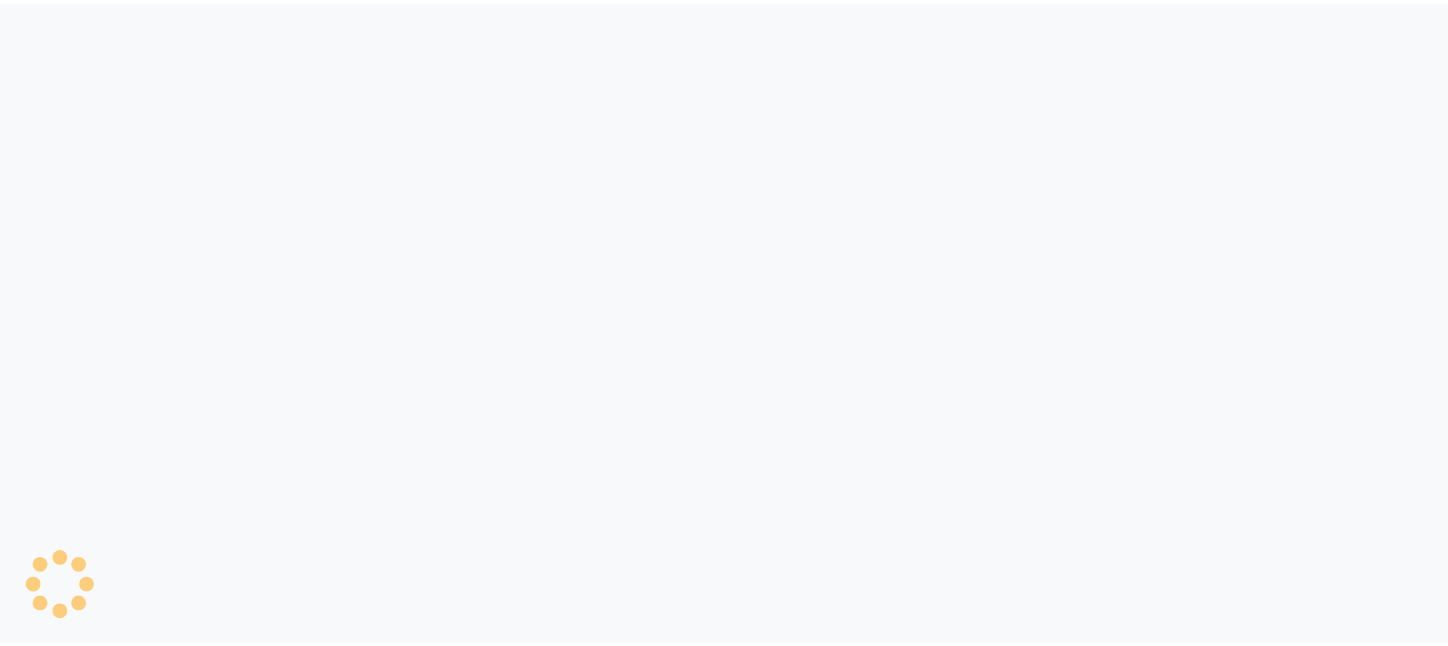 scroll, scrollTop: 0, scrollLeft: 0, axis: both 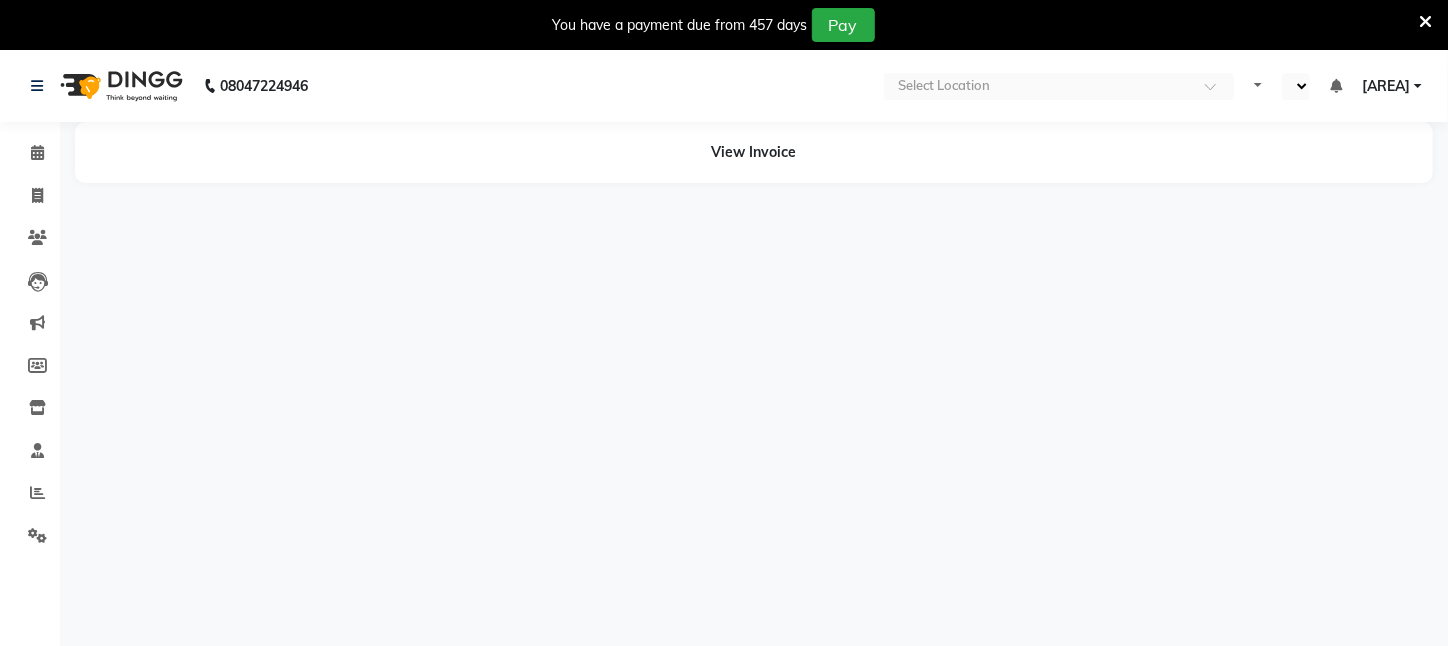 select on "en" 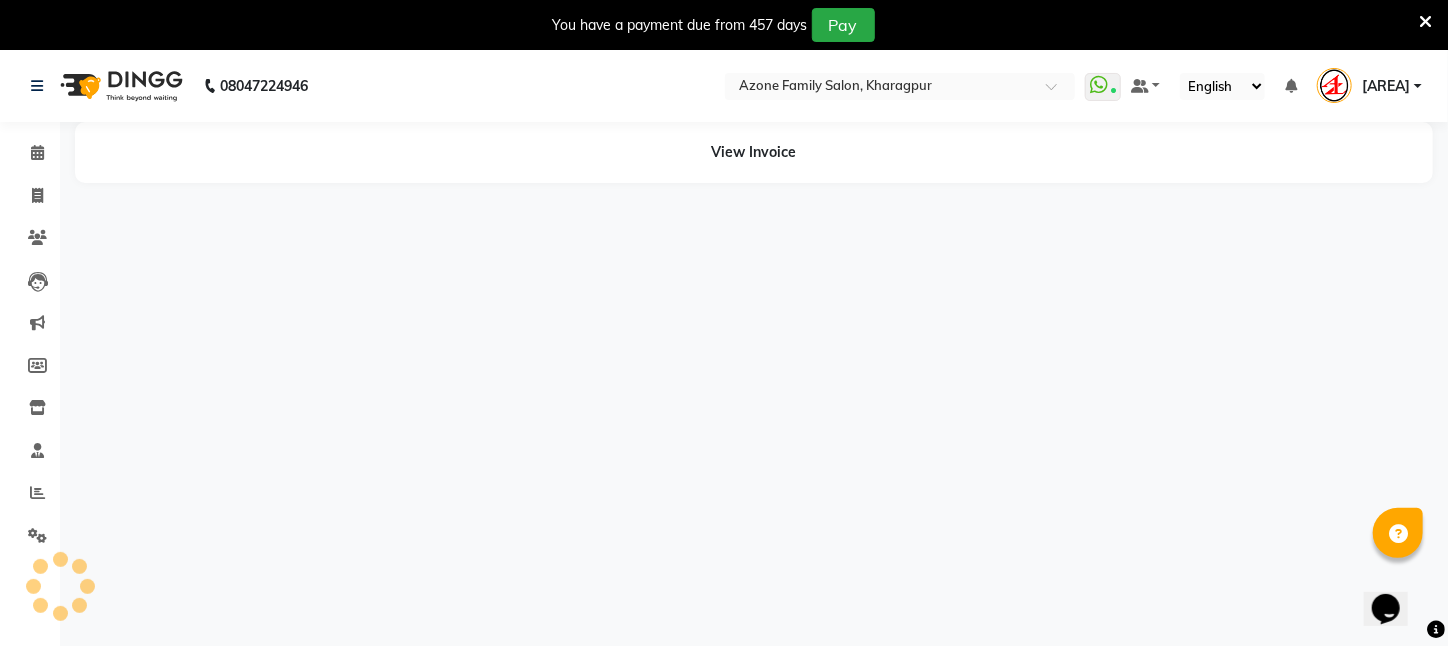 scroll, scrollTop: 0, scrollLeft: 0, axis: both 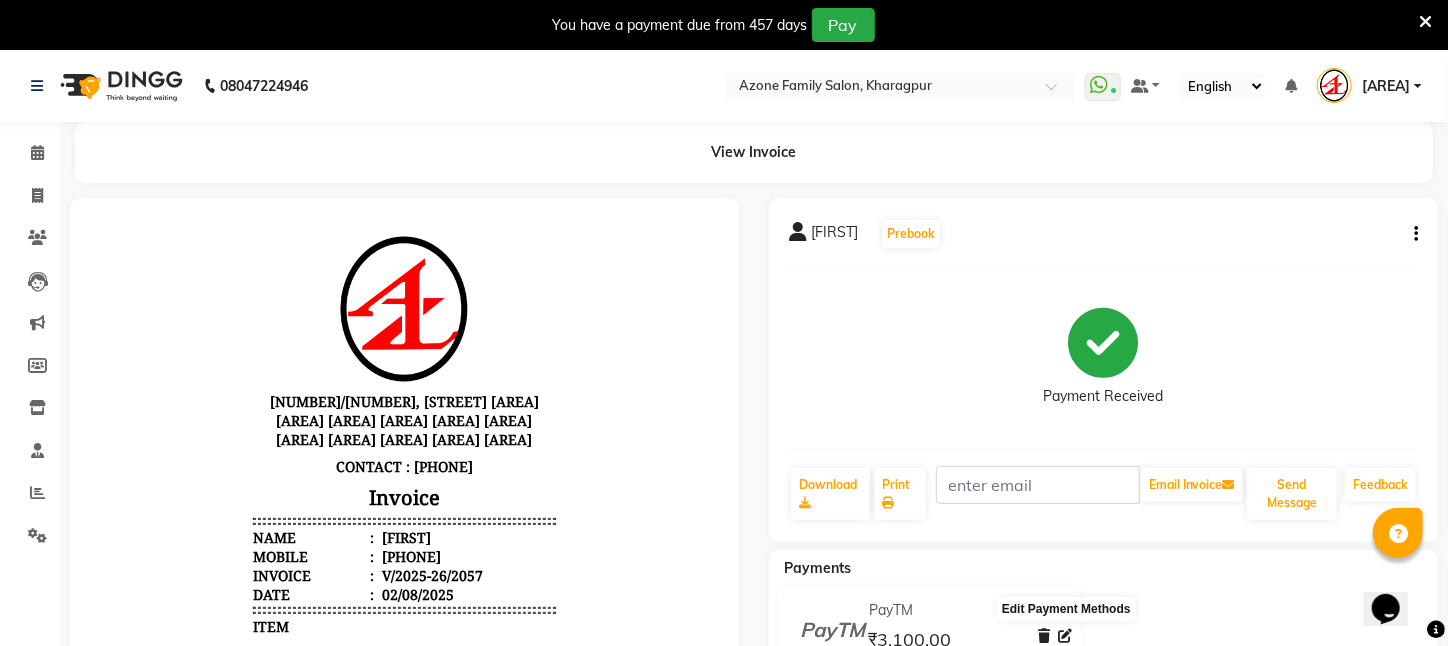 click 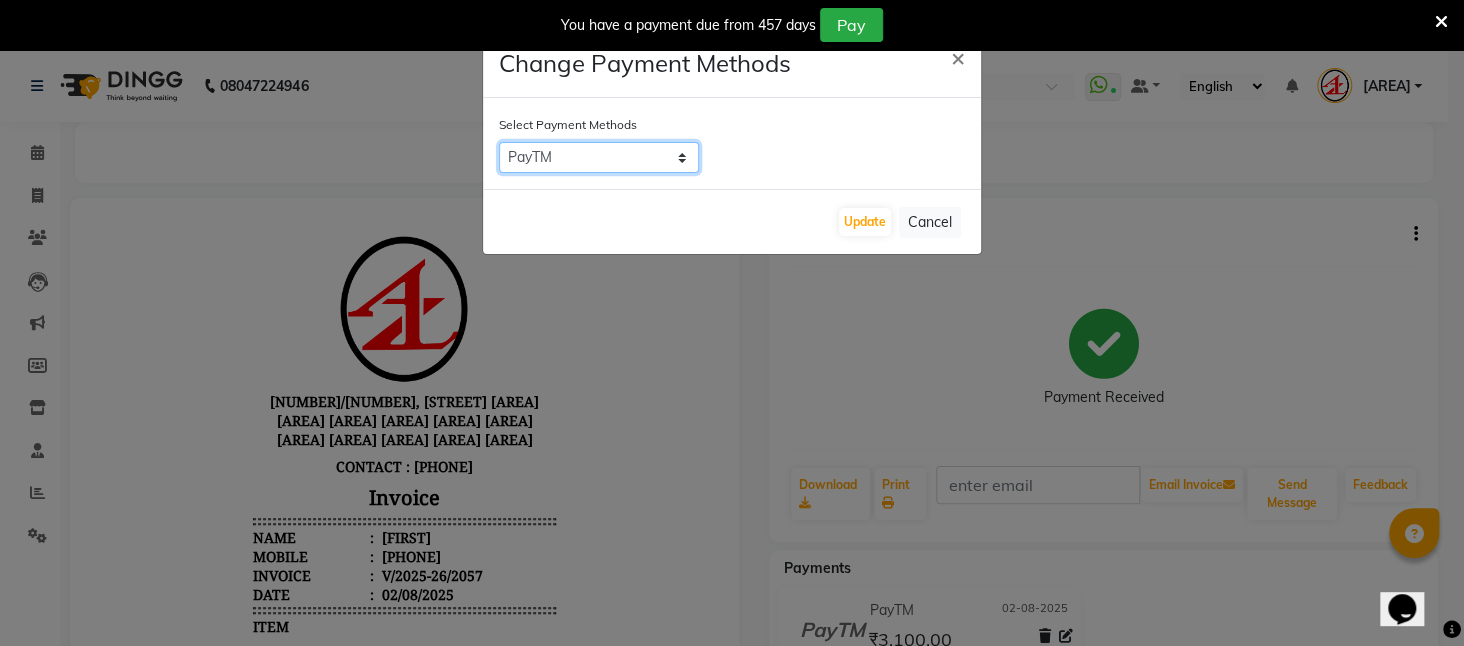 click on "UPI   City Card   CARD   Card M   UPI M   Other Cards   PhonePe   GPay   CASH   Credit Card   MyT Money   PayTM   NearBuy" 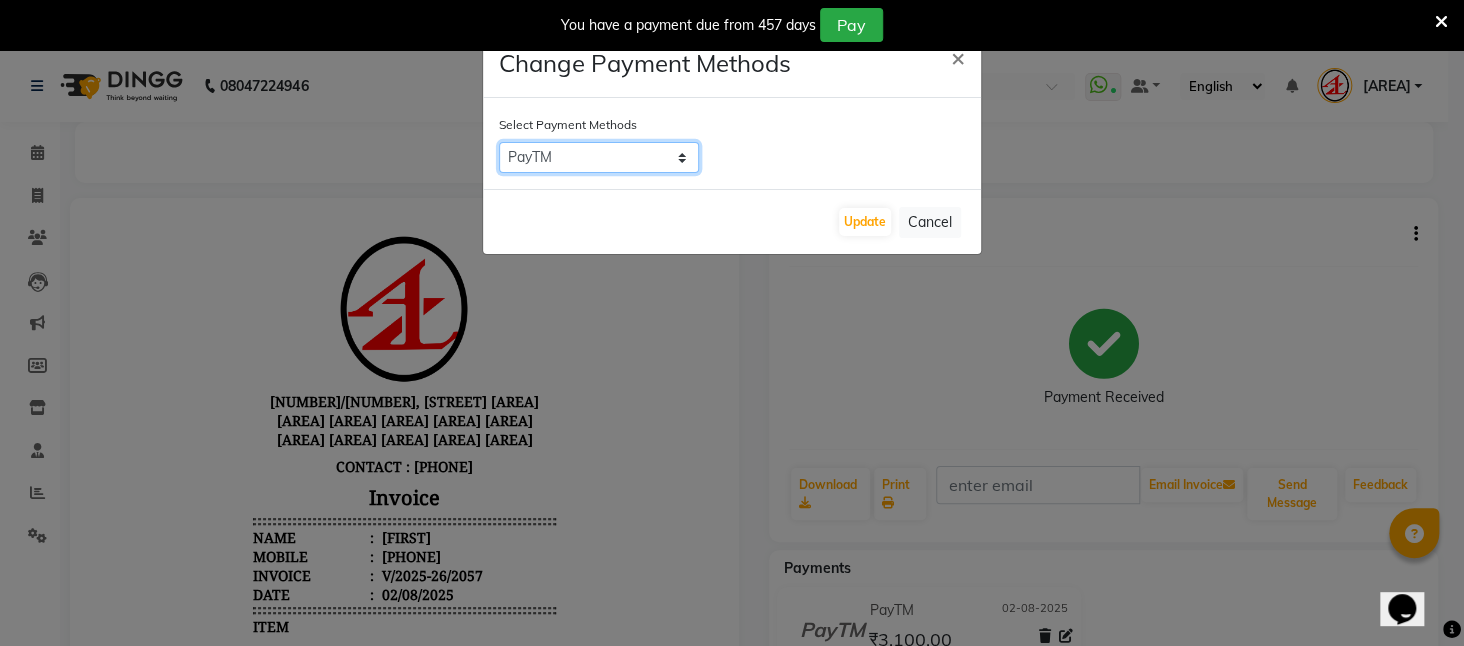 select on "8" 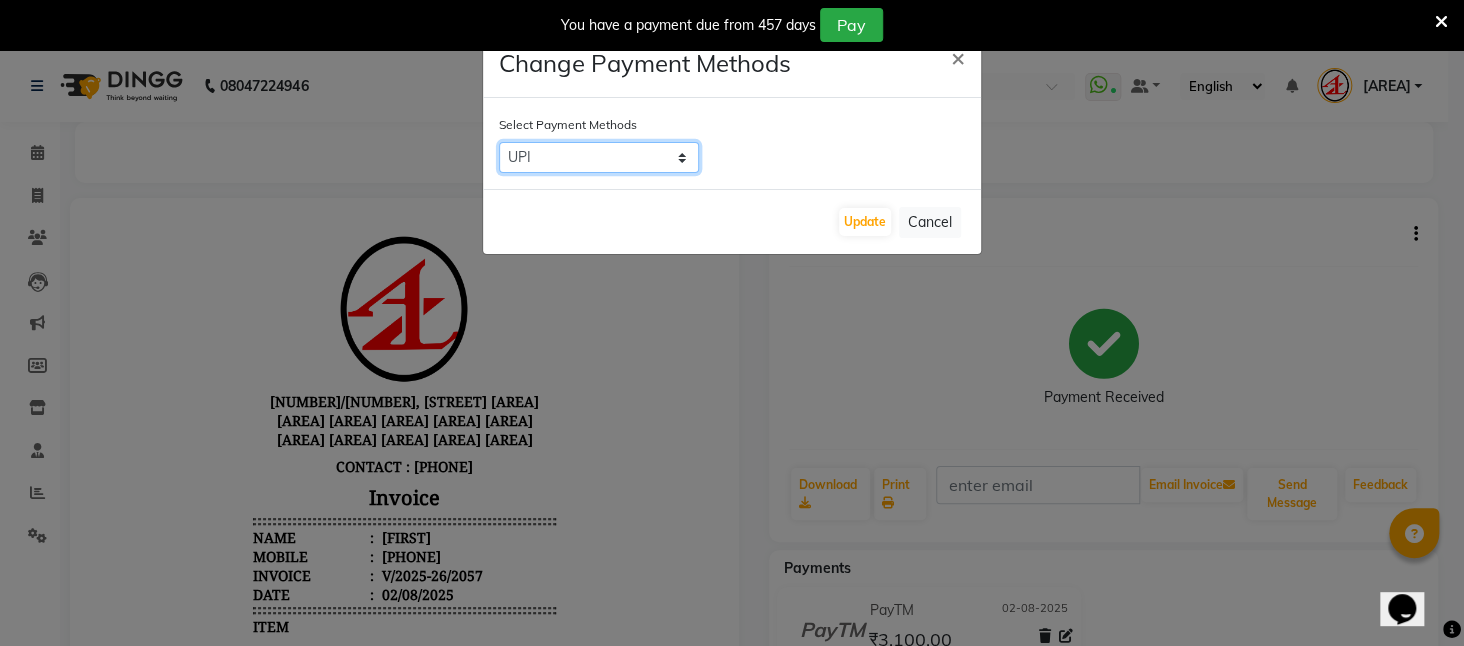 click on "UPI   City Card   CARD   Card M   UPI M   Other Cards   PhonePe   GPay   CASH   Credit Card   MyT Money   PayTM   NearBuy" 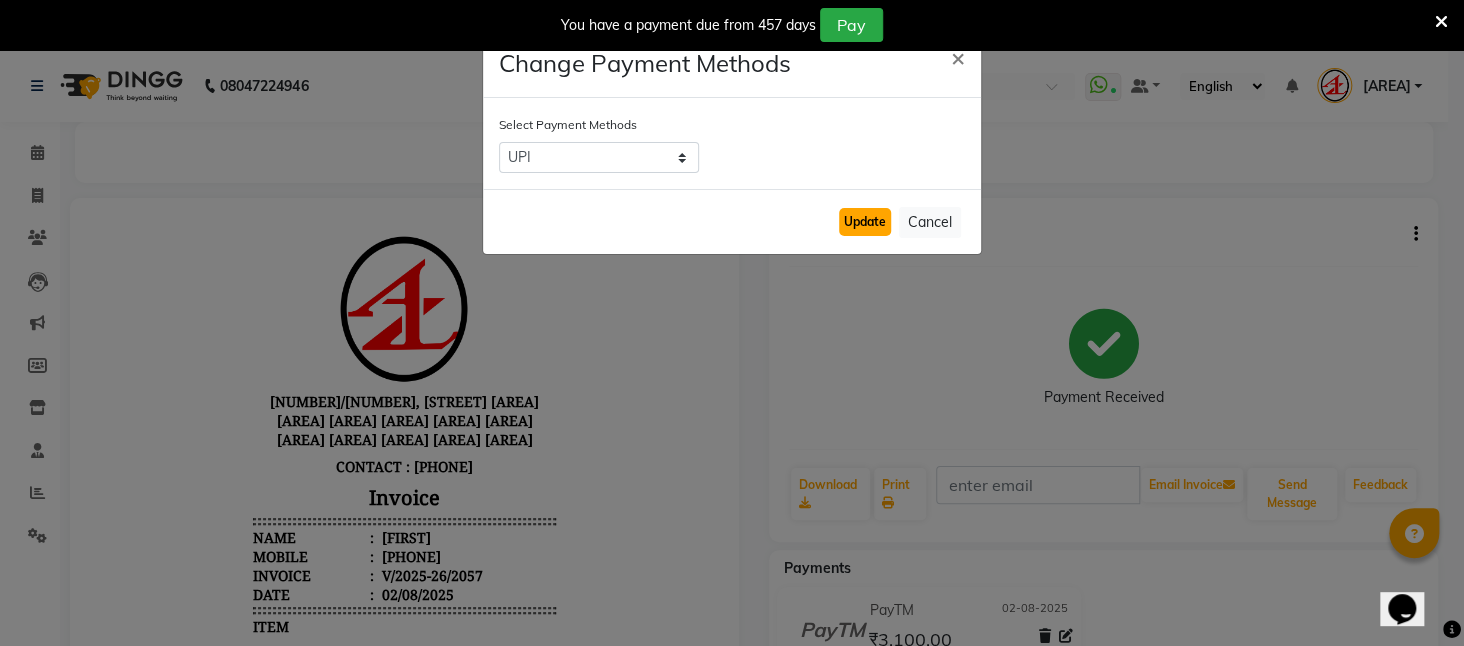 click on "Update" 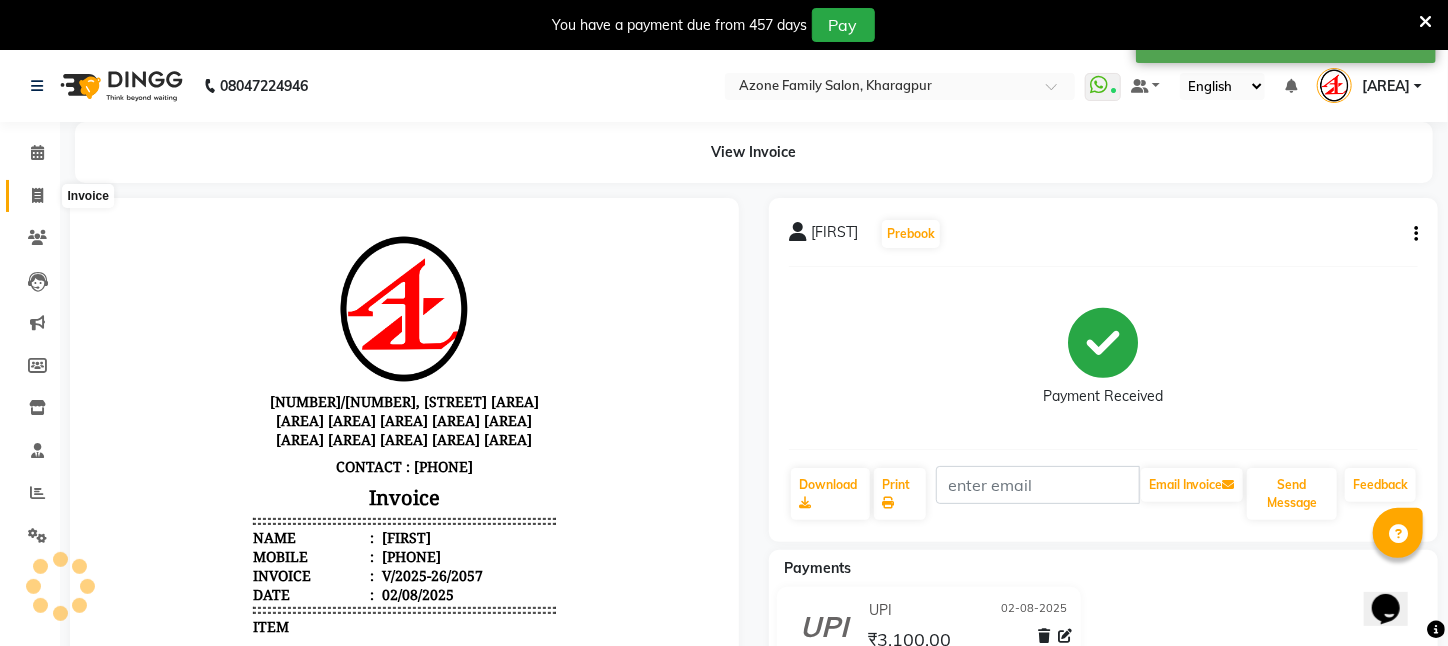 click 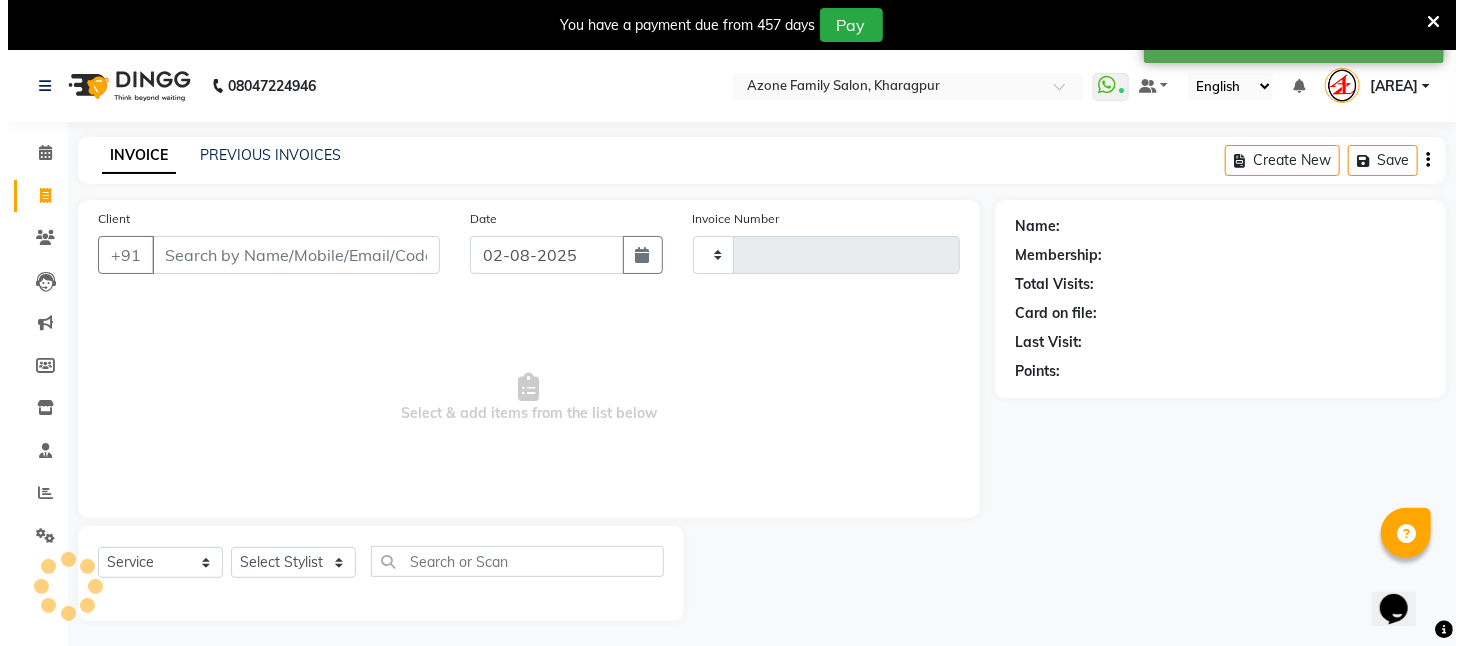 scroll, scrollTop: 50, scrollLeft: 0, axis: vertical 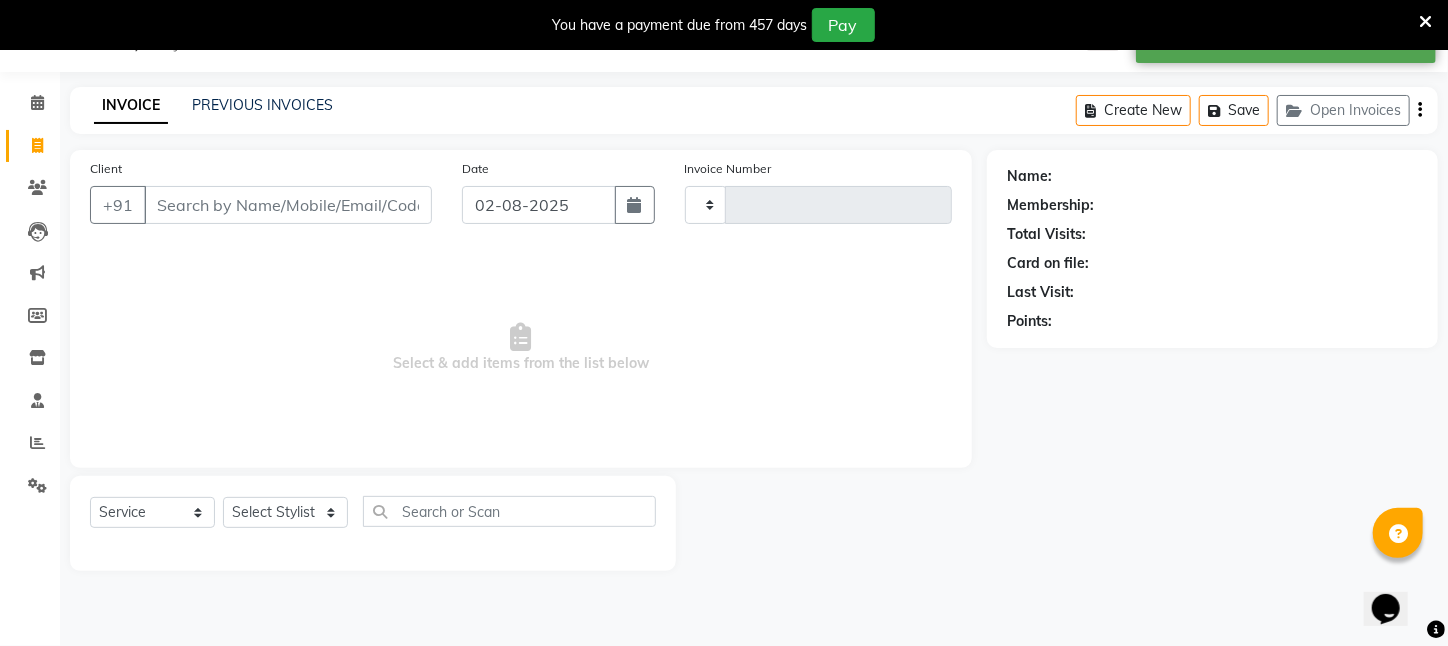 type on "2058" 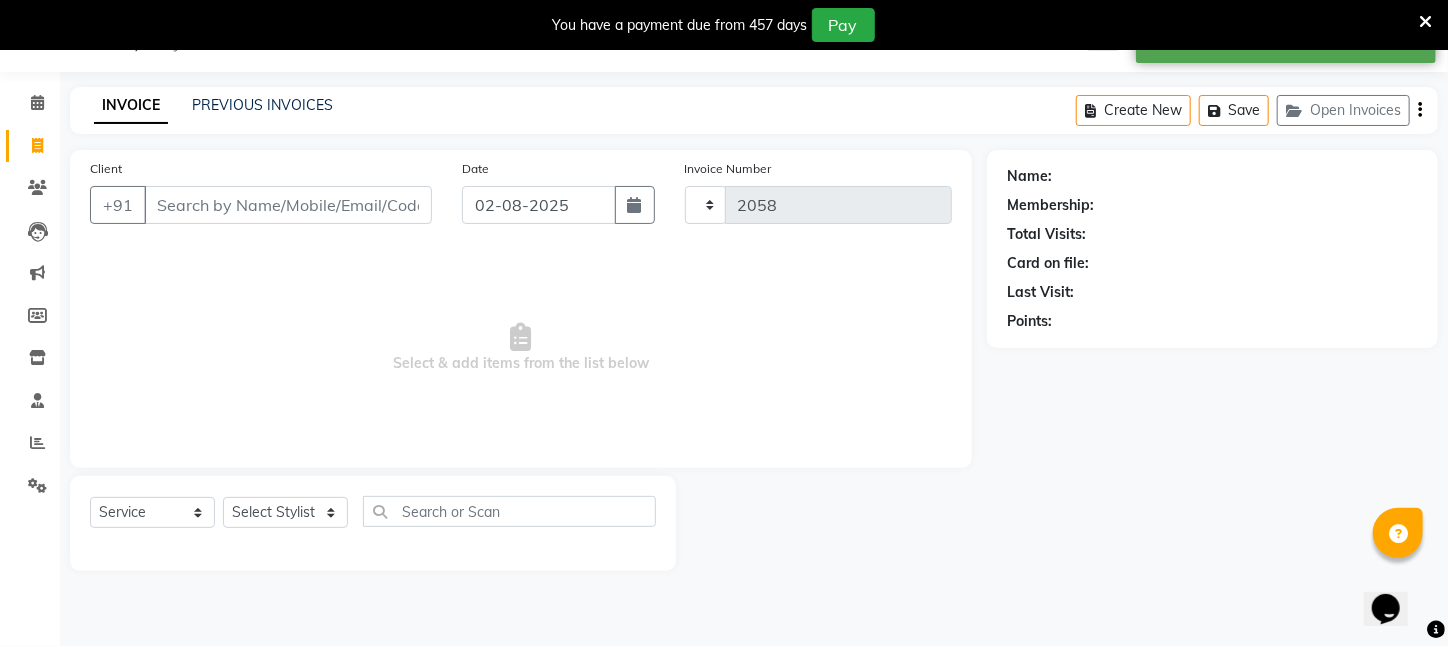 select on "4296" 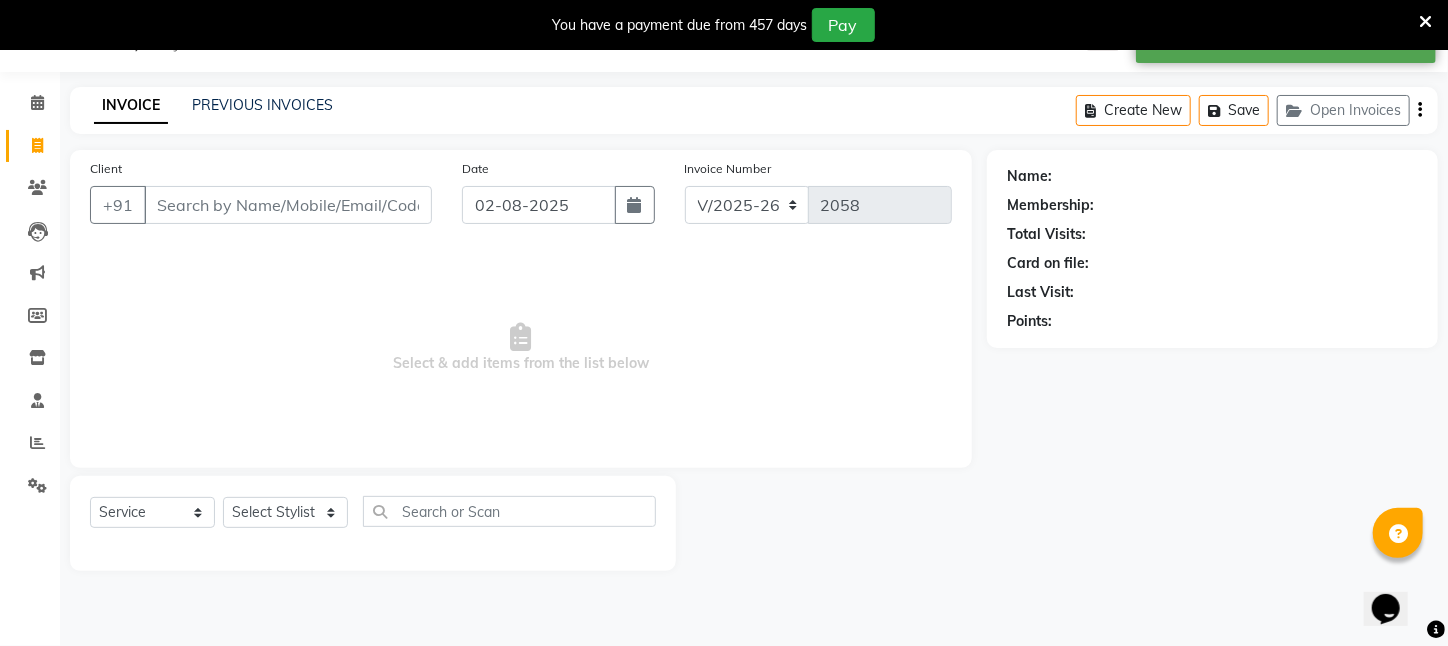 click on "Client" at bounding box center [288, 205] 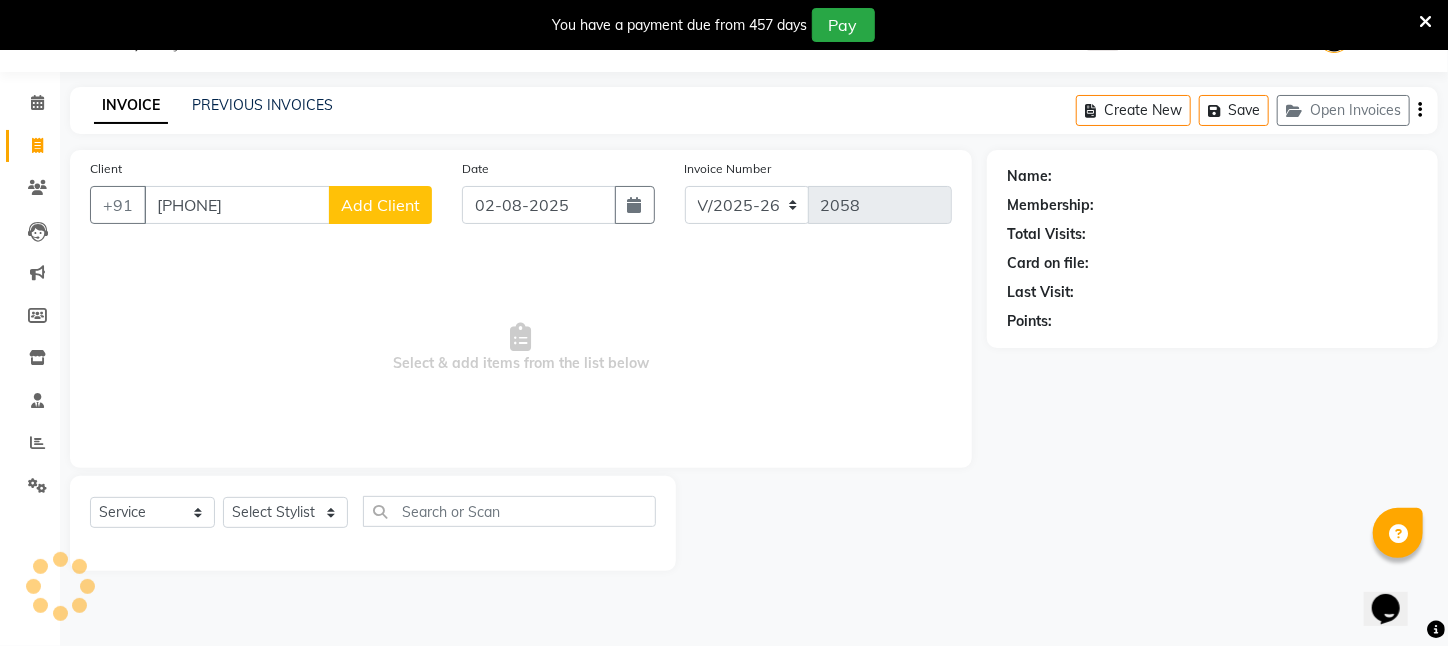 type on "[PHONE]" 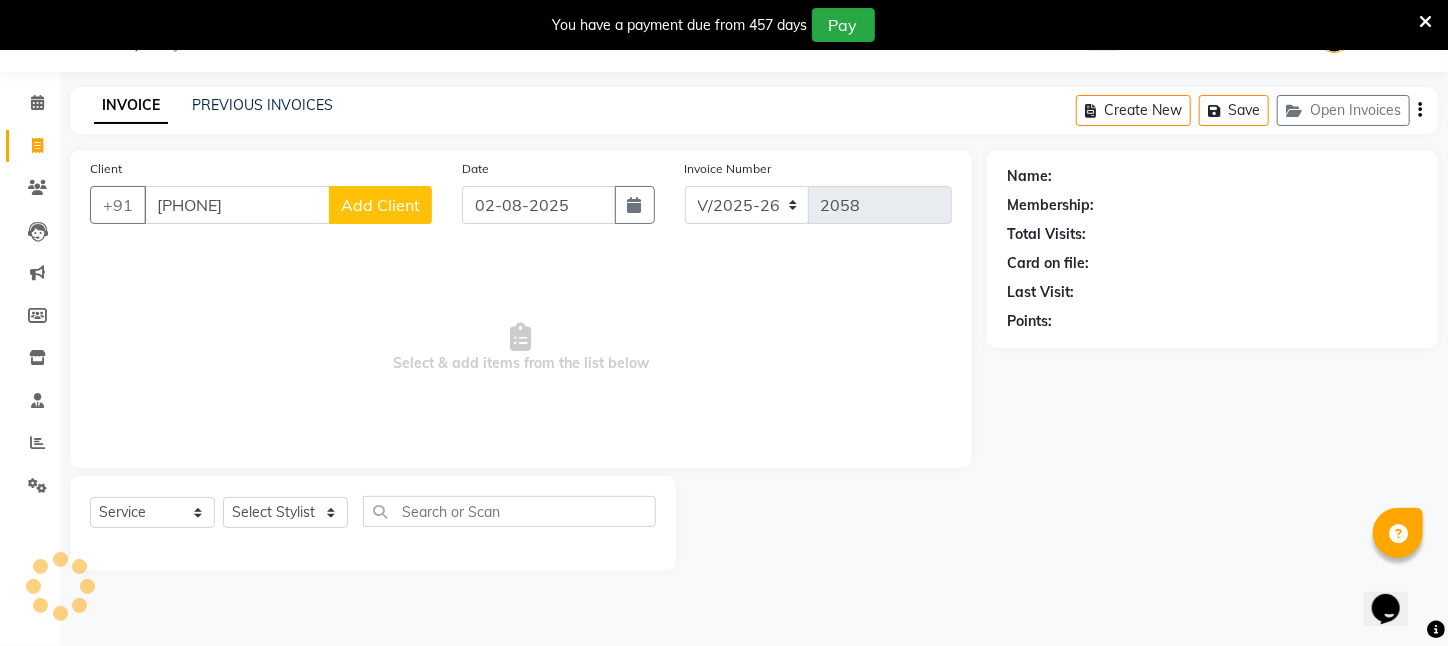 click on "Add Client" 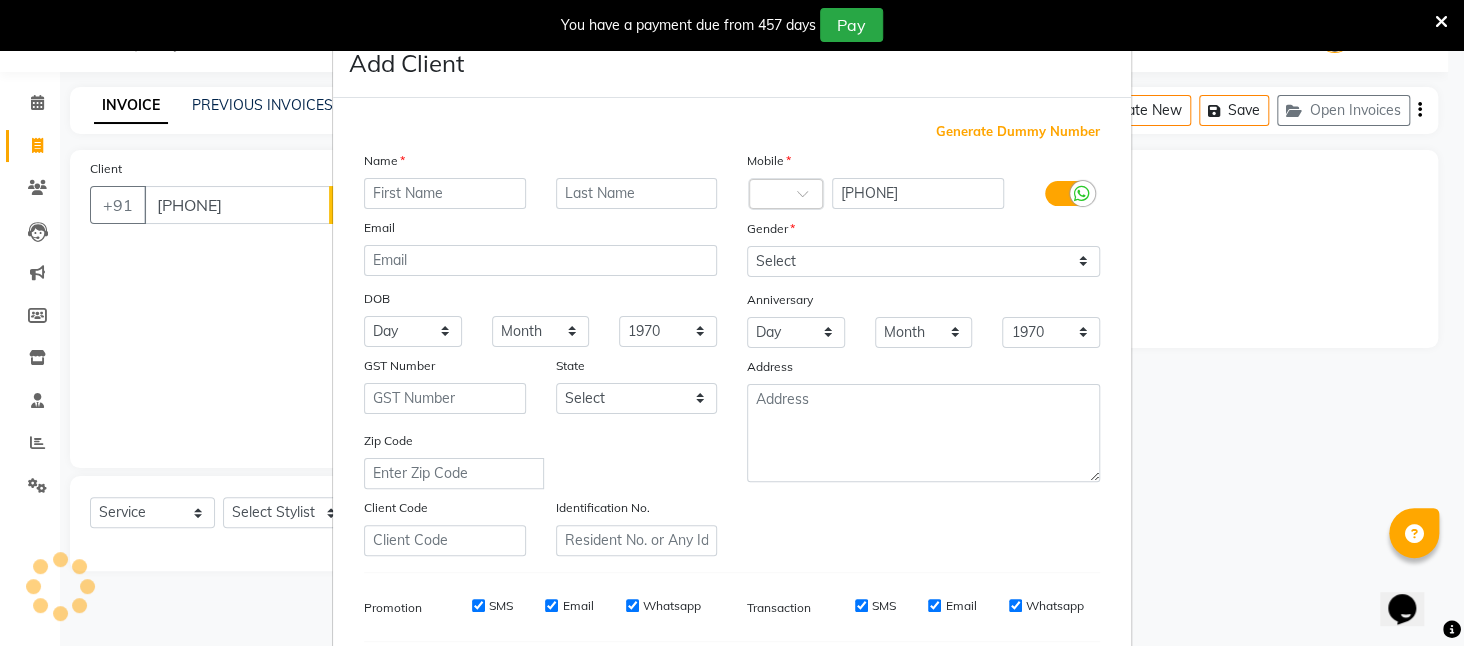 click at bounding box center [445, 193] 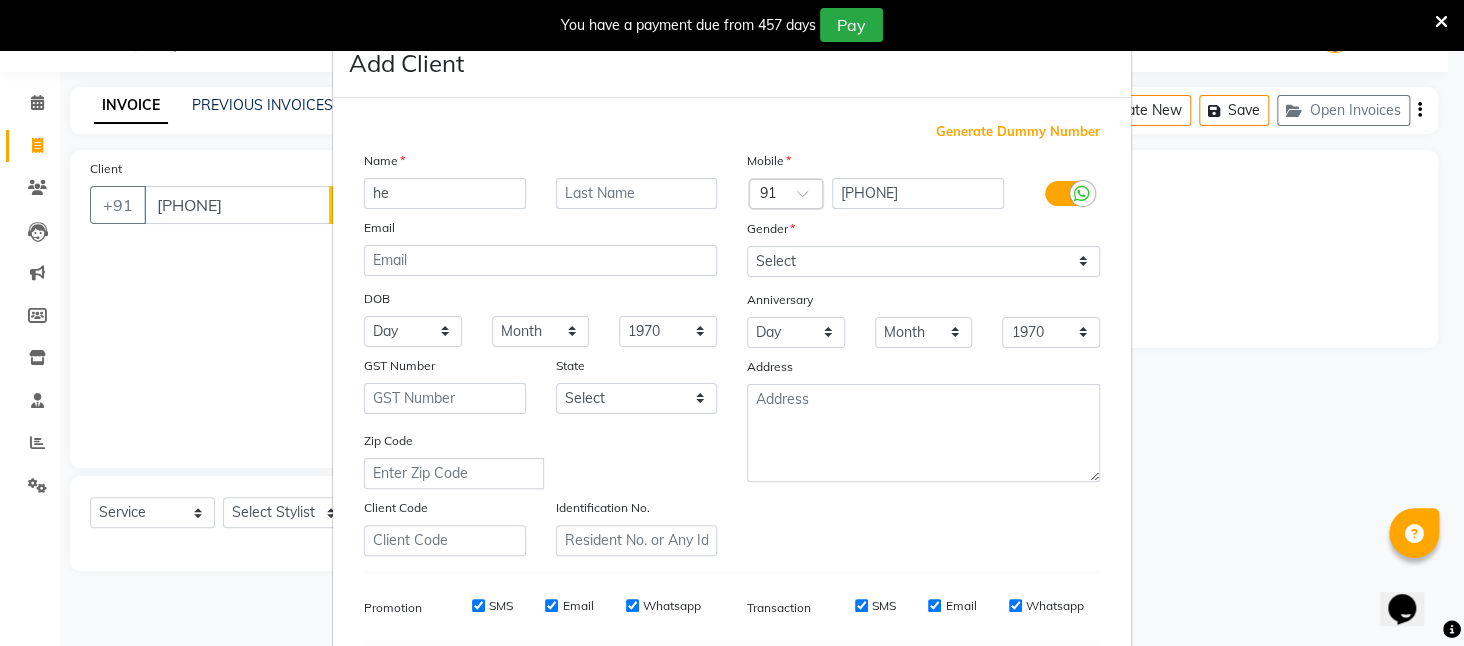 type on "h" 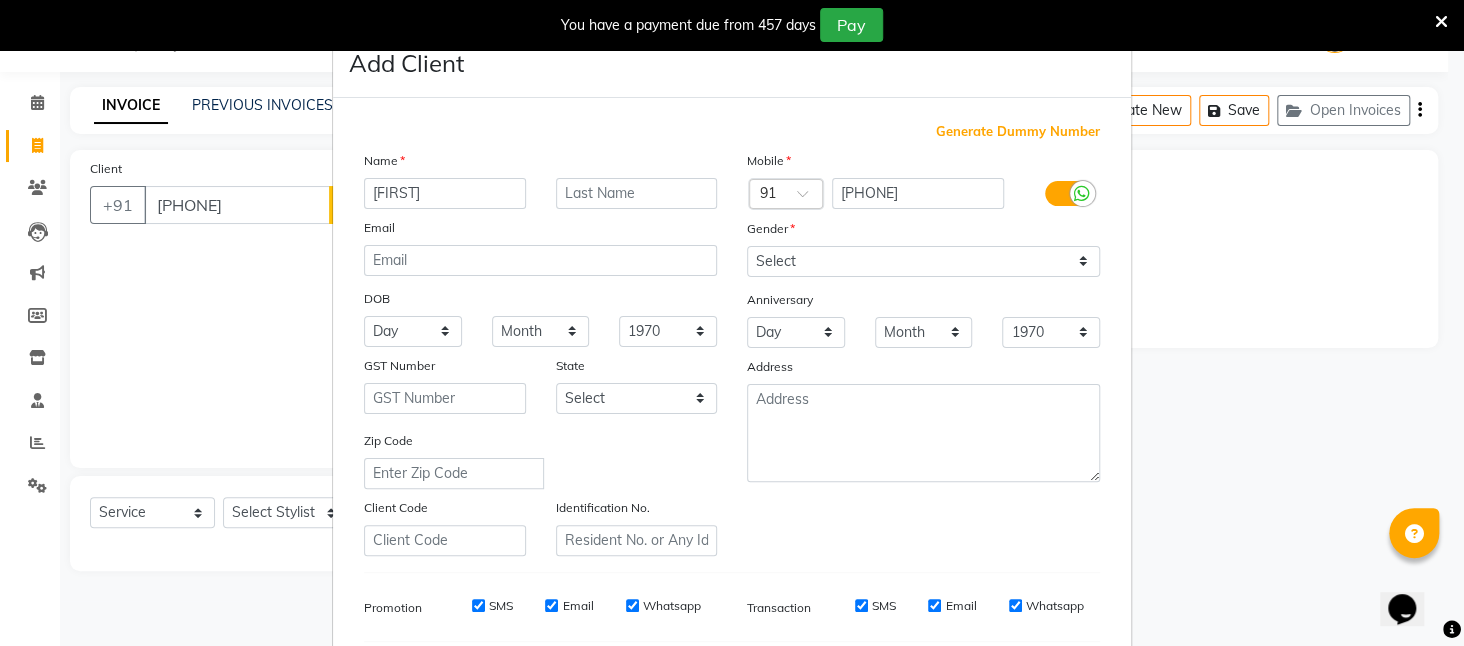 type on "[FIRST]" 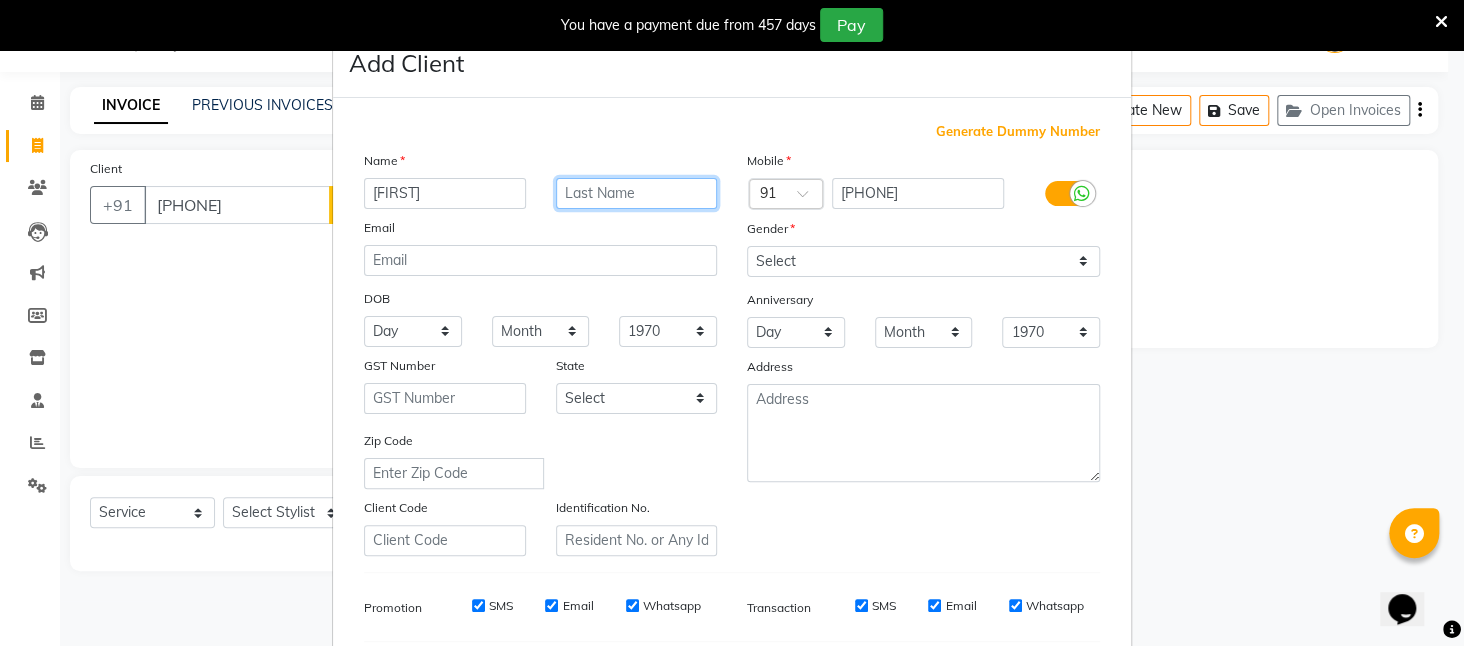 click at bounding box center [637, 193] 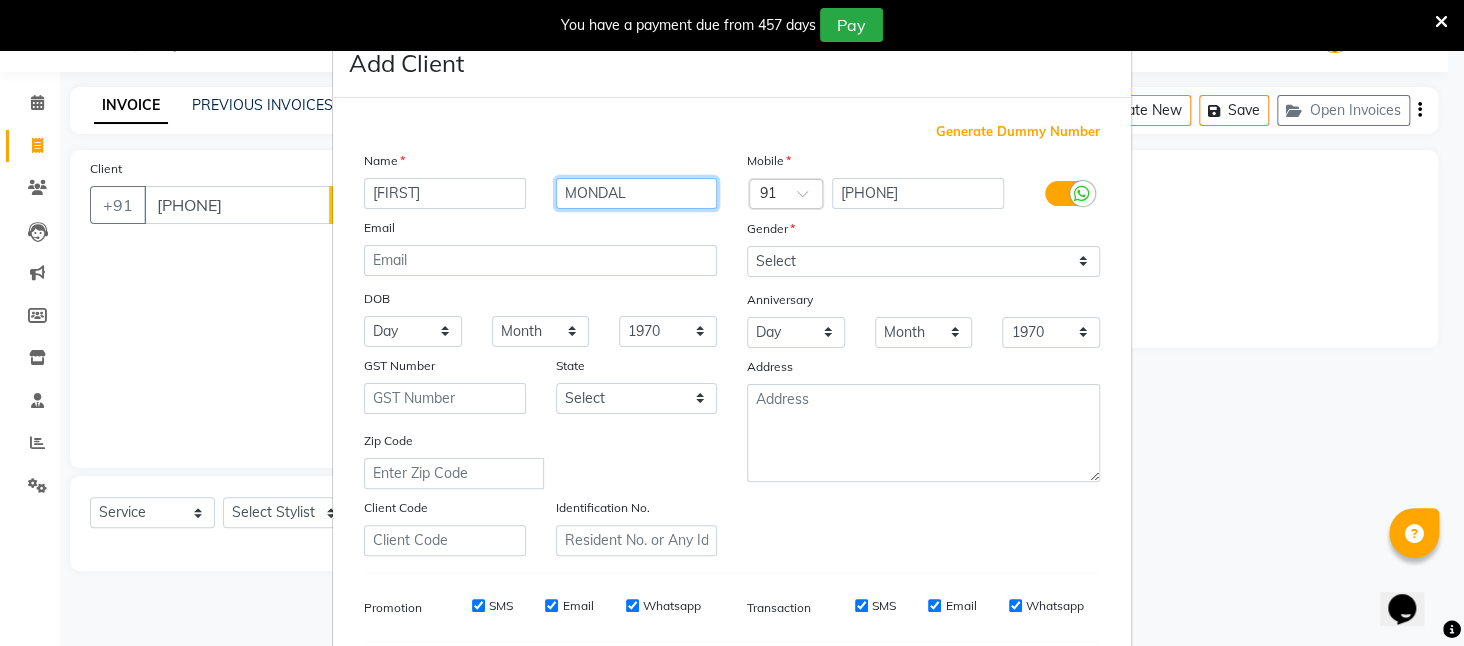 type on "MONDAL" 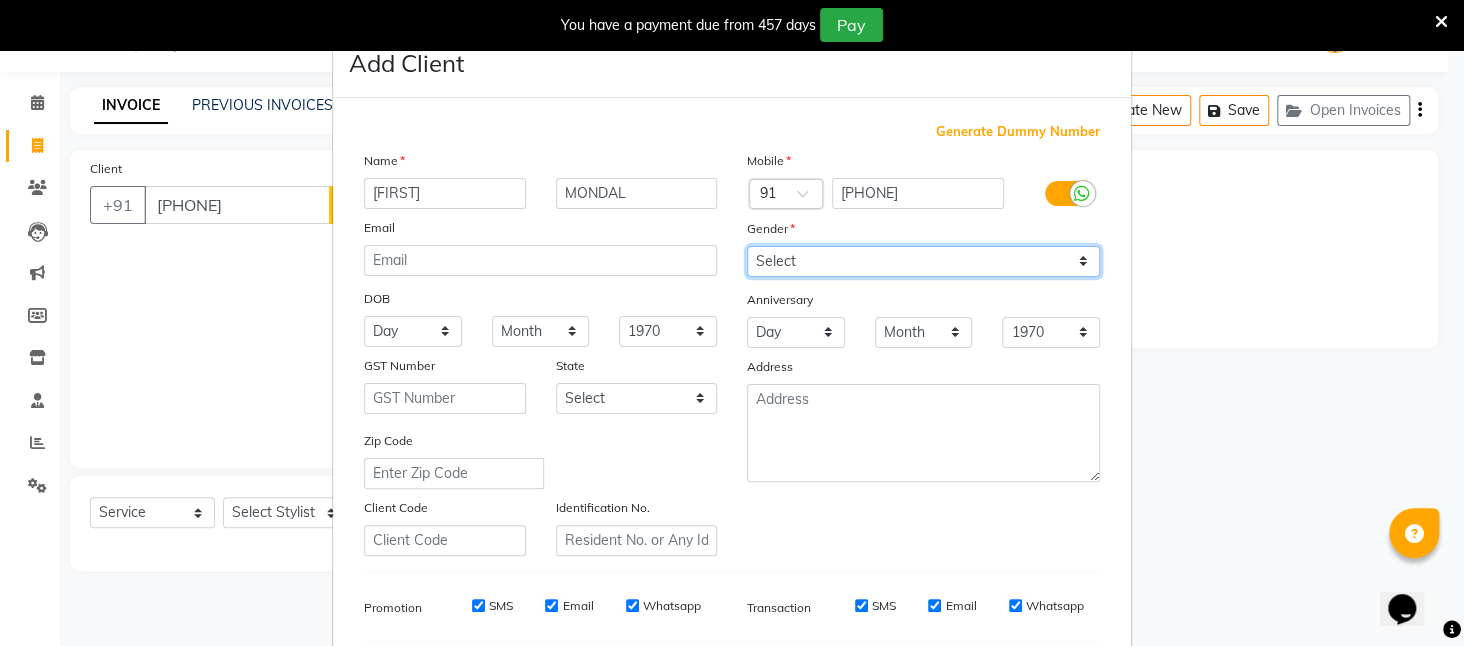 click on "Select Male Female Other Prefer Not To Say" at bounding box center [923, 261] 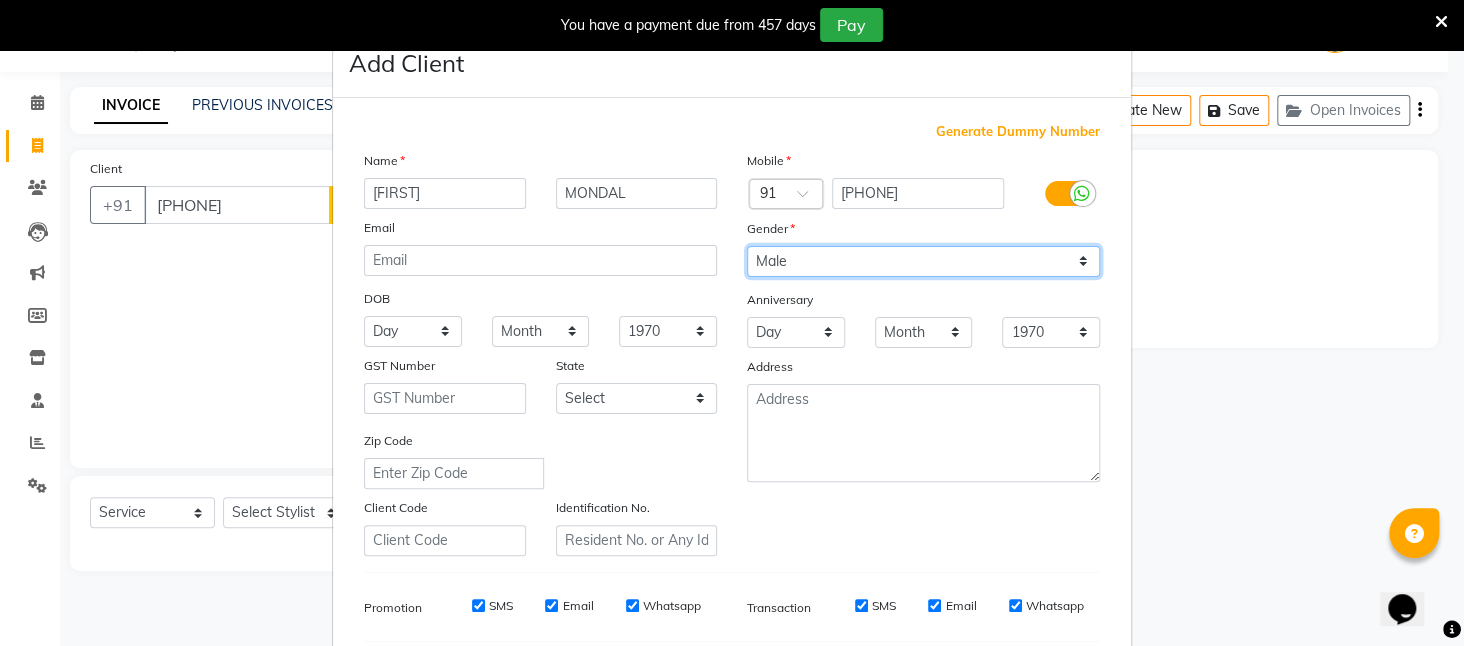 click on "Select Male Female Other Prefer Not To Say" at bounding box center [923, 261] 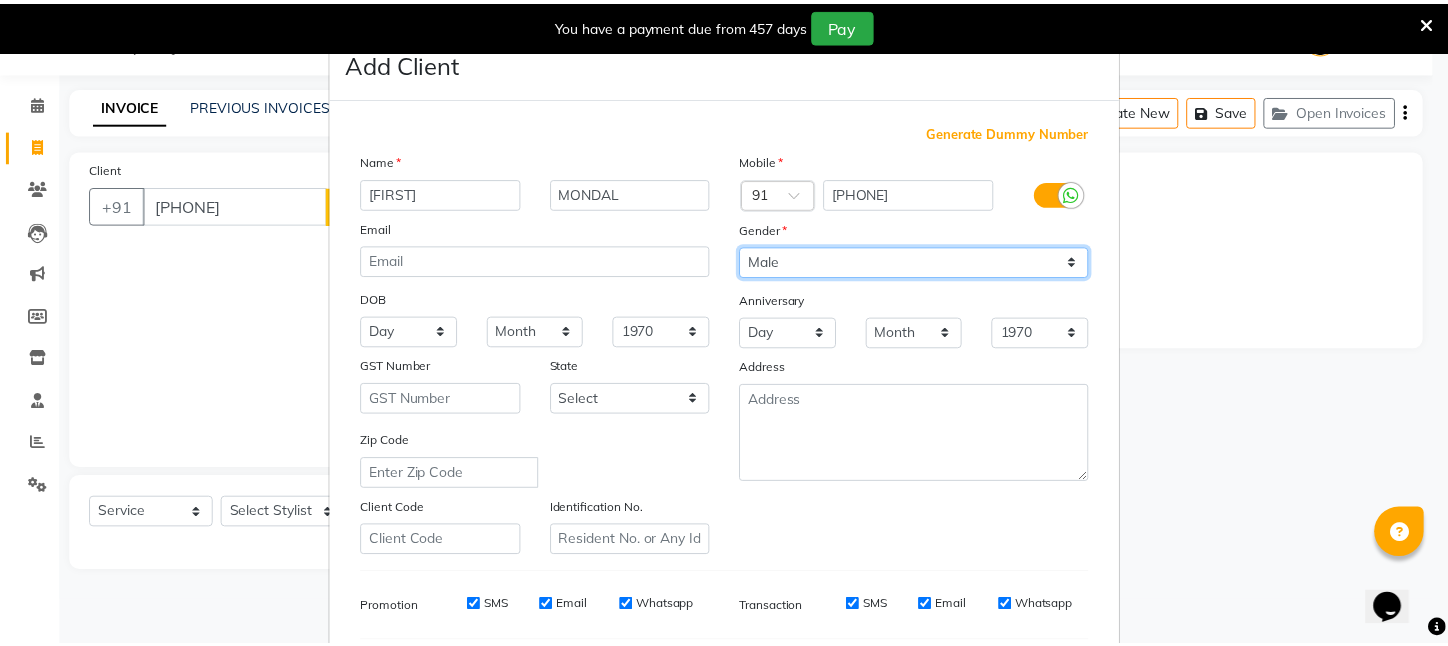 scroll, scrollTop: 277, scrollLeft: 0, axis: vertical 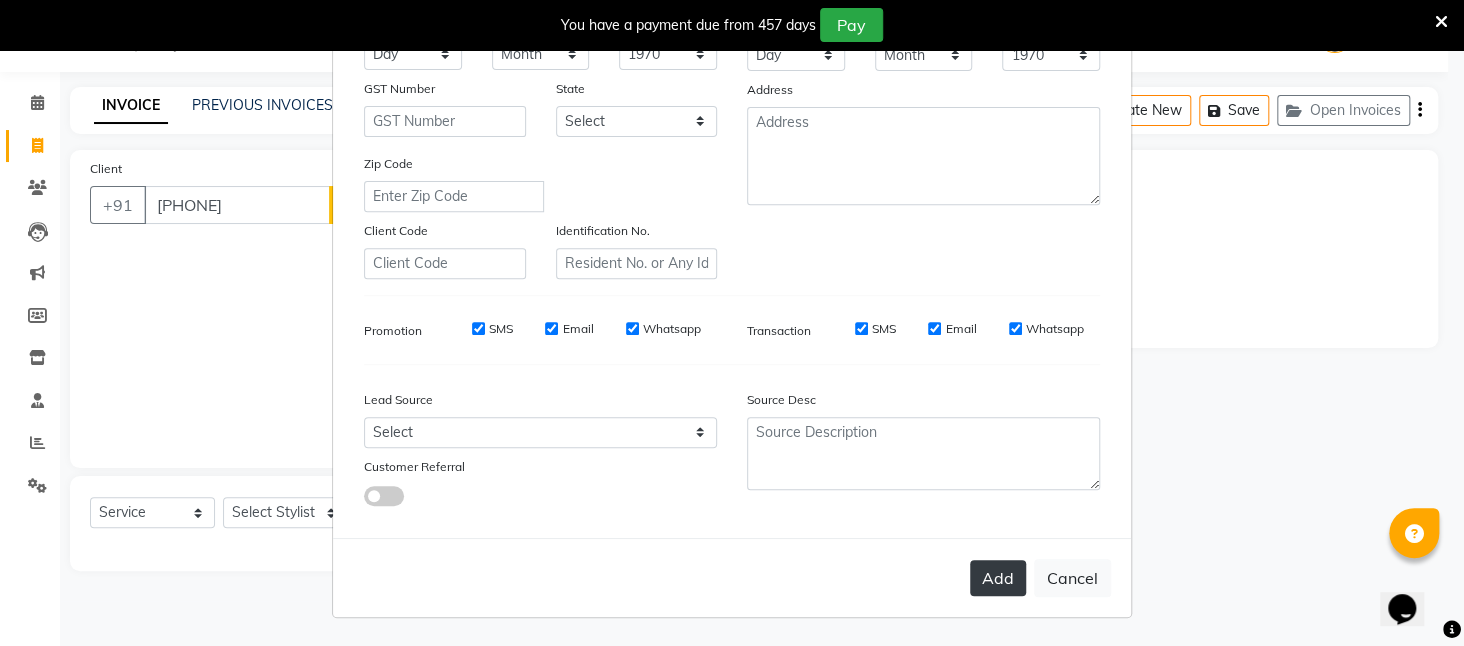click on "Add" at bounding box center [998, 578] 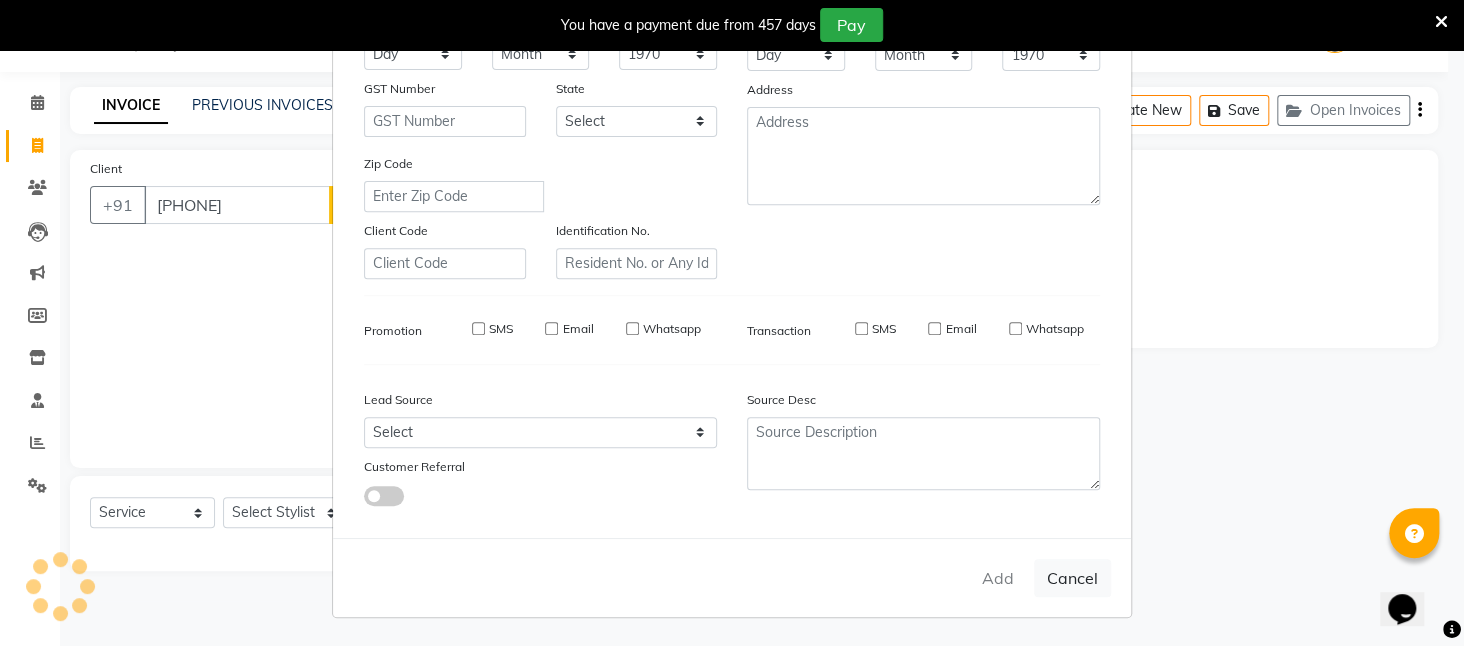 type 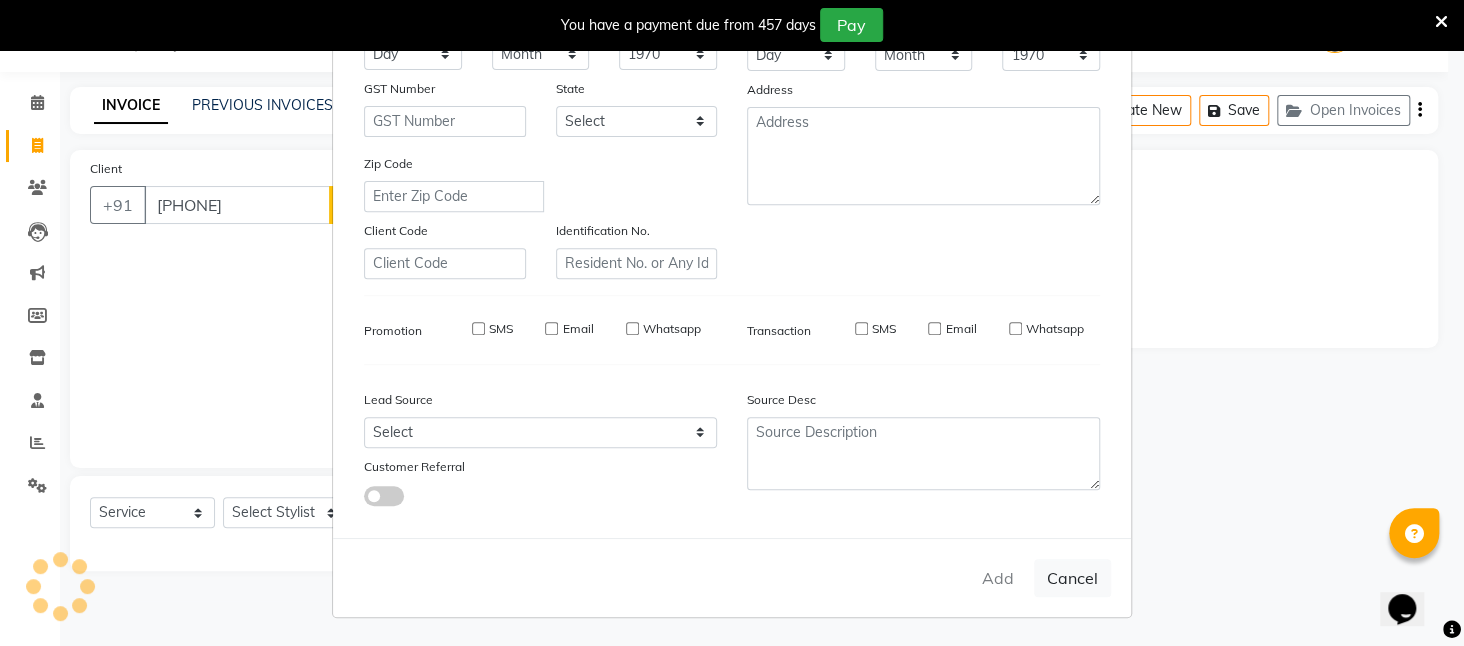 type 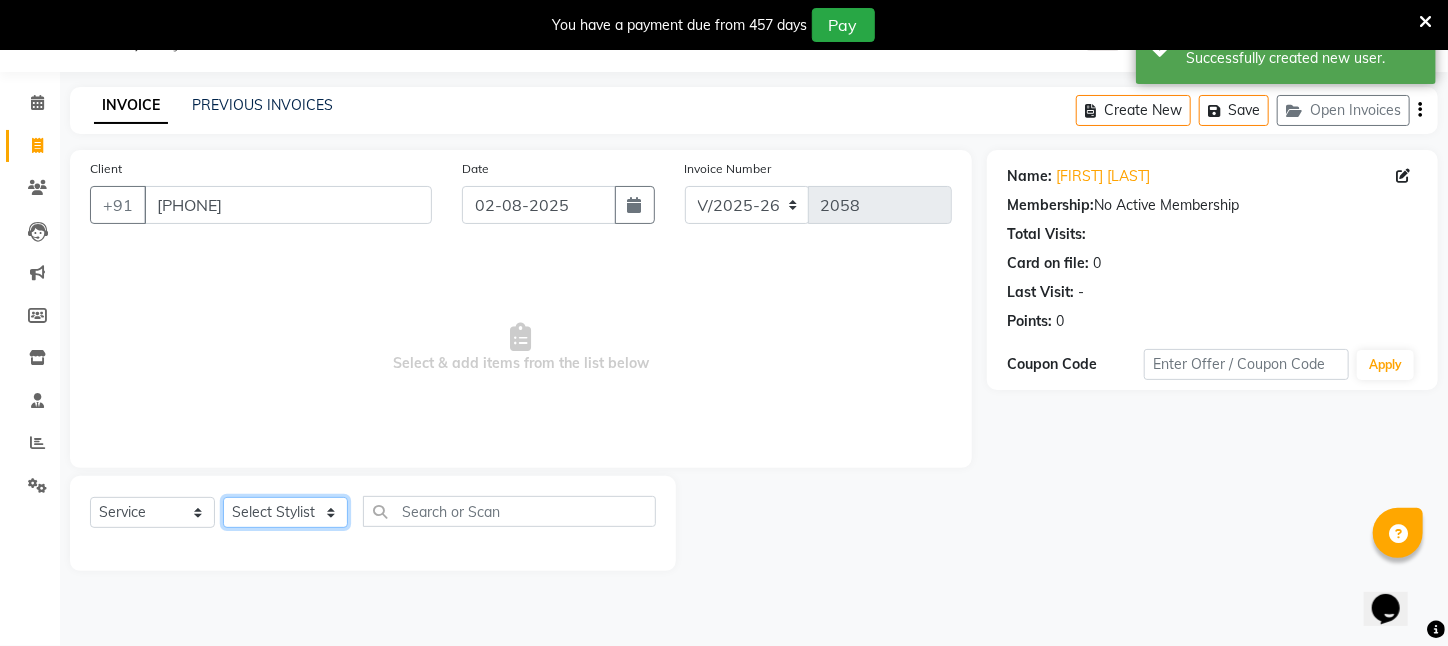 click on "Select Stylist [FIRST] [LAST] [FIRST] [FIRST] [FIRST] [FIRST] [FIRST] [AREA] [FIRST] [LAST] [FIRST] [FIRST] [FIRST] [FIRST] [FIRST] [FIRST] [FIRST] [FIRST] [FIRST] [FIRST] [FIRST] [FIRST] [FIRST]" 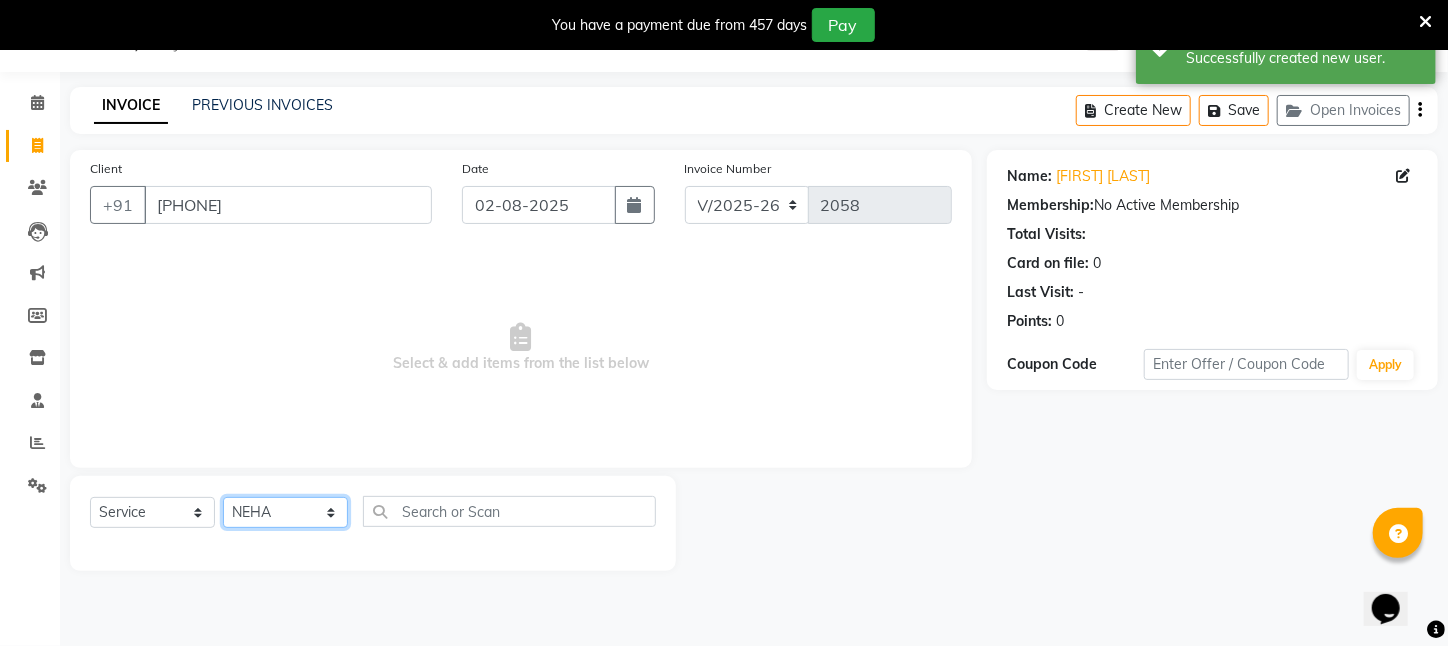 click on "Select Stylist [FIRST] [LAST] [FIRST] [FIRST] [FIRST] [FIRST] [FIRST] [AREA] [FIRST] [LAST] [FIRST] [FIRST] [FIRST] [FIRST] [FIRST] [FIRST] [FIRST] [FIRST] [FIRST] [FIRST] [FIRST] [FIRST] [FIRST]" 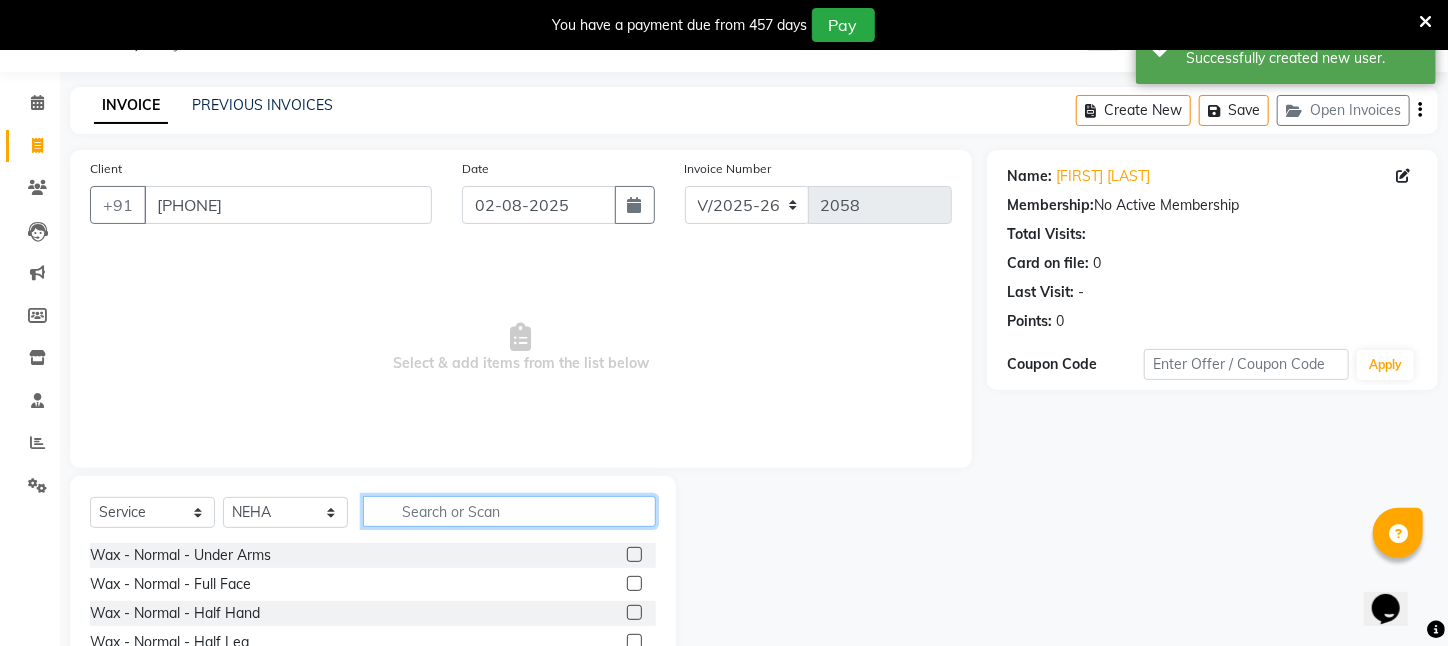 click 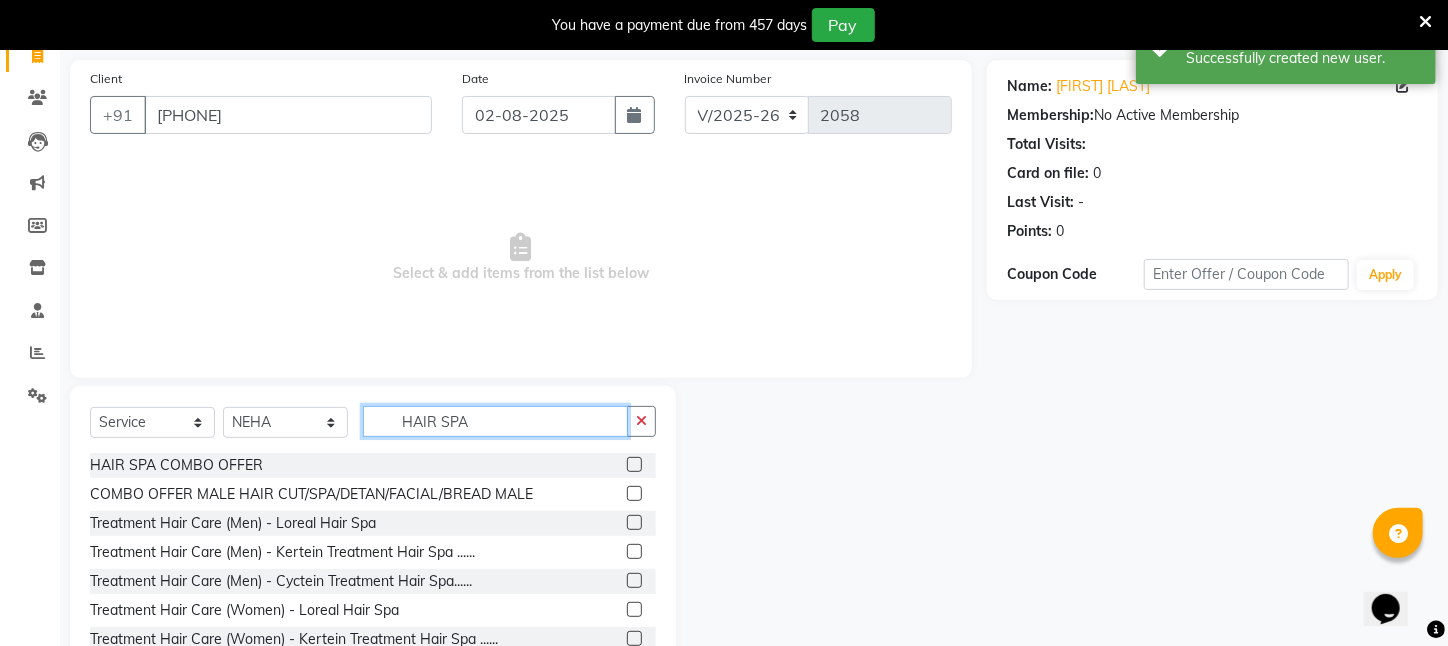 scroll, scrollTop: 204, scrollLeft: 0, axis: vertical 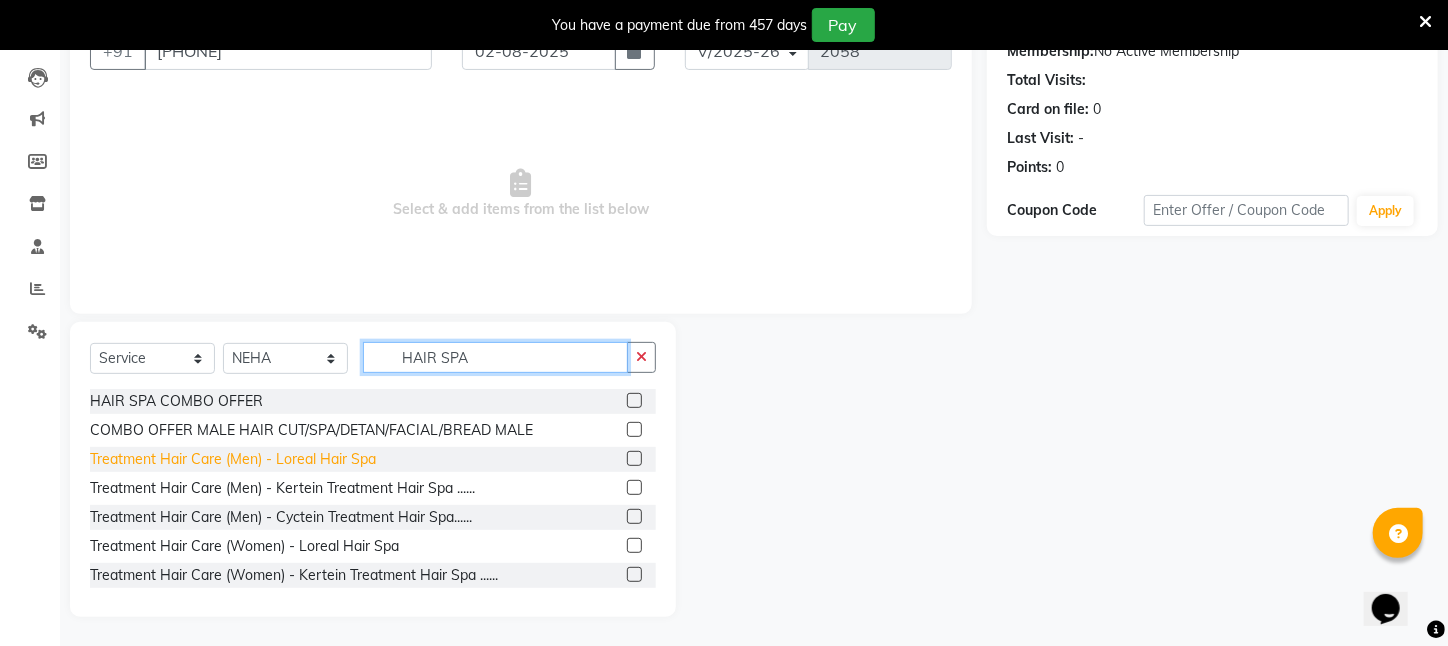 type on "HAIR SPA" 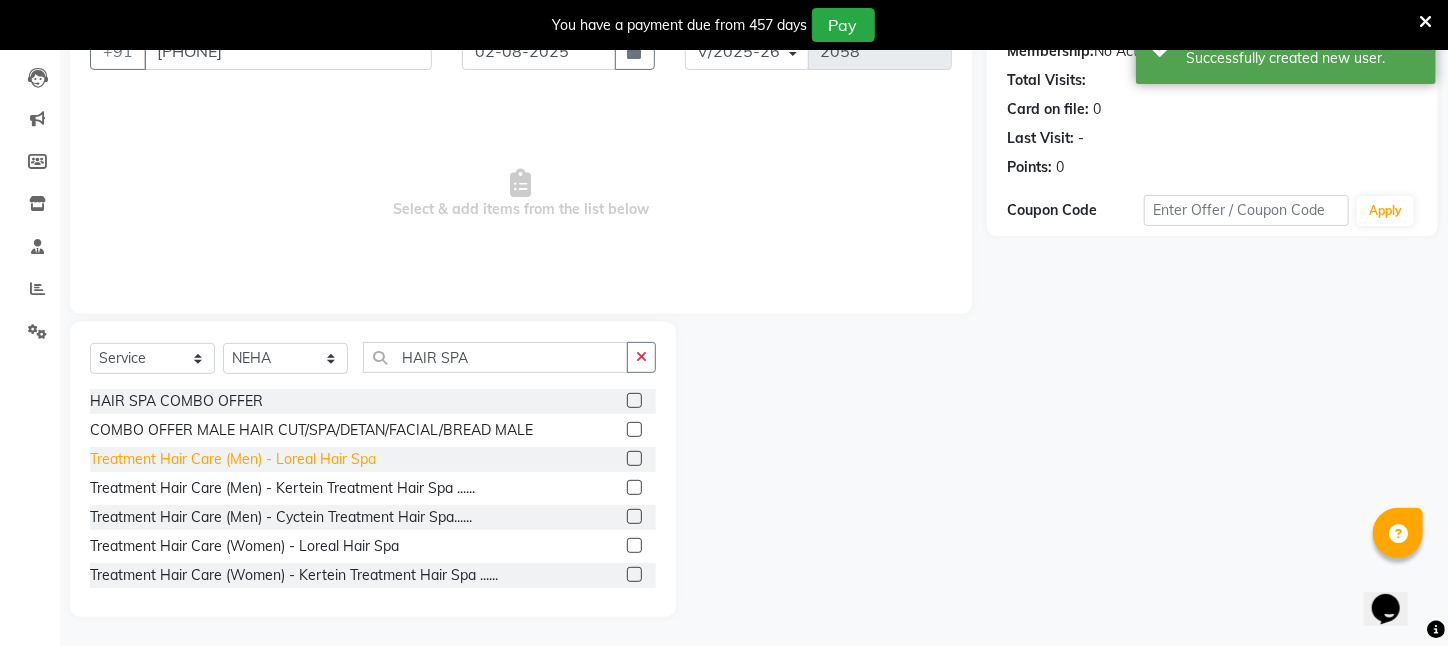 click on "Treatment Hair Care (Men)   -   Loreal Hair Spa" 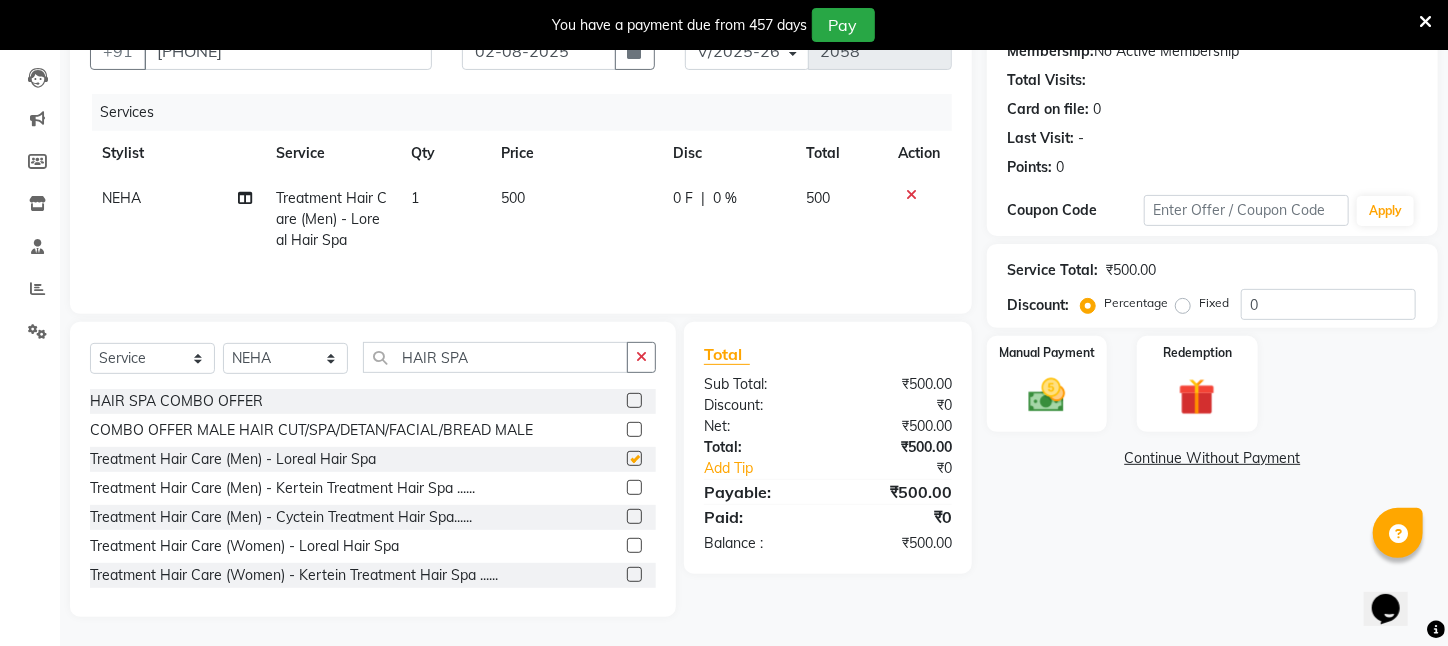 checkbox on "false" 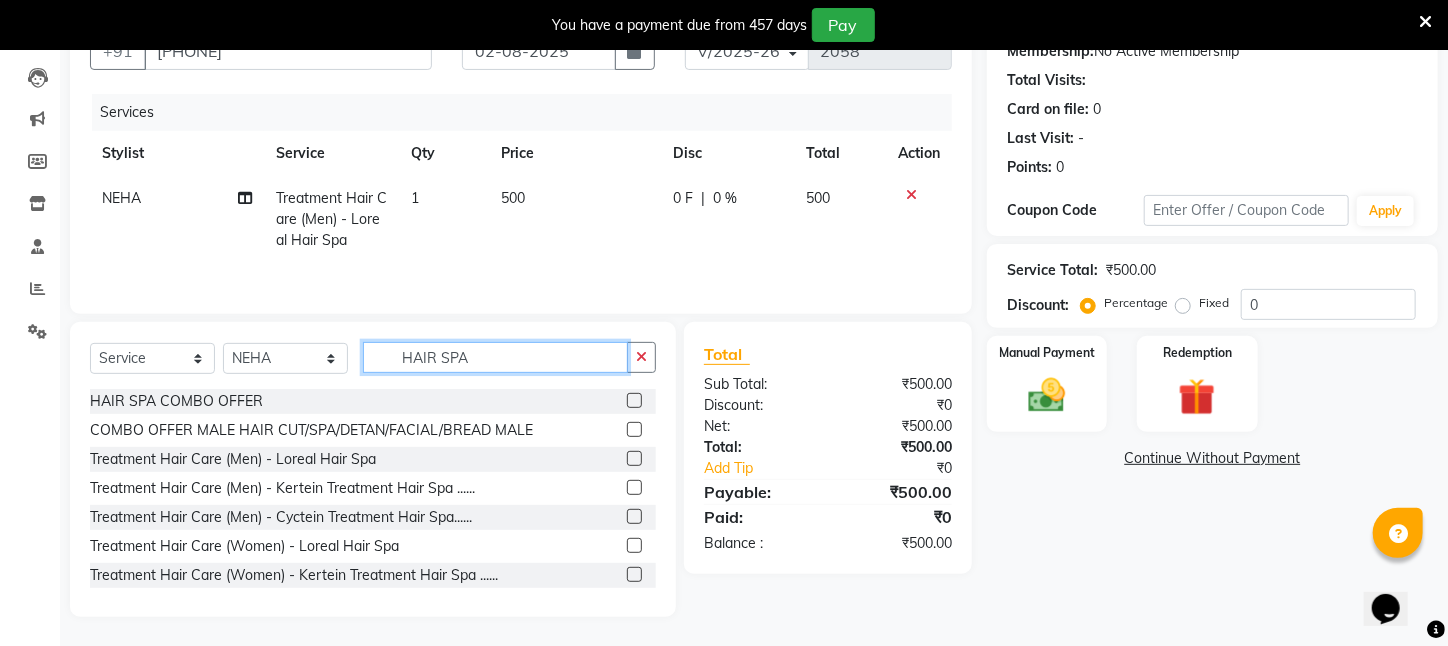 drag, startPoint x: 485, startPoint y: 362, endPoint x: 221, endPoint y: 389, distance: 265.37708 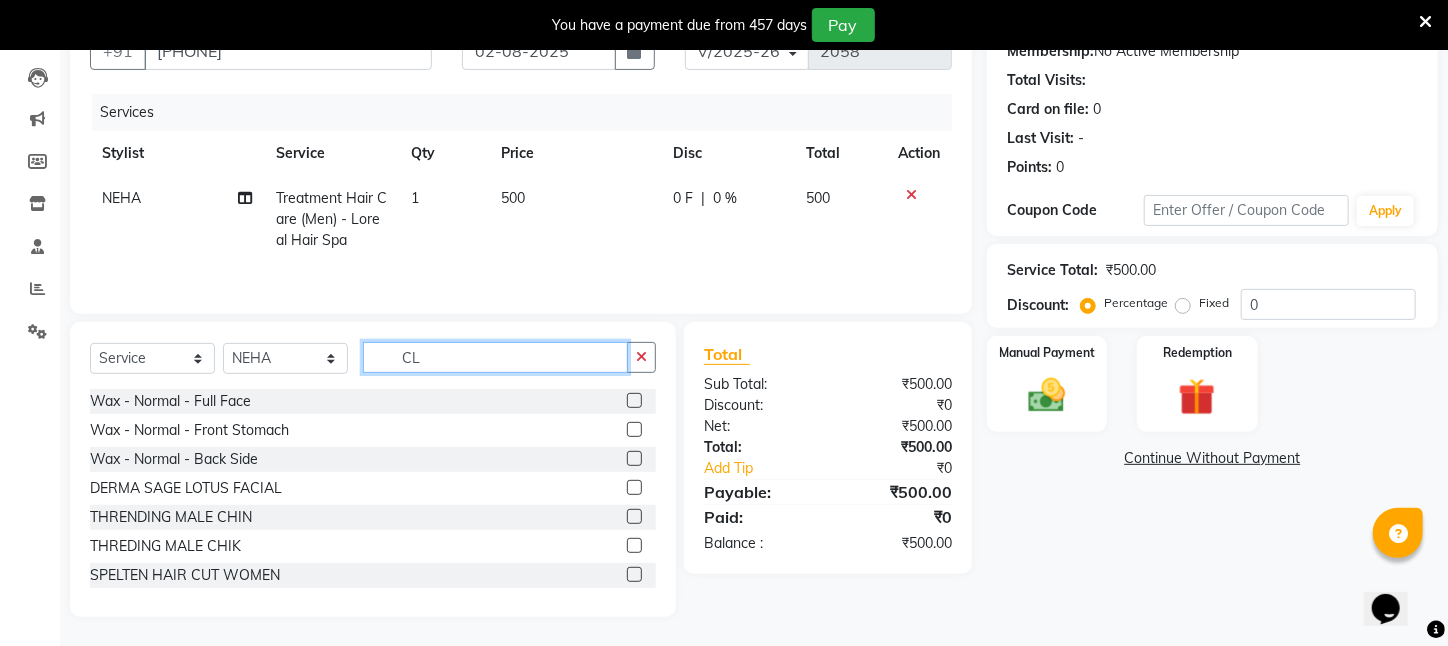 scroll, scrollTop: 161, scrollLeft: 0, axis: vertical 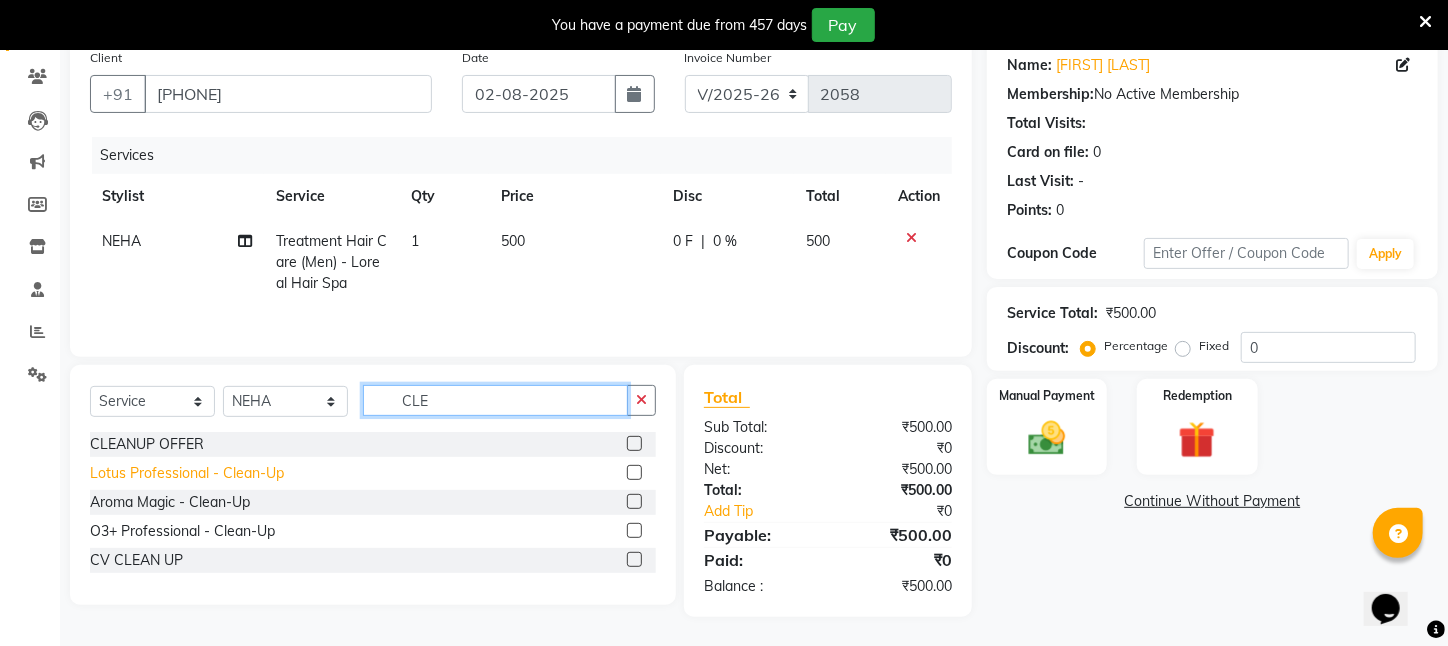 type on "CLE" 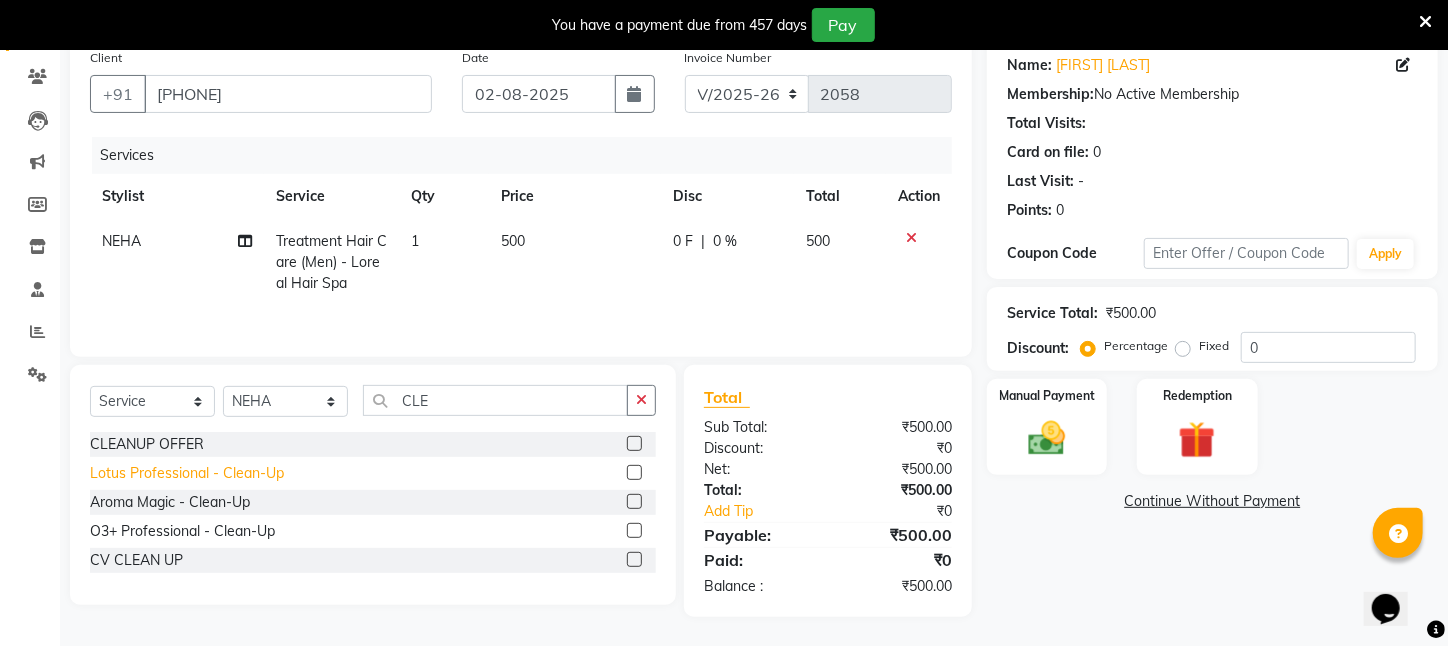 click on "Lotus Professional   -   Clean-Up" 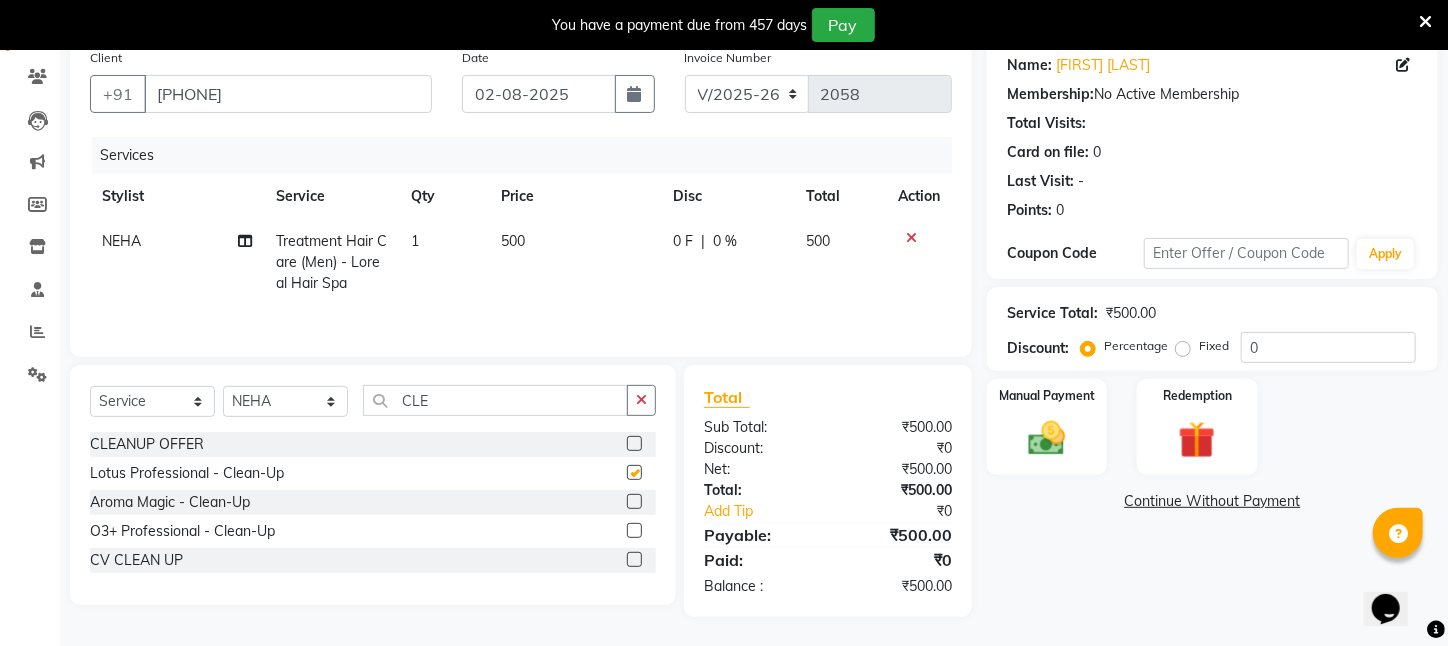 checkbox on "false" 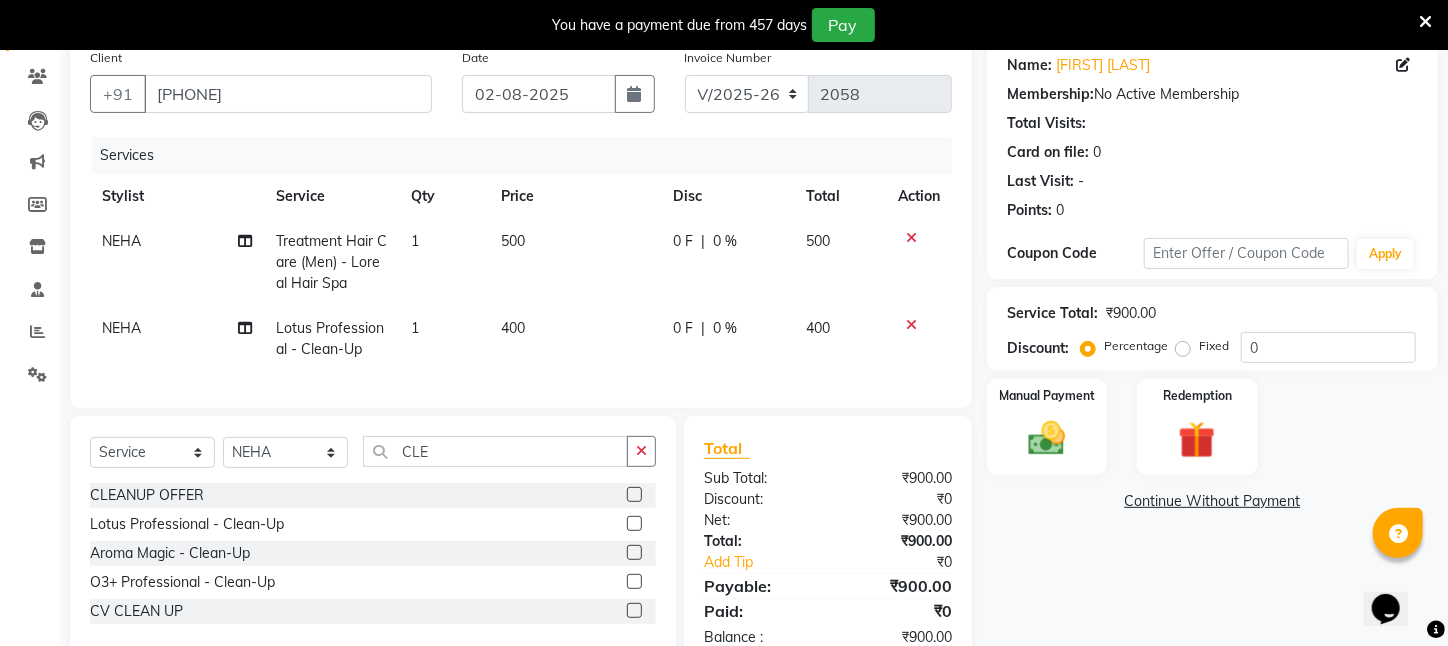 click on "400" 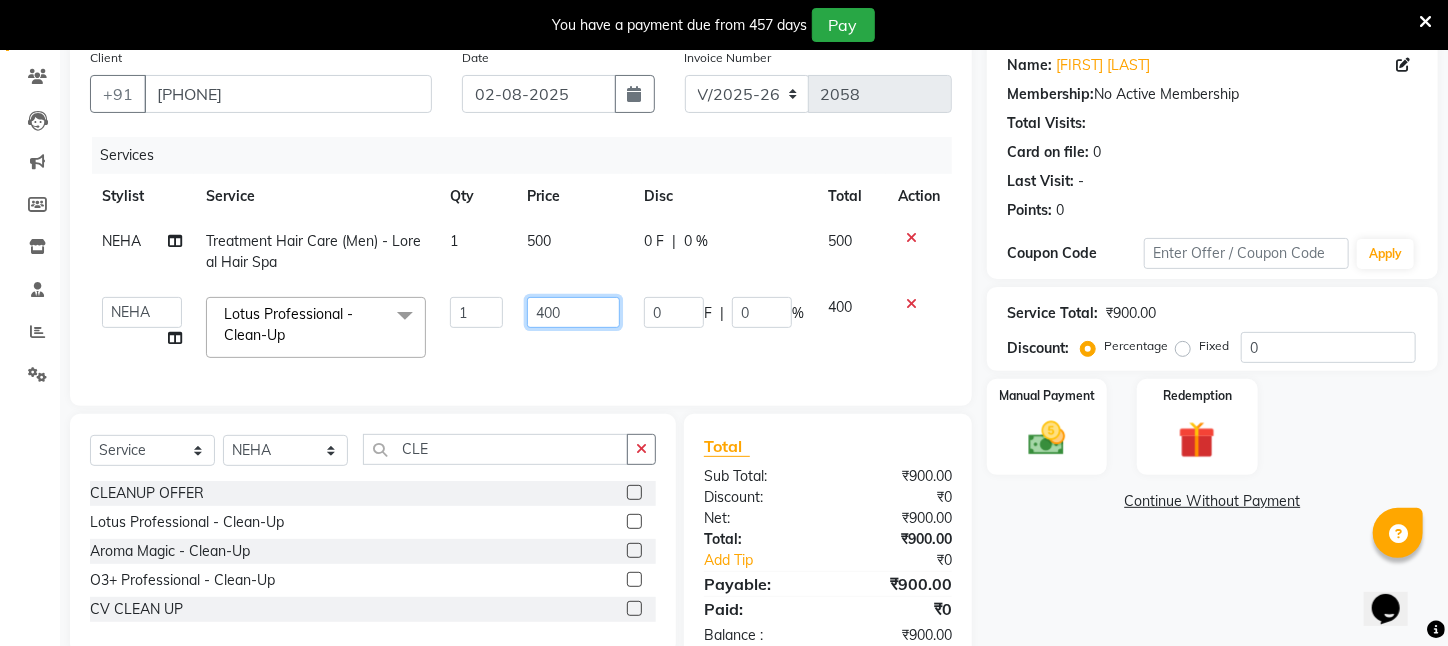drag, startPoint x: 572, startPoint y: 307, endPoint x: 294, endPoint y: 319, distance: 278.25888 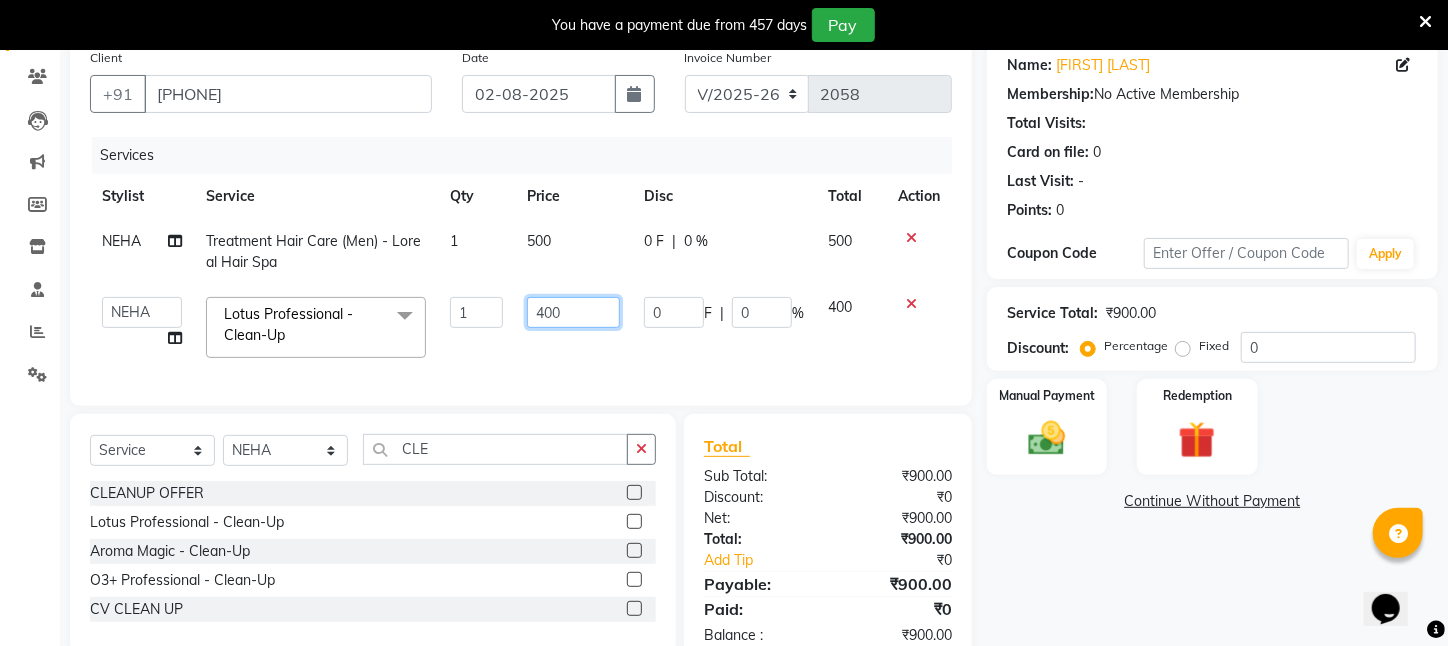 click on "[FIRST] [LAST] [FIRST] [FIRST] [FIRST] [FIRST] [FIRST] [AREA] [FIRST] [LAST] [FIRST] [FIRST] [FIRST] [FIRST] [FIRST] [FIRST] [FIRST] [FIRST] [FIRST] [FIRST] [FIRST] [FIRST] [FIRST] LOTUS PROFESSIONAL - CLEAN-UP X WAX - NORMAL - UNDER ARMS WAX - NORMAL - FULL FACE WAX - NORMAL - HALF HAND WAX - NORMAL - HALF LEG WAX - NORMAL - FRONT STOMACH WAX - NORMAL - BACK SIDE WAX - NORMAL - FULL HAND WAX - NORMAL - FULL LEG WAX - NORMAL - BRAZILIAN WAX WAX - NORMAL - FULL BODY WAX MOLE REMOVE HEAD MASSAGE DERMA SAGE LOTUS FACIAL THRENDING MALE CHIN THREDING MALE CHIK SPELTEN HAIR CUT WOMEN ICE CREAM PADICURE ICE CREAM MANICURE CV ANTI ANGINE FACIAL SEA BUTTER TREATMENT 10C 1" 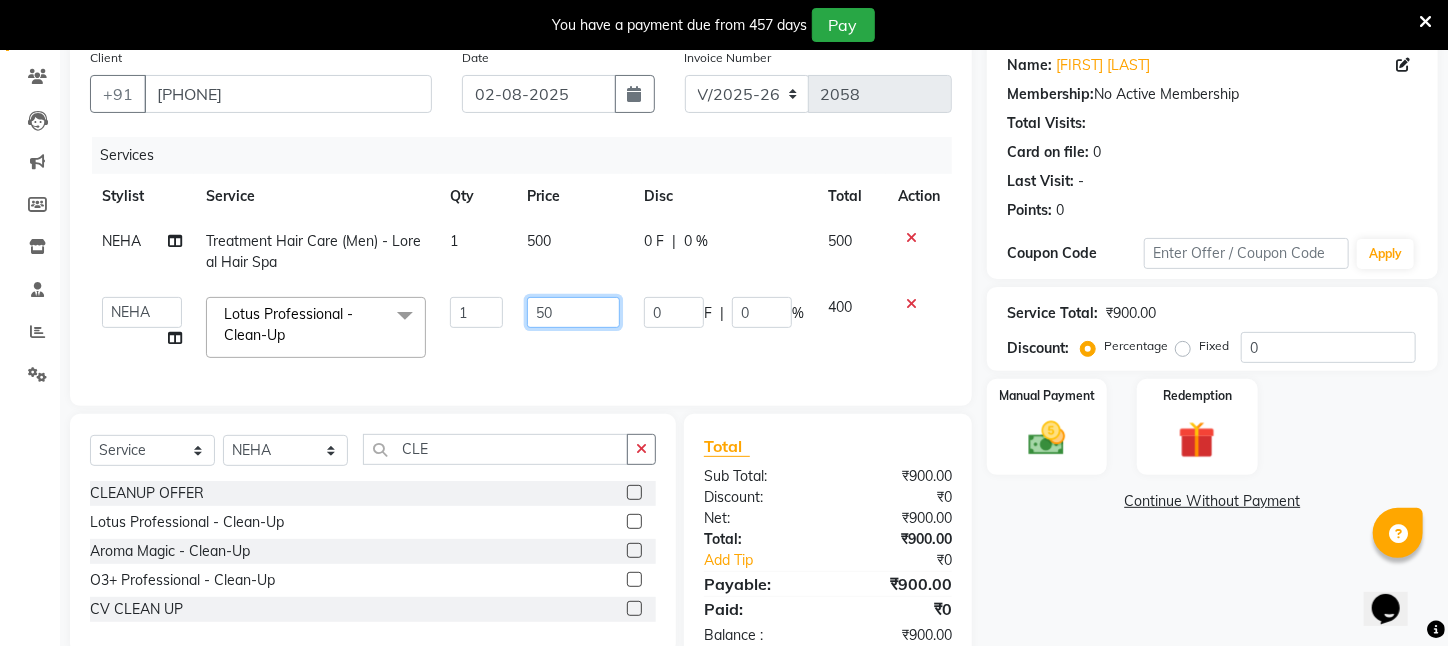 type on "500" 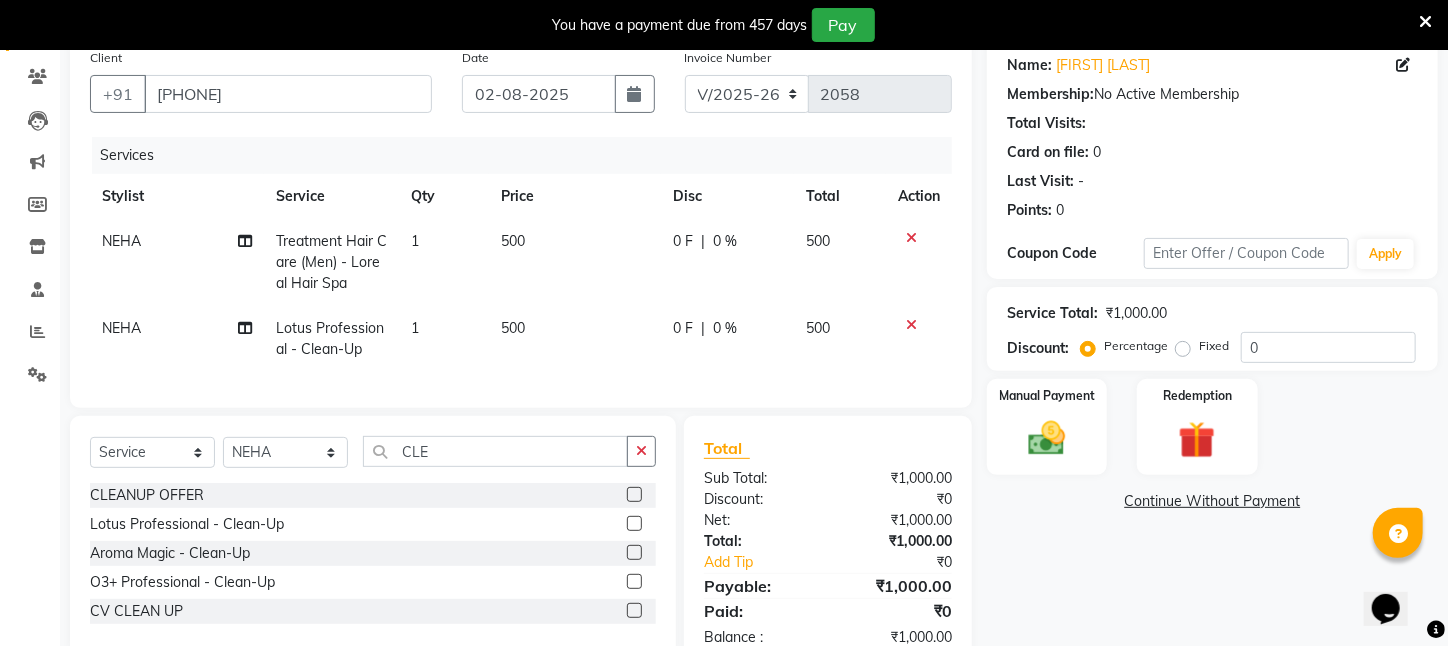 click on "1" 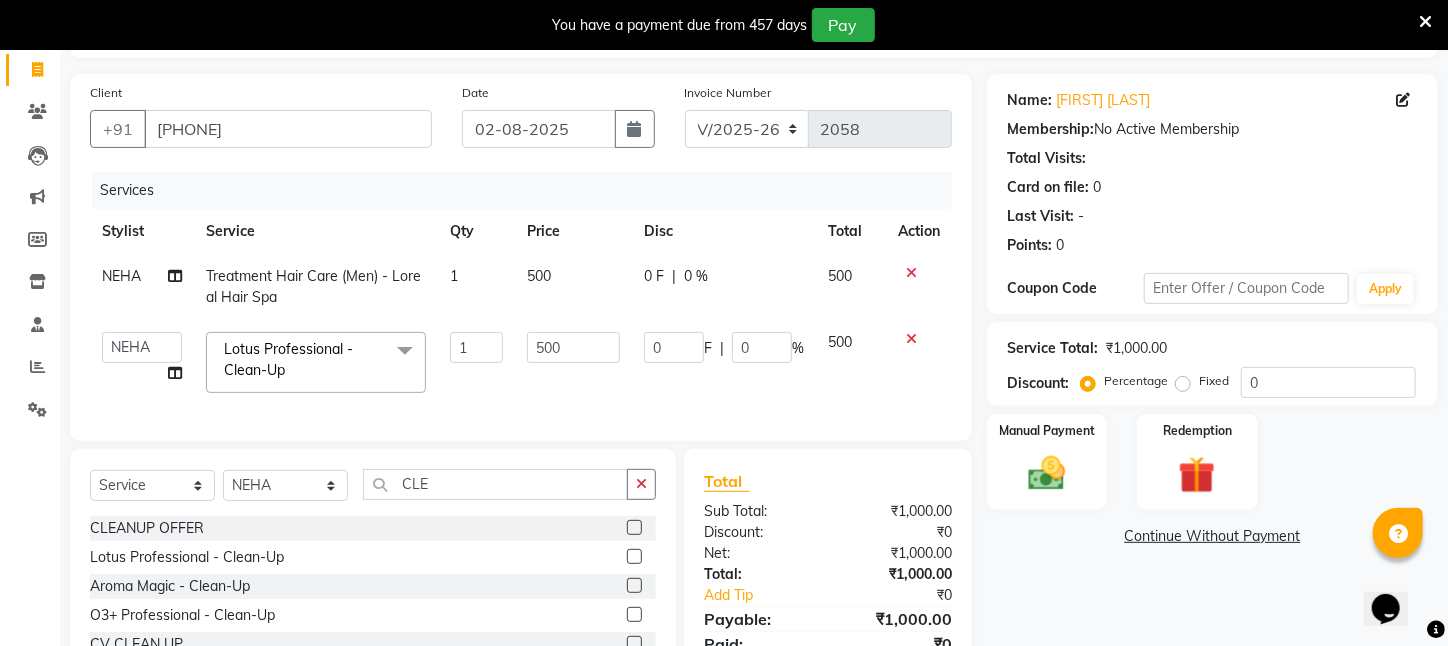 scroll, scrollTop: 124, scrollLeft: 0, axis: vertical 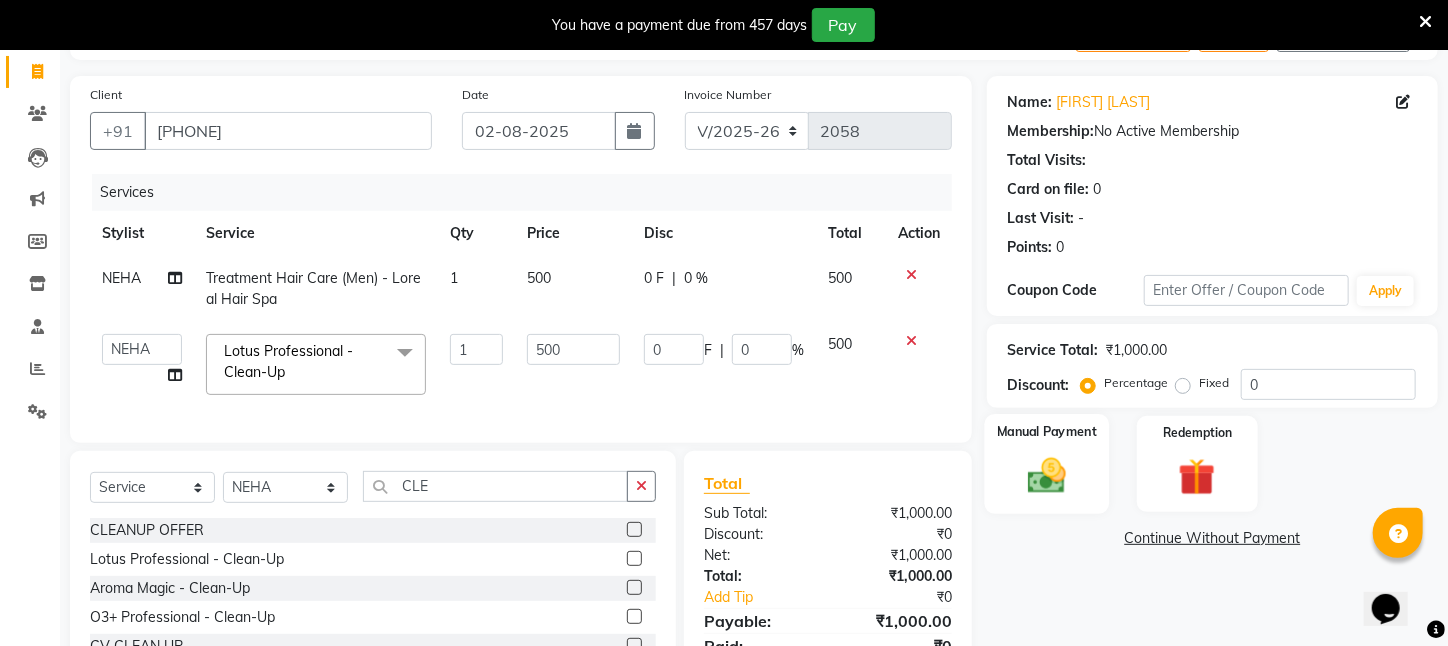 click on "Manual Payment" 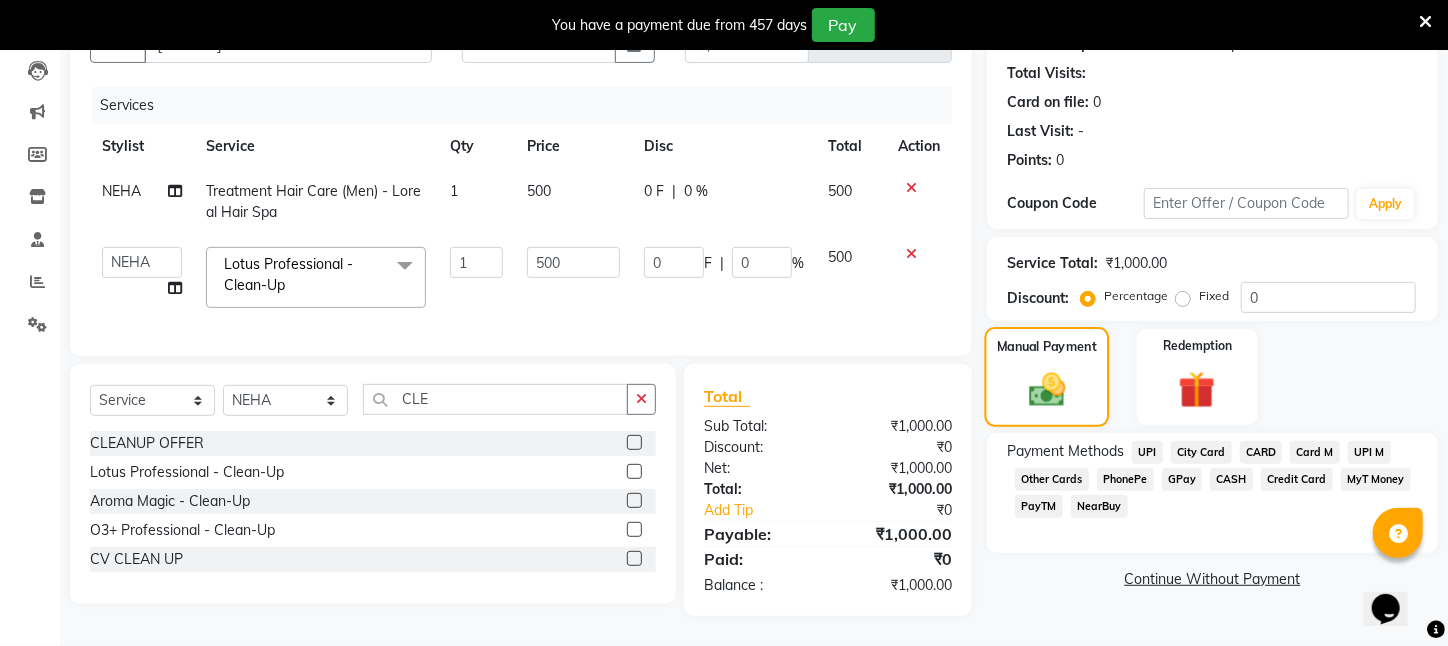 scroll, scrollTop: 224, scrollLeft: 0, axis: vertical 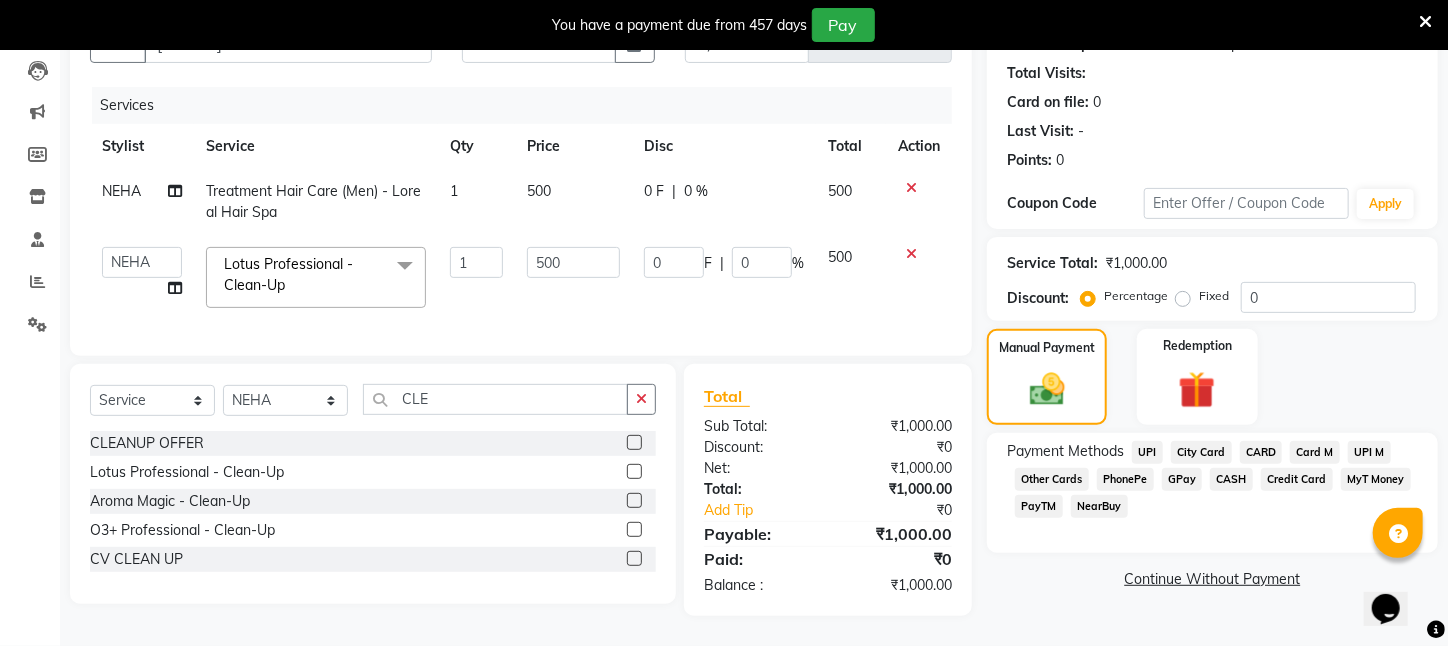 click on "PayTM" 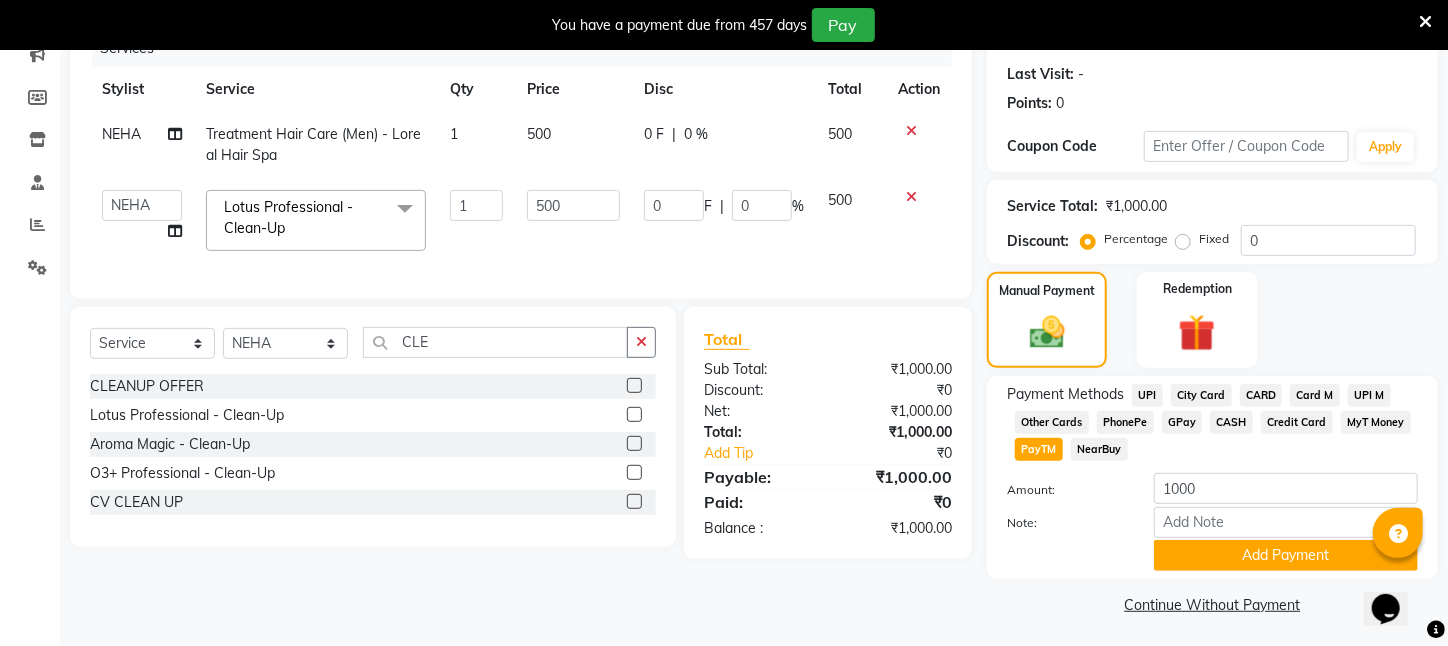 scroll, scrollTop: 293, scrollLeft: 0, axis: vertical 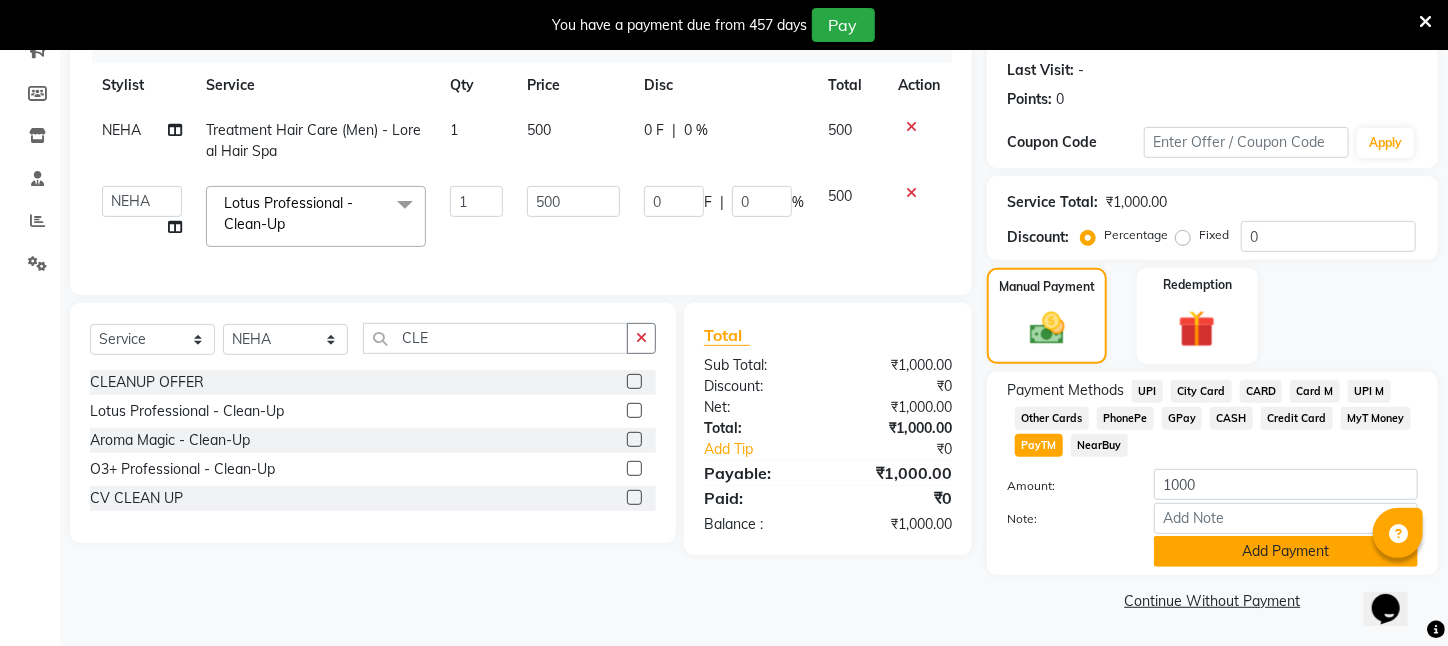 click on "Add Payment" 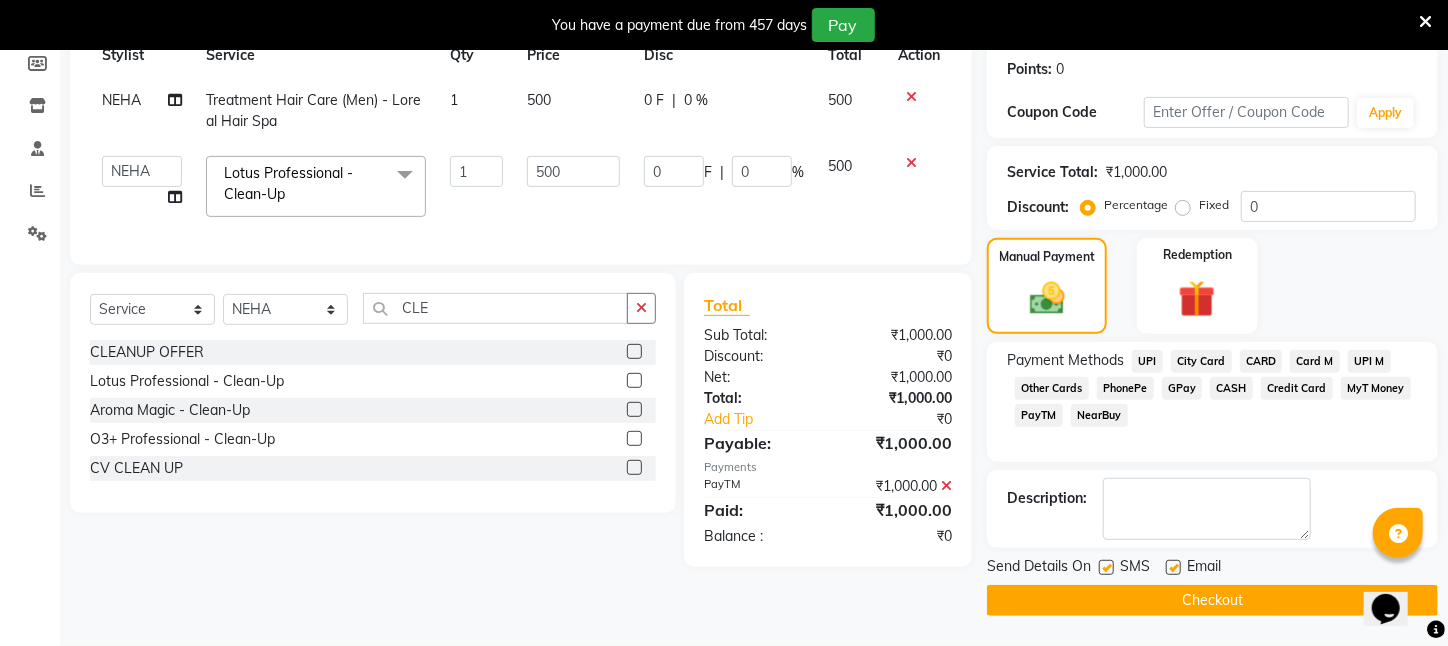 scroll, scrollTop: 323, scrollLeft: 0, axis: vertical 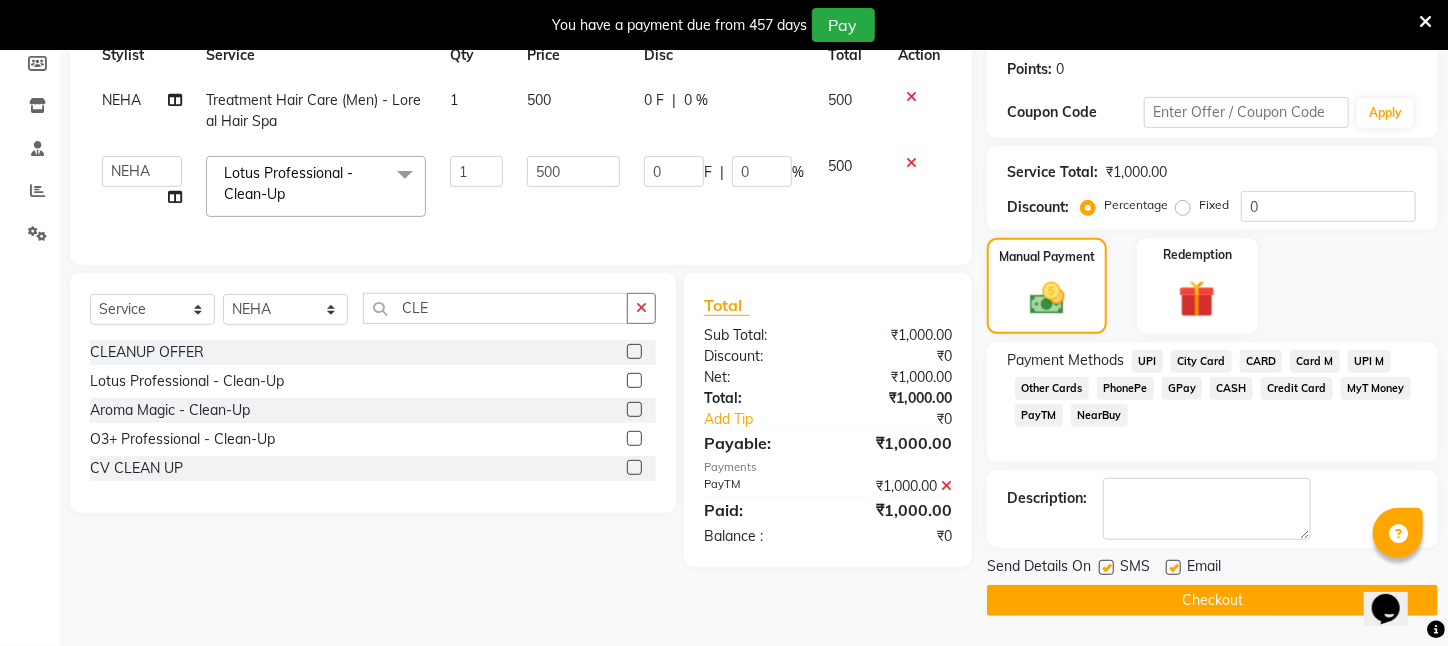 click on "Checkout" 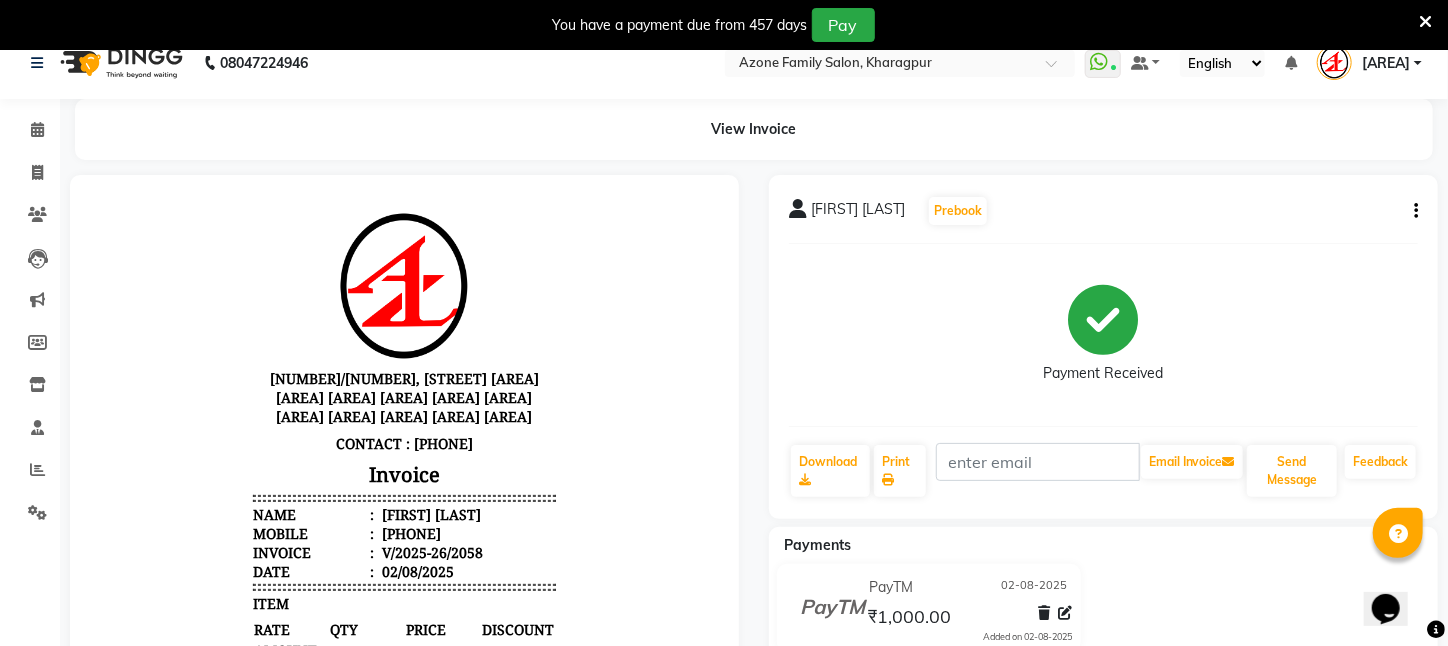 scroll, scrollTop: 22, scrollLeft: 0, axis: vertical 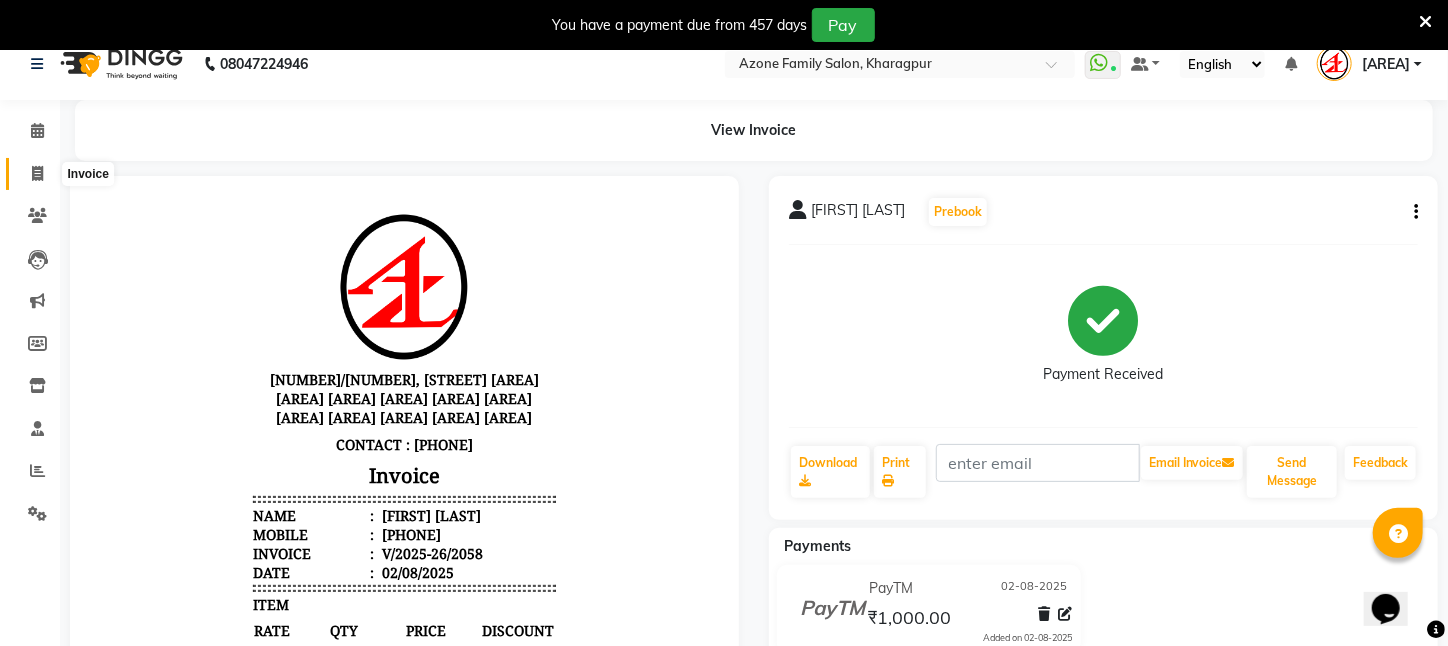 click 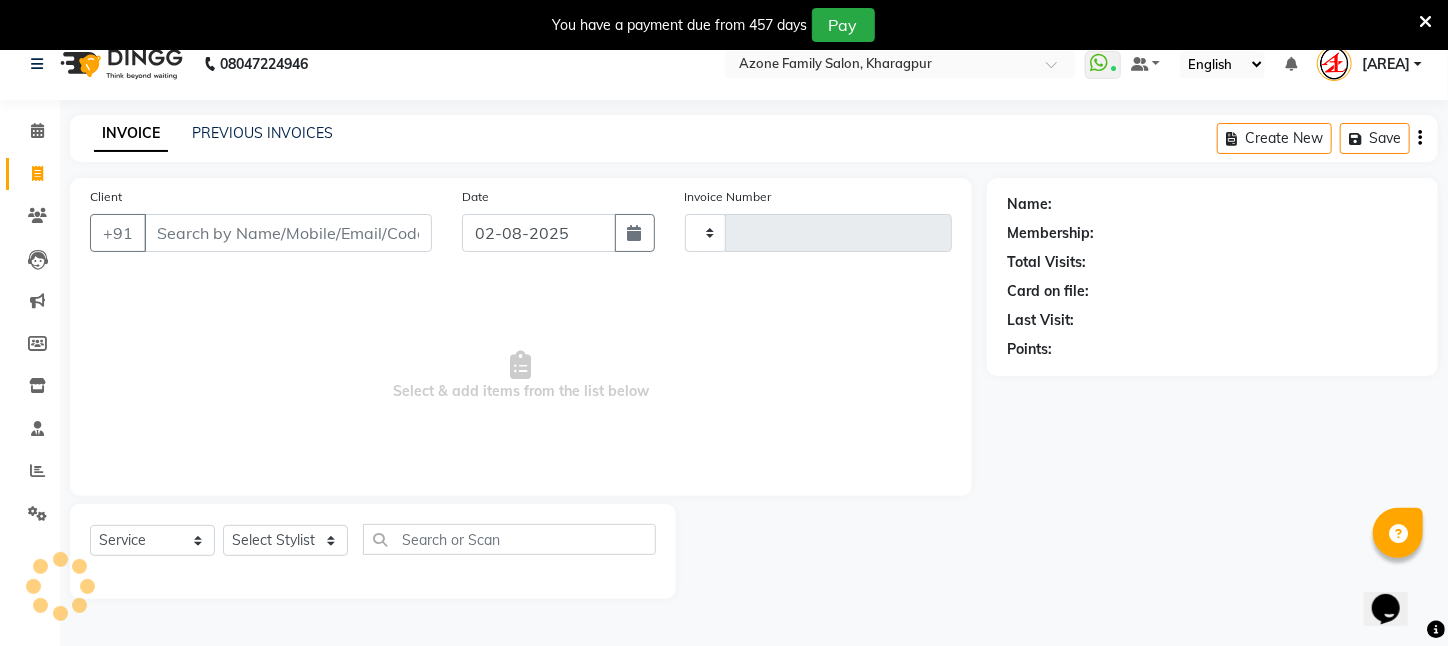 scroll, scrollTop: 50, scrollLeft: 0, axis: vertical 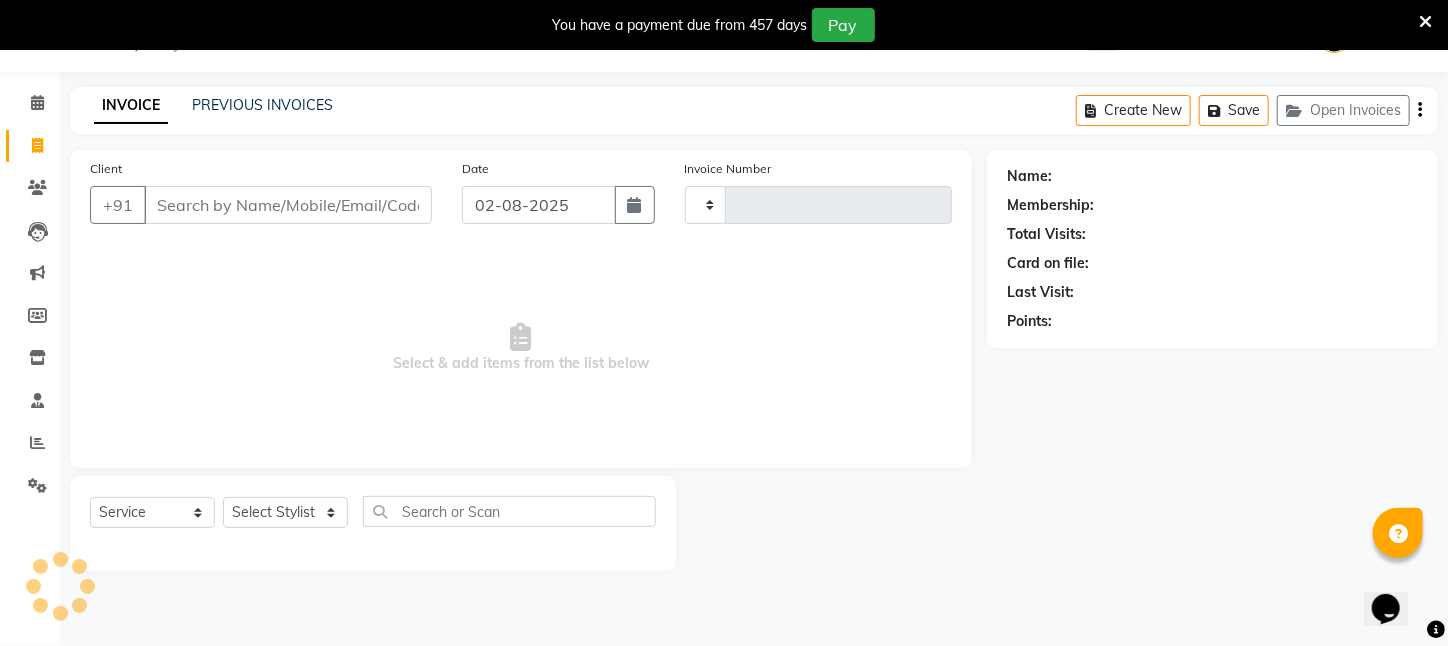 click on "Client" at bounding box center [288, 205] 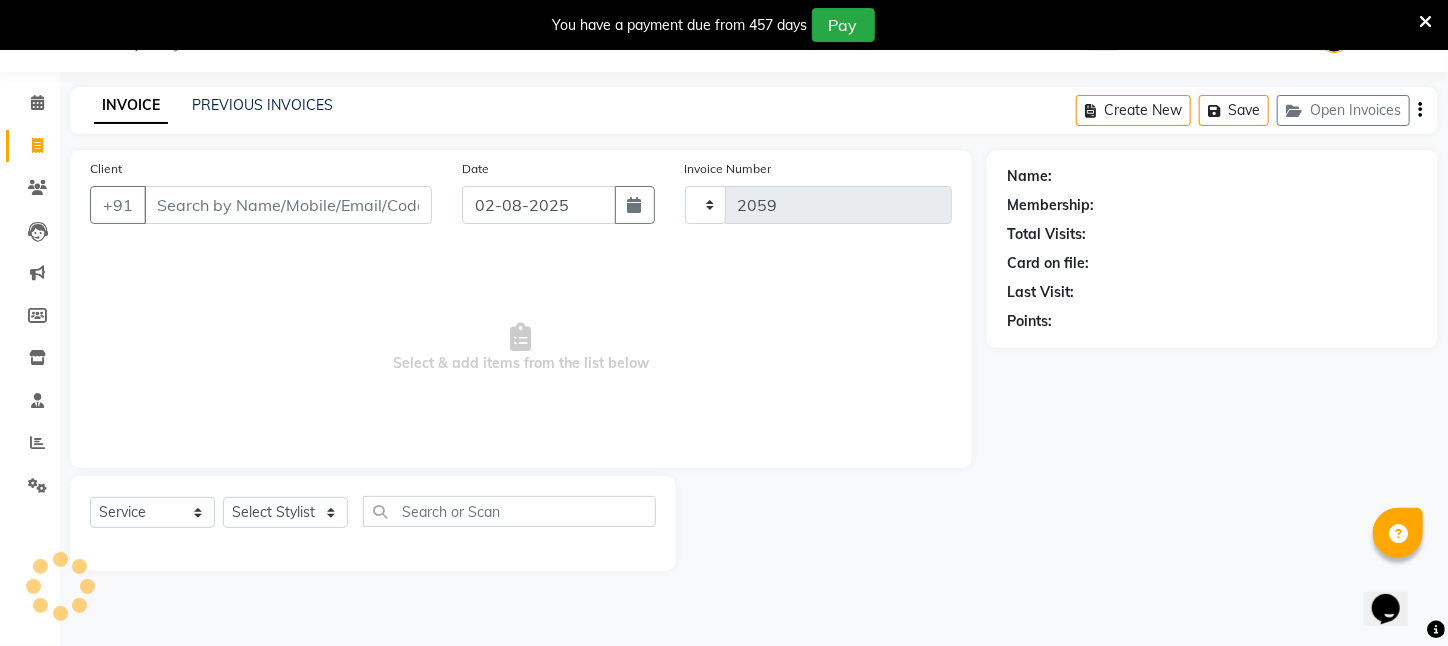 select on "4296" 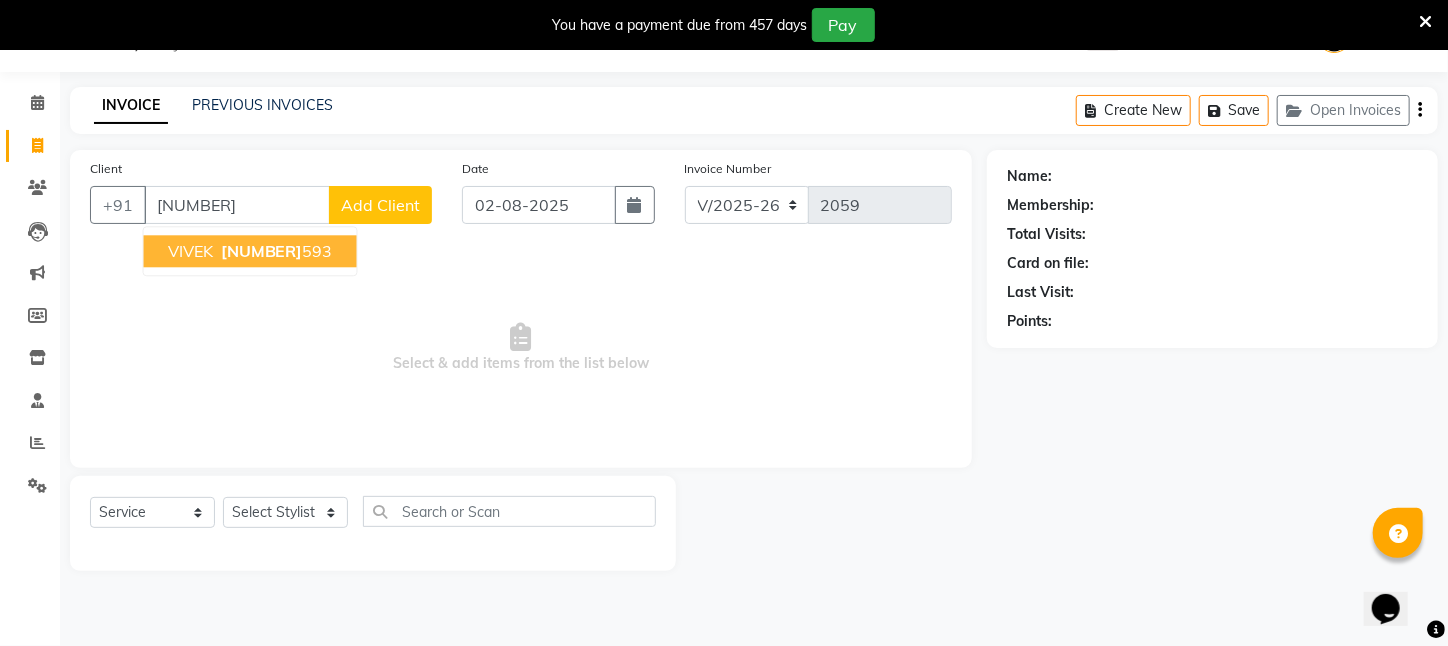 click on "[NUMBER]" at bounding box center (262, 251) 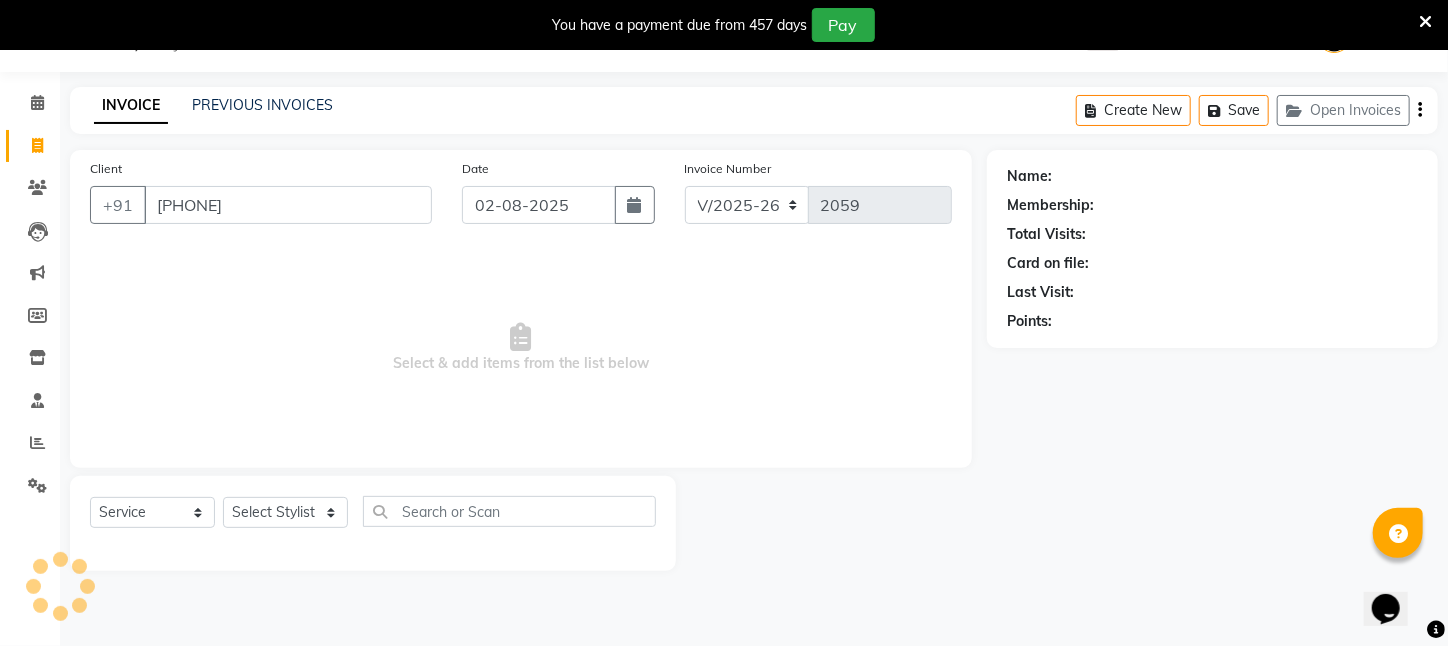 type on "[PHONE]" 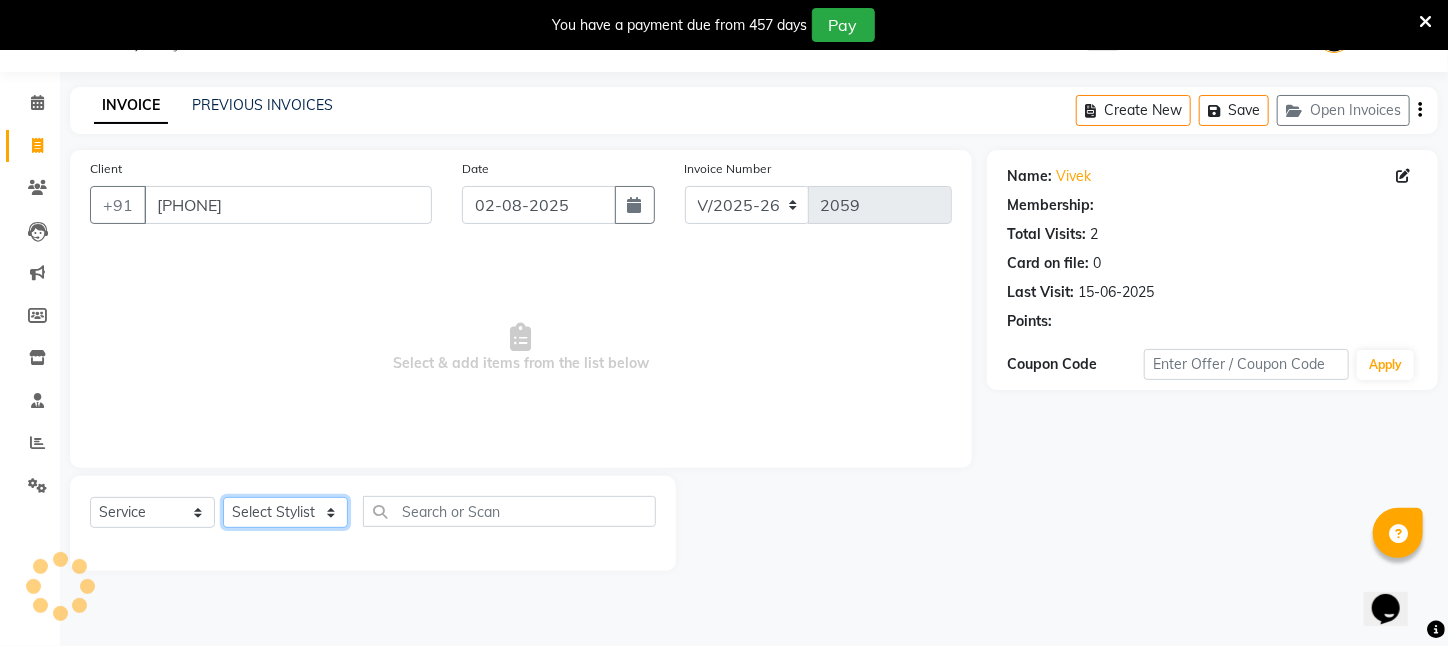 click on "Select Stylist [FIRST] [LAST] [FIRST] [FIRST] [FIRST] [FIRST] [FIRST] [AREA] [FIRST] [LAST] [FIRST] [FIRST] [FIRST] [FIRST] [FIRST] [FIRST] [FIRST] [FIRST] [FIRST] [FIRST] [FIRST] [FIRST] [FIRST]" 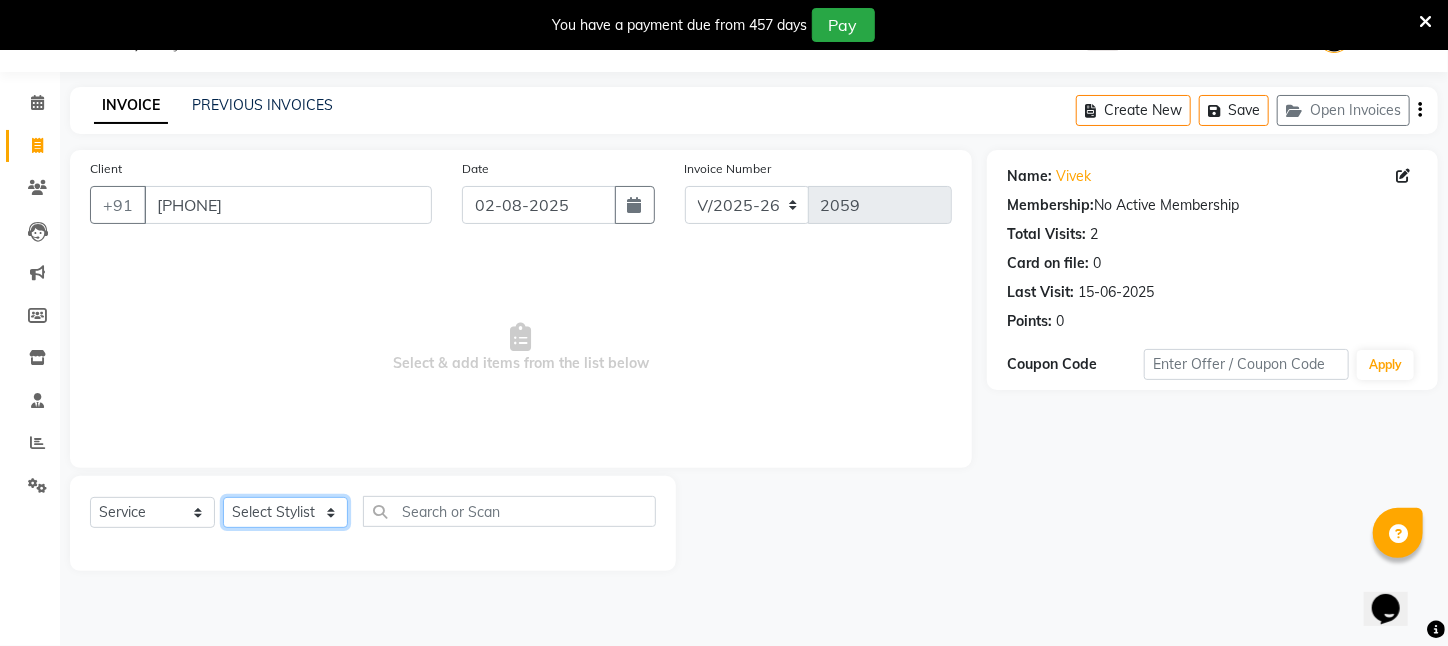 select on "65480" 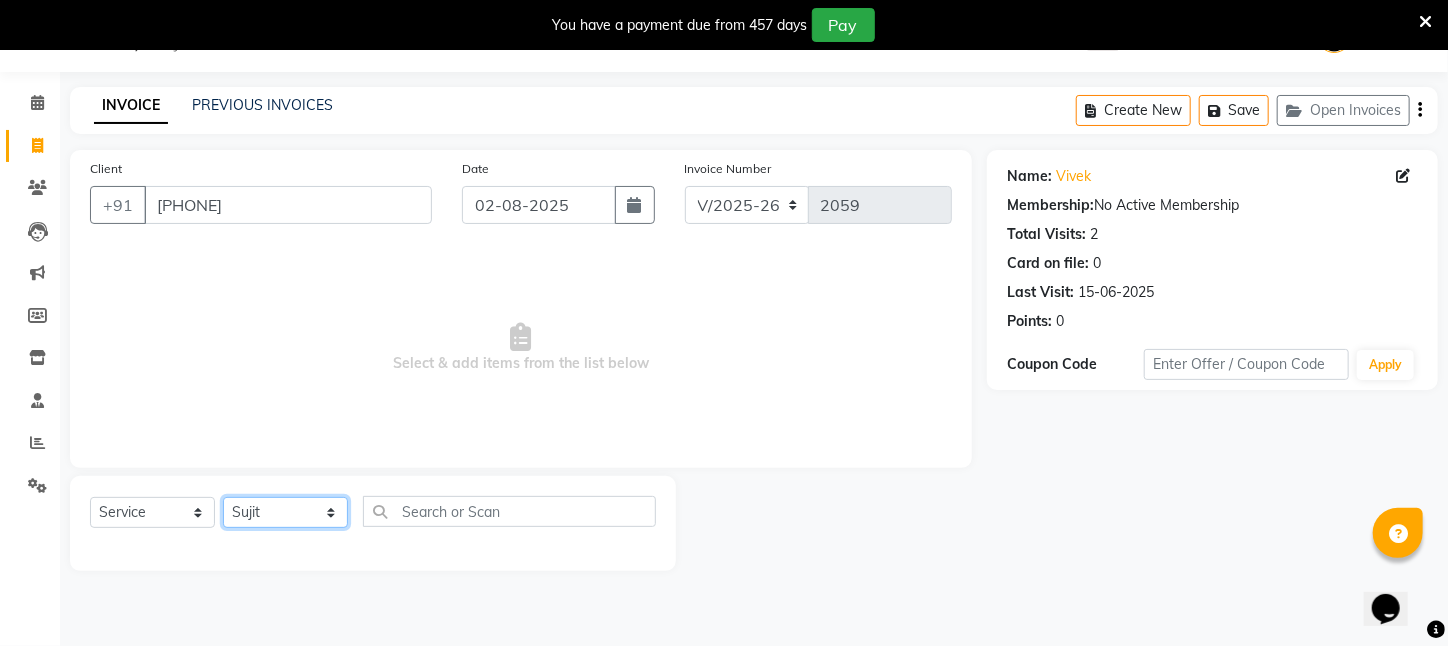 click on "Select Stylist [FIRST] [LAST] [FIRST] [FIRST] [FIRST] [FIRST] [FIRST] [AREA] [FIRST] [LAST] [FIRST] [FIRST] [FIRST] [FIRST] [FIRST] [FIRST] [FIRST] [FIRST] [FIRST] [FIRST] [FIRST] [FIRST] [FIRST]" 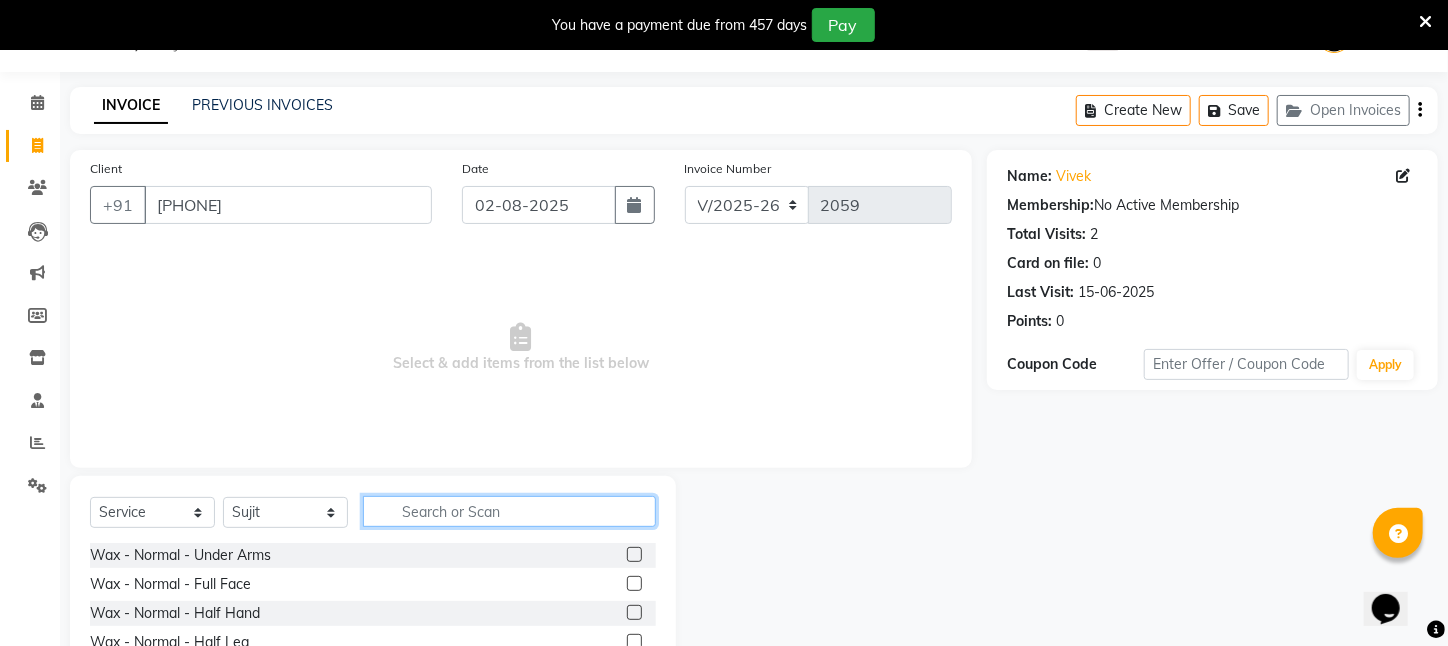 click 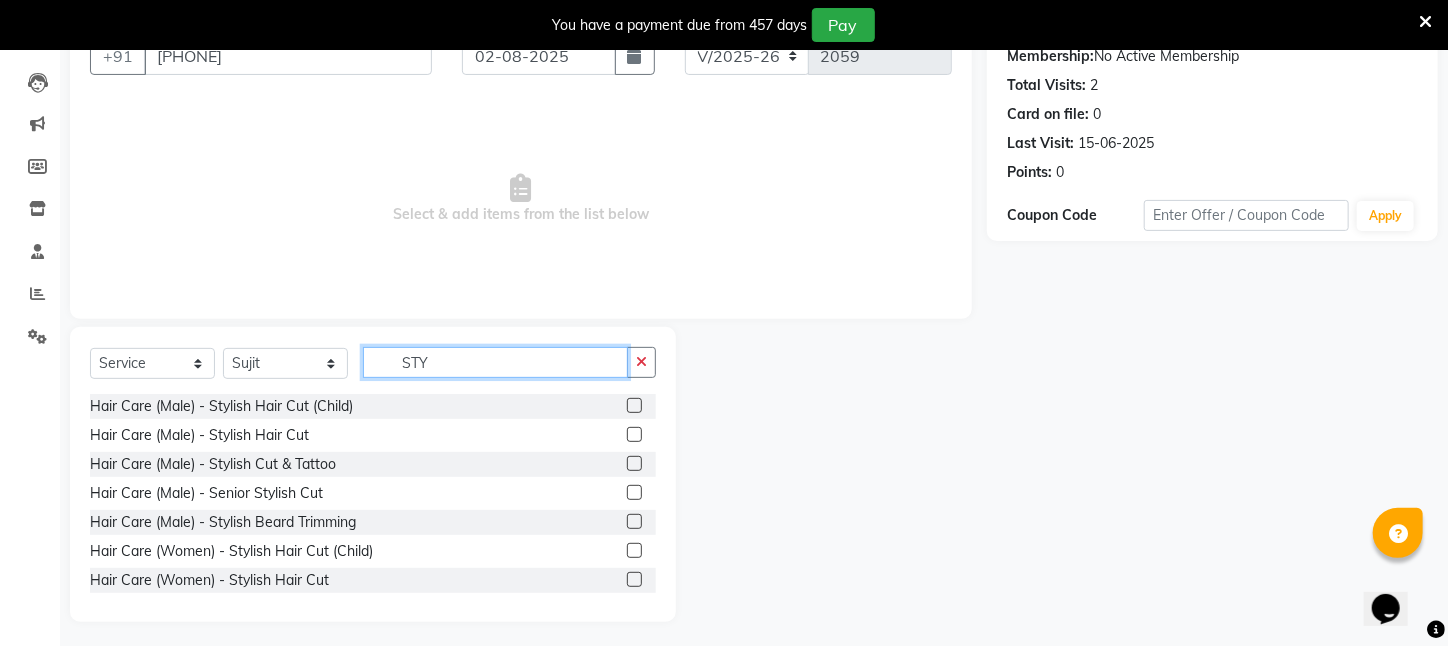 scroll, scrollTop: 204, scrollLeft: 0, axis: vertical 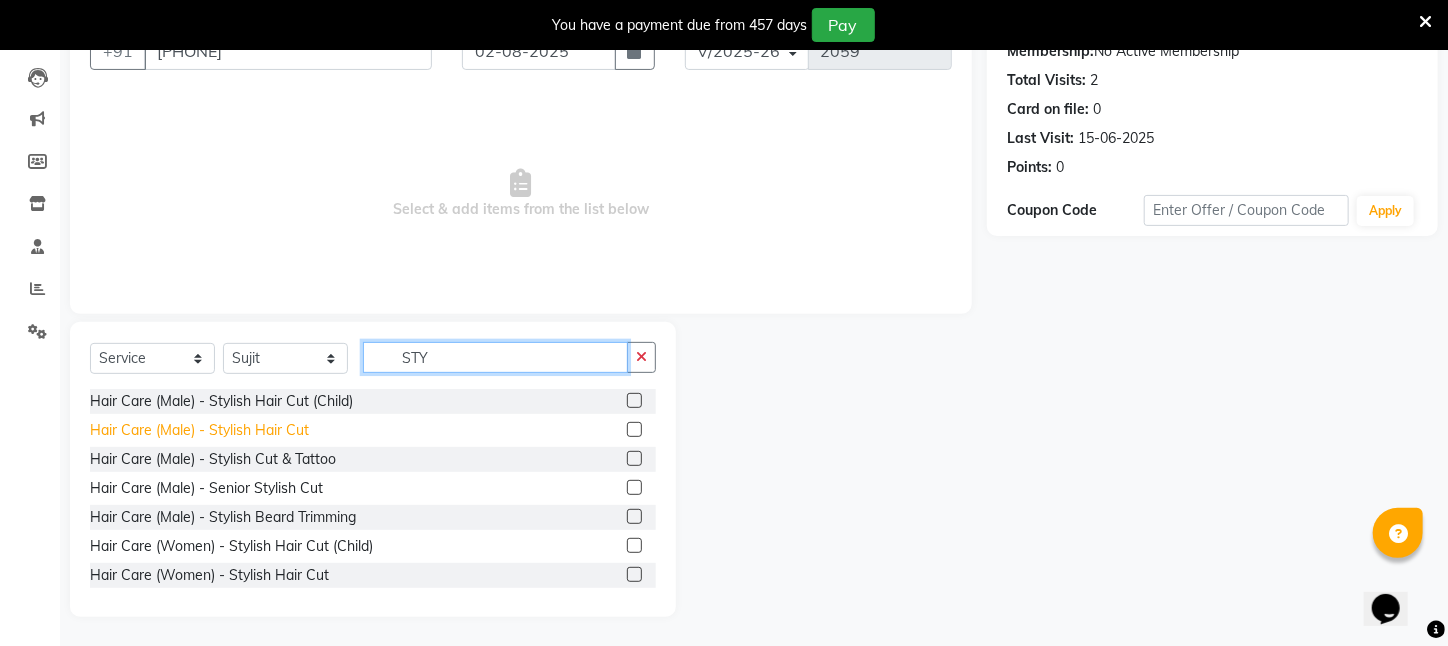 type on "STY" 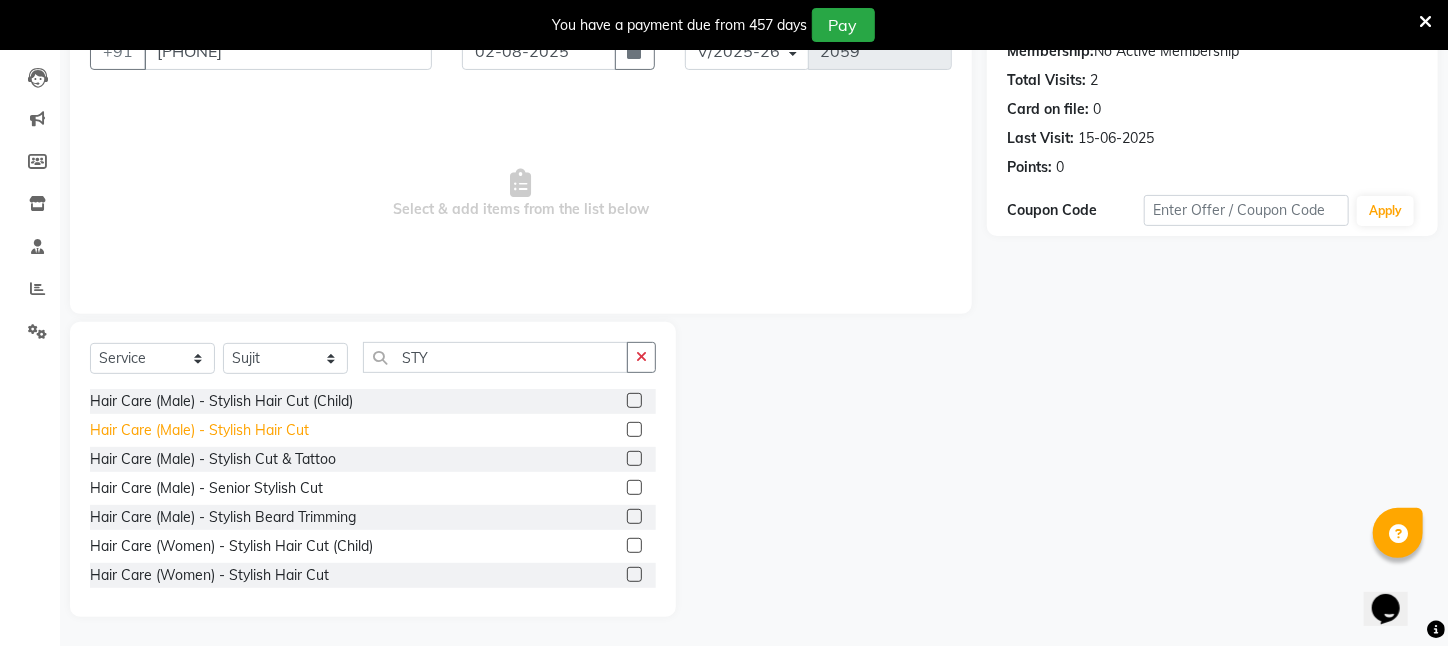 click on "Hair Care (Male)   -   Stylish Hair Cut" 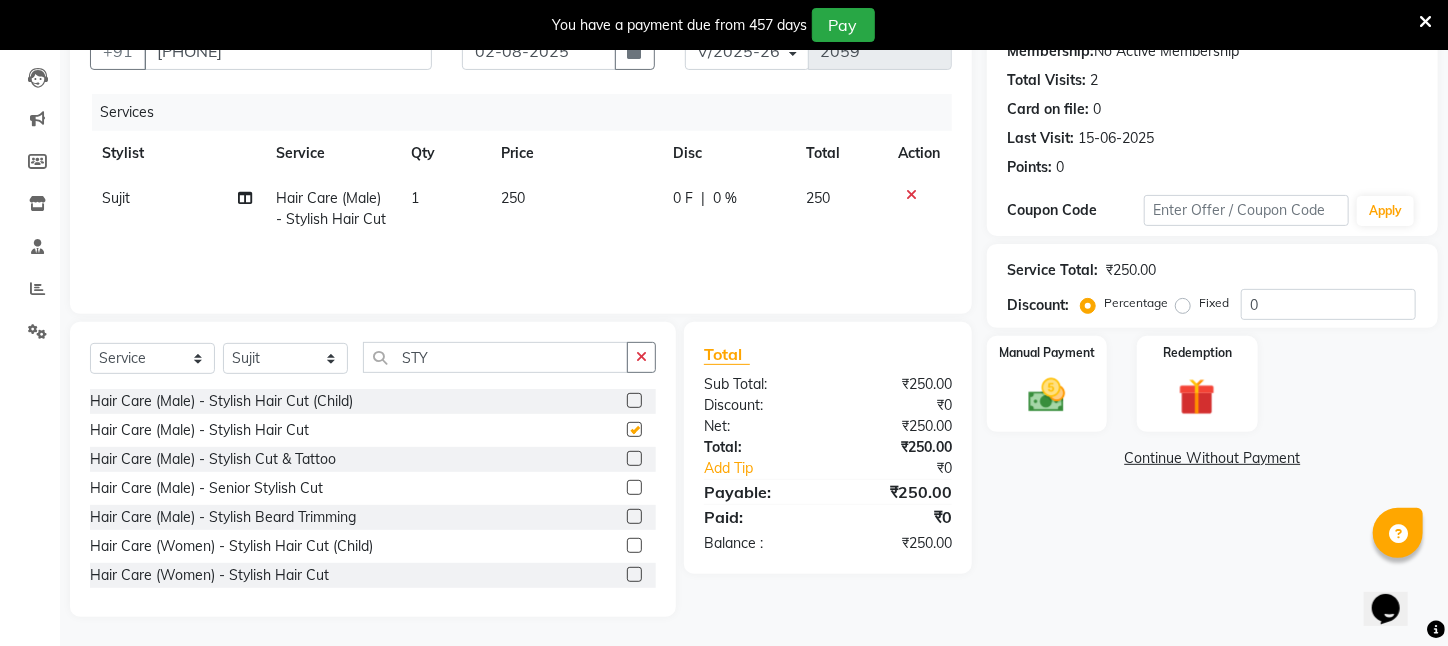 checkbox on "false" 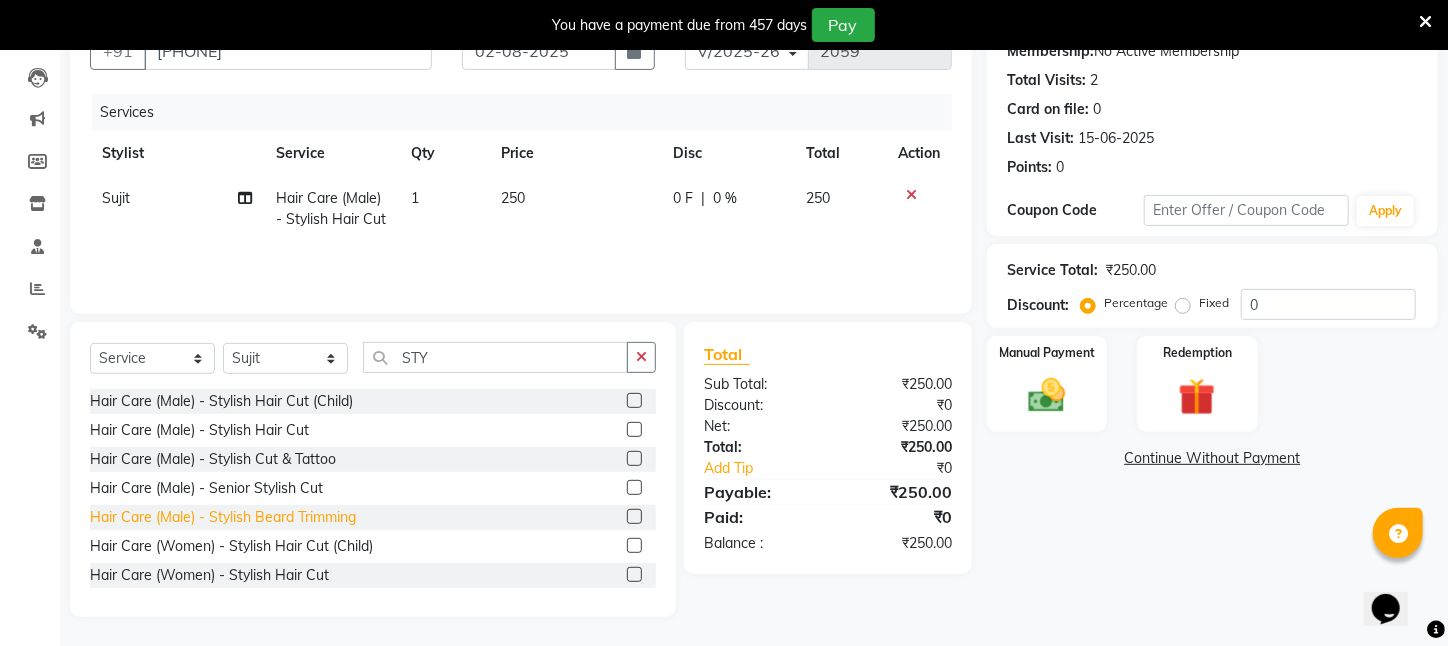 click on "Hair Care (Male)   -   Stylish Beard Trimming" 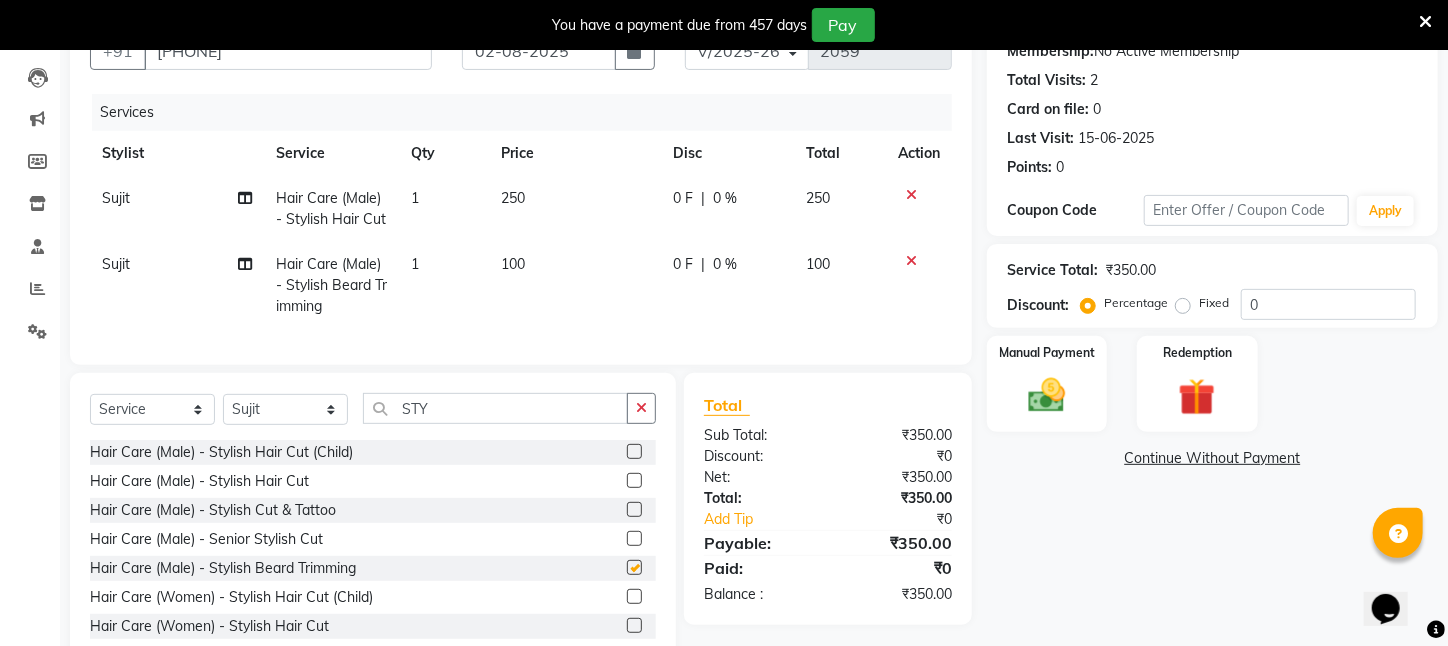 checkbox on "false" 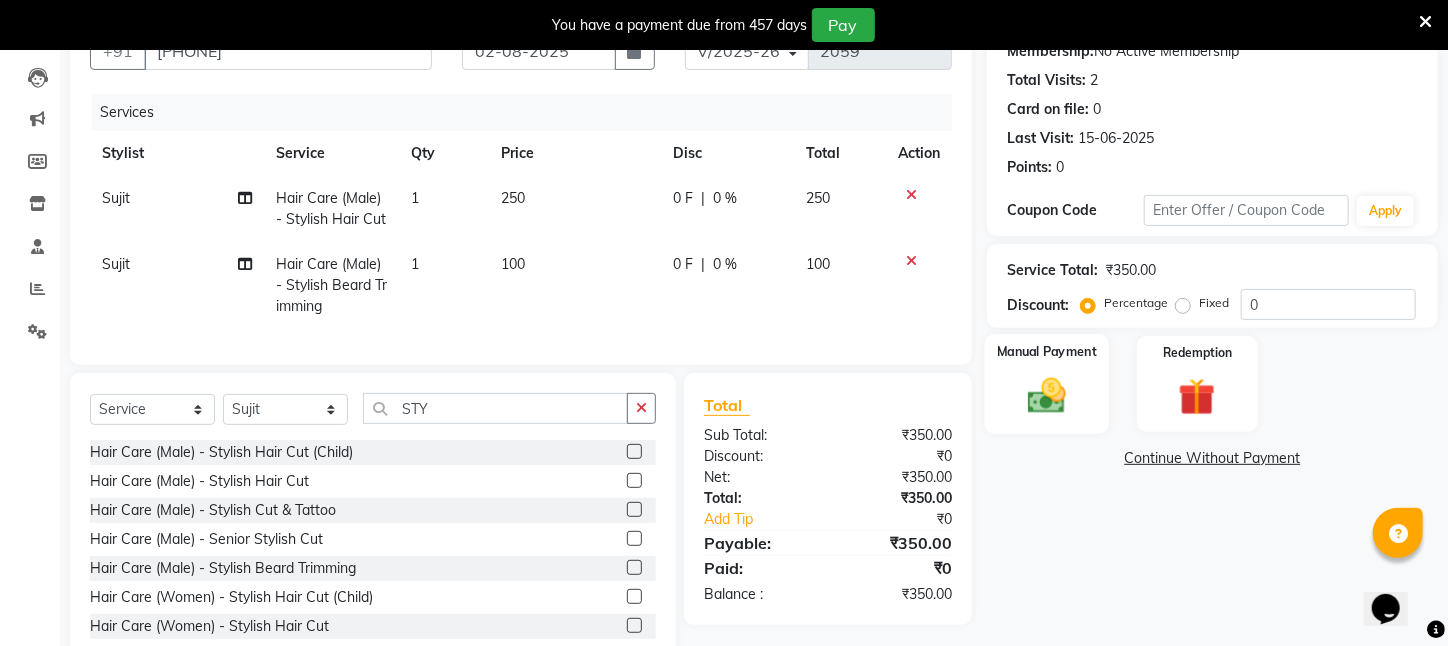 click on "Manual Payment" 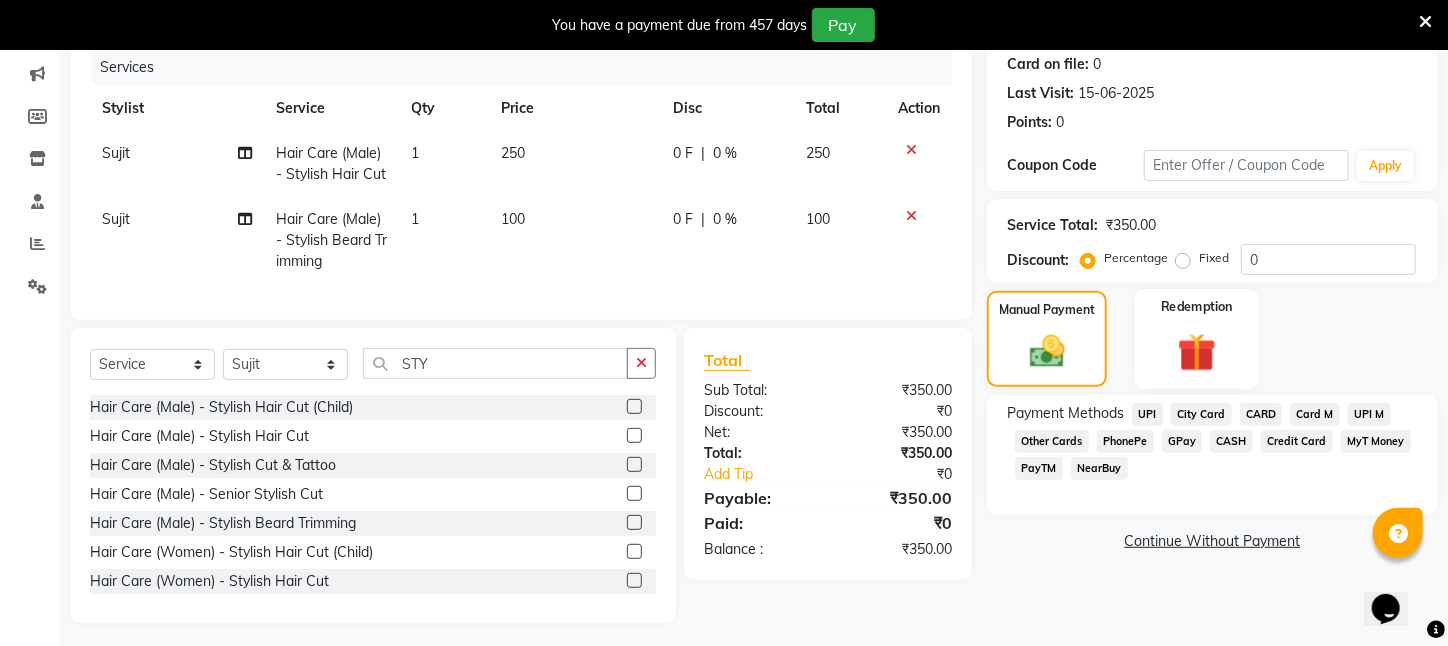 scroll, scrollTop: 271, scrollLeft: 0, axis: vertical 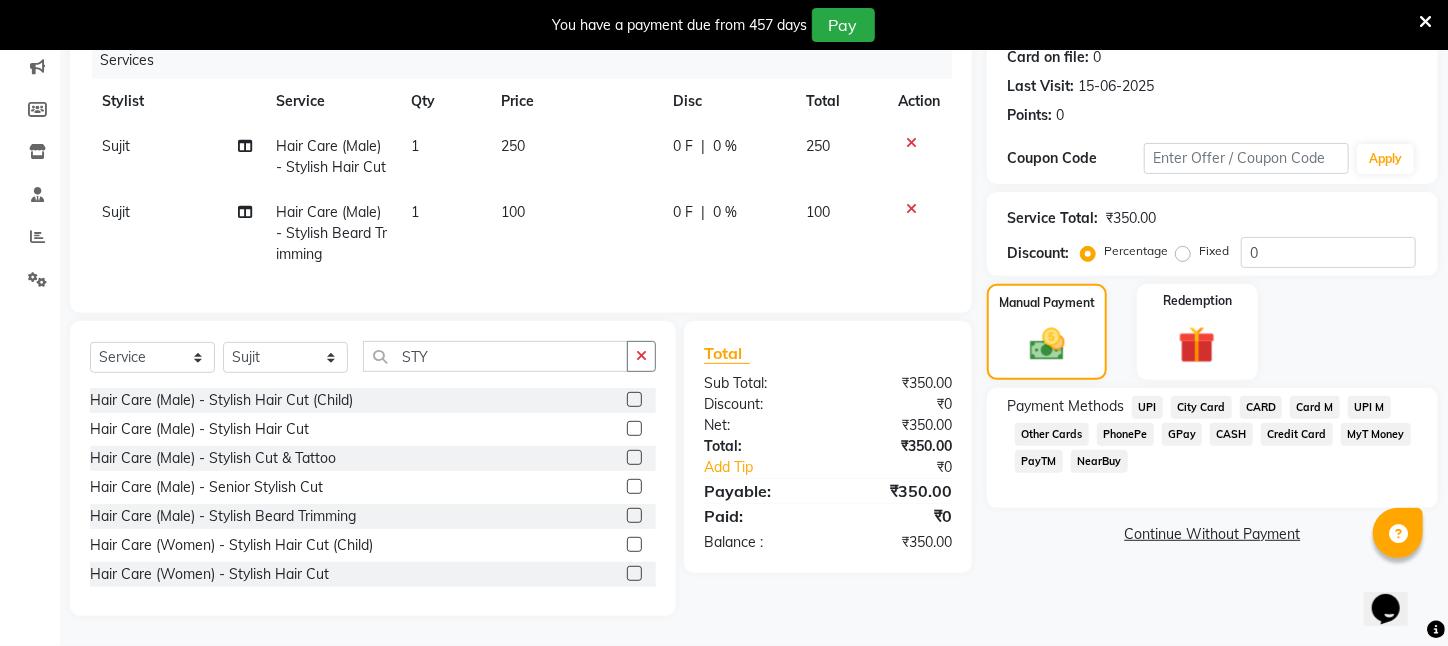 click on "CASH" 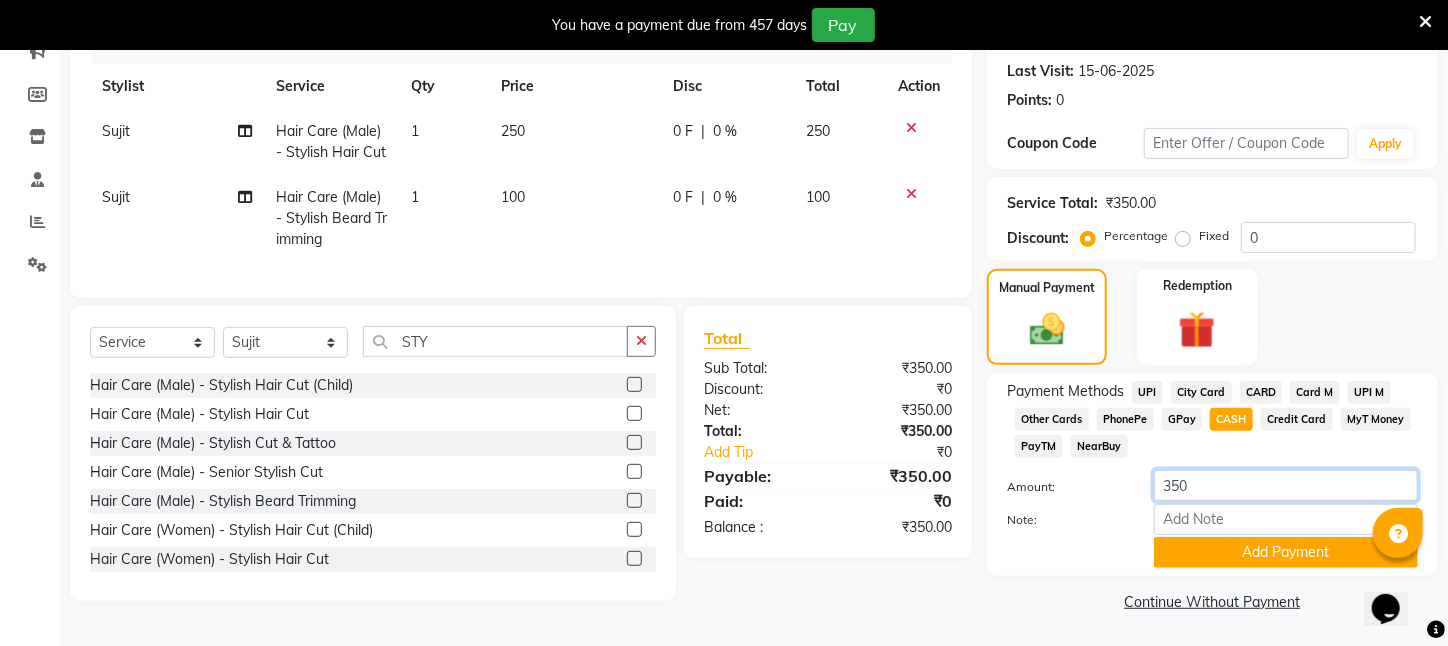 drag, startPoint x: 1213, startPoint y: 504, endPoint x: 1031, endPoint y: 530, distance: 183.84776 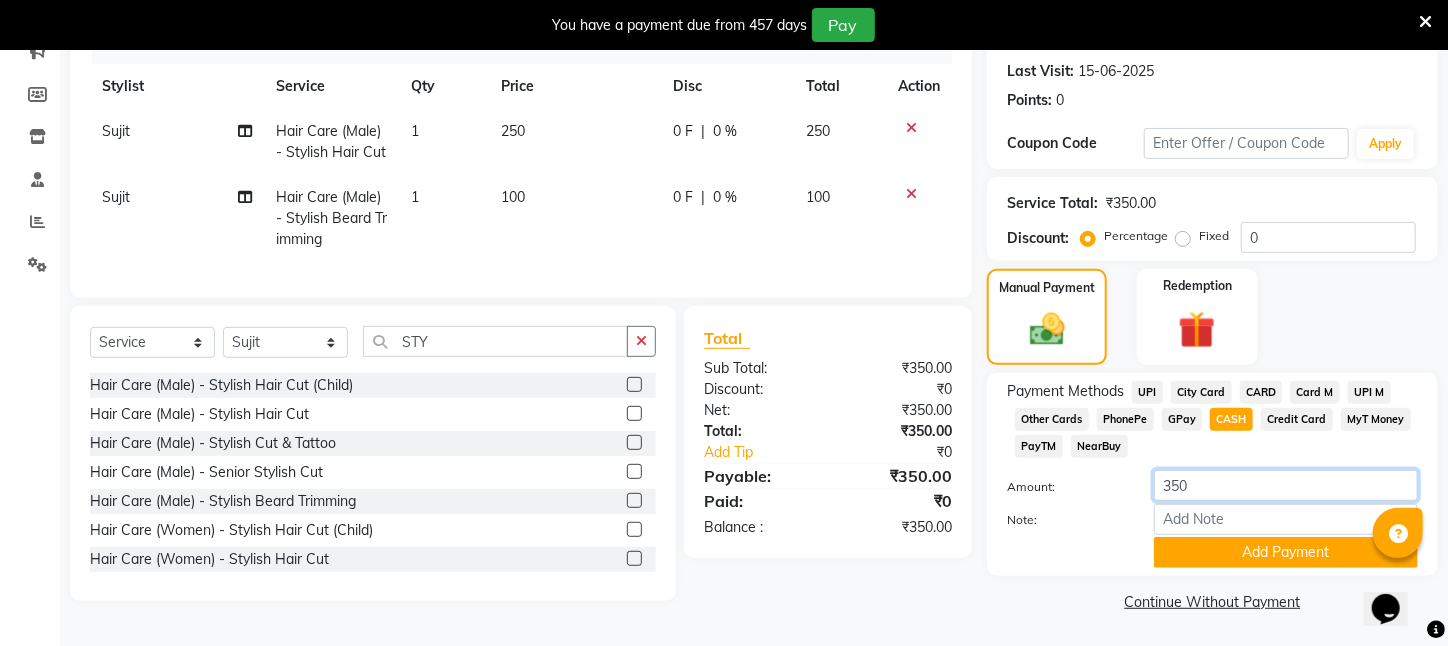 click on "Amount: 350 Note: Add Payment" 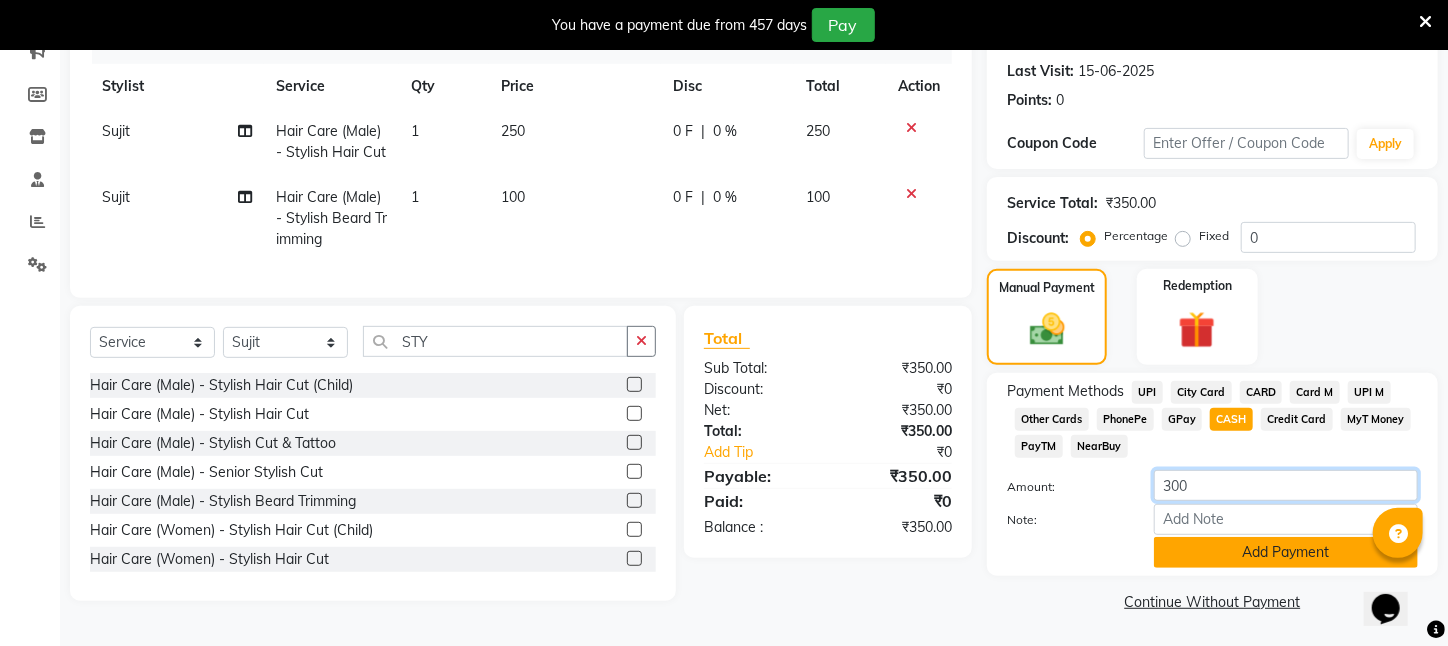 type on "300" 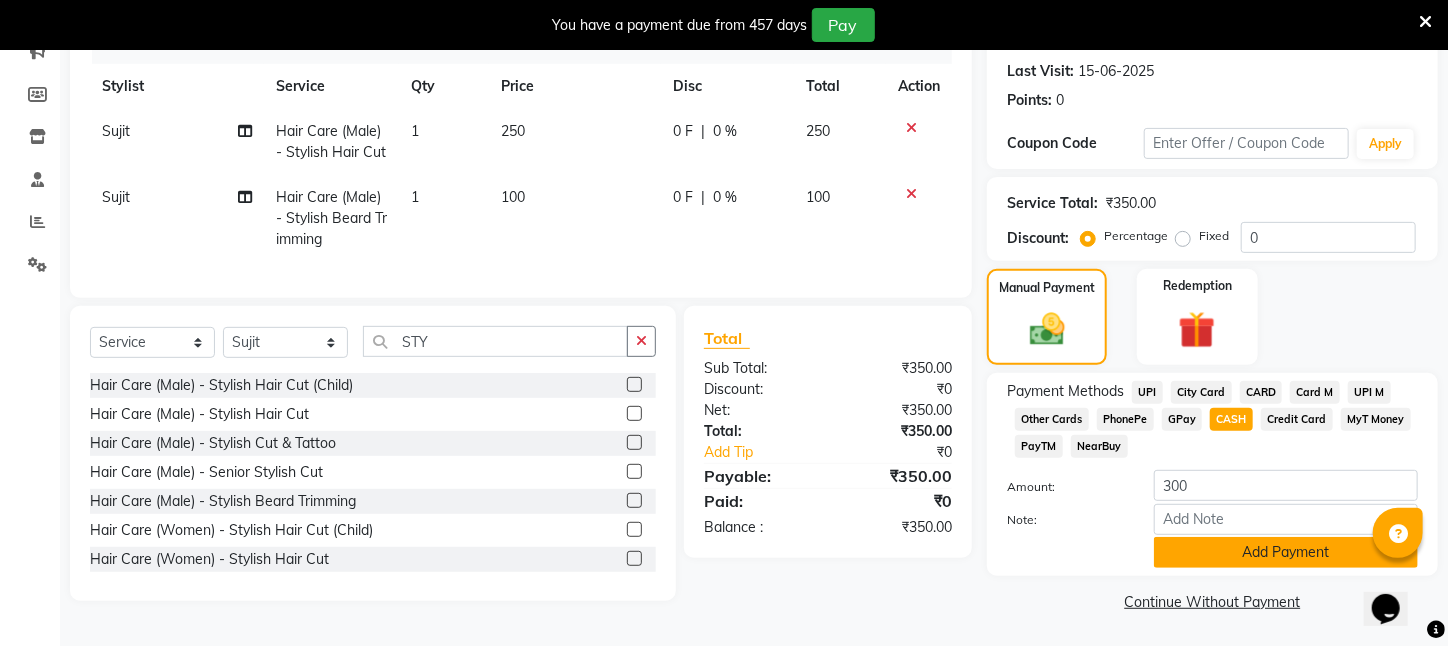 click on "Add Payment" 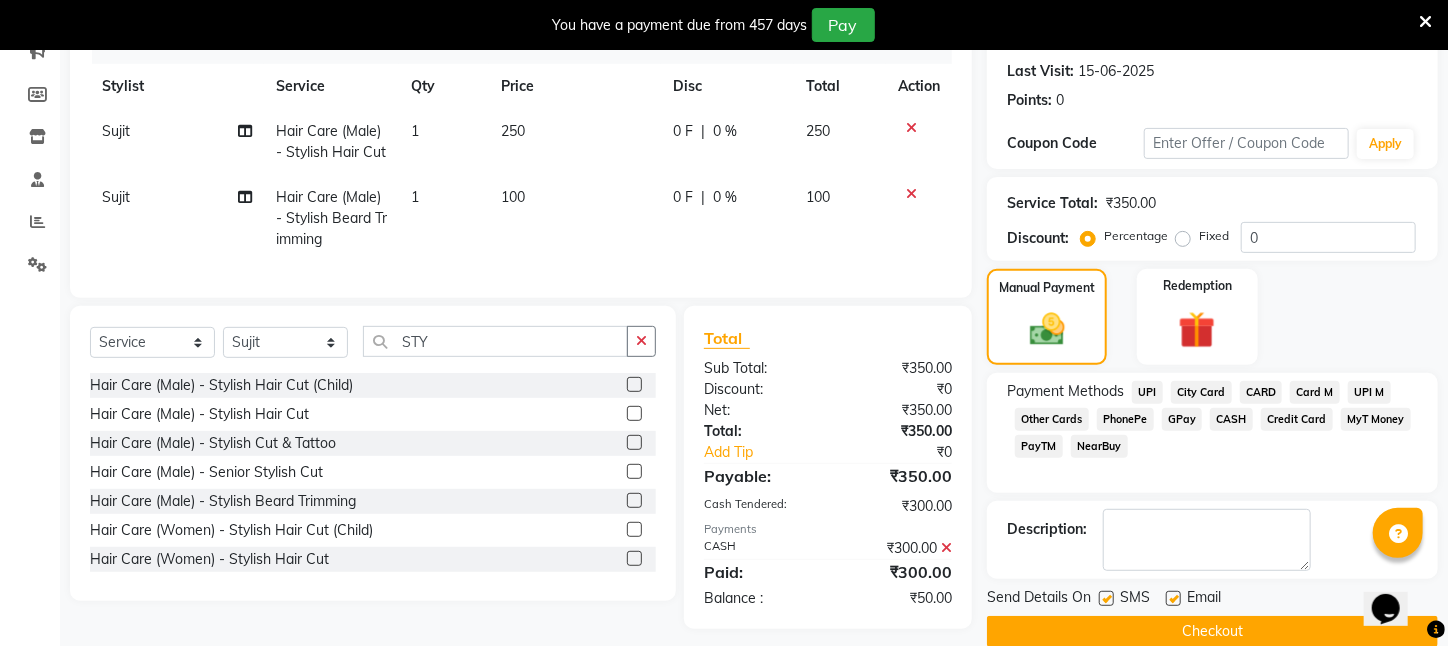click on "PayTM" 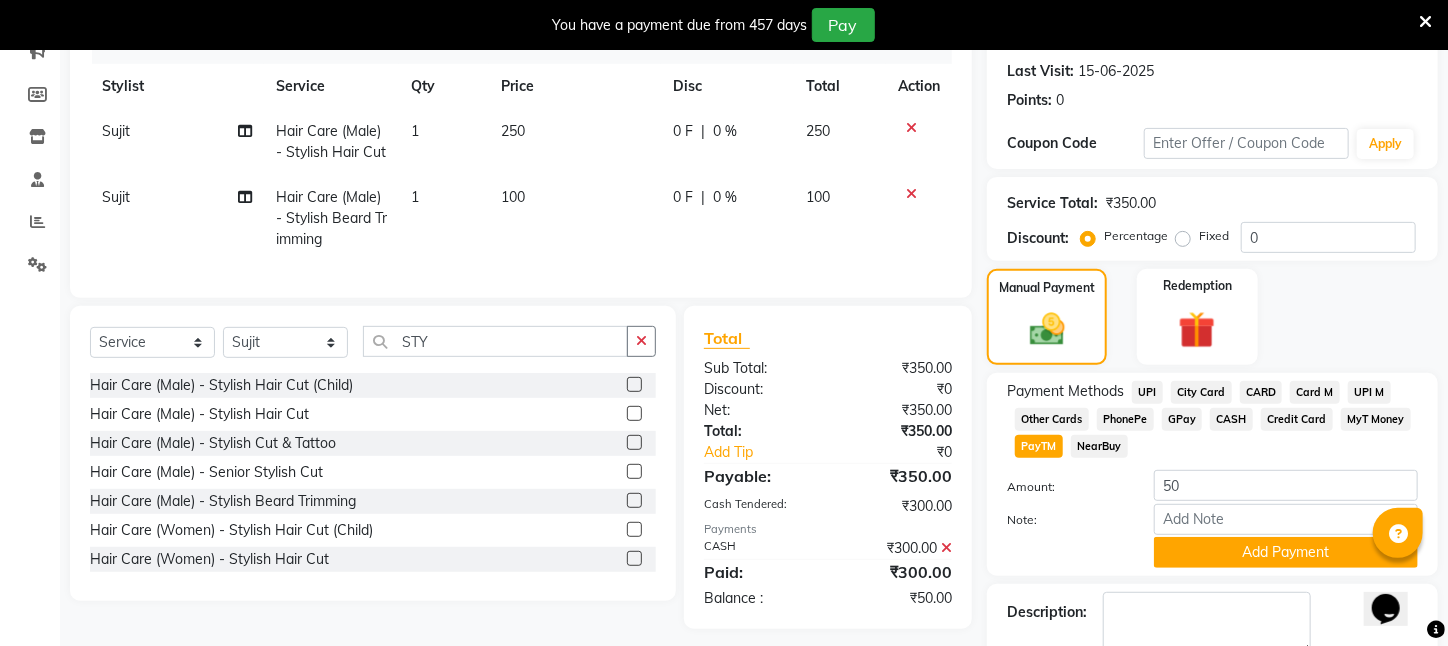 click on "UPI" 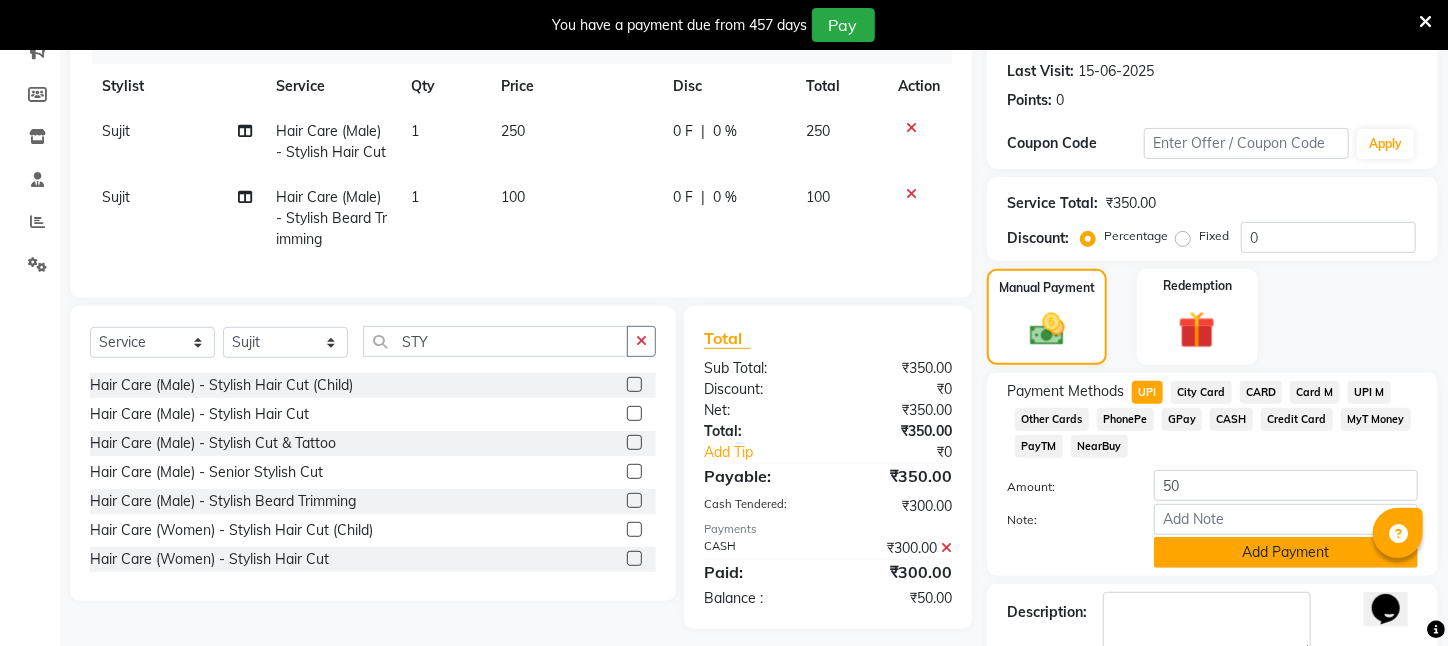 click on "Add Payment" 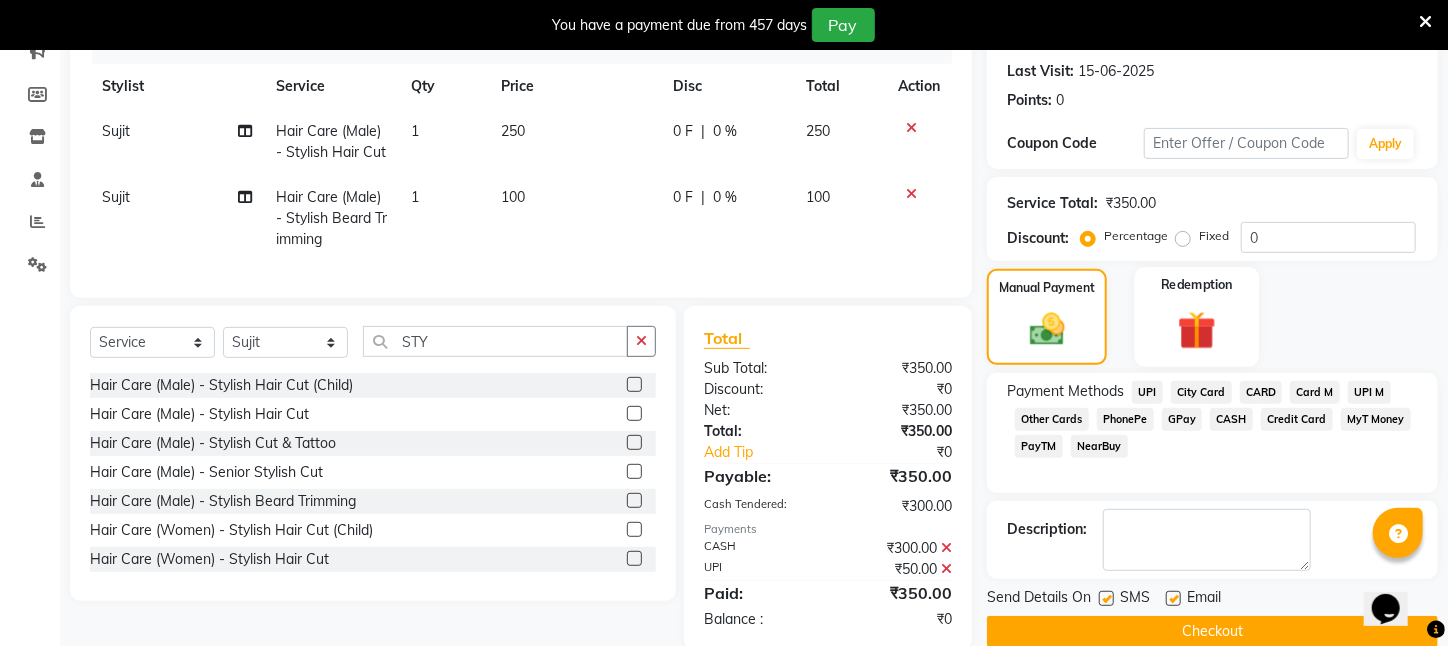 scroll, scrollTop: 323, scrollLeft: 0, axis: vertical 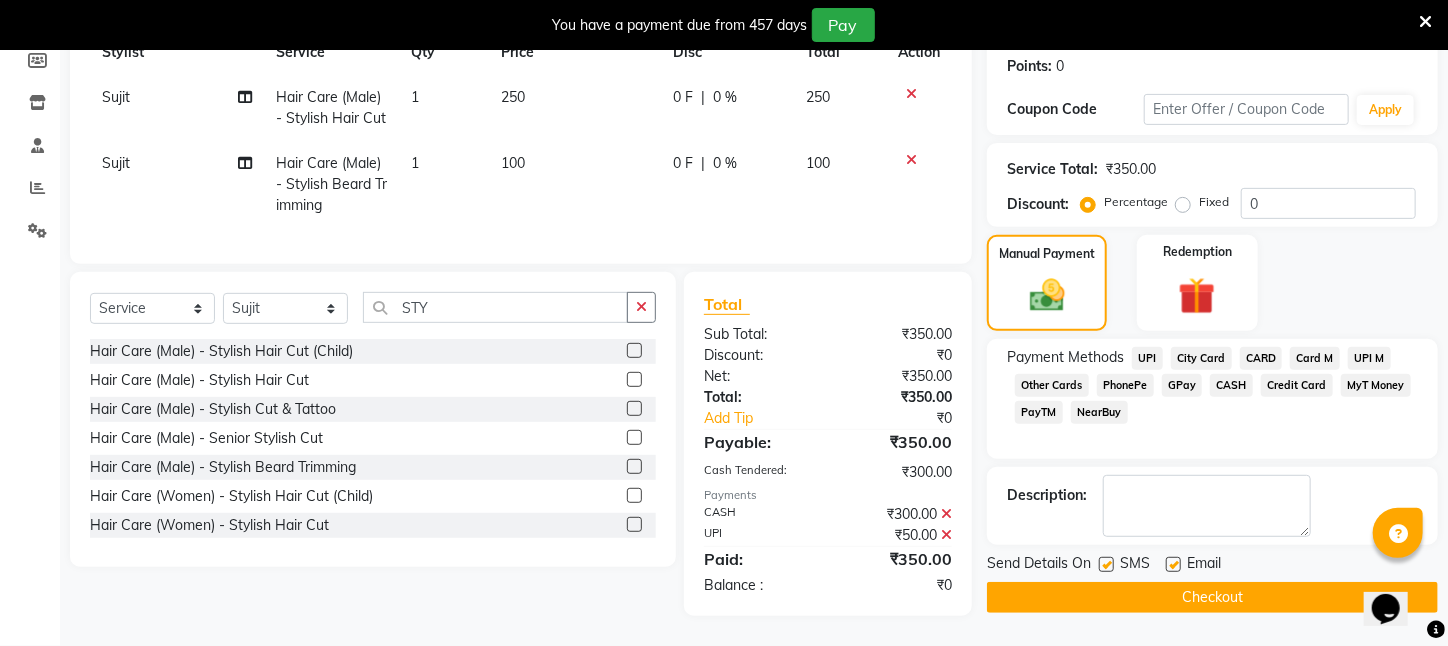 click on "Checkout" 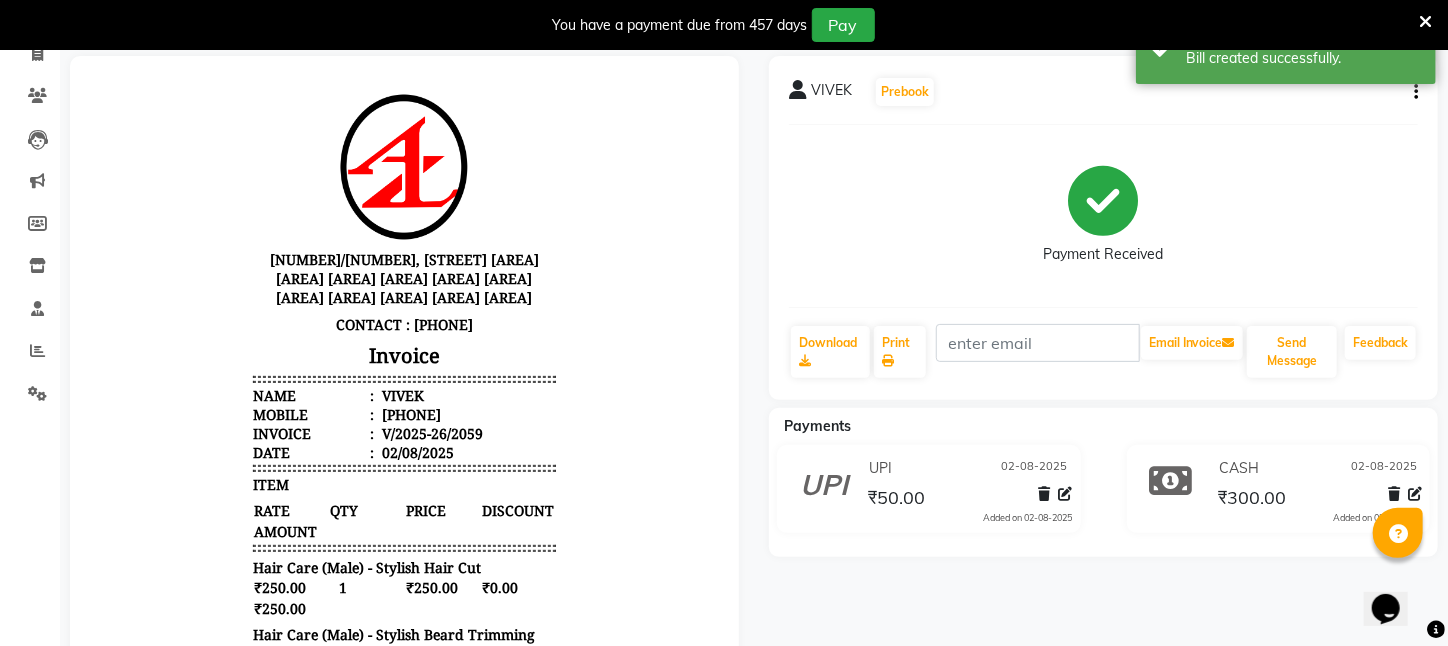 scroll, scrollTop: 0, scrollLeft: 0, axis: both 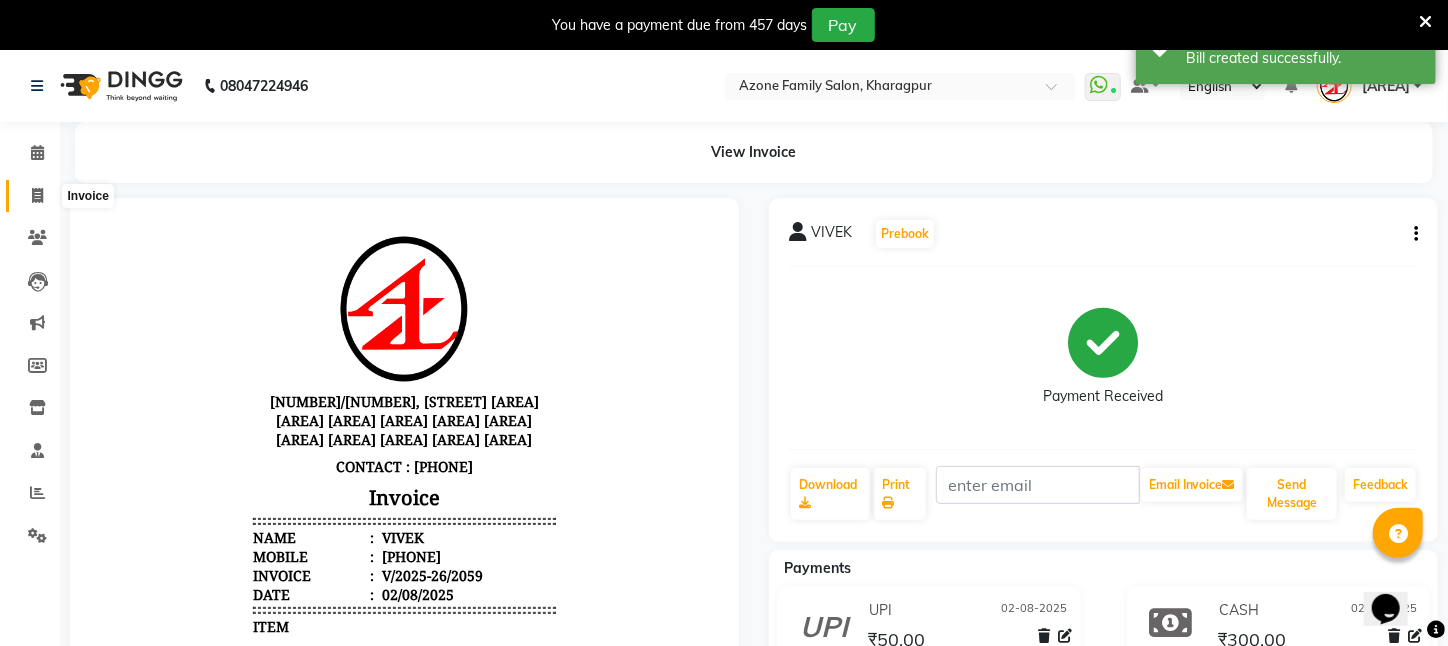 click 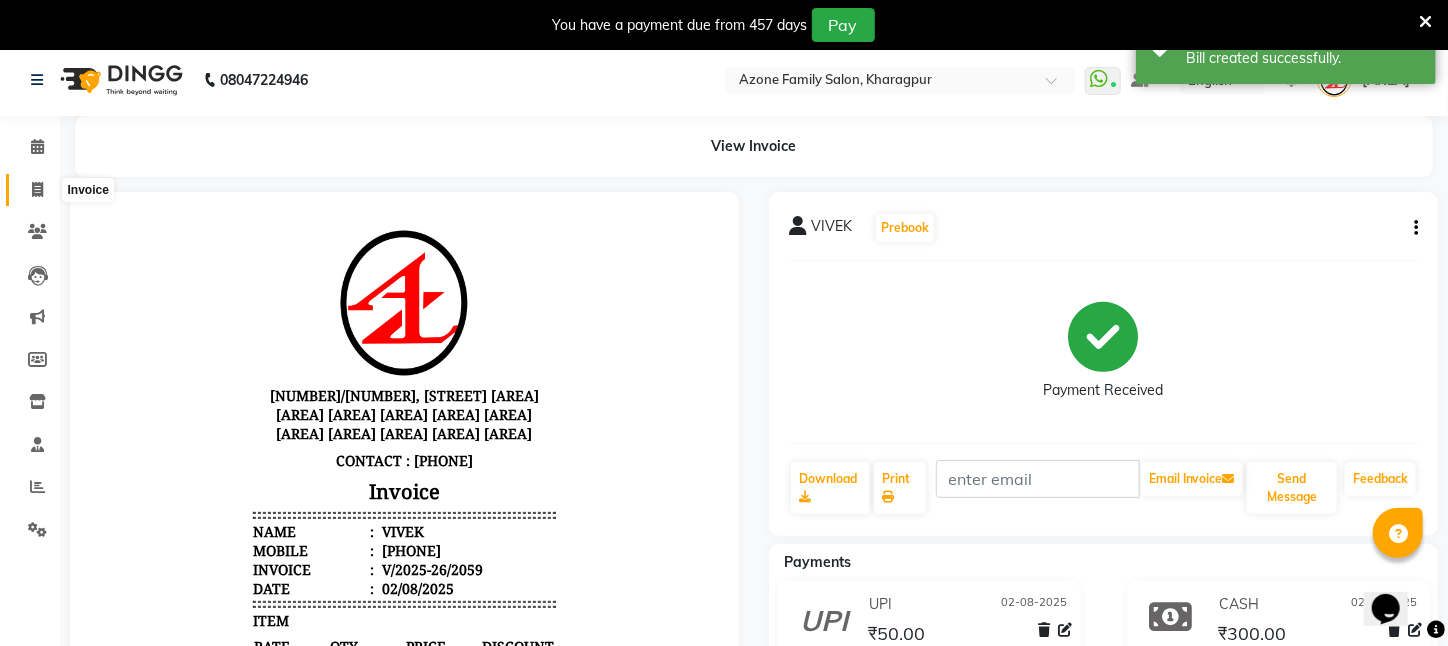 select on "service" 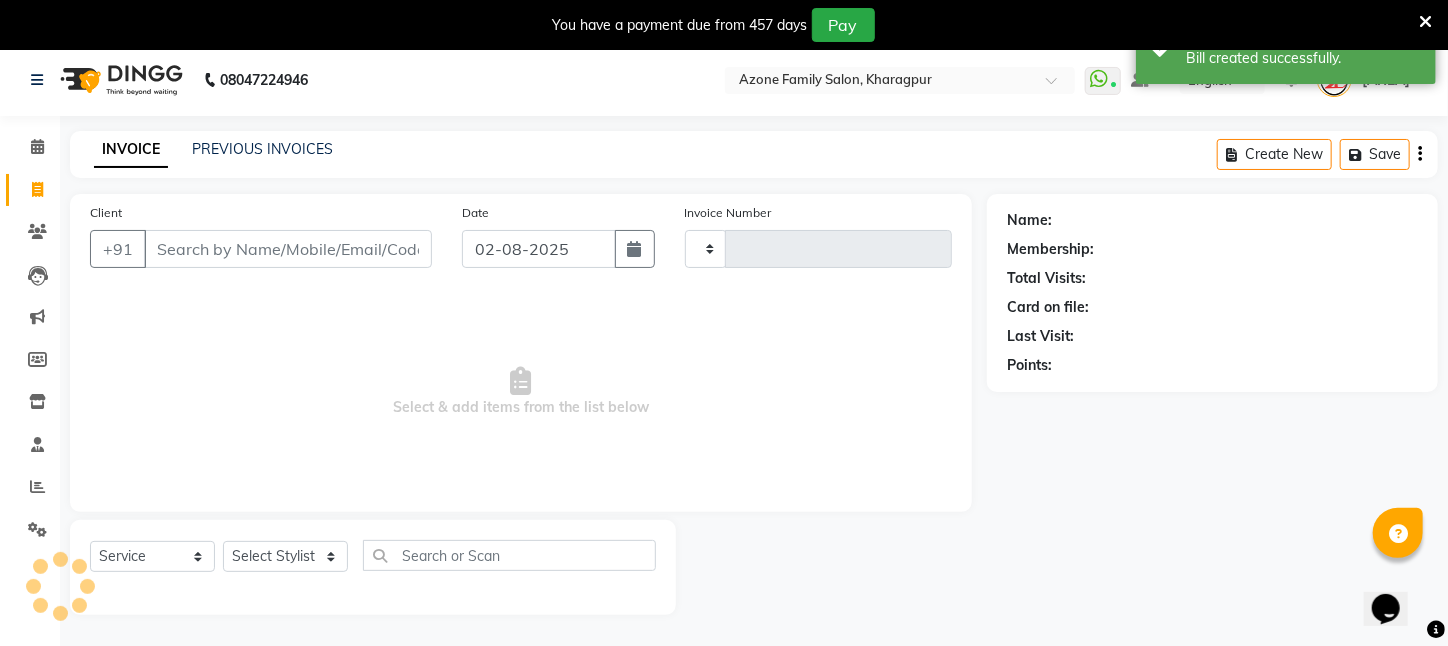 scroll, scrollTop: 50, scrollLeft: 0, axis: vertical 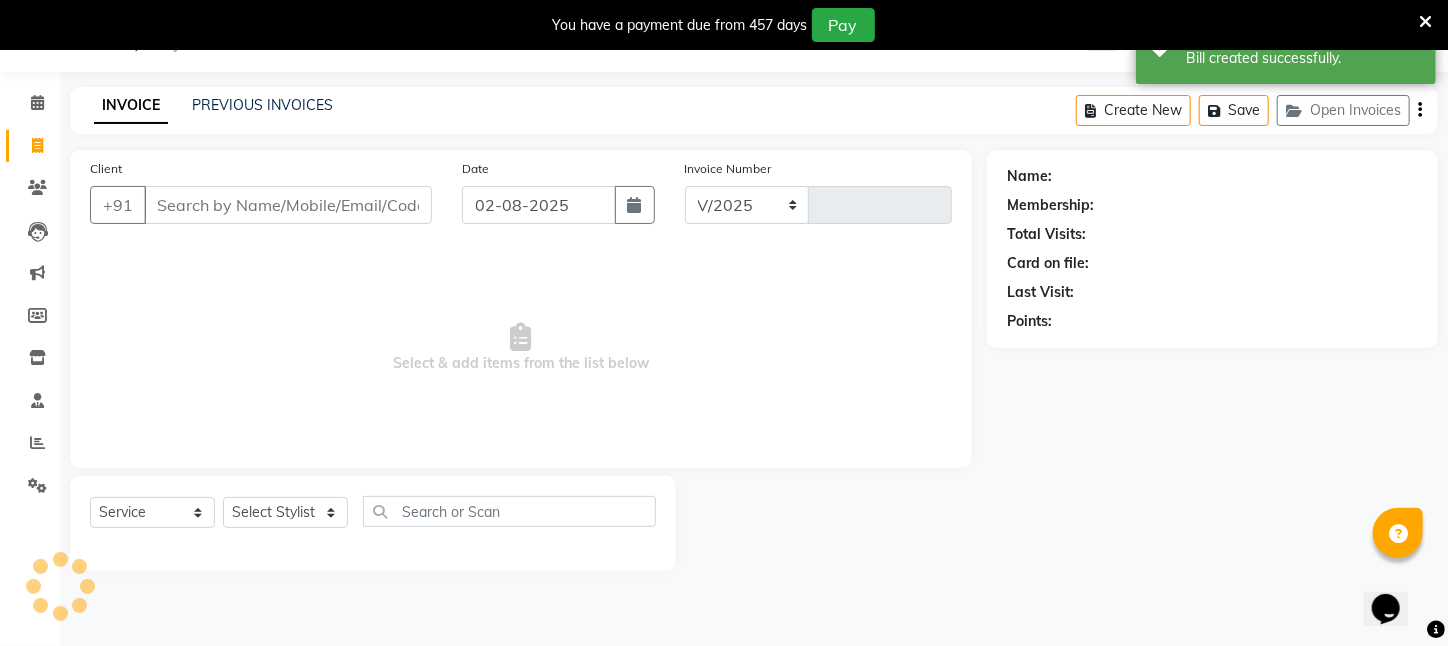 select on "4296" 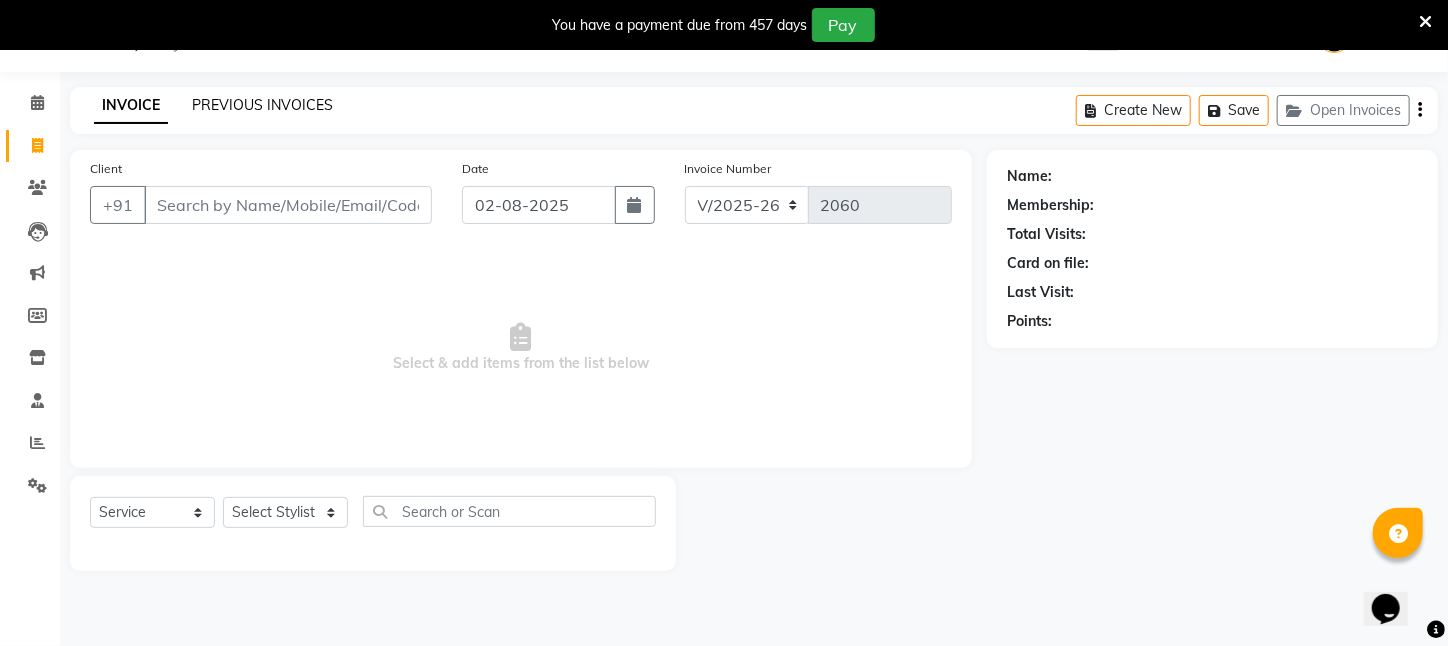 click on "PREVIOUS INVOICES" 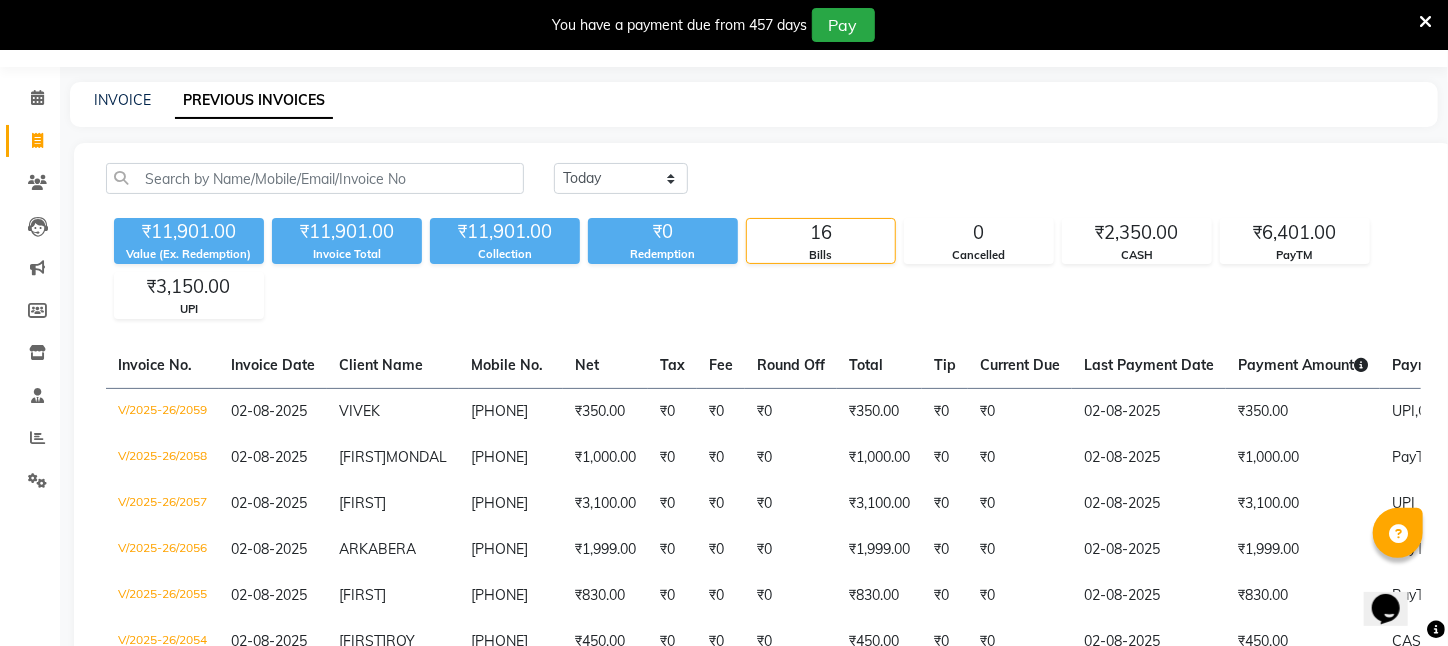 scroll, scrollTop: 50, scrollLeft: 0, axis: vertical 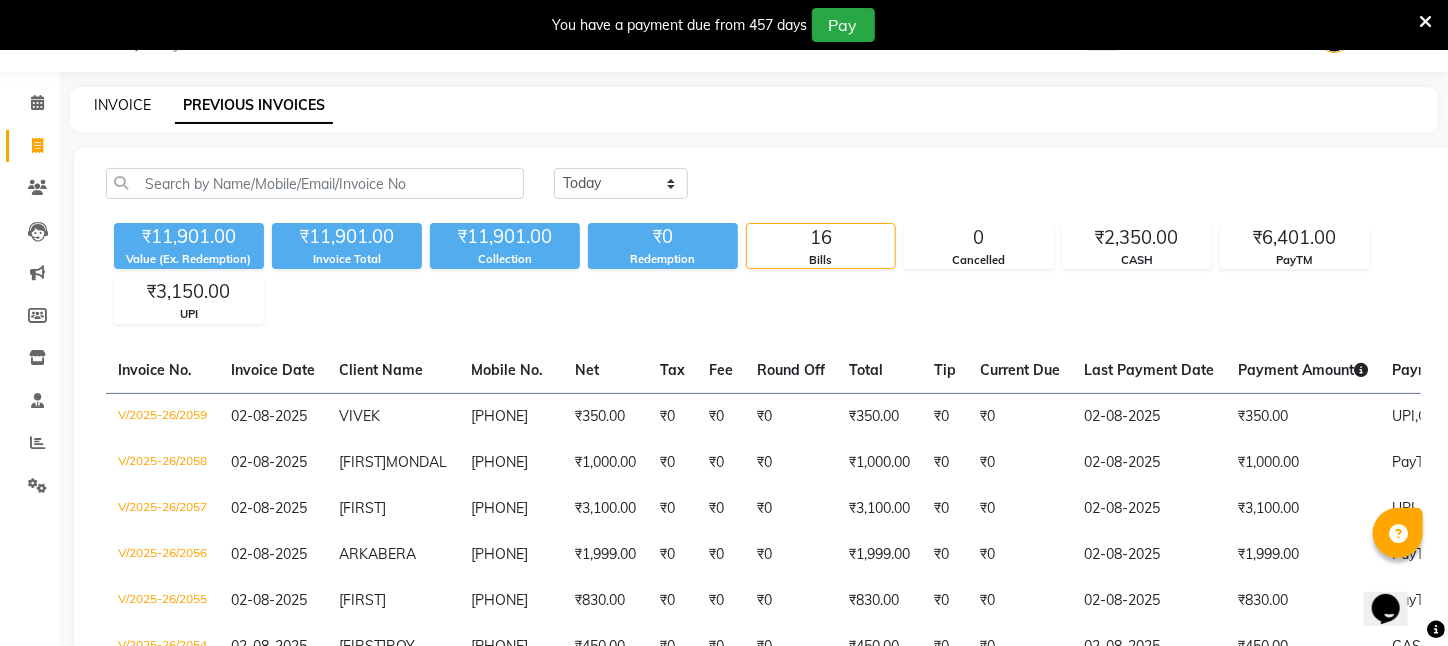 click on "INVOICE" 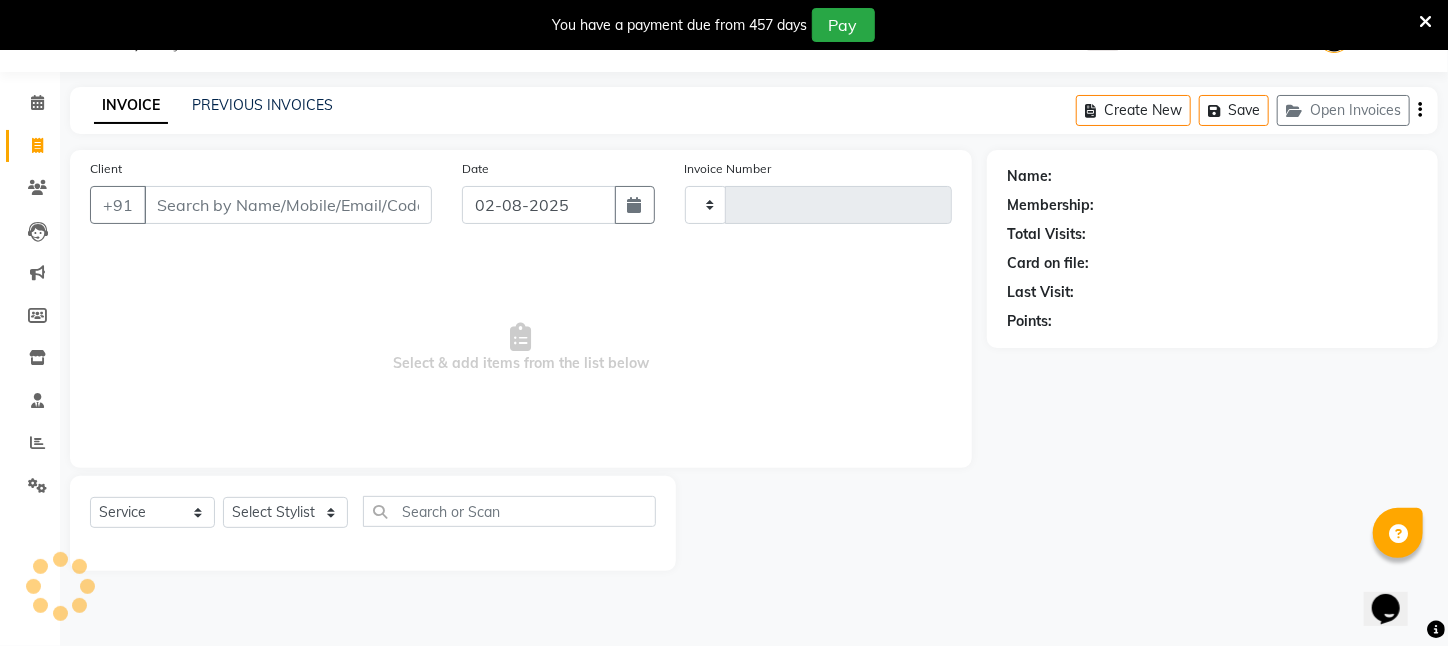 type on "2060" 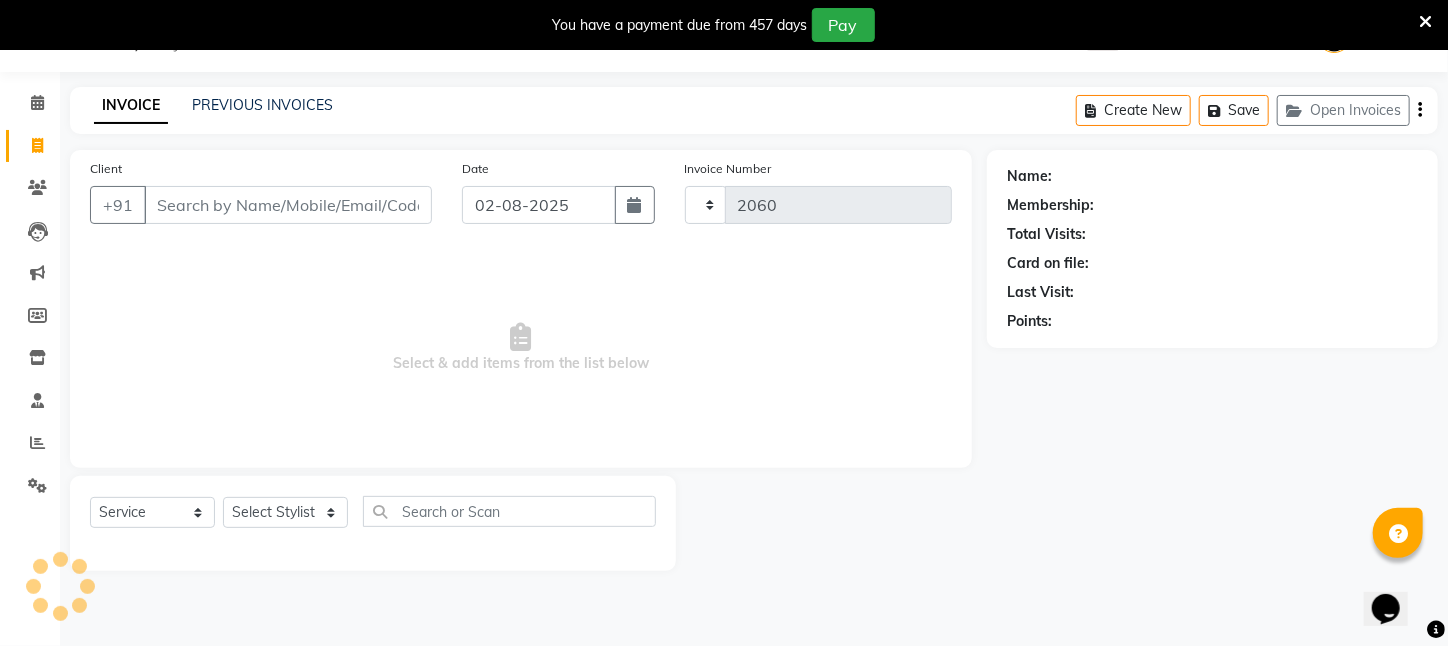 select on "4296" 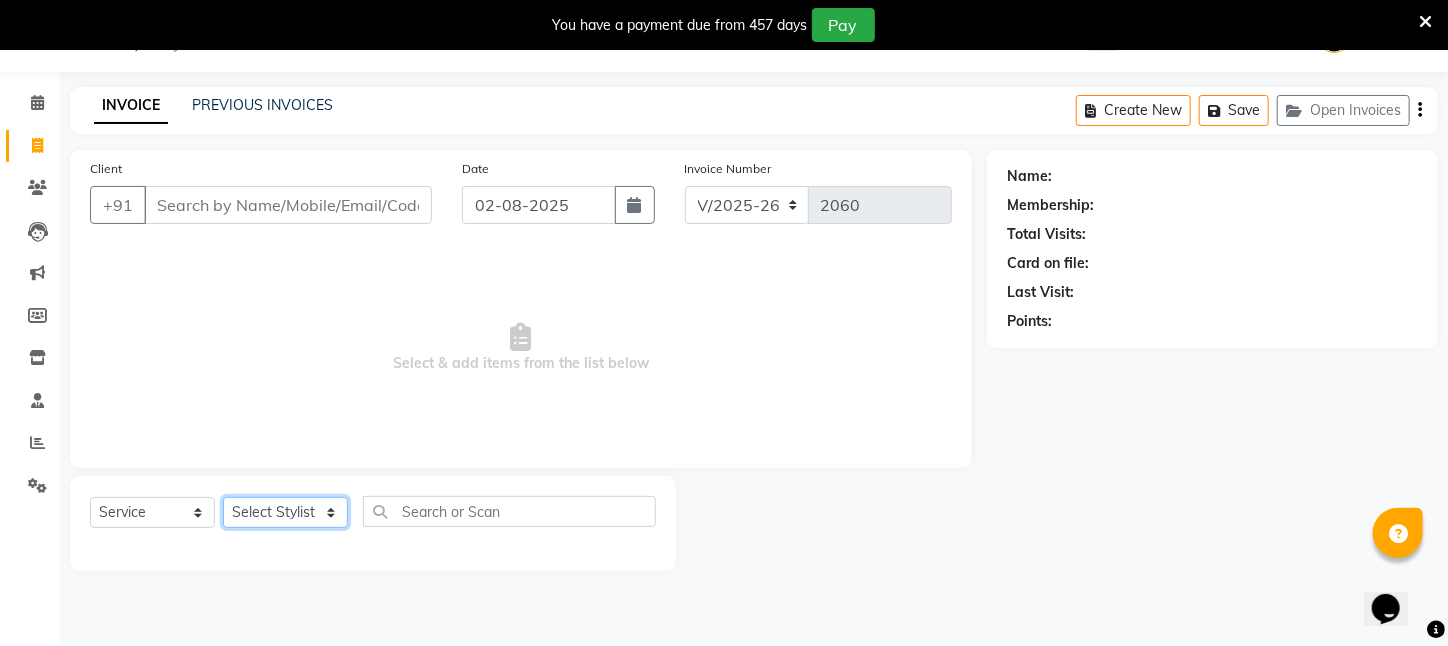 click on "Select Stylist [FIRST] [LAST] [FIRST] [FIRST] [FIRST] [FIRST] [FIRST] [AREA] [FIRST] [LAST] [FIRST] [FIRST] [FIRST] [FIRST] [FIRST] [FIRST] [FIRST] [FIRST] [FIRST] [FIRST] [FIRST] [FIRST] [FIRST]" 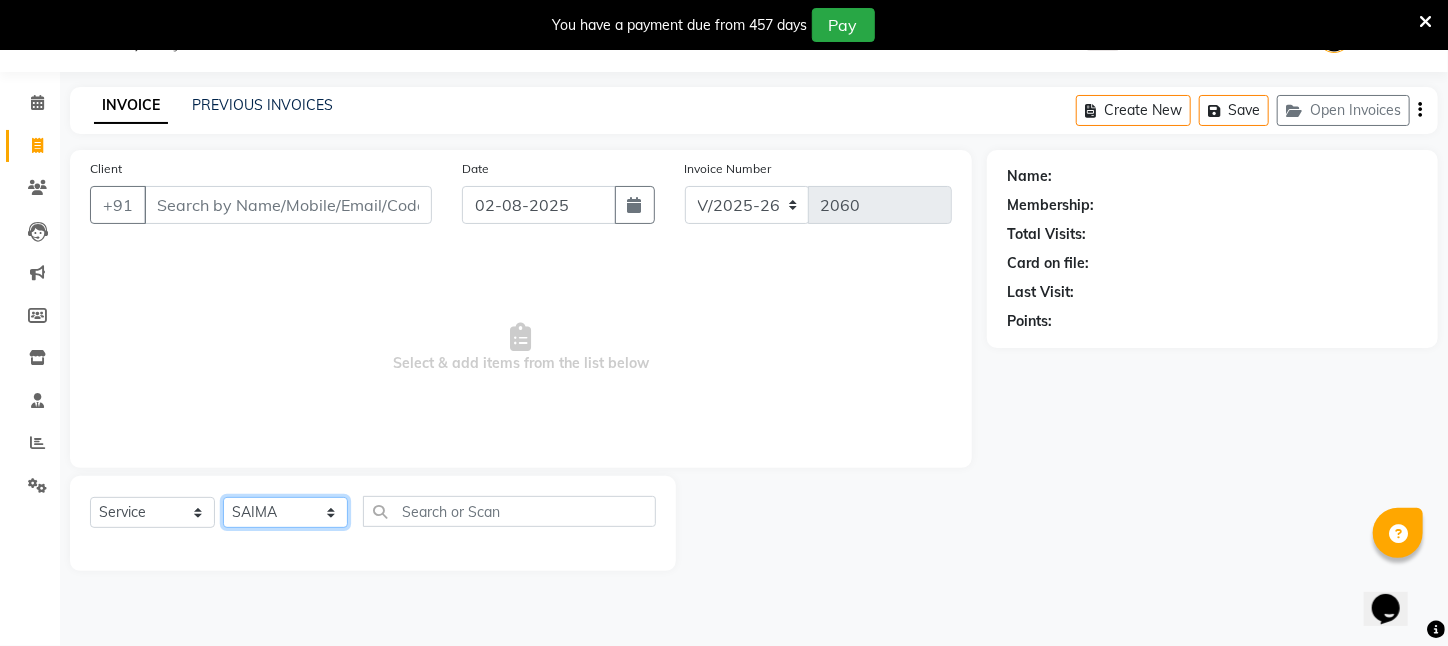click on "Select Stylist [FIRST] [LAST] [FIRST] [FIRST] [FIRST] [FIRST] [FIRST] [AREA] [FIRST] [LAST] [FIRST] [FIRST] [FIRST] [FIRST] [FIRST] [FIRST] [FIRST] [FIRST] [FIRST] [FIRST] [FIRST] [FIRST] [FIRST]" 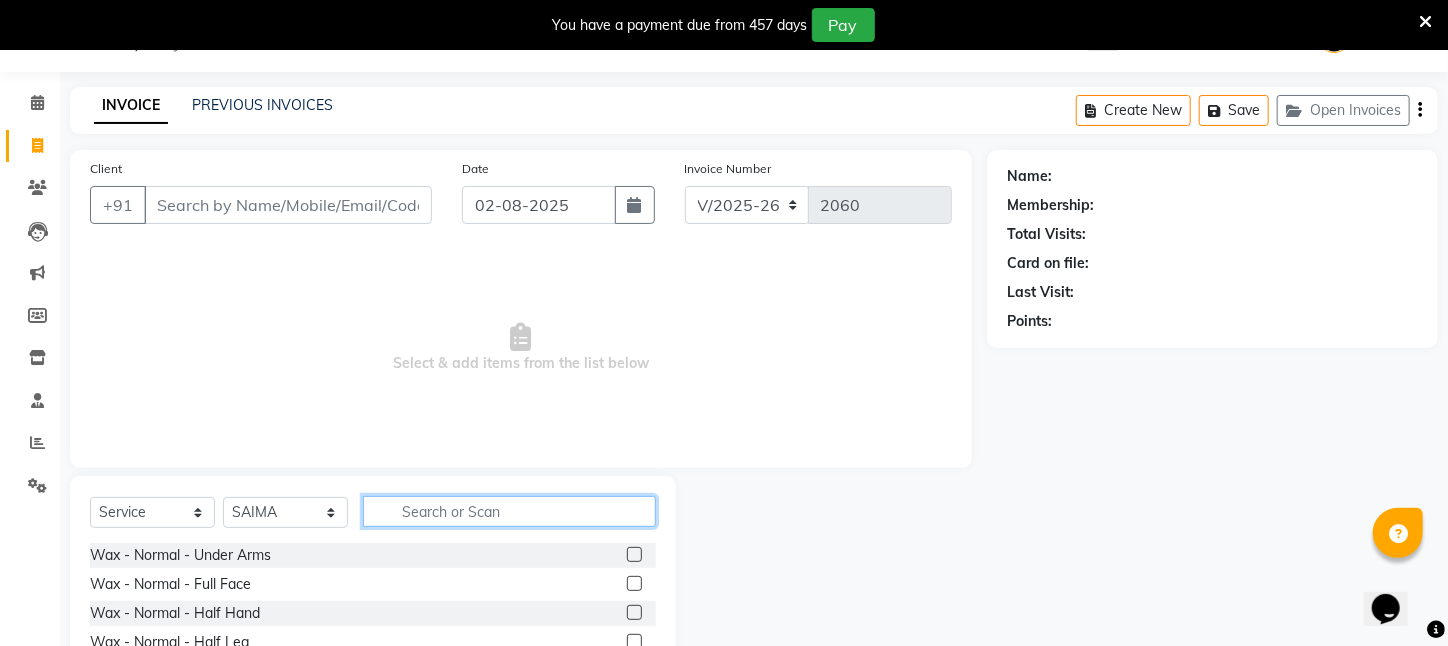 drag, startPoint x: 479, startPoint y: 515, endPoint x: 498, endPoint y: 500, distance: 24.207438 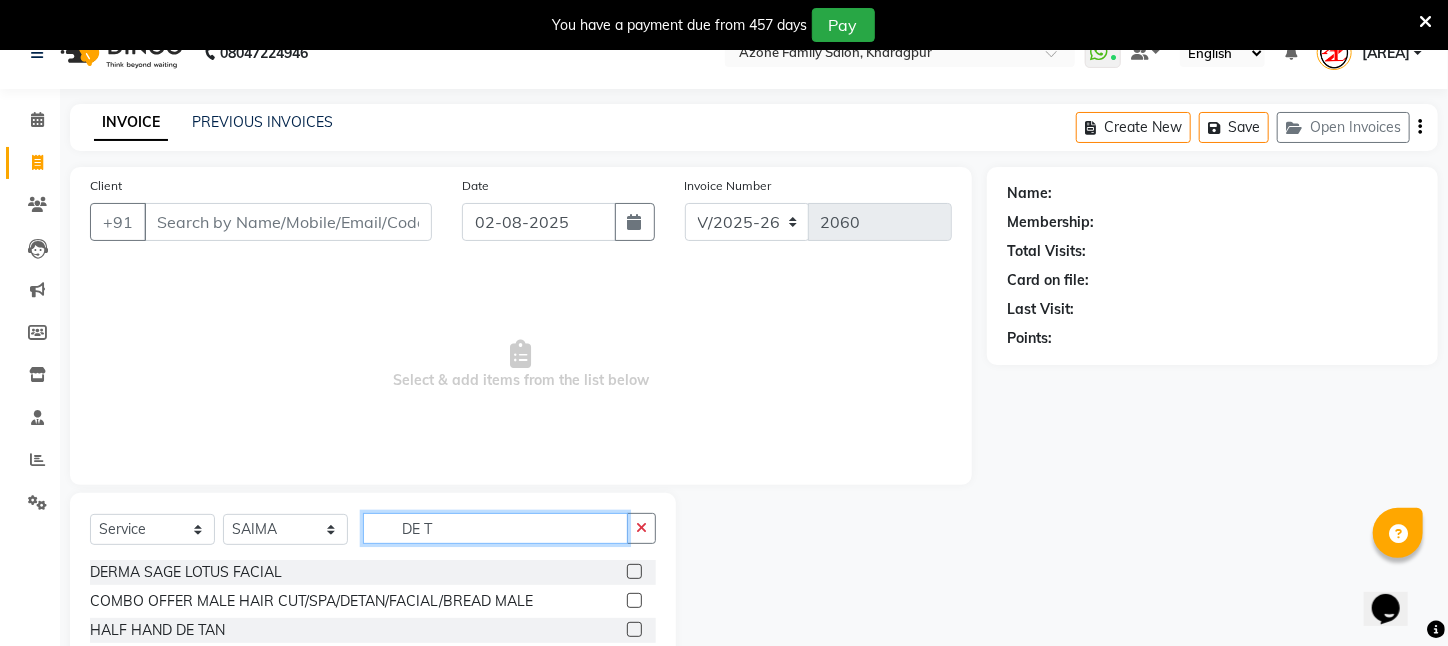 scroll, scrollTop: 0, scrollLeft: 0, axis: both 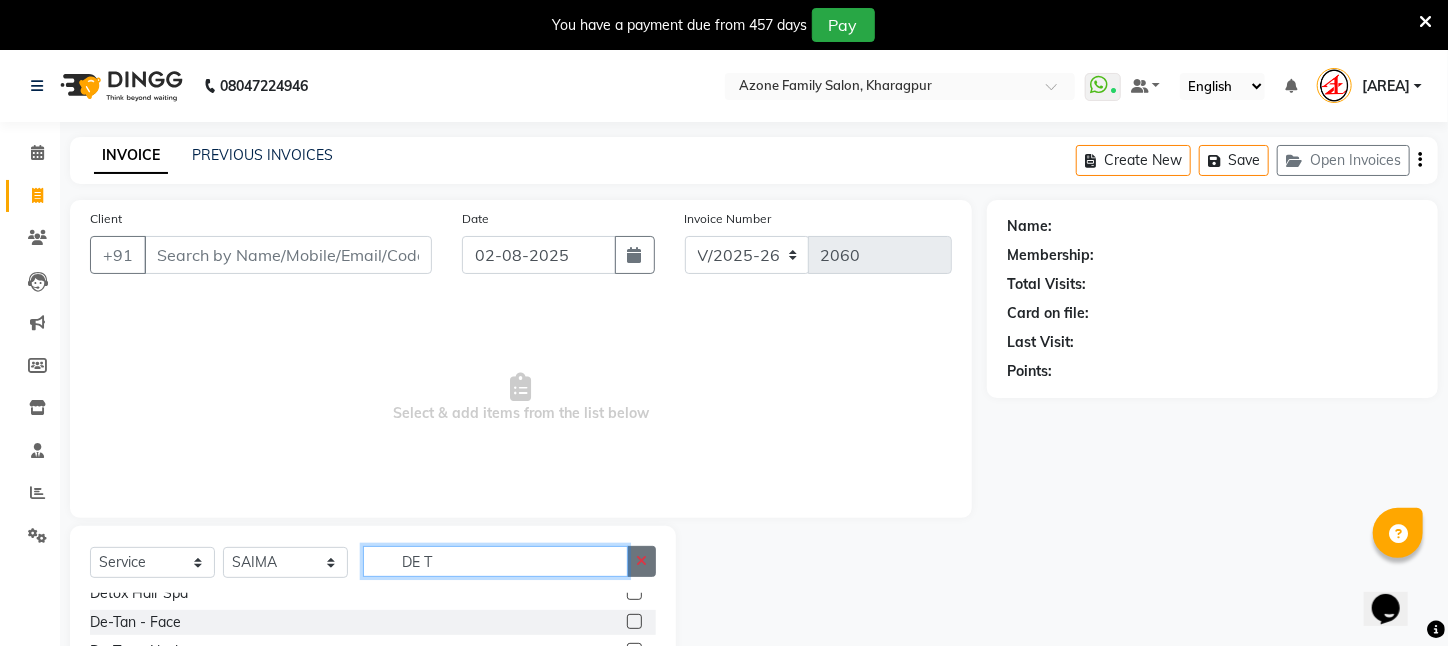 type on "DE T" 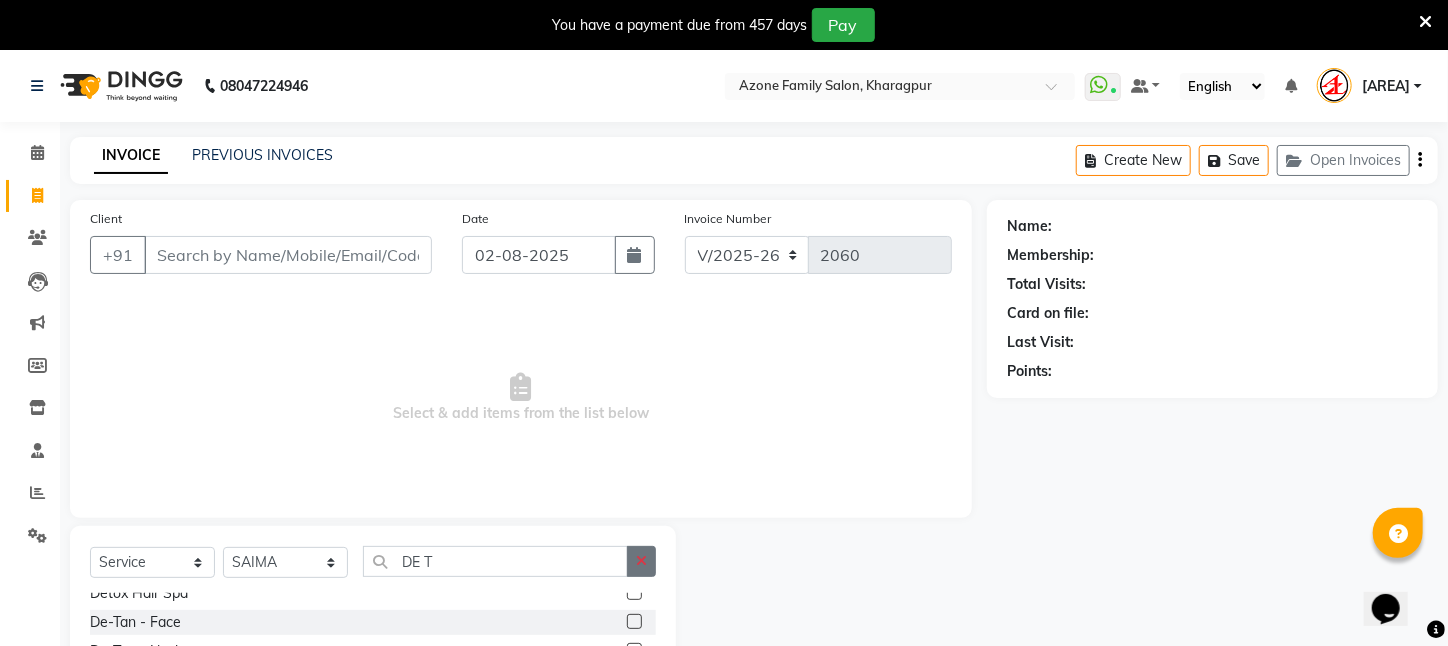 click 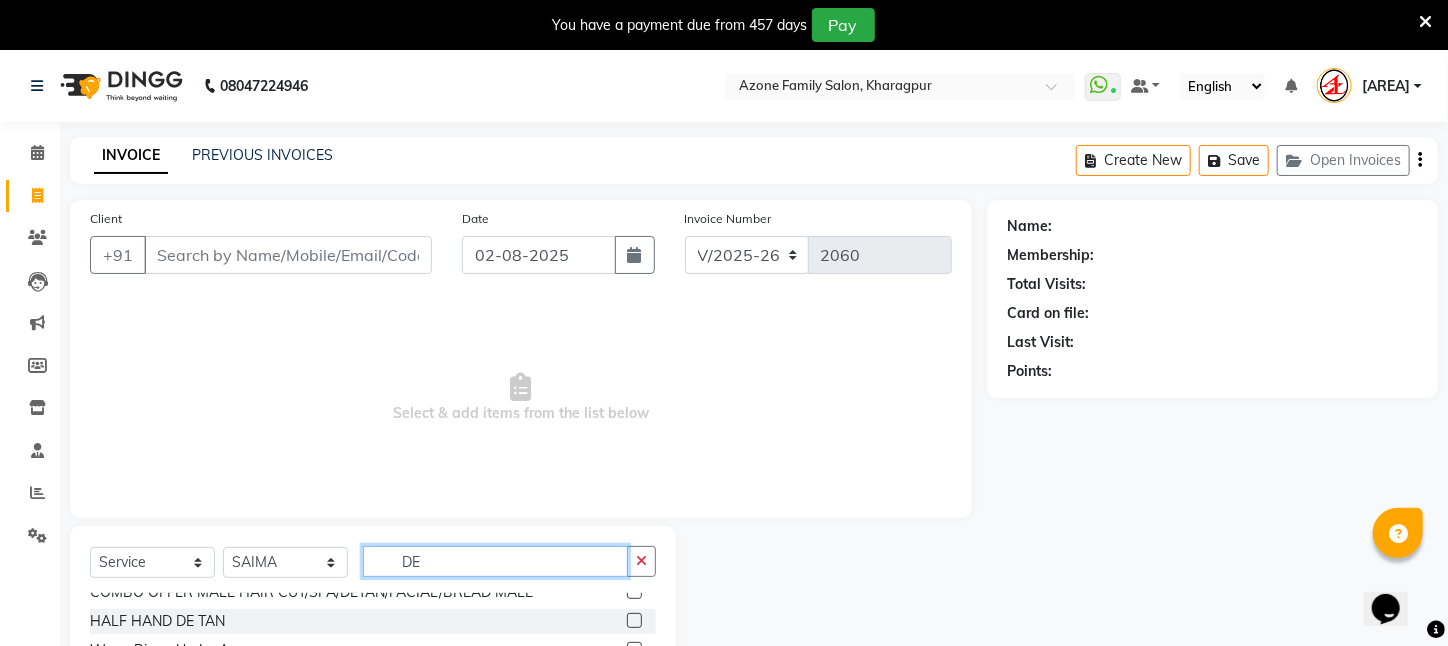 scroll, scrollTop: 200, scrollLeft: 0, axis: vertical 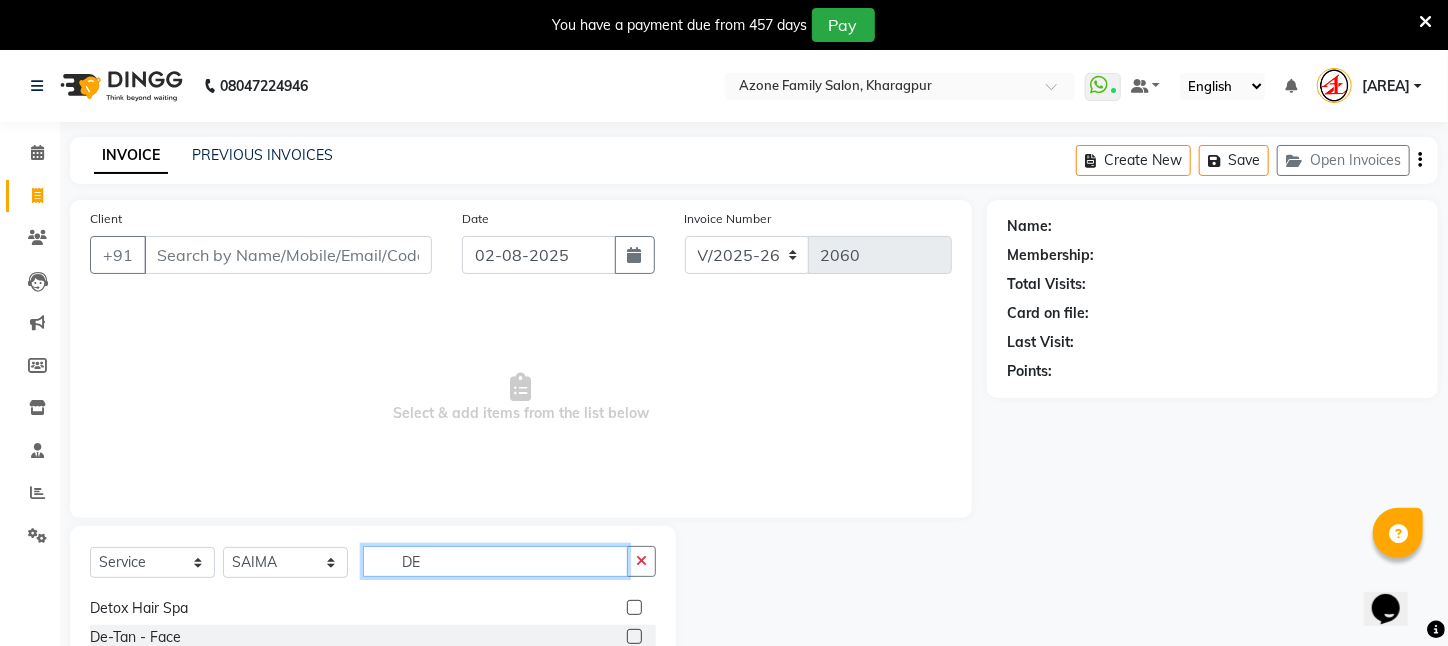 type on "DE" 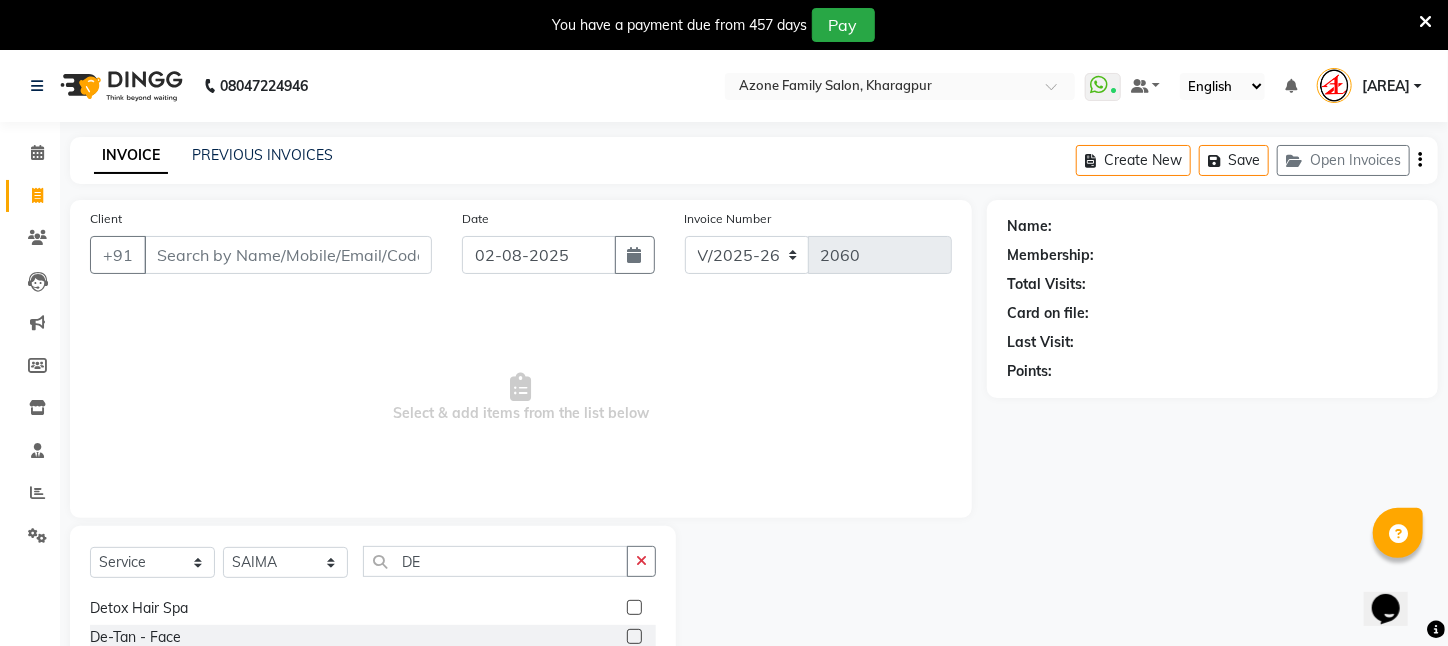 click on "De-Tan   -   Face" 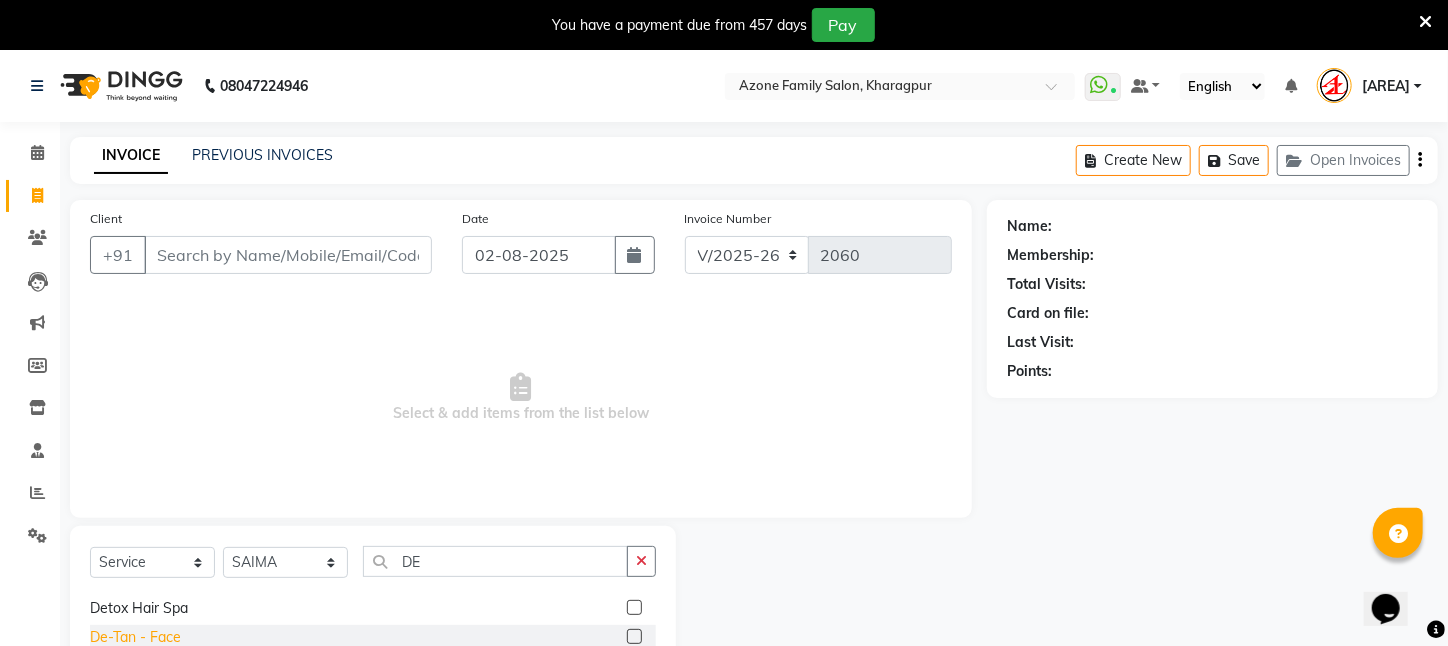 click on "De-Tan   -   Face" 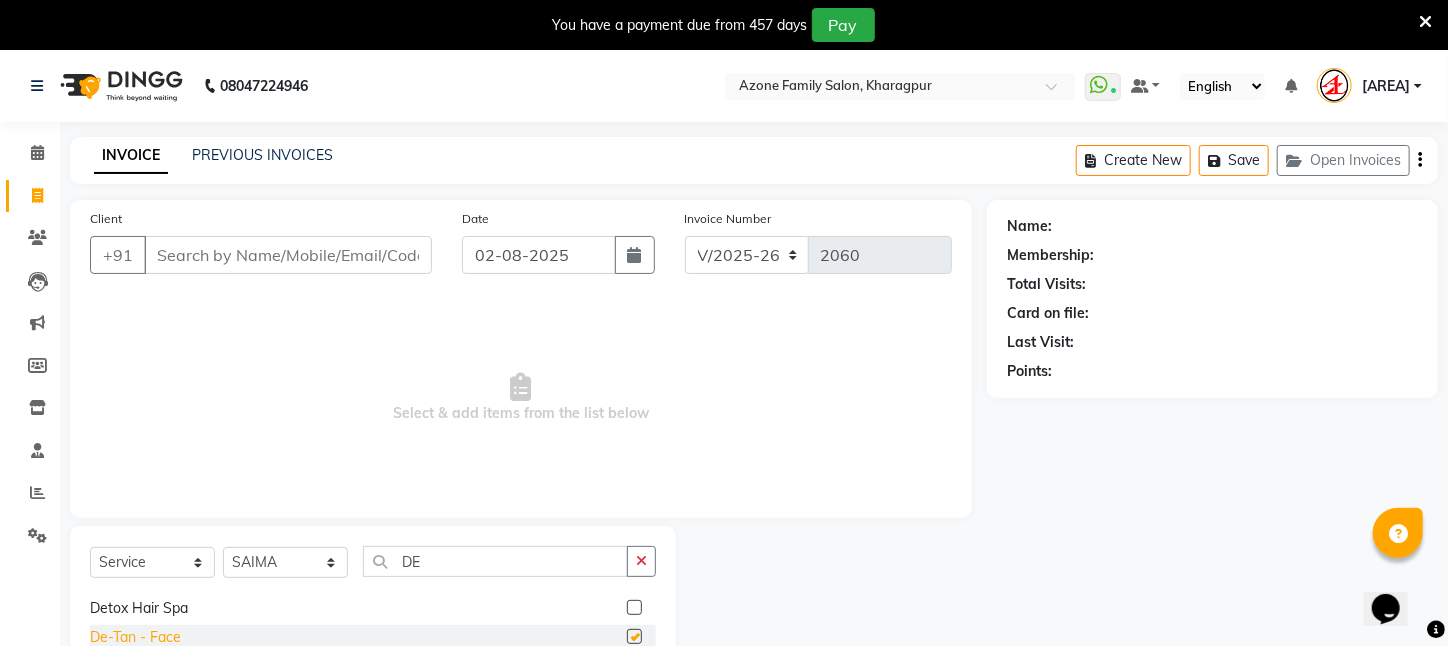 checkbox on "false" 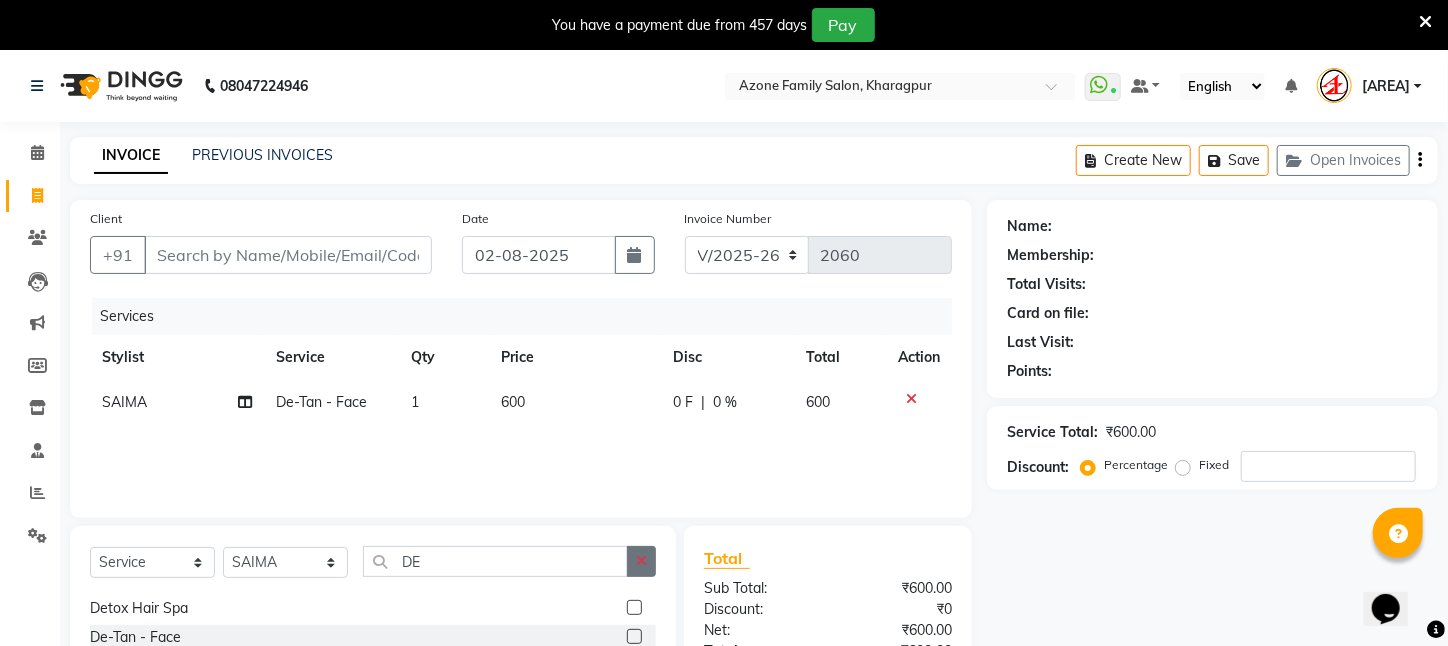 click 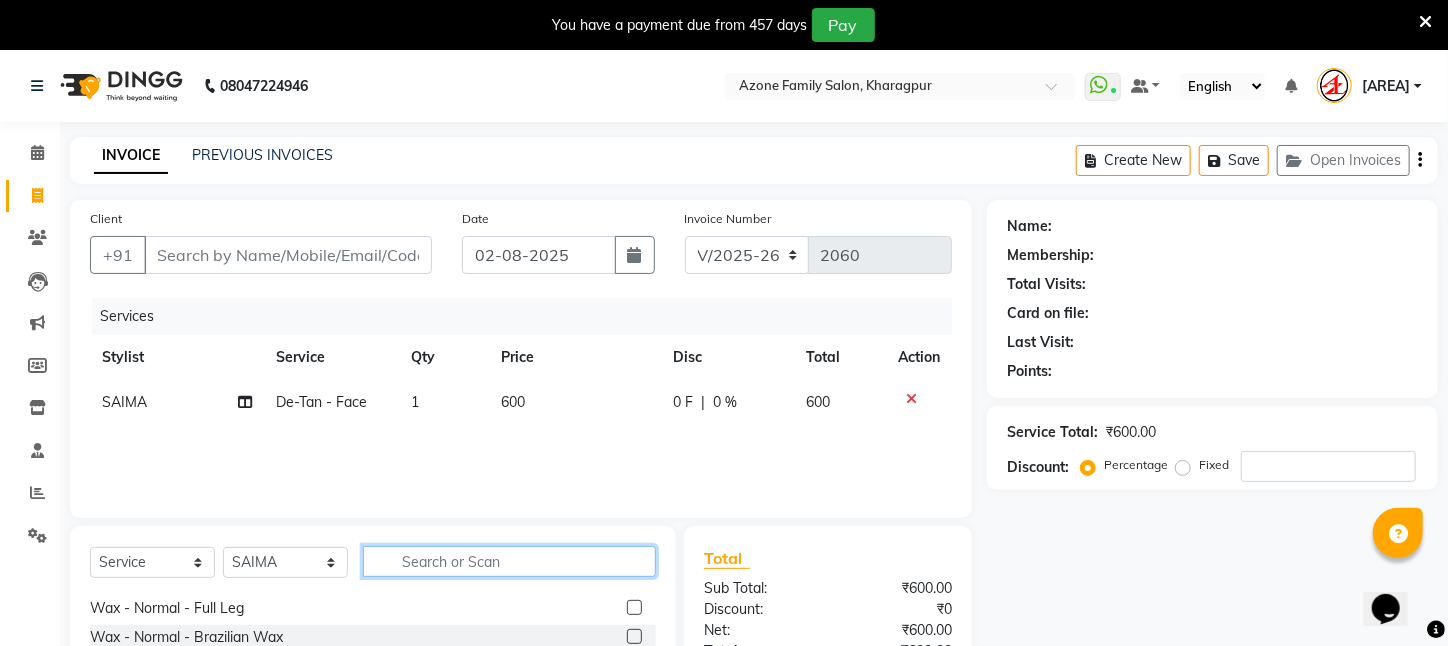 click 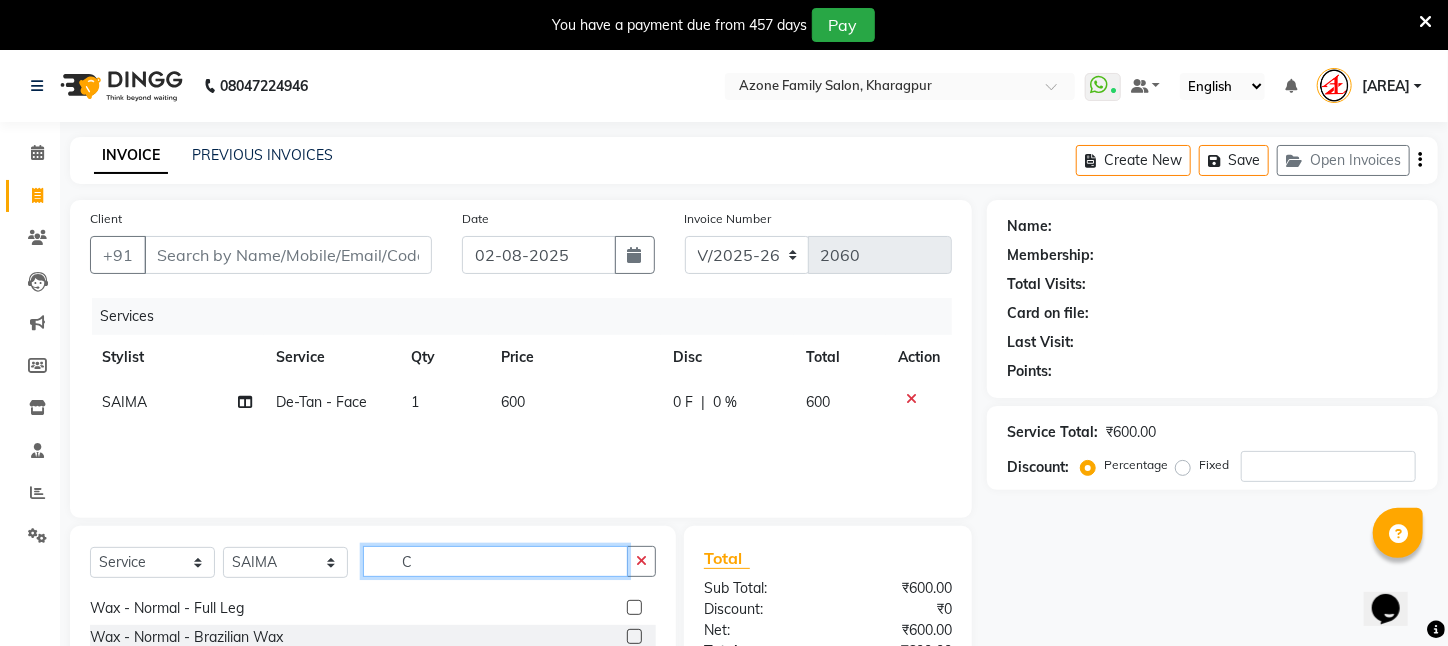 scroll, scrollTop: 0, scrollLeft: 0, axis: both 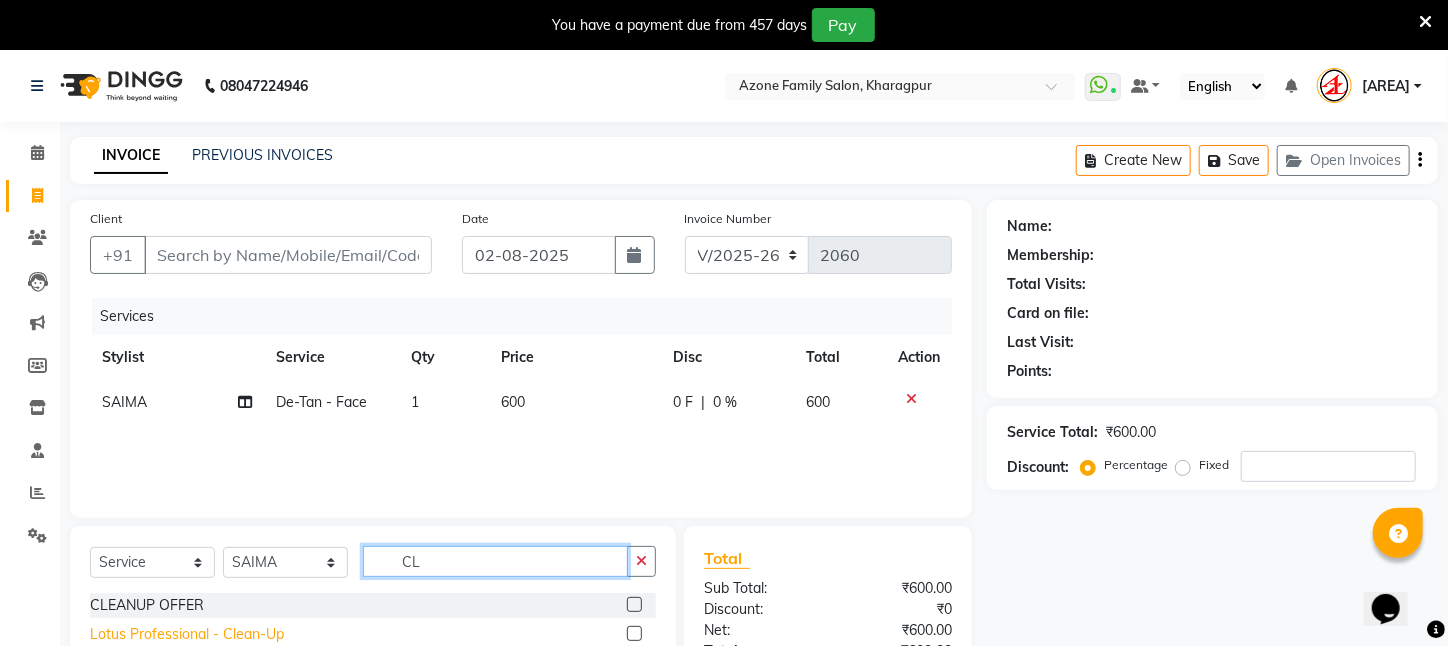 type on "CL" 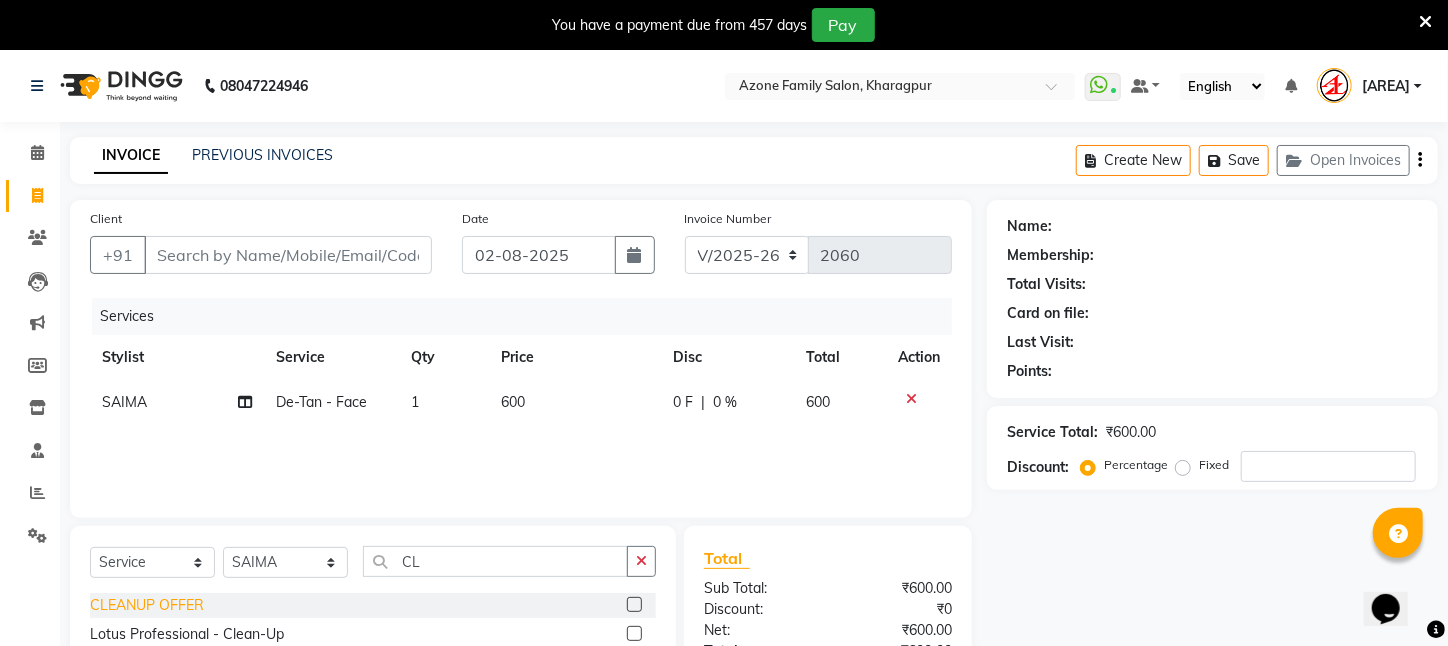 click on "Lotus Professional   -   Clean-Up" 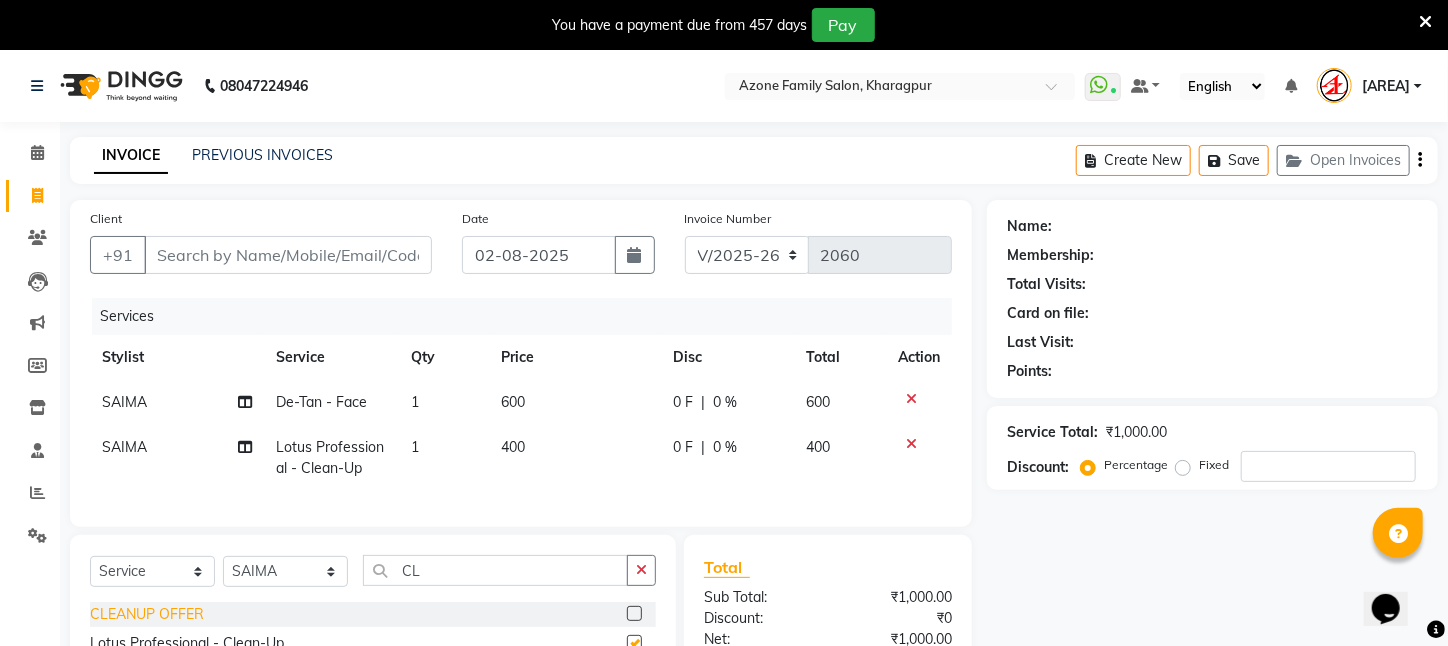 checkbox on "false" 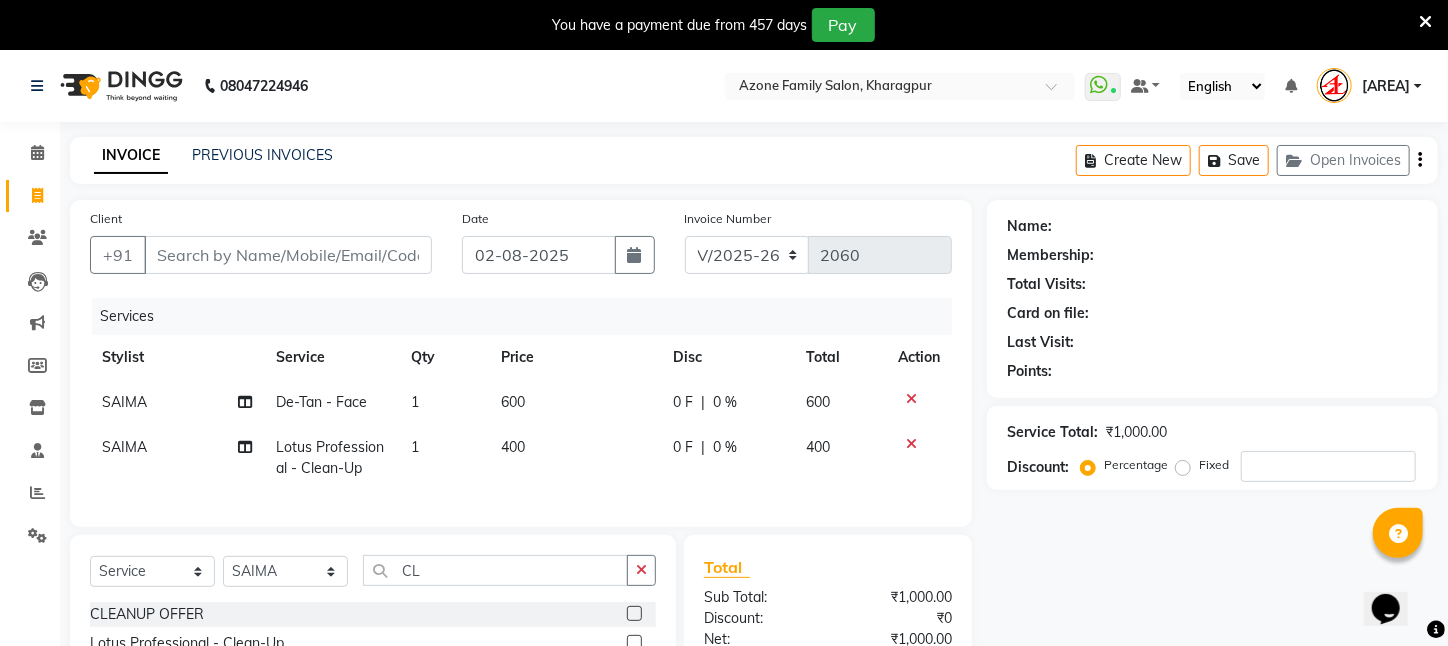 click on "400" 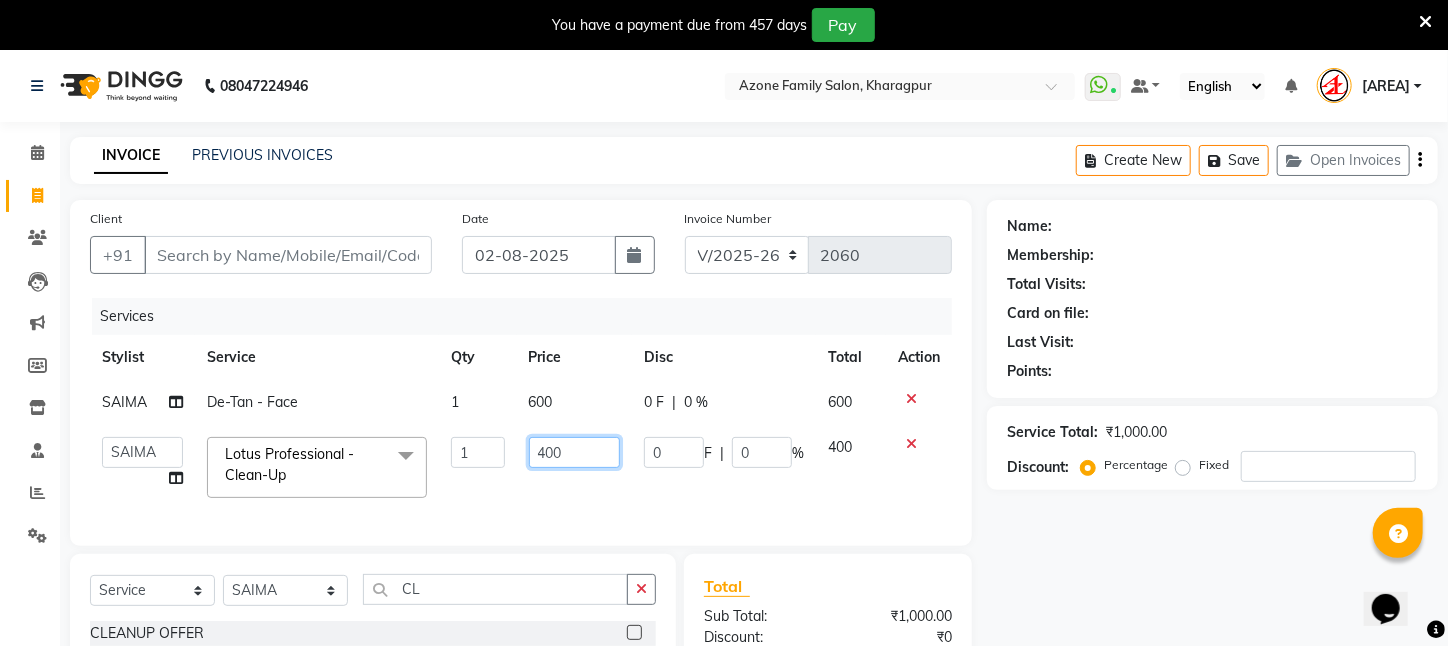click on "400" 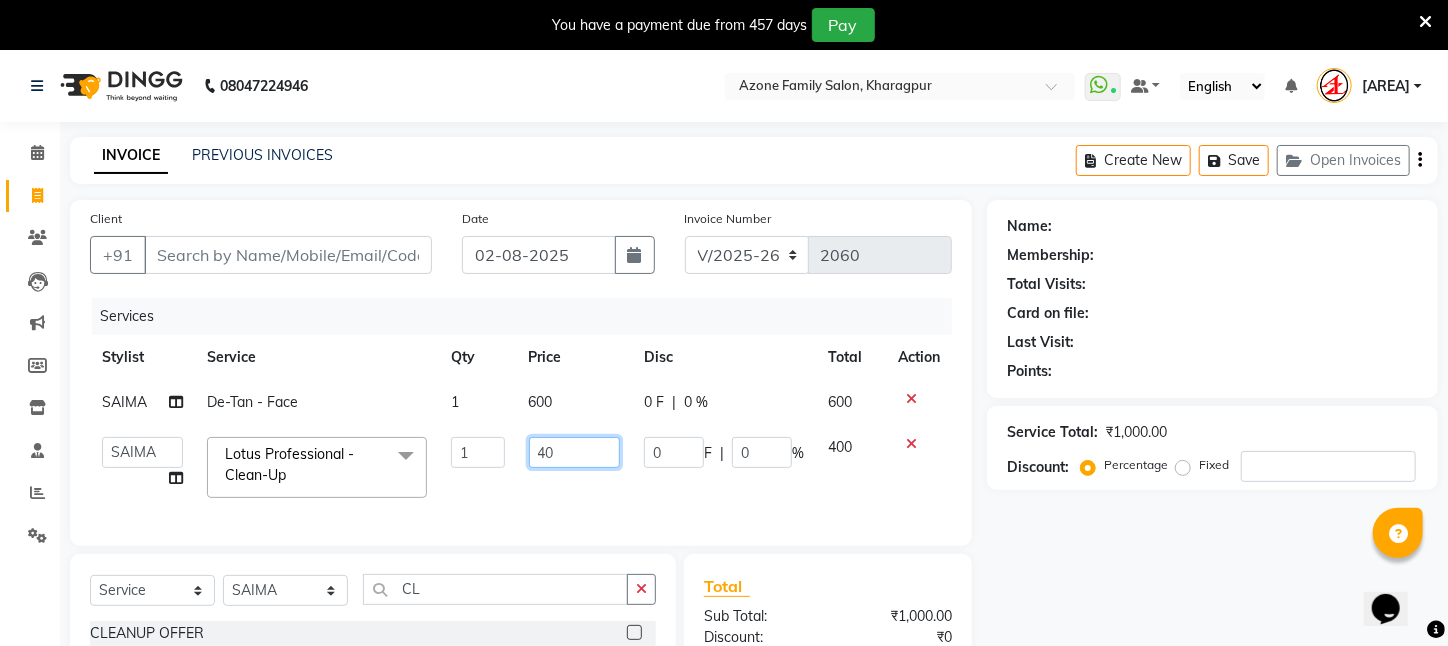 type on "4" 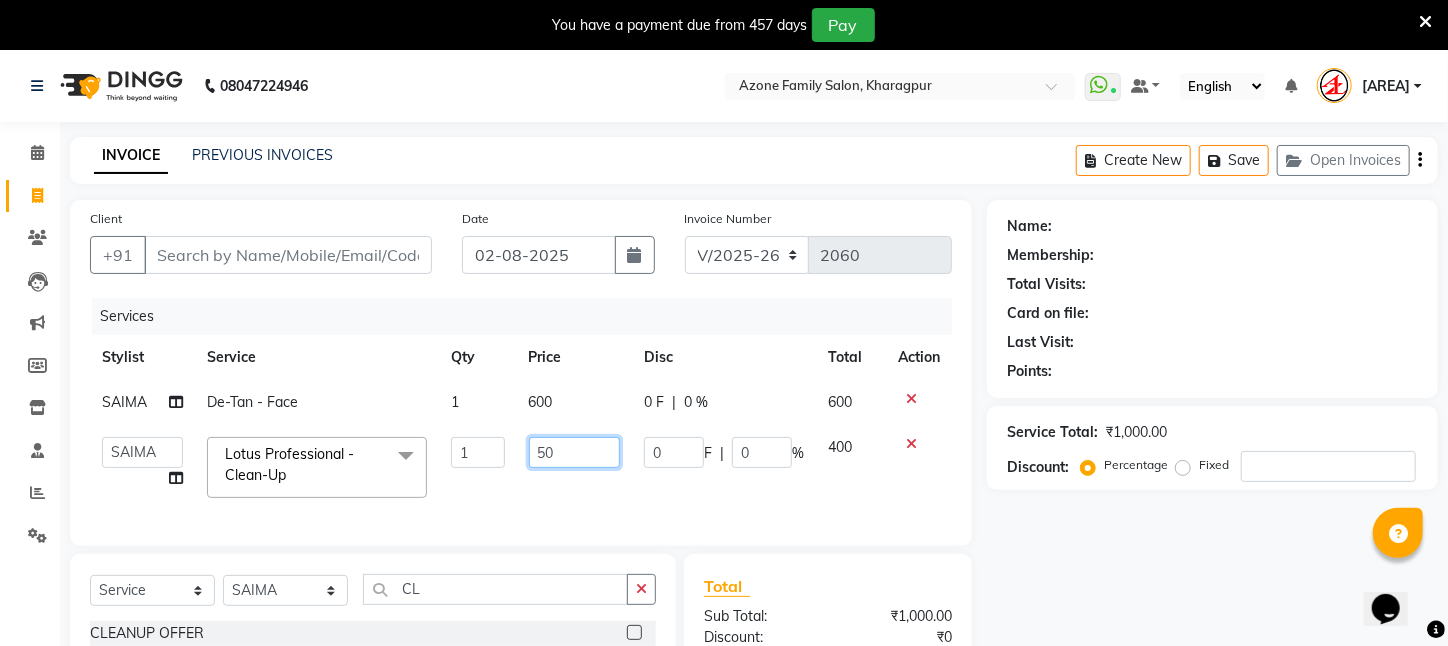 type on "500" 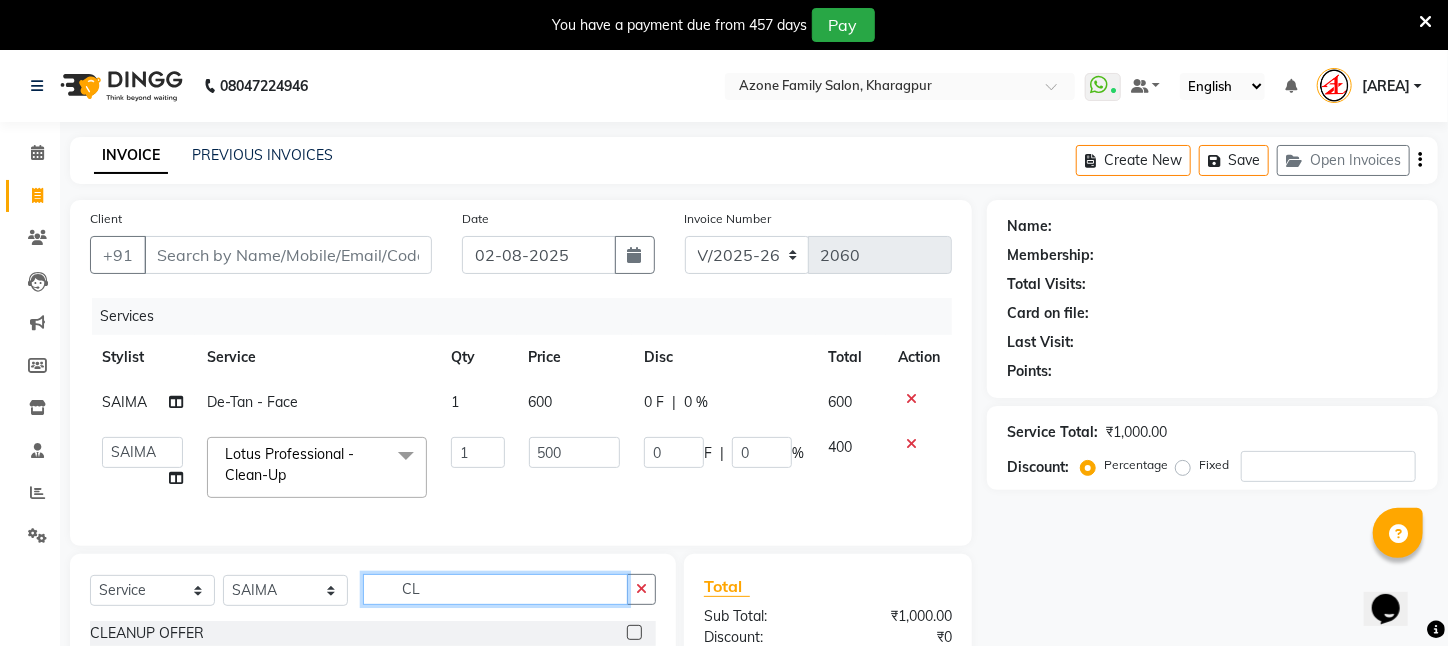 click on "SELECT SERVICE PRODUCT MEMBERSHIP PACKAGE VOUCHER PREPAID GIFT CARD SELECT STYLIST [FIRST] [LAST] [FIRST] [FIRST] [FIRST] [FIRST] [FIRST] [AREA] [FIRST] [LAST] [FIRST] [FIRST] [FIRST] [FIRST] [FIRST] [FIRST] [FIRST] [FIRST] [FIRST] [FIRST] [FIRST] [FIRST] [FIRST] CL" 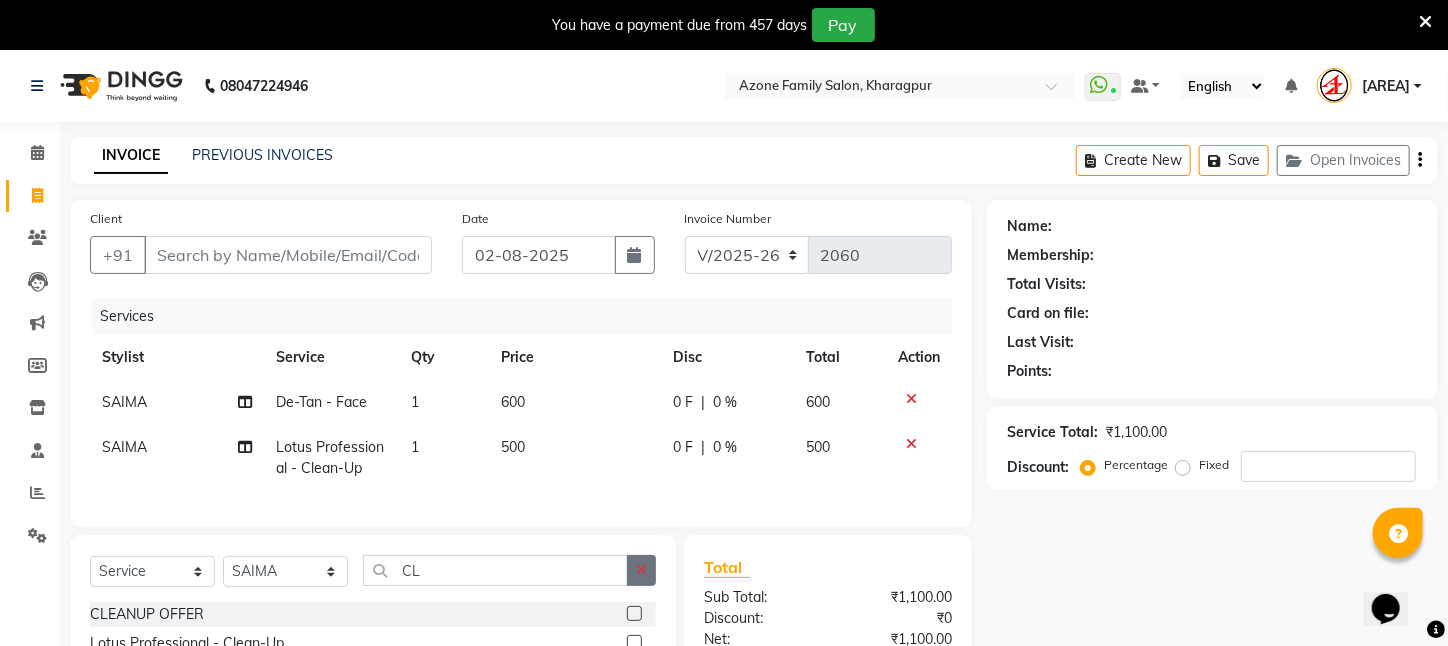 click 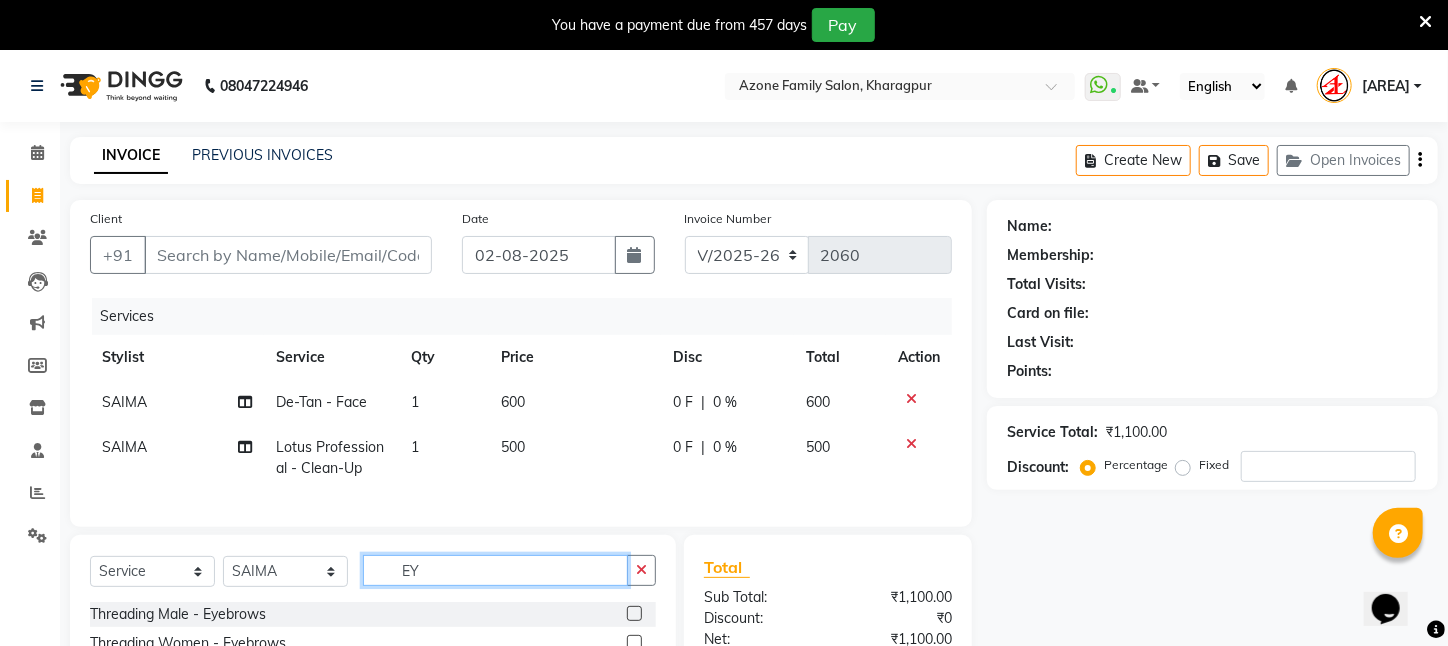 scroll, scrollTop: 99, scrollLeft: 0, axis: vertical 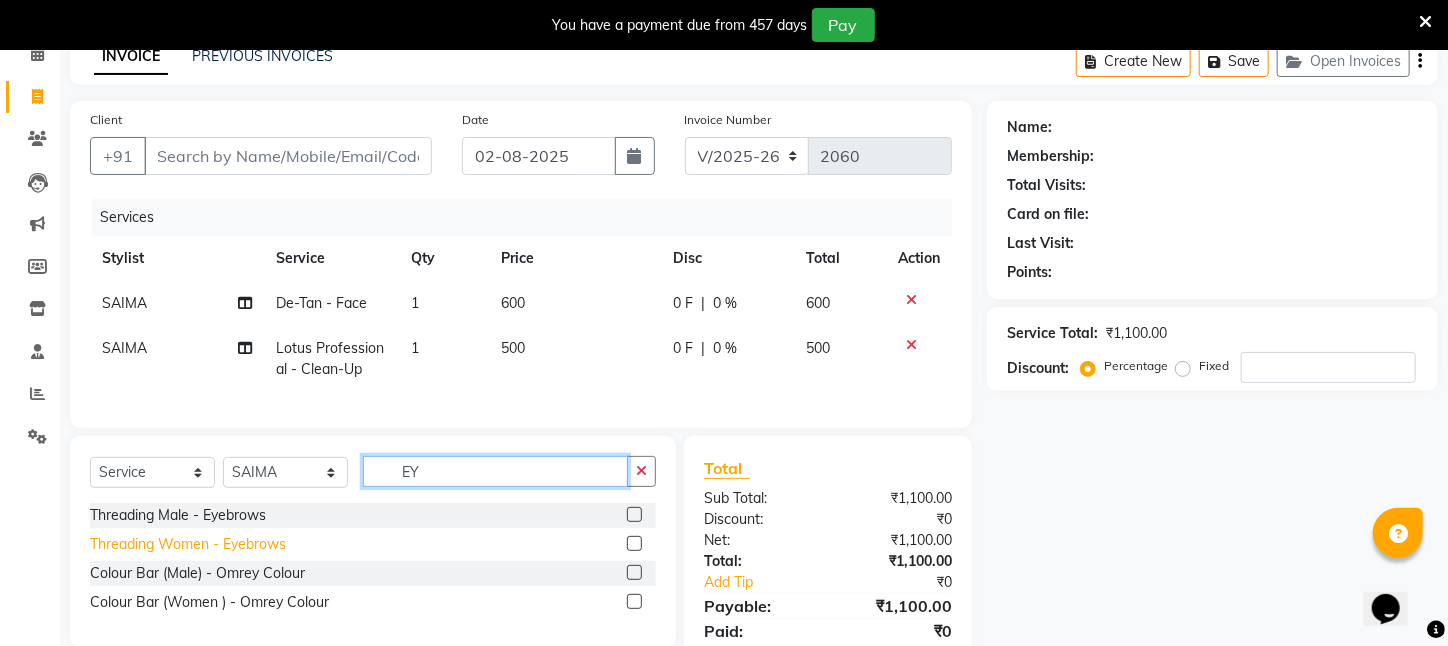 type on "EY" 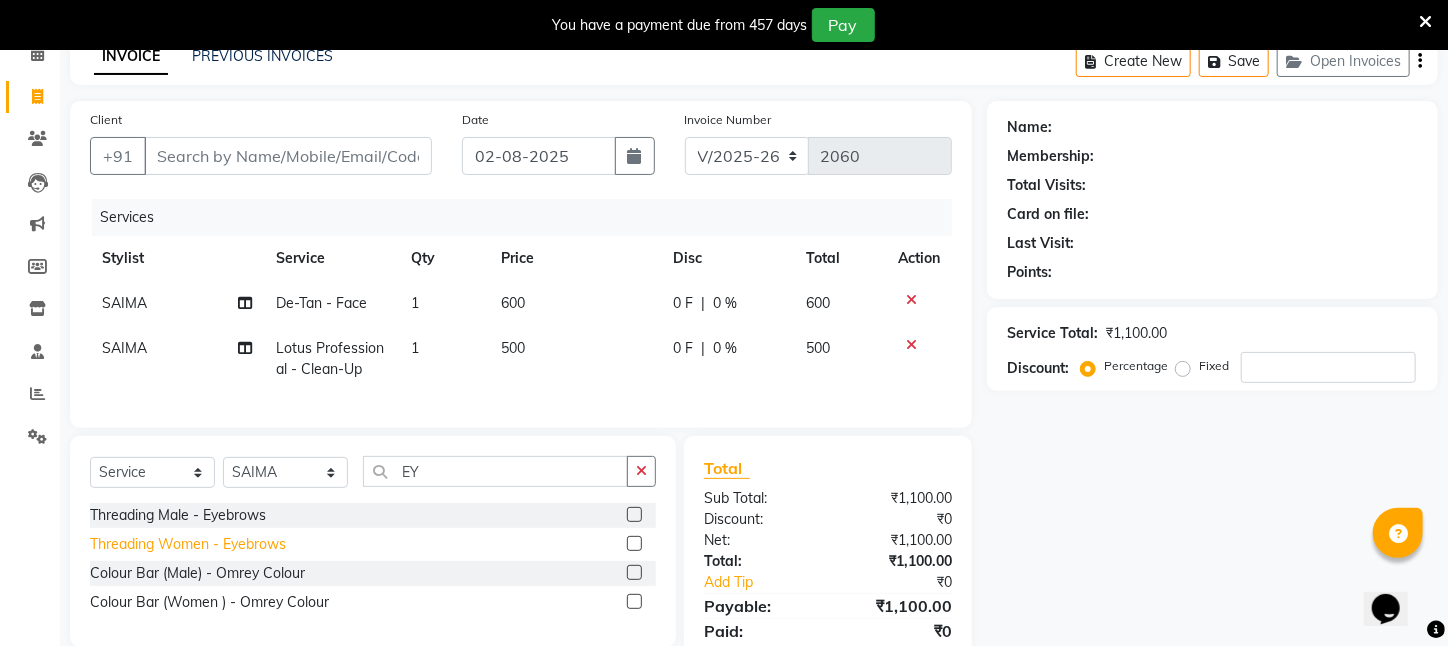 click on "Threading Women    -   Eyebrows" 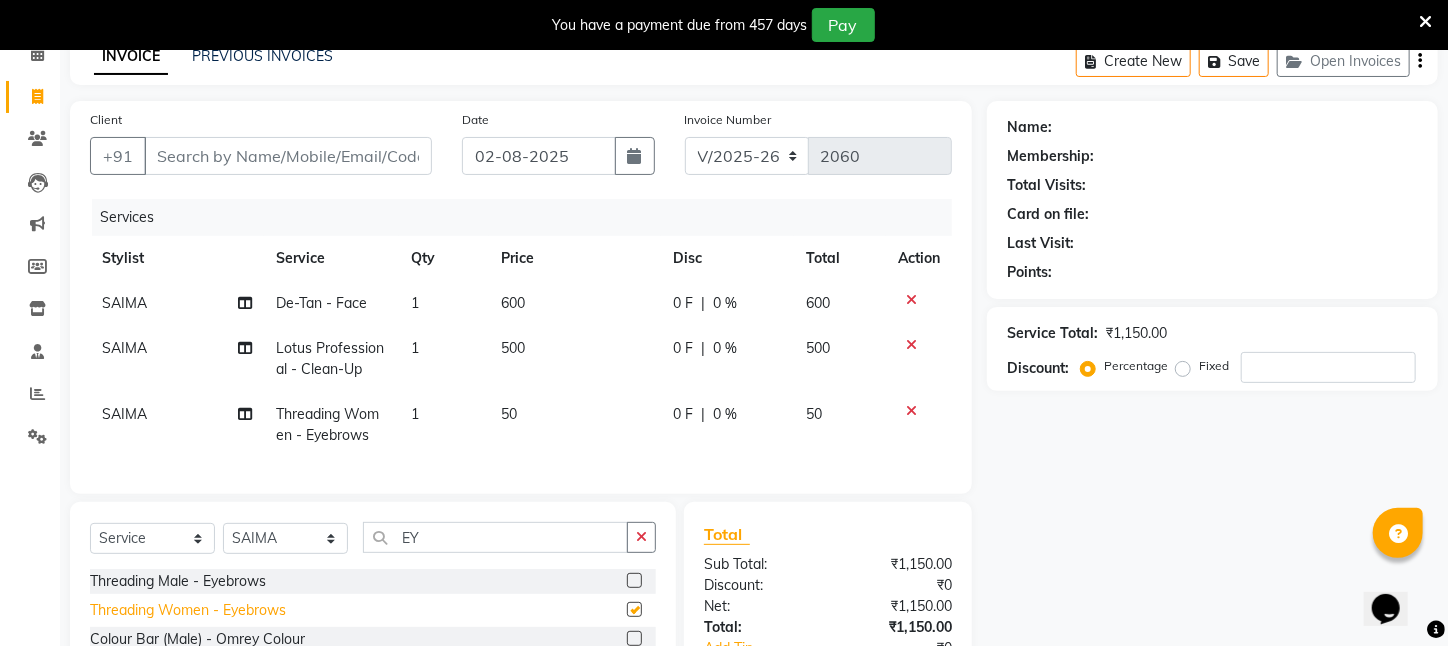 checkbox on "false" 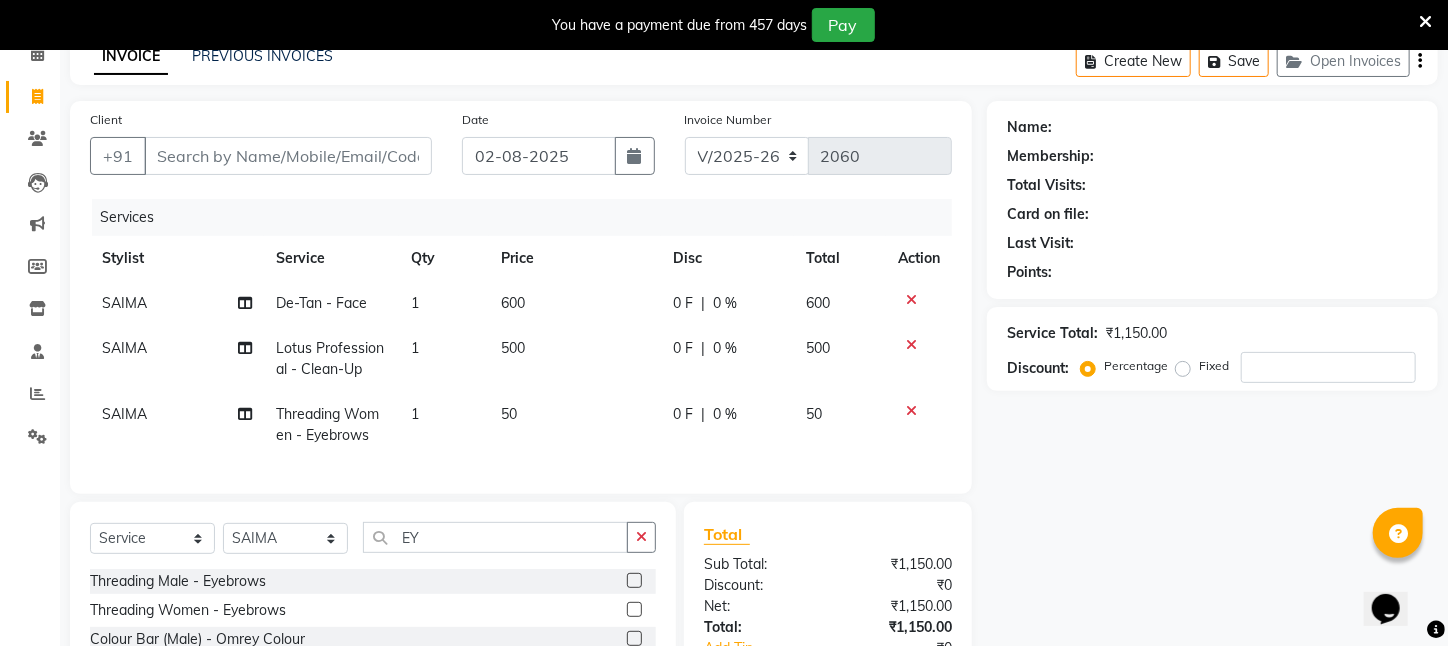 drag, startPoint x: 642, startPoint y: 555, endPoint x: 550, endPoint y: 536, distance: 93.941475 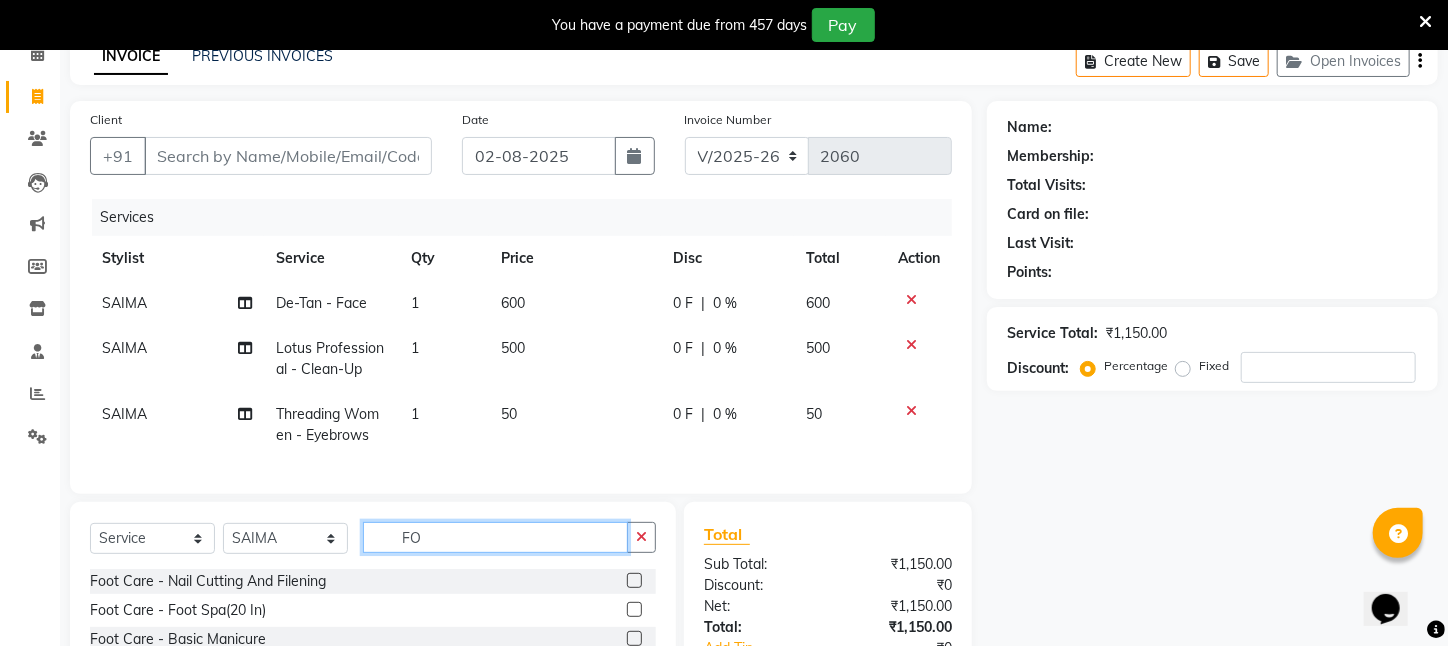 scroll, scrollTop: 200, scrollLeft: 0, axis: vertical 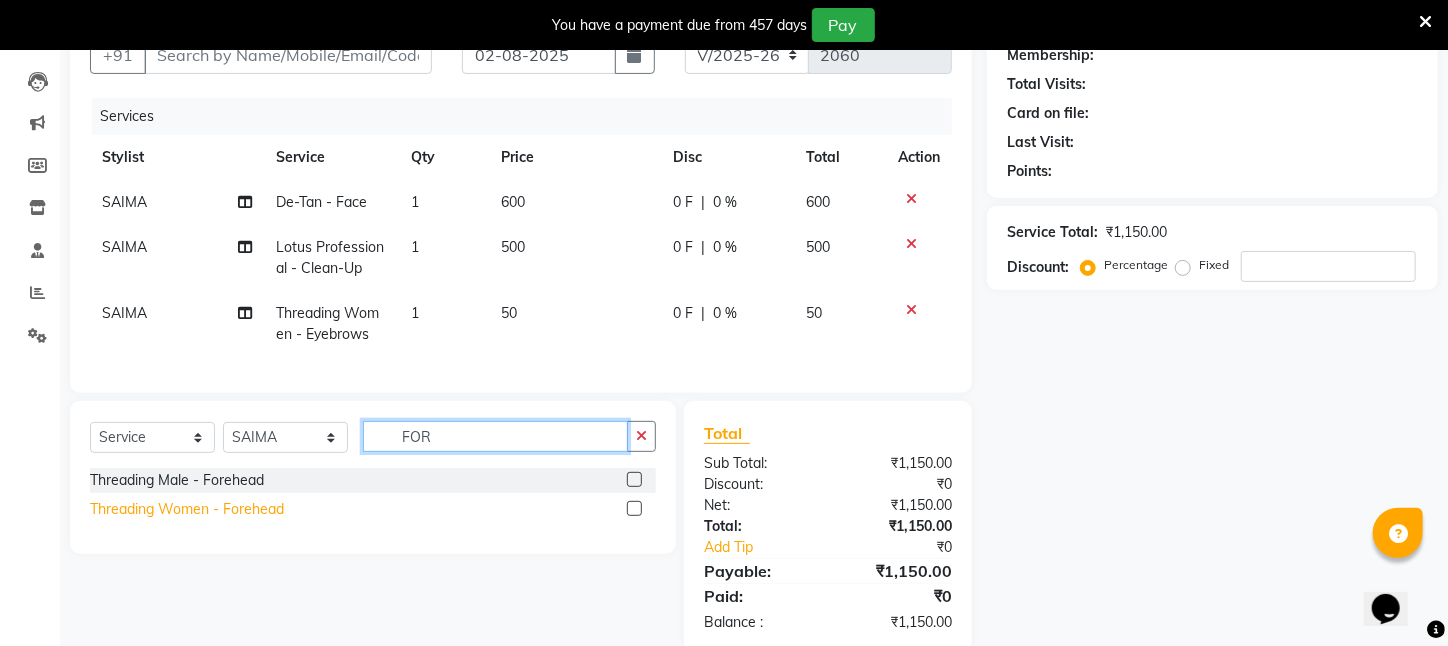 type on "FOR" 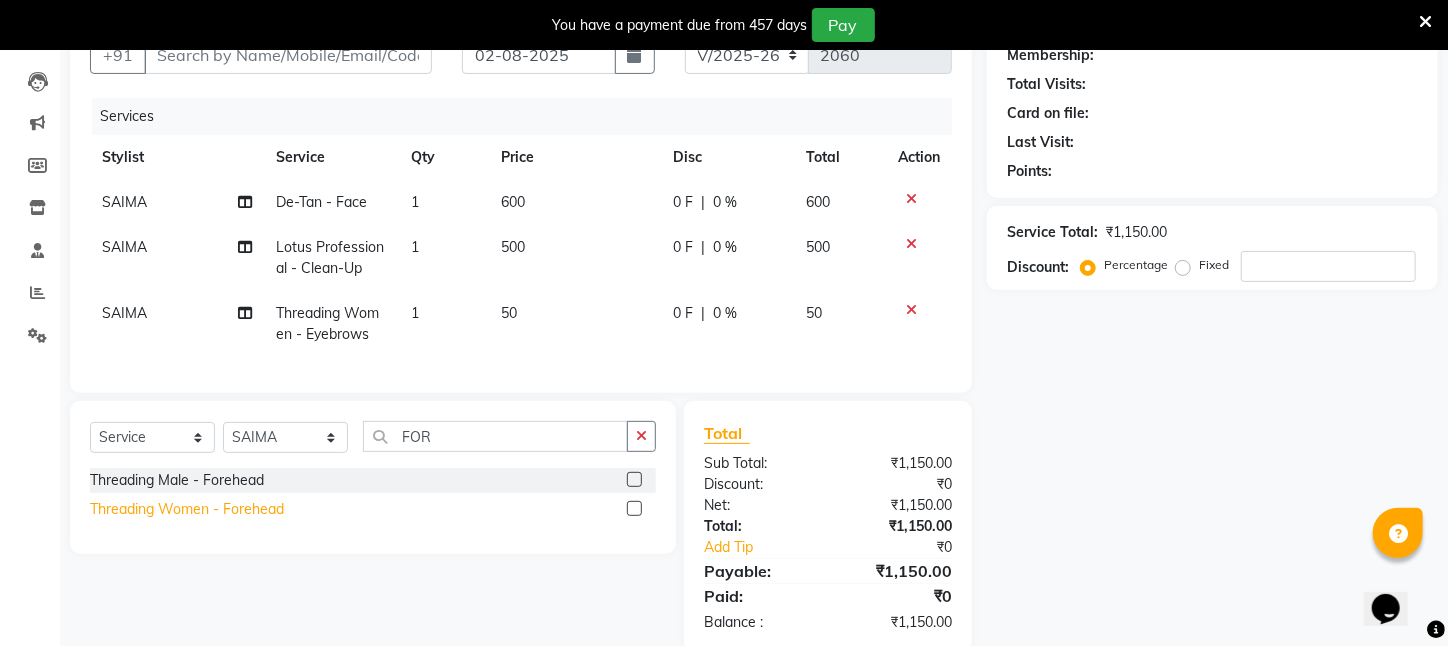 click on "Threading Women    -   Forehead" 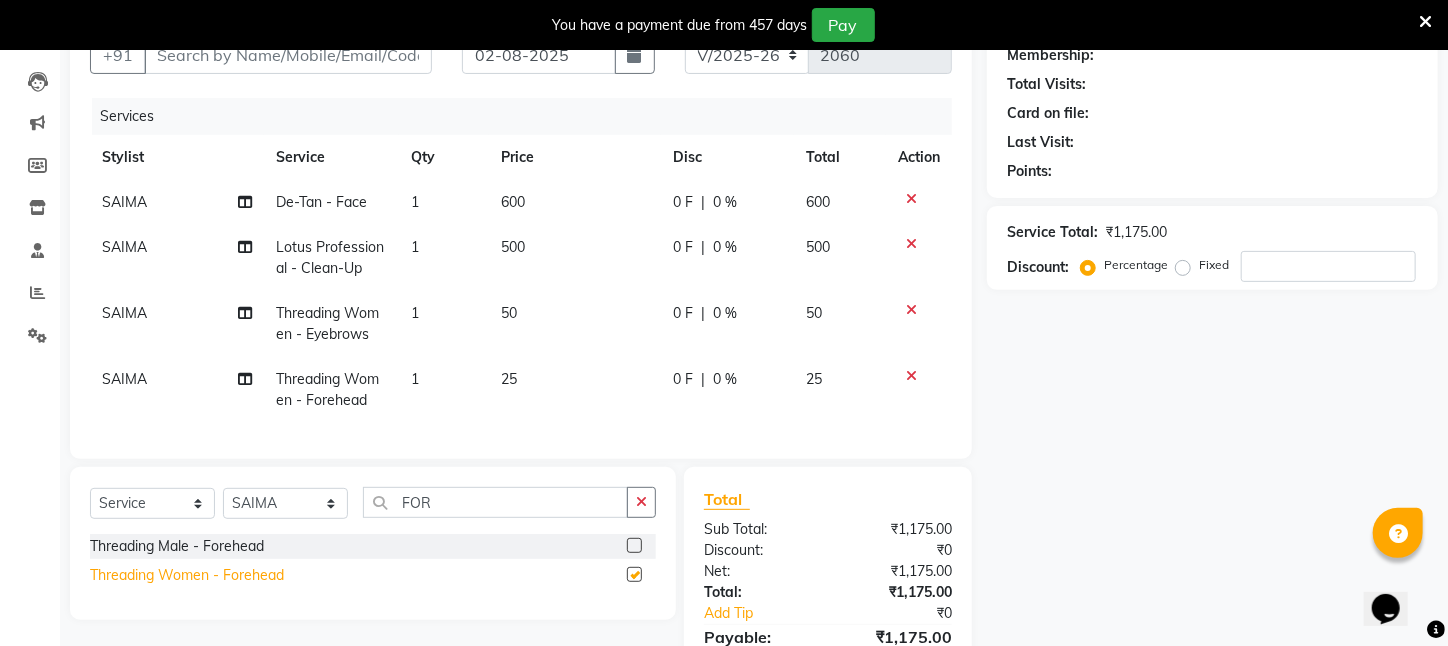 checkbox on "false" 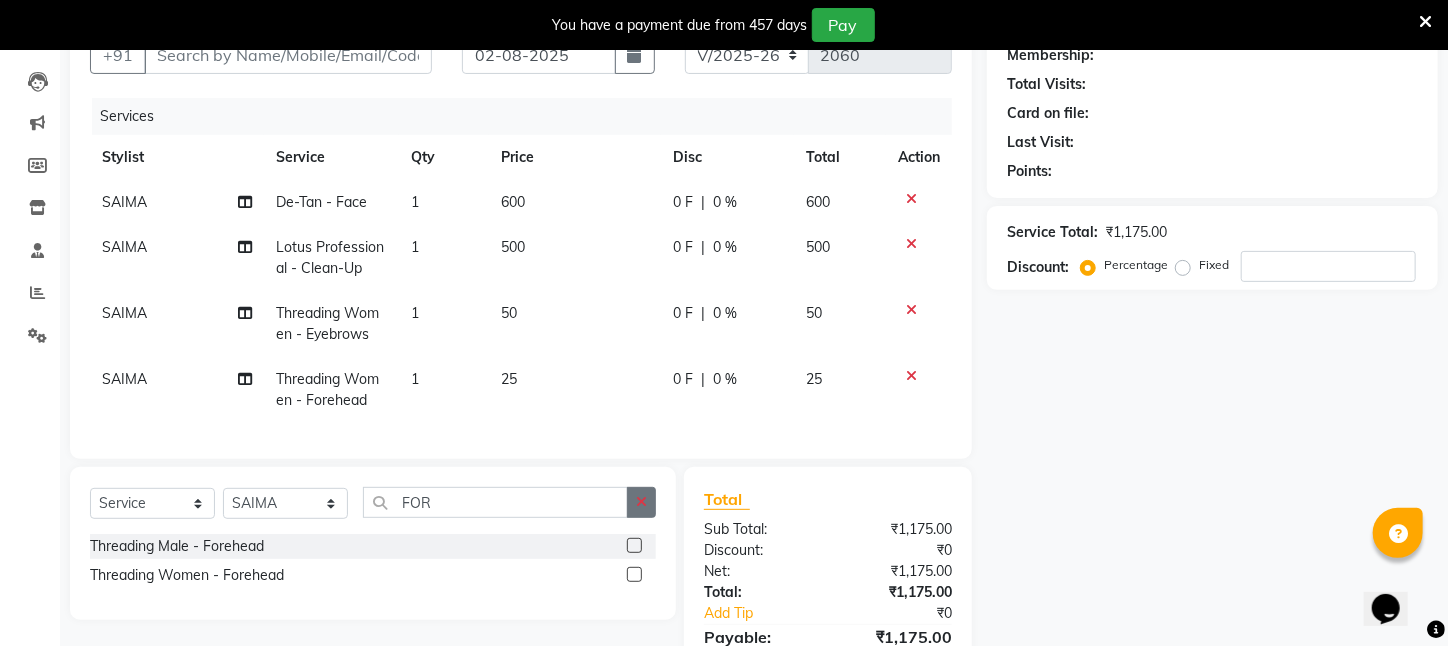 click 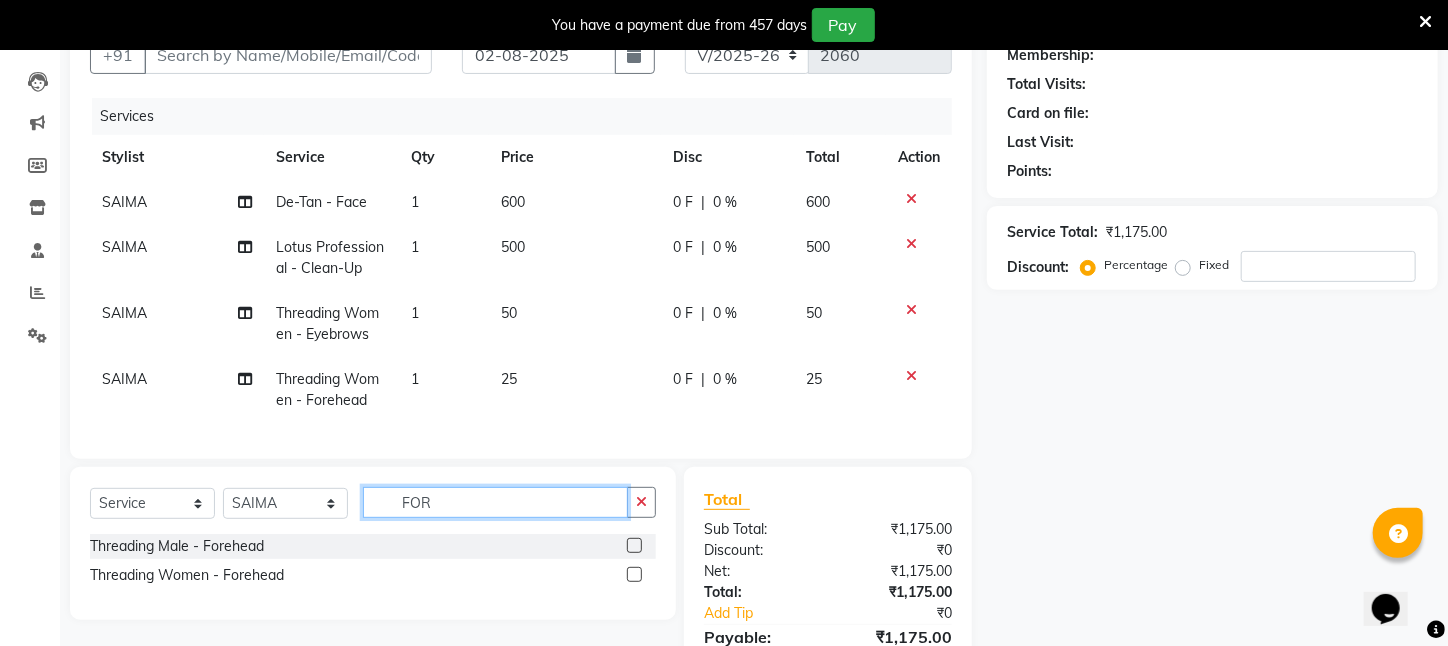 type 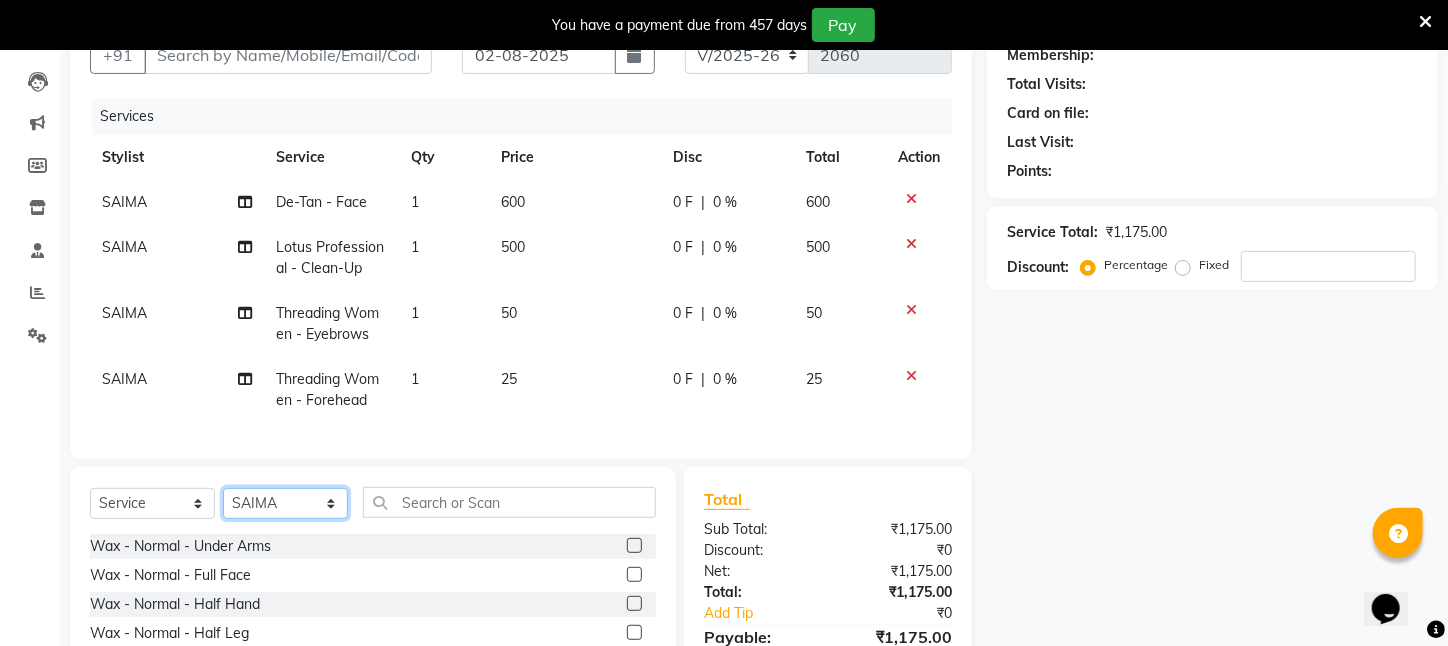 click on "Select Stylist [FIRST] [LAST] [FIRST] [FIRST] [FIRST] [FIRST] [FIRST] [AREA] [FIRST] [LAST] [FIRST] [FIRST] [FIRST] [FIRST] [FIRST] [FIRST] [FIRST] [FIRST] [FIRST] [FIRST] [FIRST] [FIRST] [FIRST]" 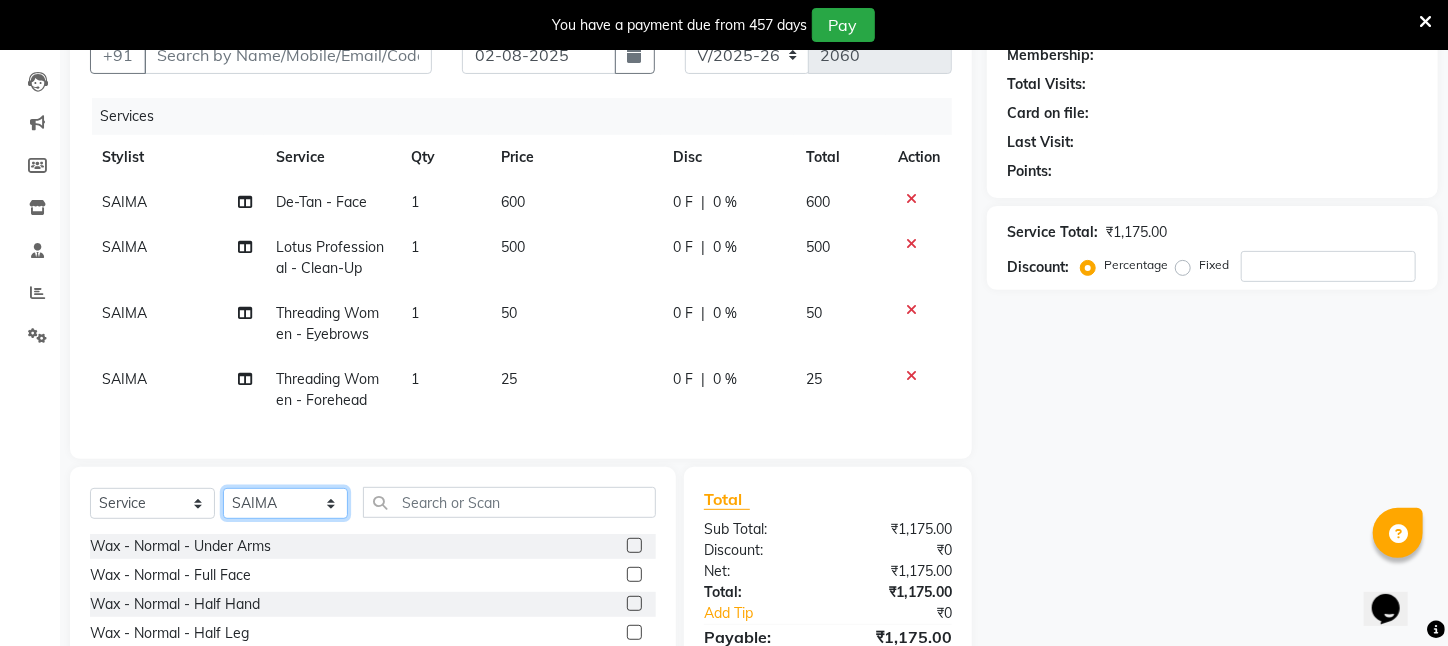 select on "25302" 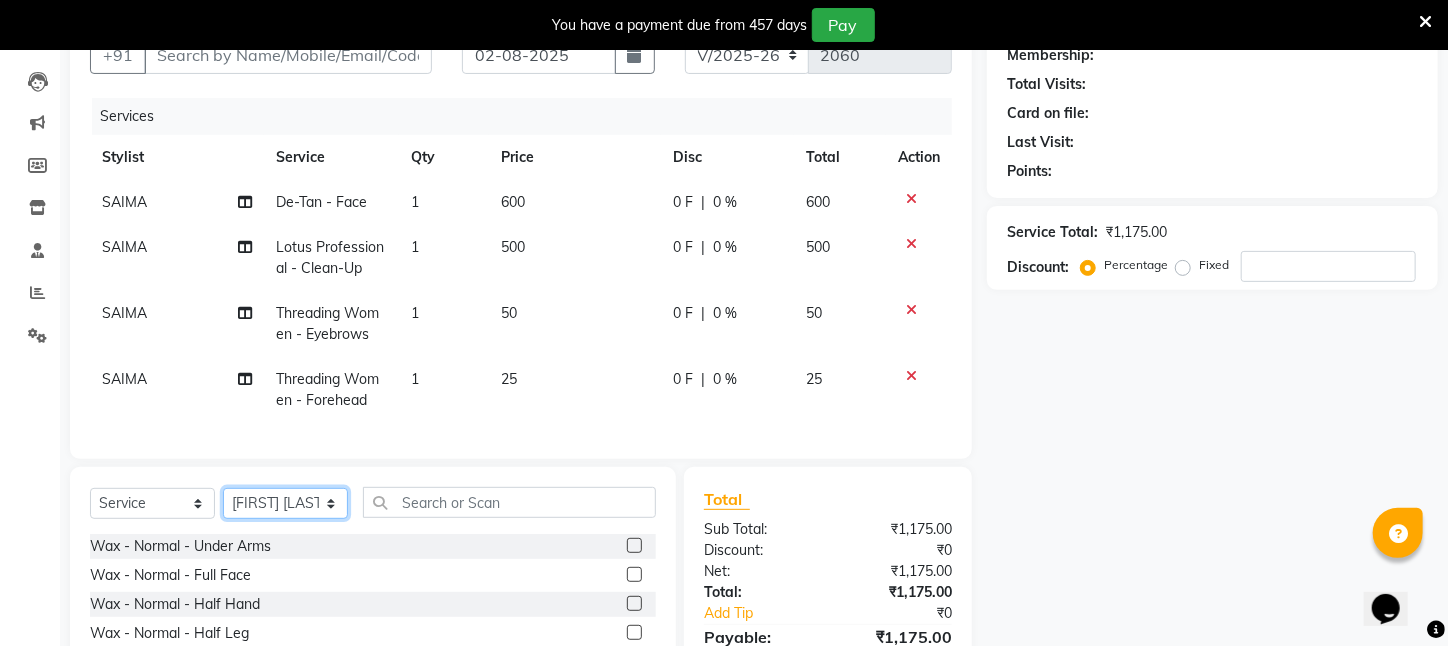 click on "Select Stylist [FIRST] [LAST] [FIRST] [FIRST] [FIRST] [FIRST] [FIRST] [AREA] [FIRST] [LAST] [FIRST] [FIRST] [FIRST] [FIRST] [FIRST] [FIRST] [FIRST] [FIRST] [FIRST] [FIRST] [FIRST] [FIRST] [FIRST]" 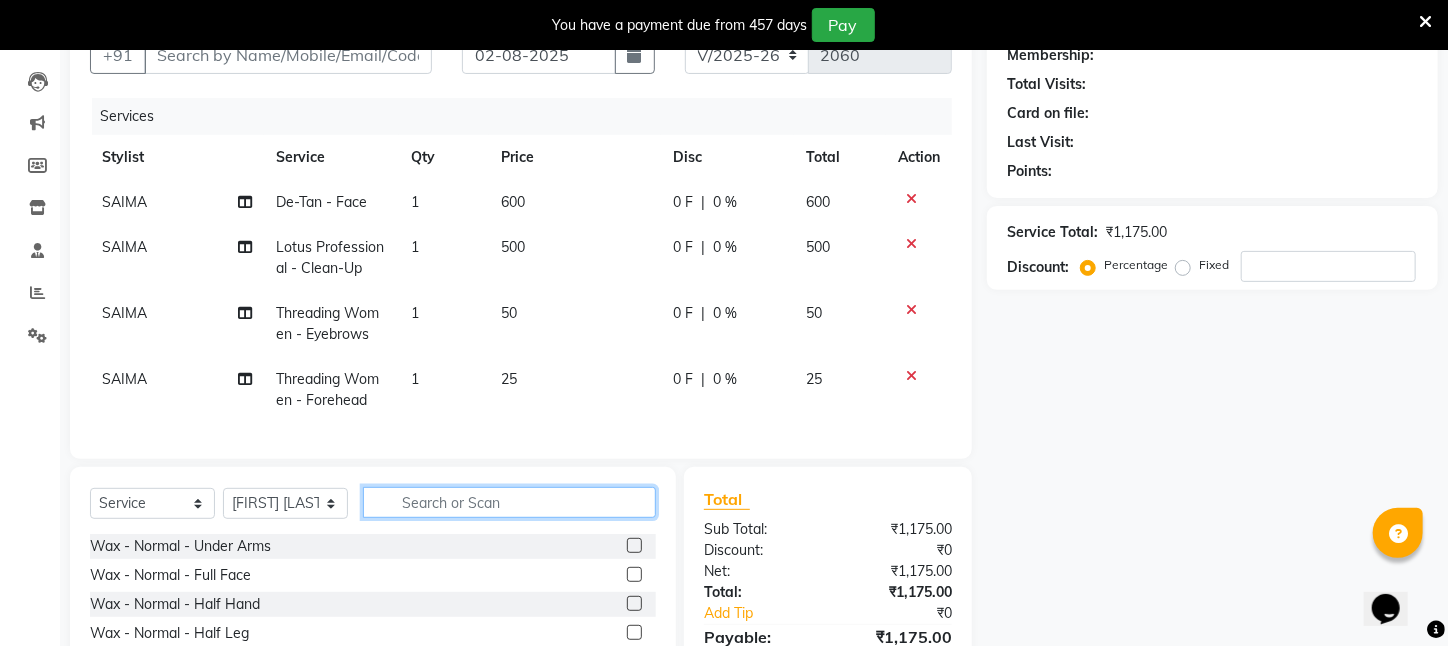 click 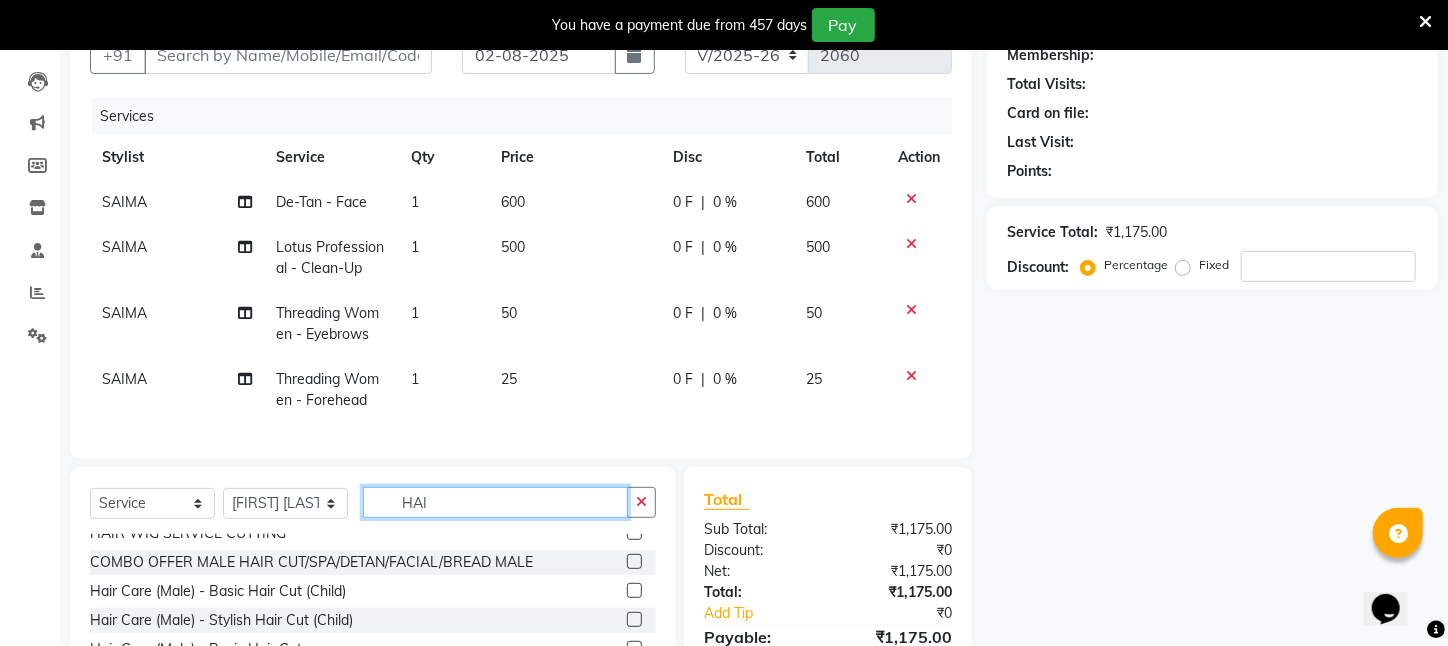 scroll, scrollTop: 99, scrollLeft: 0, axis: vertical 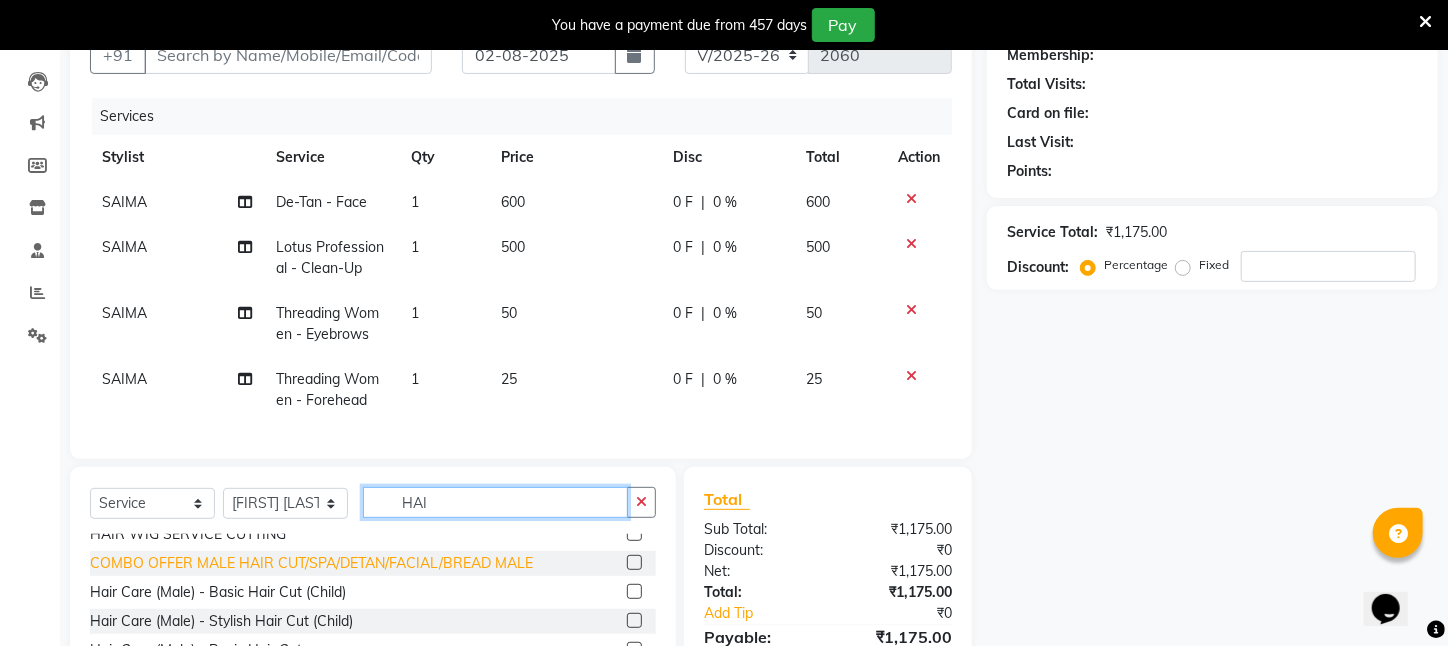 type on "HAI" 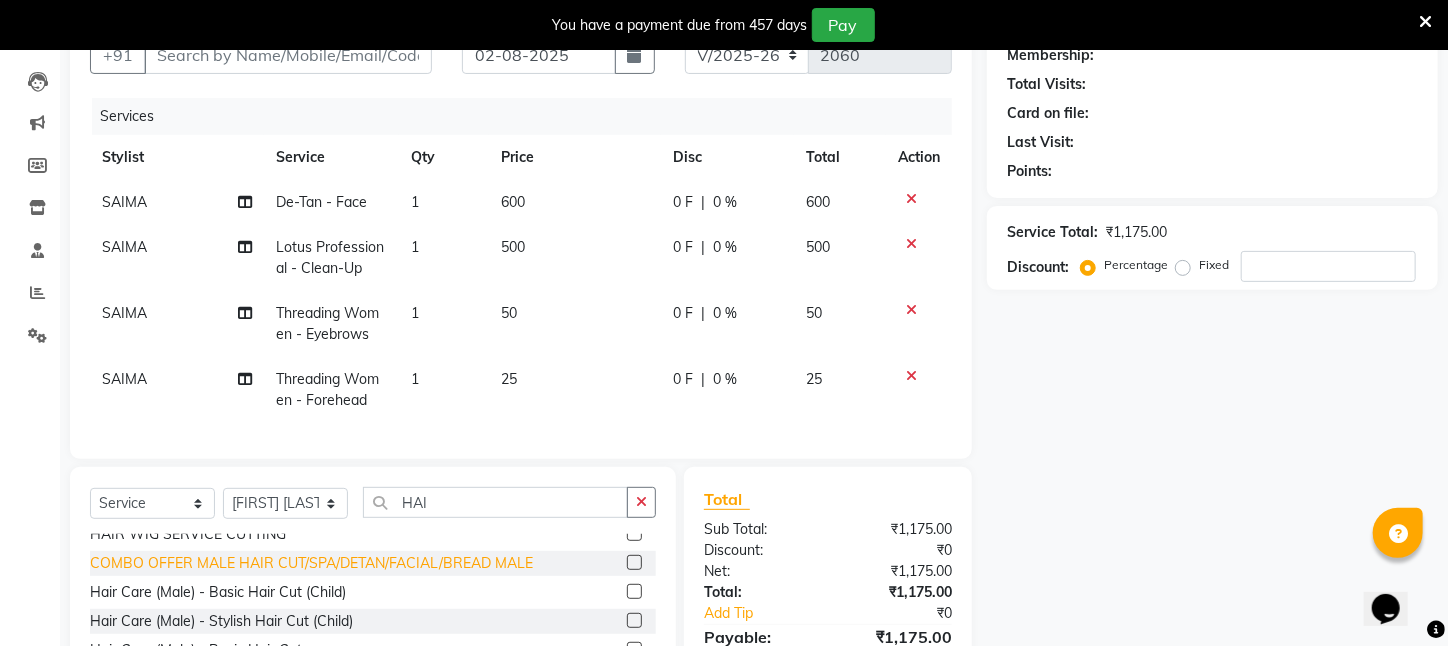 click on "SPELTEN HAIR CUT WOMEN HAIR SPA COMBO OFFER BODY HAIR REMOVE HAIR WIG SERVICE CUTTING COMBO OFFER MALE HAIR CUT/SPA/DETAN/FACIAL/BREAD MALE HAIR CARE (MALE) - BASIC HAIR CUT (CHILD) HAIR CARE (MALE) - STYLISH HAIR CUT (CHILD) HAIR CARE (MALE) - BASIC HAIR CUT HAIR CARE (MALE) - STYLISH HAIR CUT HAIR CARE (MALE) - STYLISH CUT & TATTOO HAIR CARE (MALE) - SENIOR STYLISH CUT HAIR CARE (MALE) - STYLISH BEARD TRIMMING HAIR CARE (MALE) - SHAVING / TRIMMING HAIR WIG SERVICE HAIR WIG HAIR HEAD SHAVED HAIR CARE (WOMEN) - BASIC HAIR CUT (CHILD) HAIR CARE (WOMEN) - STYLISH HAIR CUT (CHILD) HAIR CARE (WOMEN) - BASIC HAIR CUT HAIR CARE (WOMEN) - STYLISH HAIR CUT HAIR CARE (WOMEN) - STYLISH CUT & TATTOO HAIR CARE (WOMEN) - SENIOR STYLISH CUT PERMANENT HAIR STYLE (MALE) - SMOOTHING & STRAIRTNING PERMANENT HAIR STYLE (MALE) - KERASMOOTH PERMANENT HAIR STYLE (MALE) - NANOPLASTIATREATMENT PERMANENT HAIR STYLE (MALE) - PUMMING" 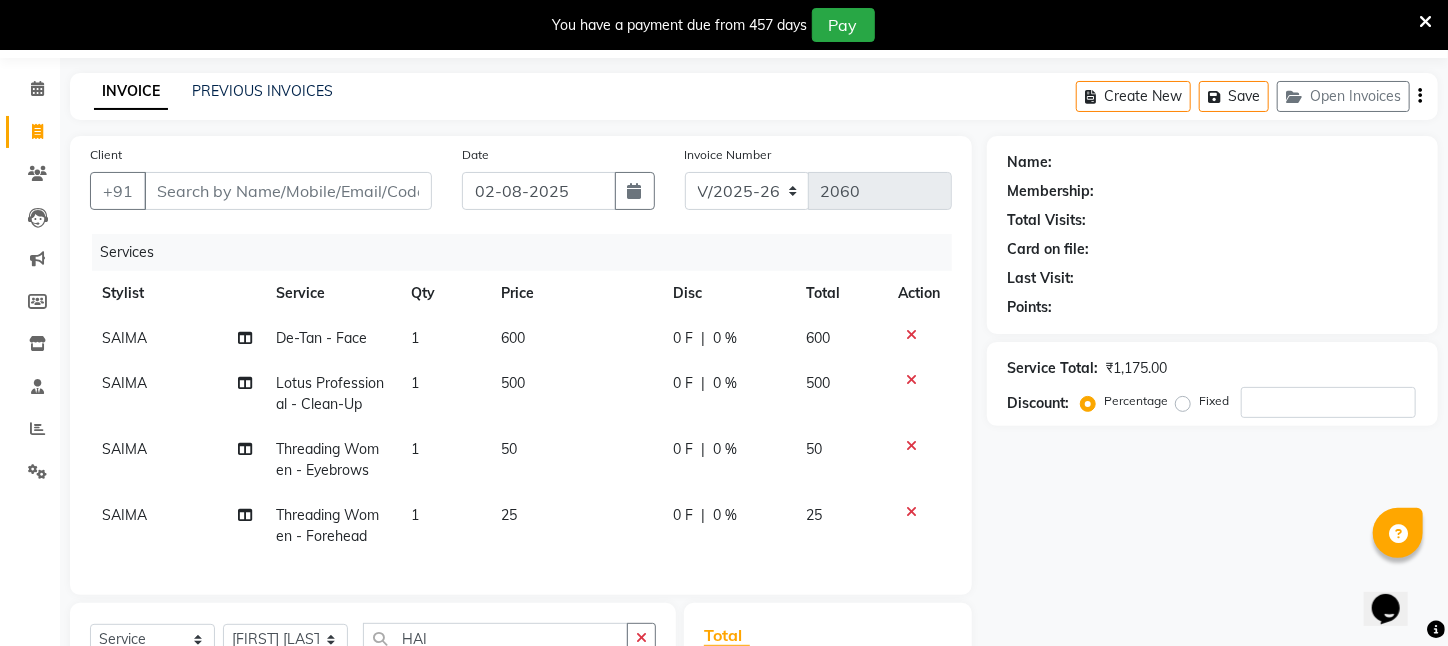 scroll, scrollTop: 0, scrollLeft: 0, axis: both 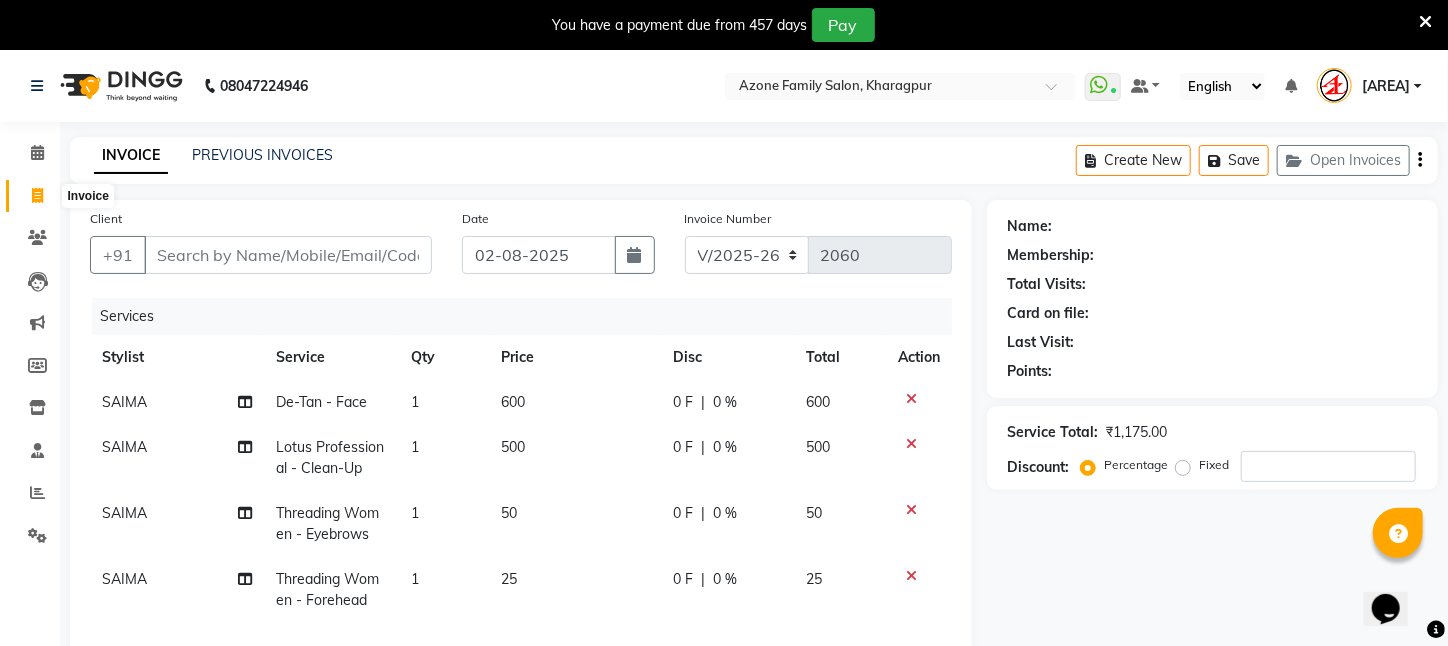 click 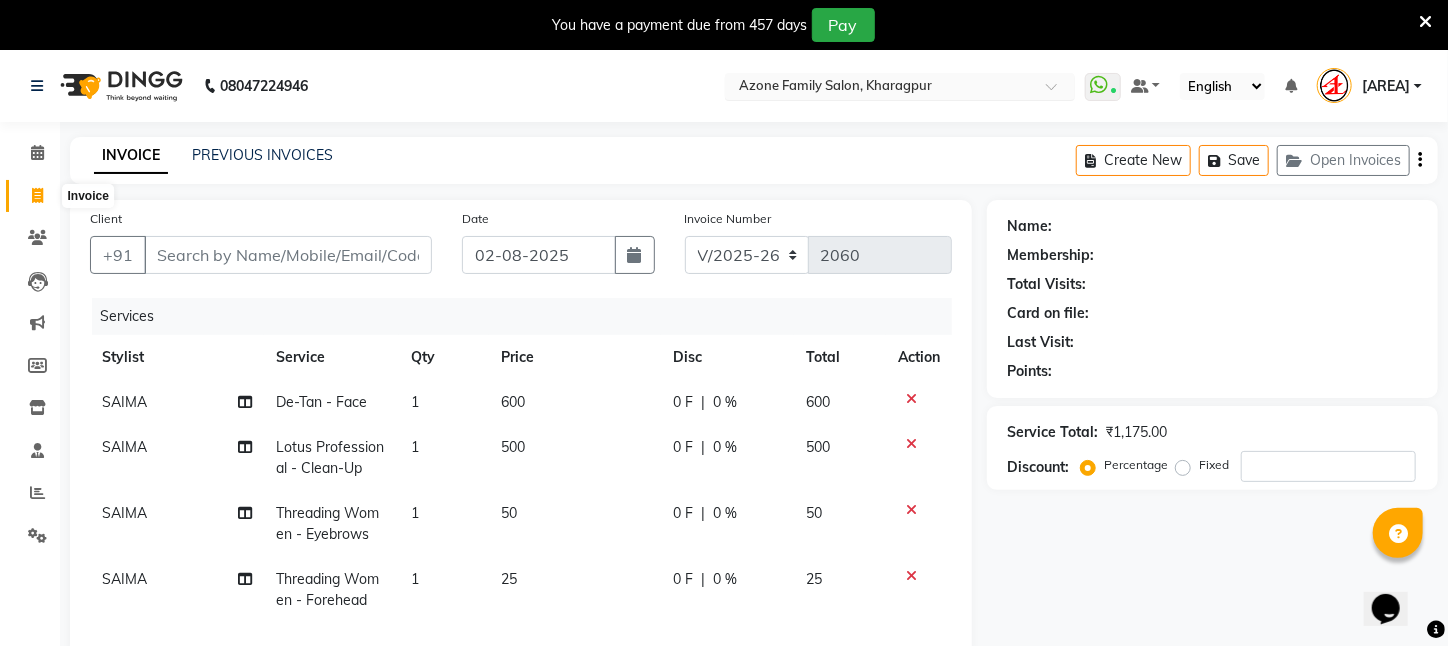 select on "service" 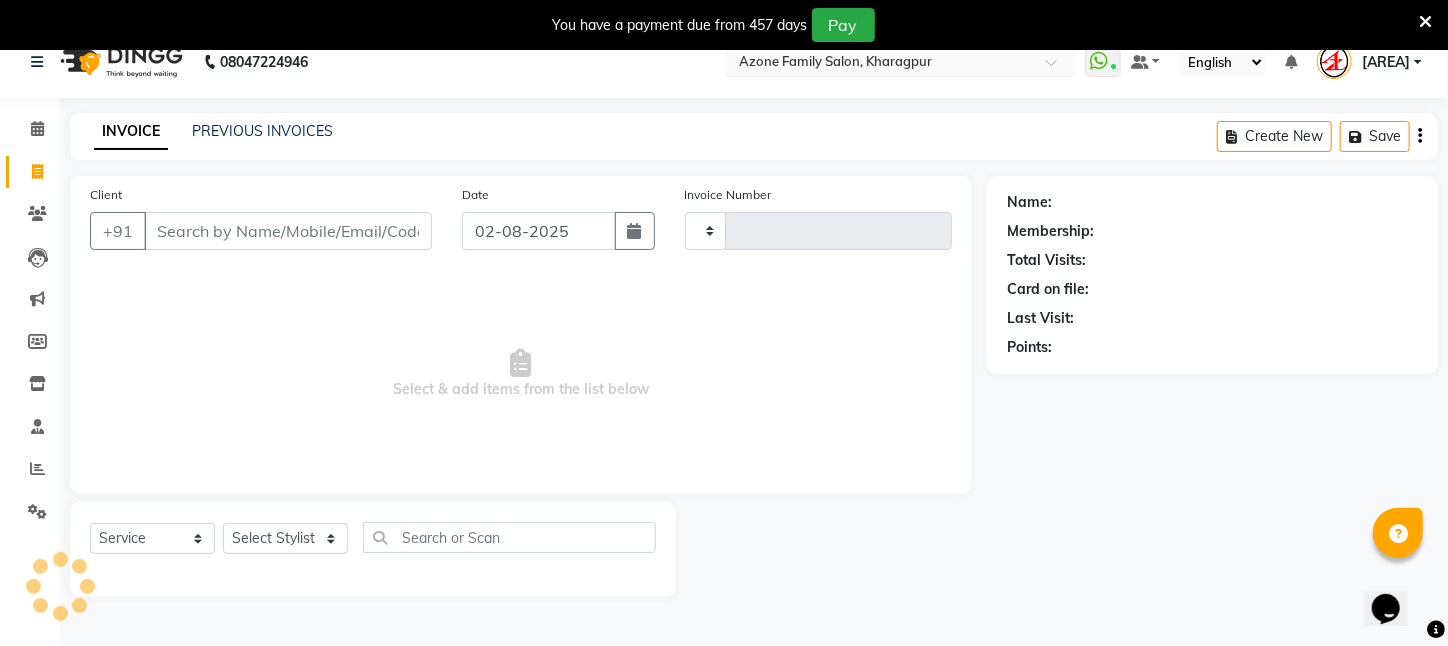 scroll, scrollTop: 50, scrollLeft: 0, axis: vertical 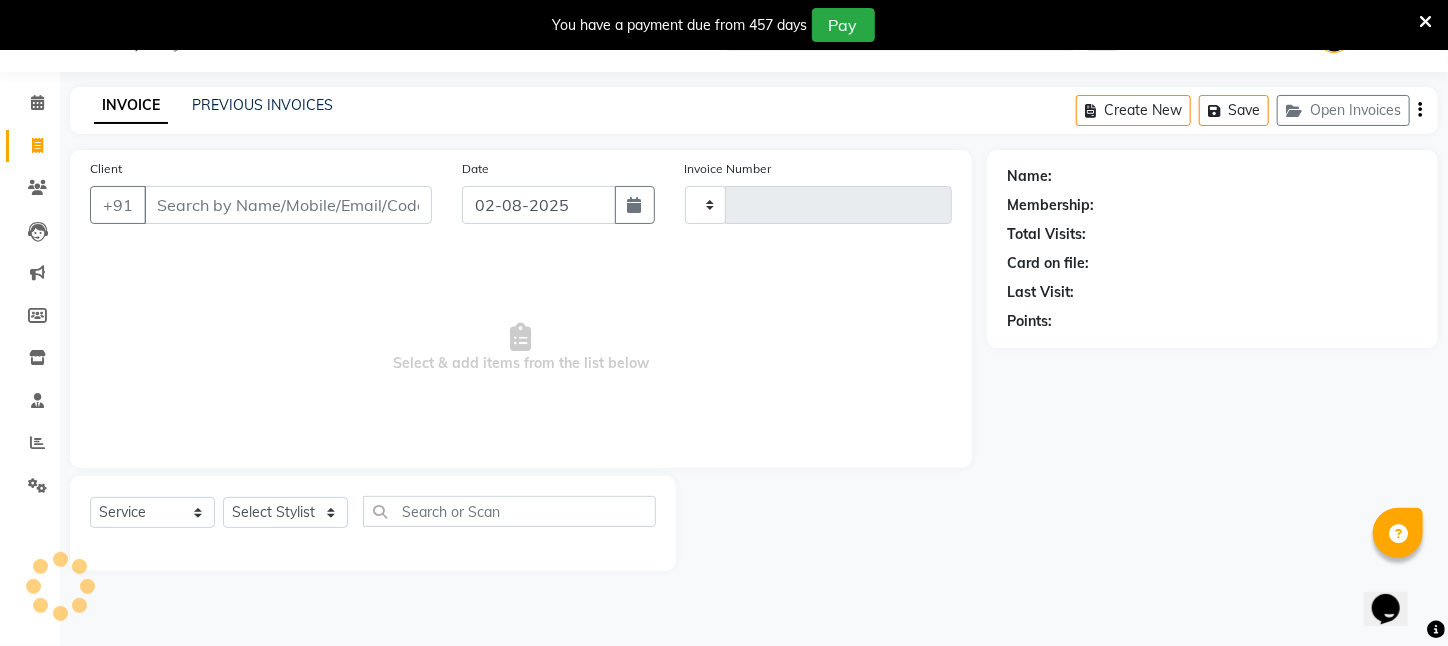 type on "2060" 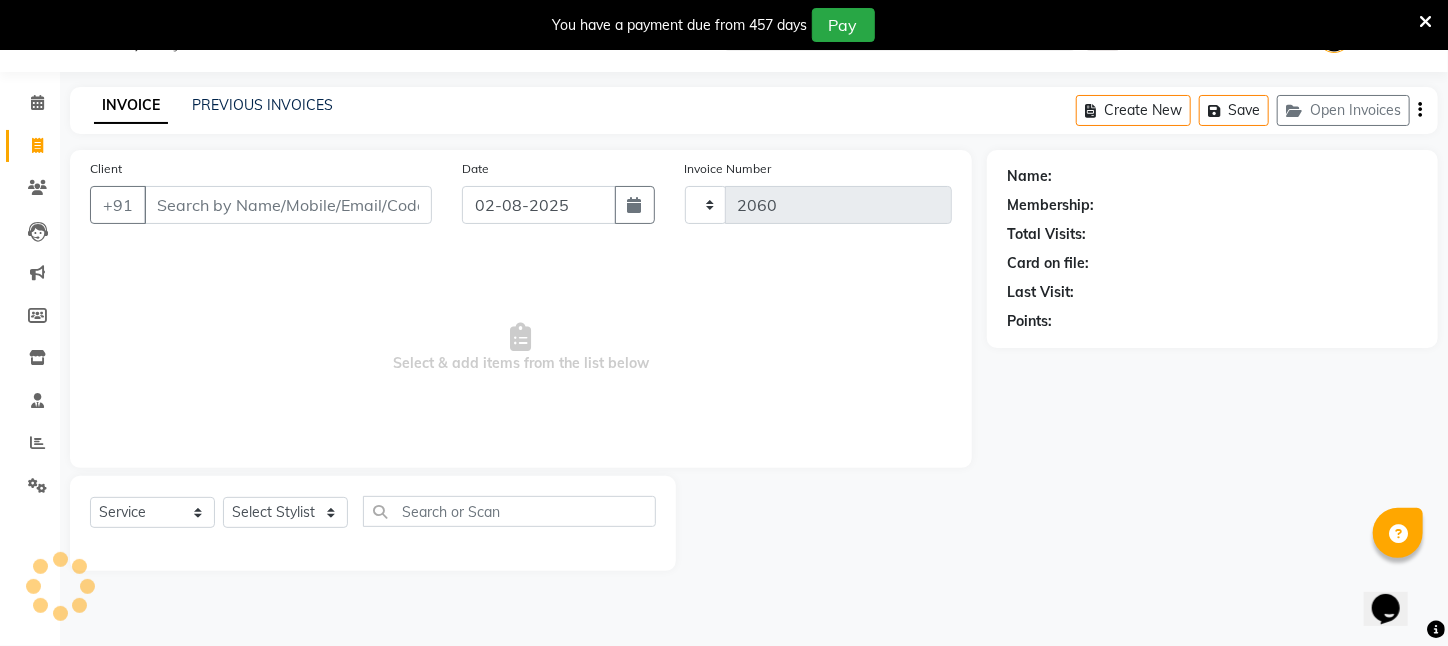 select on "4296" 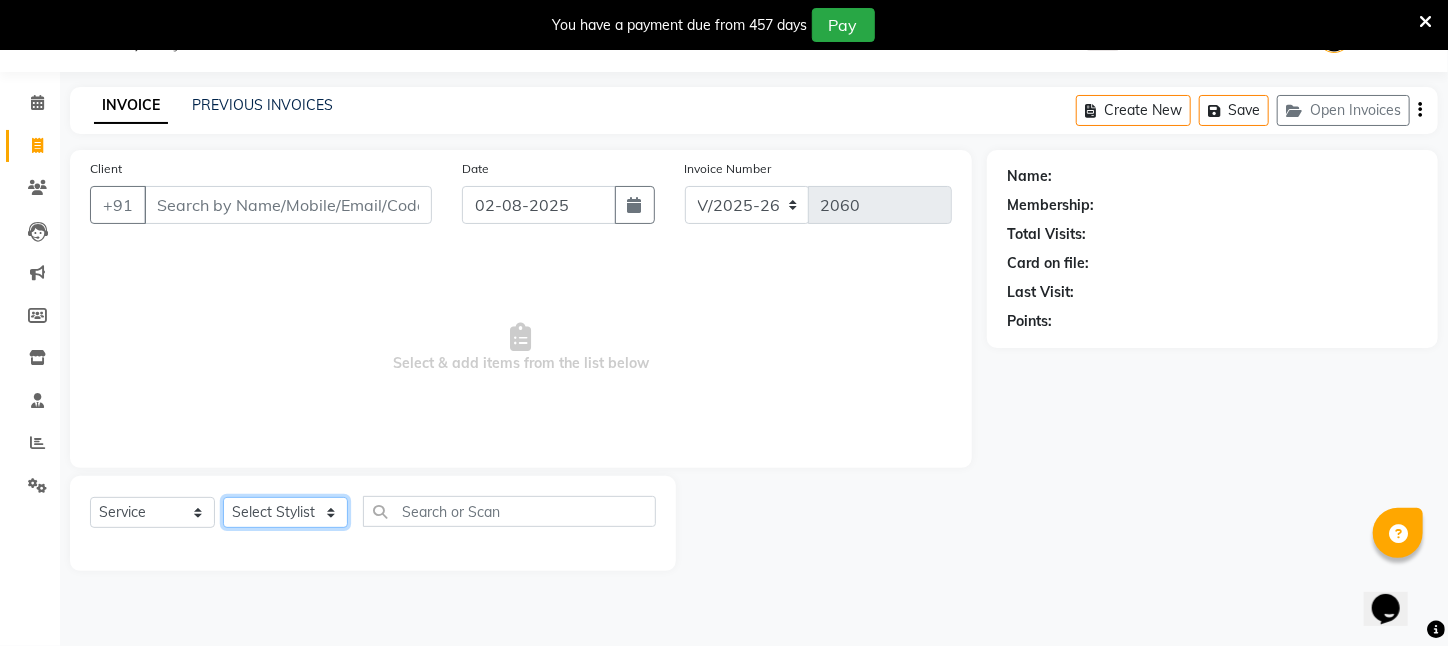drag, startPoint x: 275, startPoint y: 510, endPoint x: 248, endPoint y: 478, distance: 41.868843 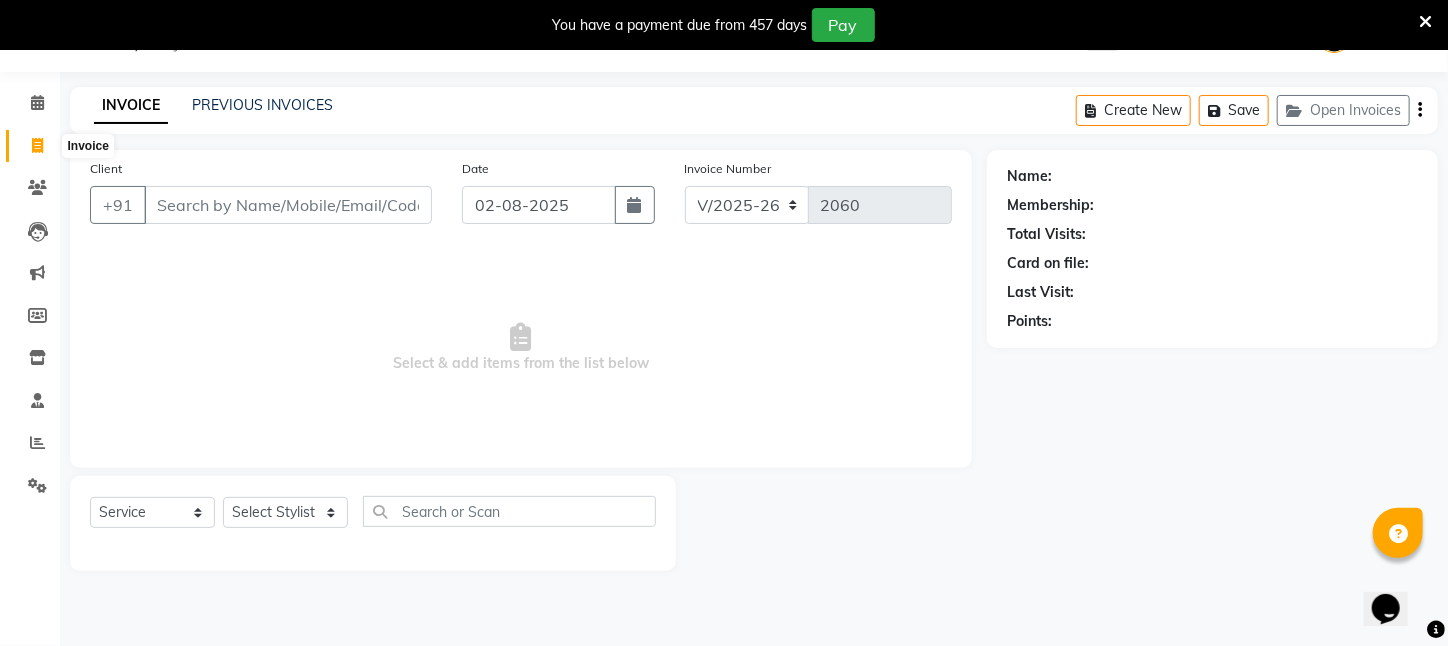 click 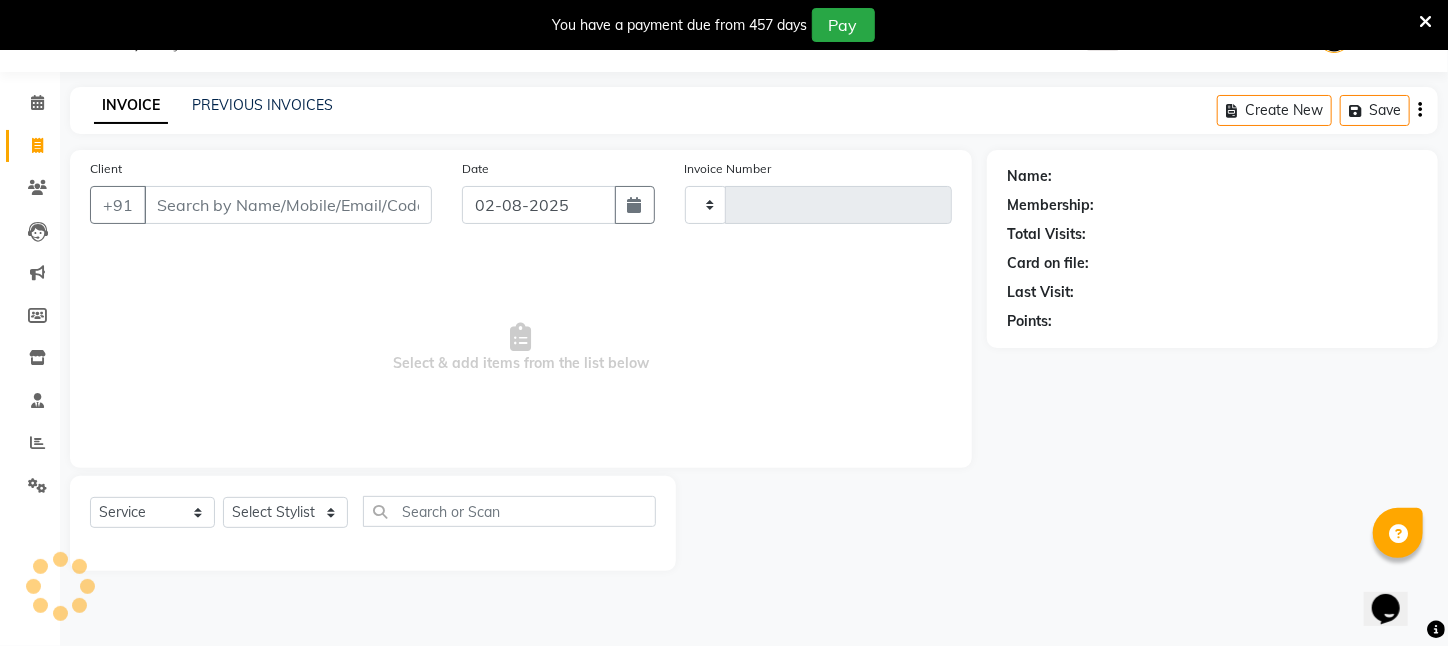 type on "2060" 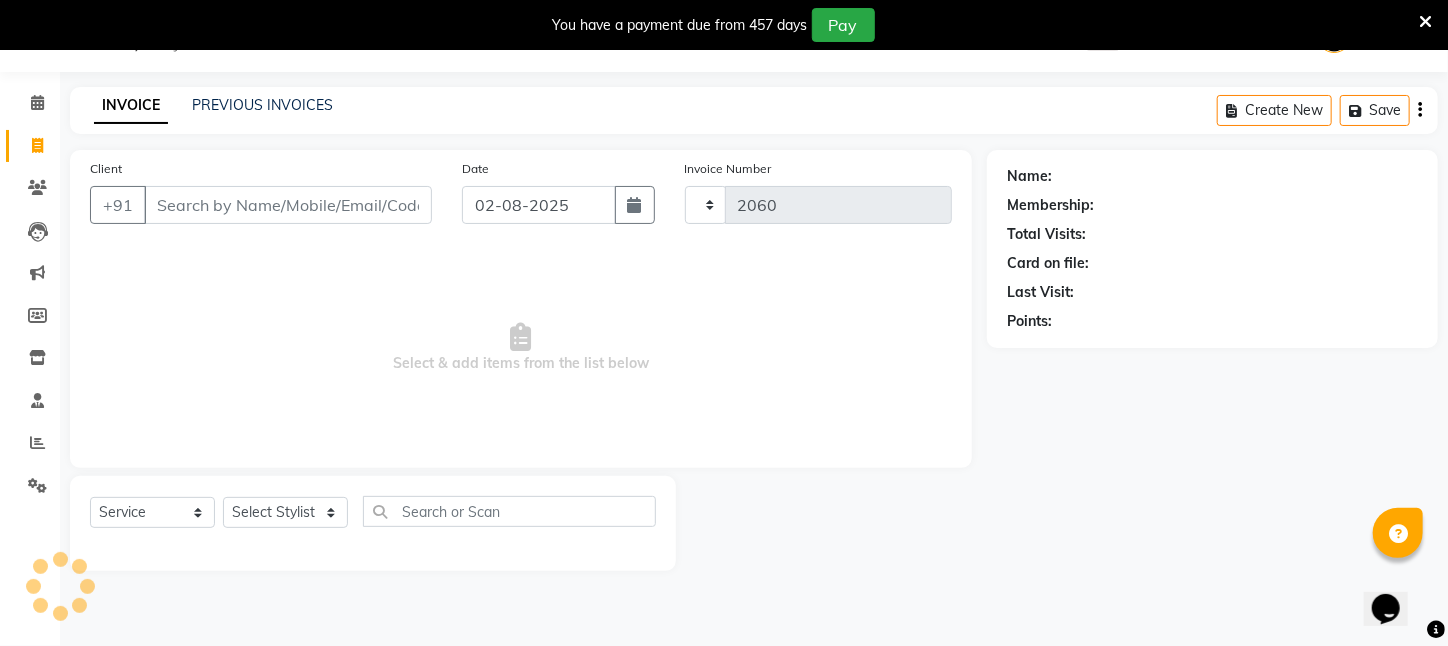 select on "4296" 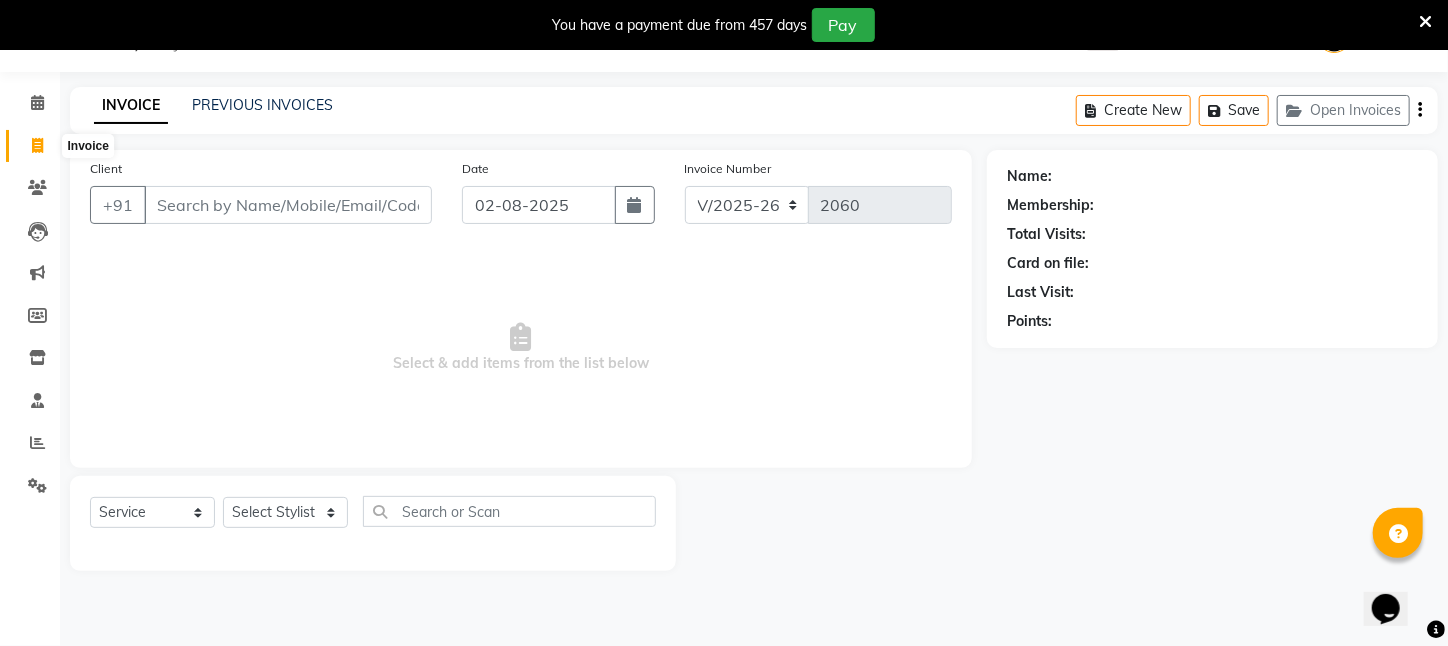 click 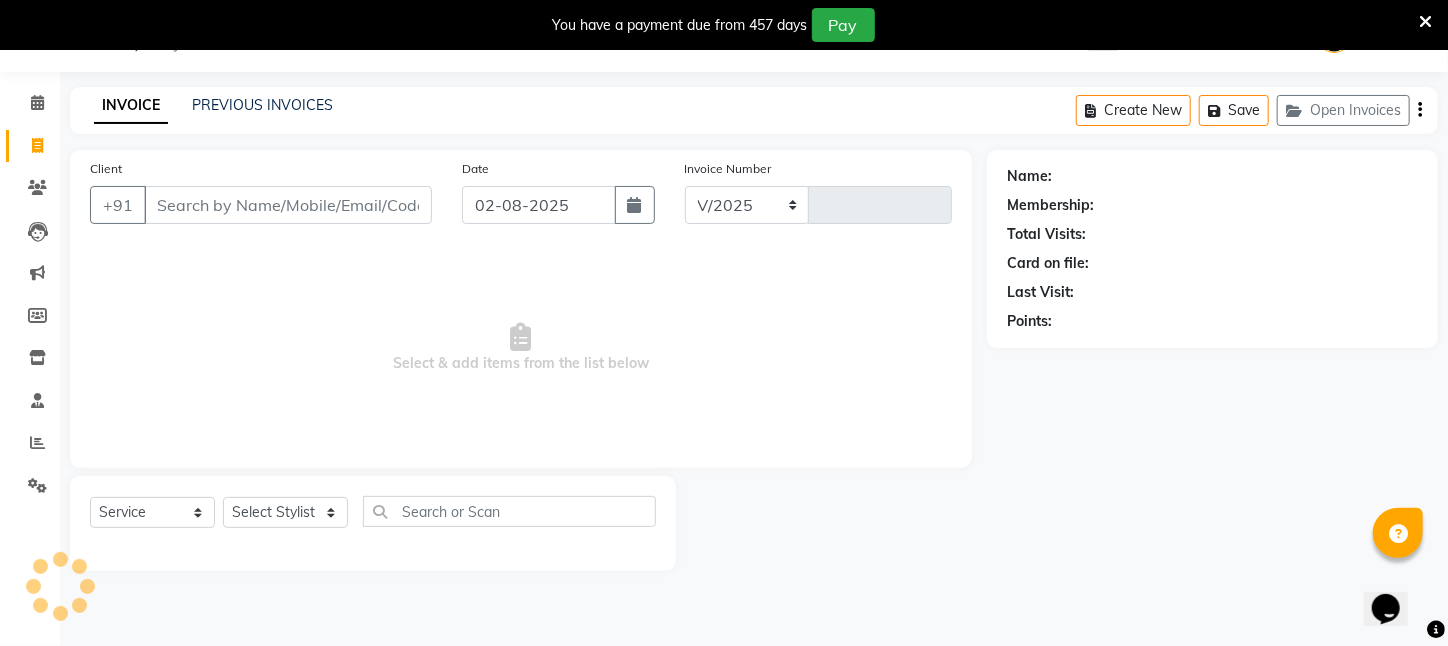 select on "4296" 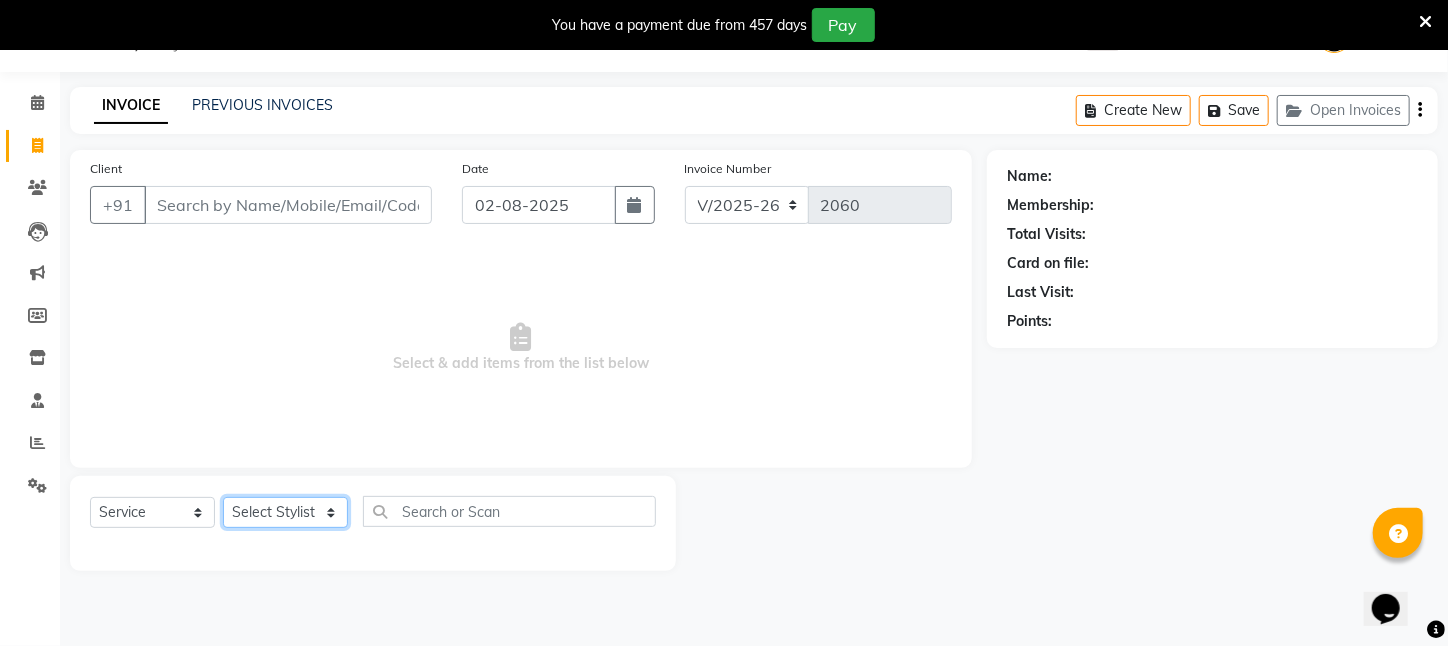 click on "Select Stylist [FIRST] [LAST] [FIRST] [FIRST] [FIRST] [FIRST] [FIRST] [AREA] [FIRST] [LAST] [FIRST] [FIRST] [FIRST] [FIRST] [FIRST] [FIRST] [FIRST] [FIRST] [FIRST] [FIRST] [FIRST] [FIRST] [FIRST]" 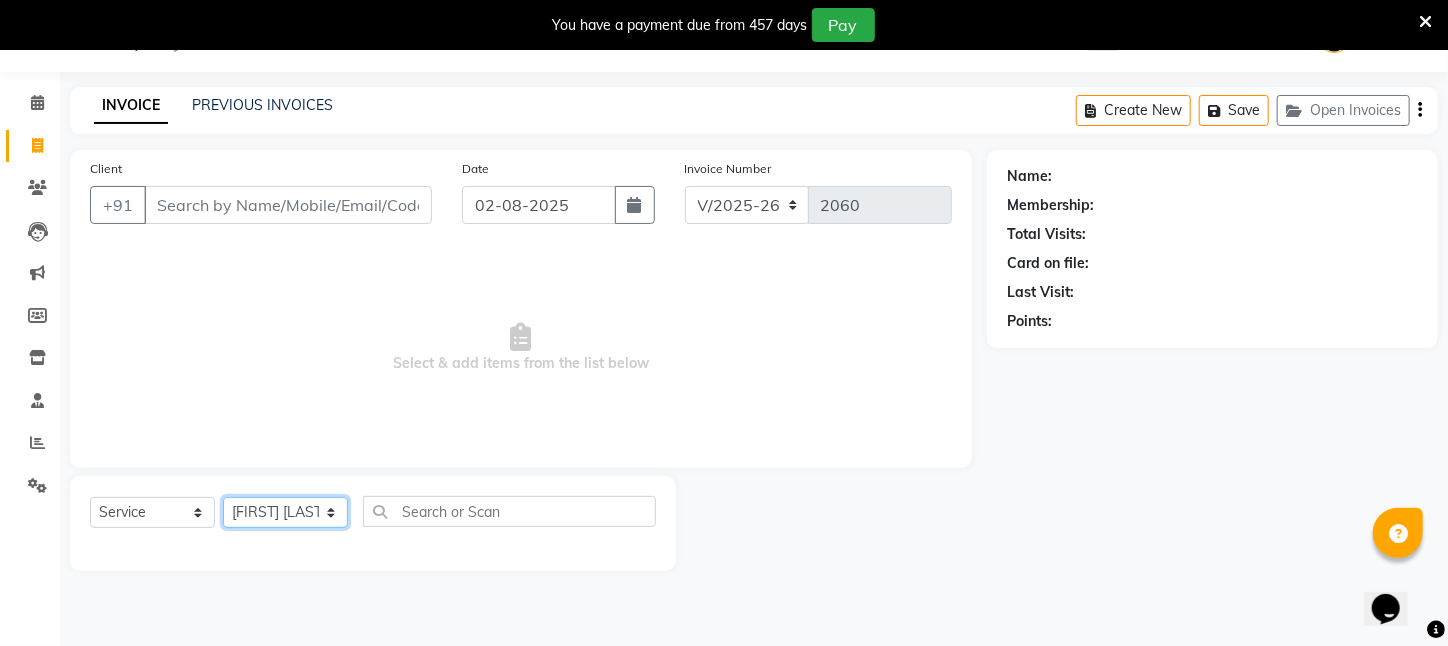 click on "Select Stylist [FIRST] [LAST] [FIRST] [FIRST] [FIRST] [FIRST] [FIRST] [AREA] [FIRST] [LAST] [FIRST] [FIRST] [FIRST] [FIRST] [FIRST] [FIRST] [FIRST] [FIRST] [FIRST] [FIRST] [FIRST] [FIRST] [FIRST]" 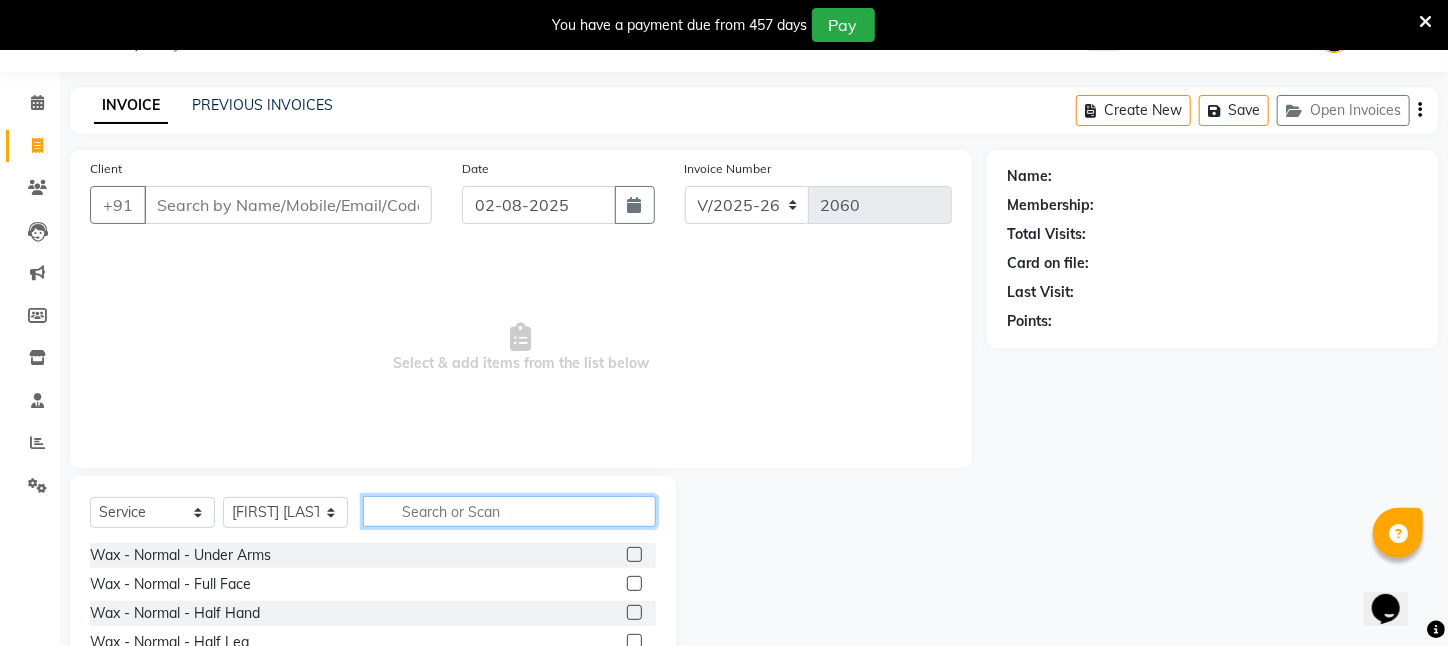 click 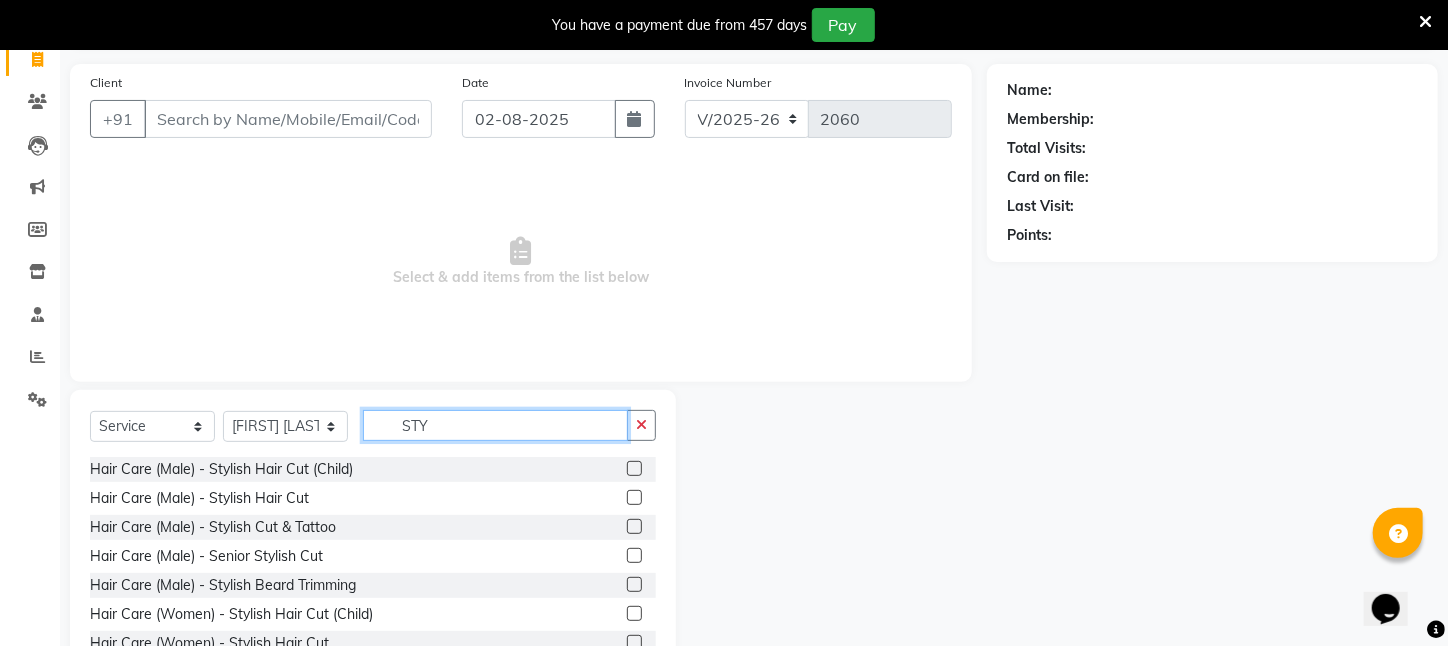 scroll, scrollTop: 204, scrollLeft: 0, axis: vertical 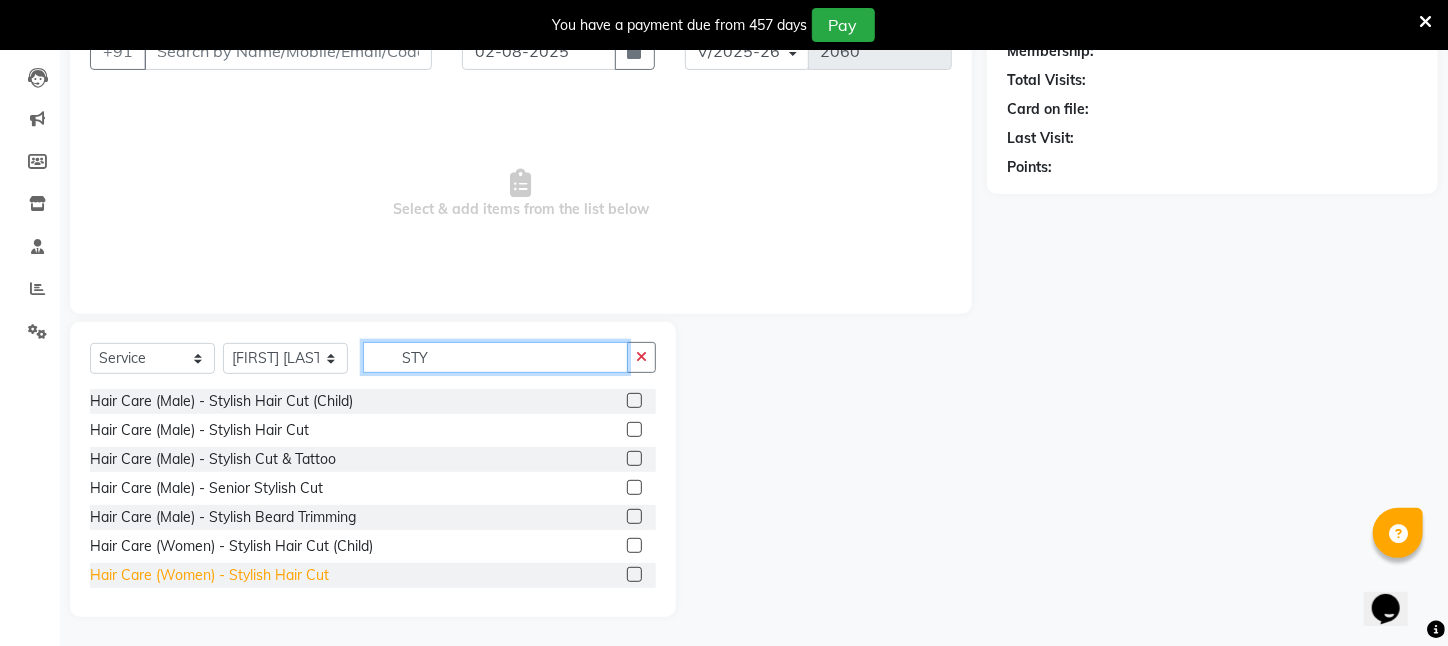 type on "STY" 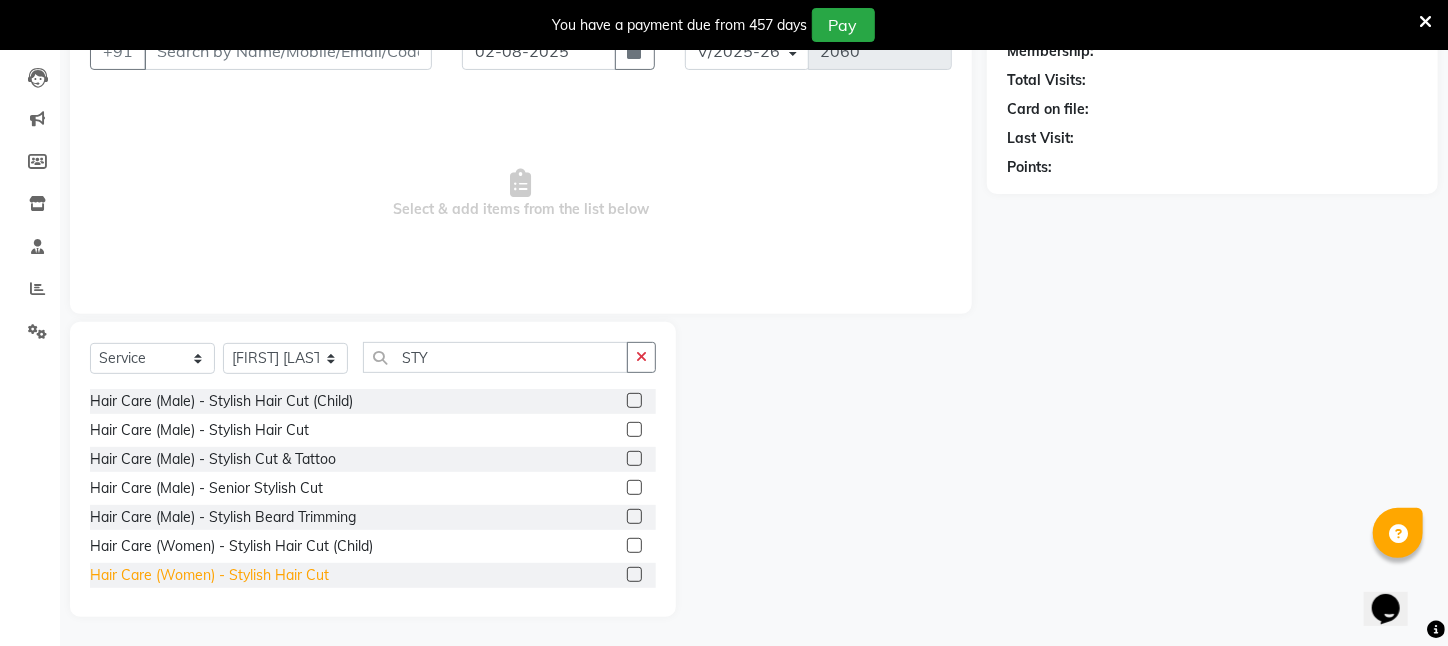 click on "Hair Care (Women)   -   Stylish Hair Cut" 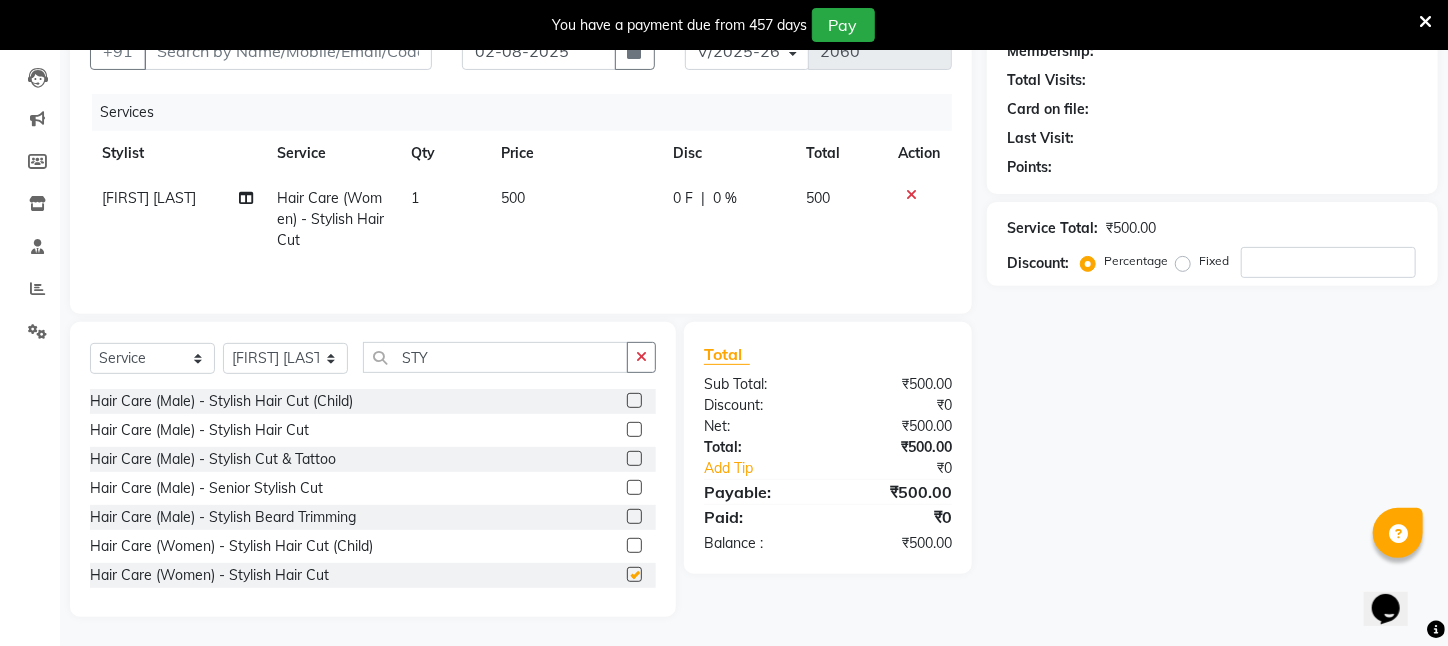 checkbox on "false" 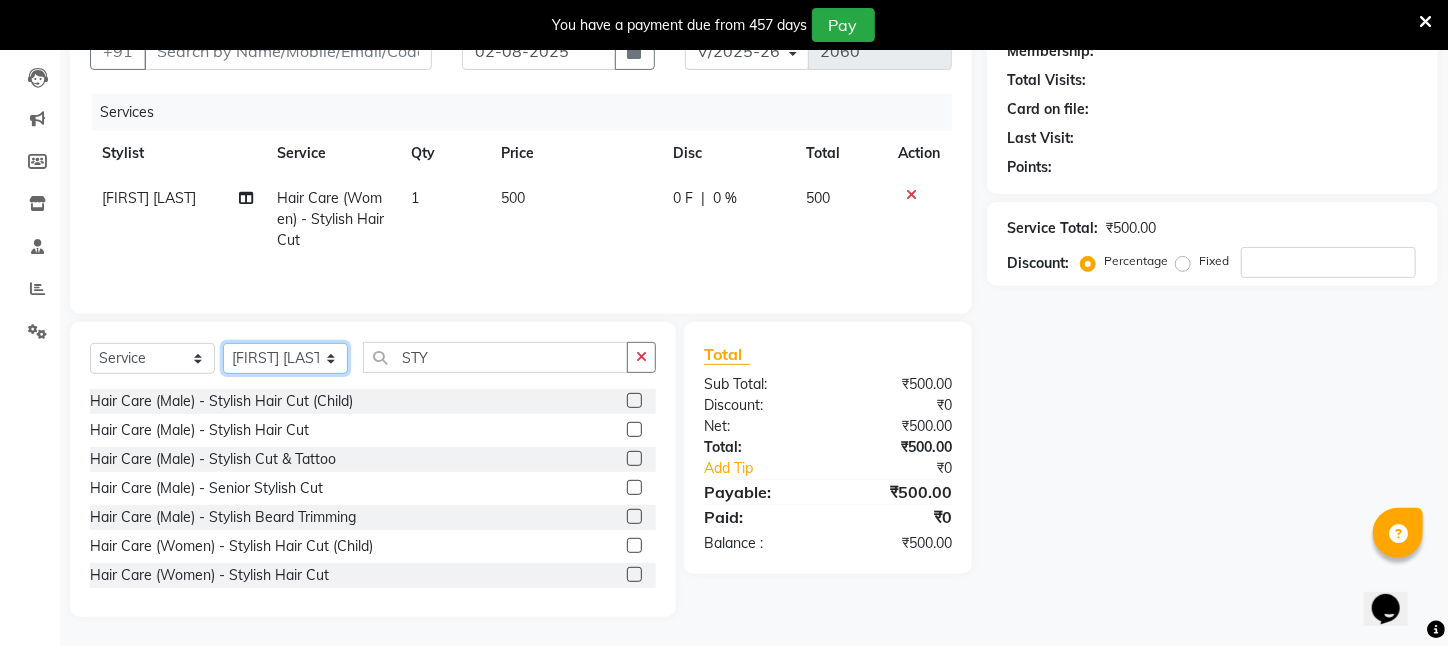 click on "Select Stylist [FIRST] [LAST] [FIRST] [FIRST] [FIRST] [FIRST] [FIRST] [AREA] [FIRST] [LAST] [FIRST] [FIRST] [FIRST] [FIRST] [FIRST] [FIRST] [FIRST] [FIRST] [FIRST] [FIRST] [FIRST] [FIRST] [FIRST]" 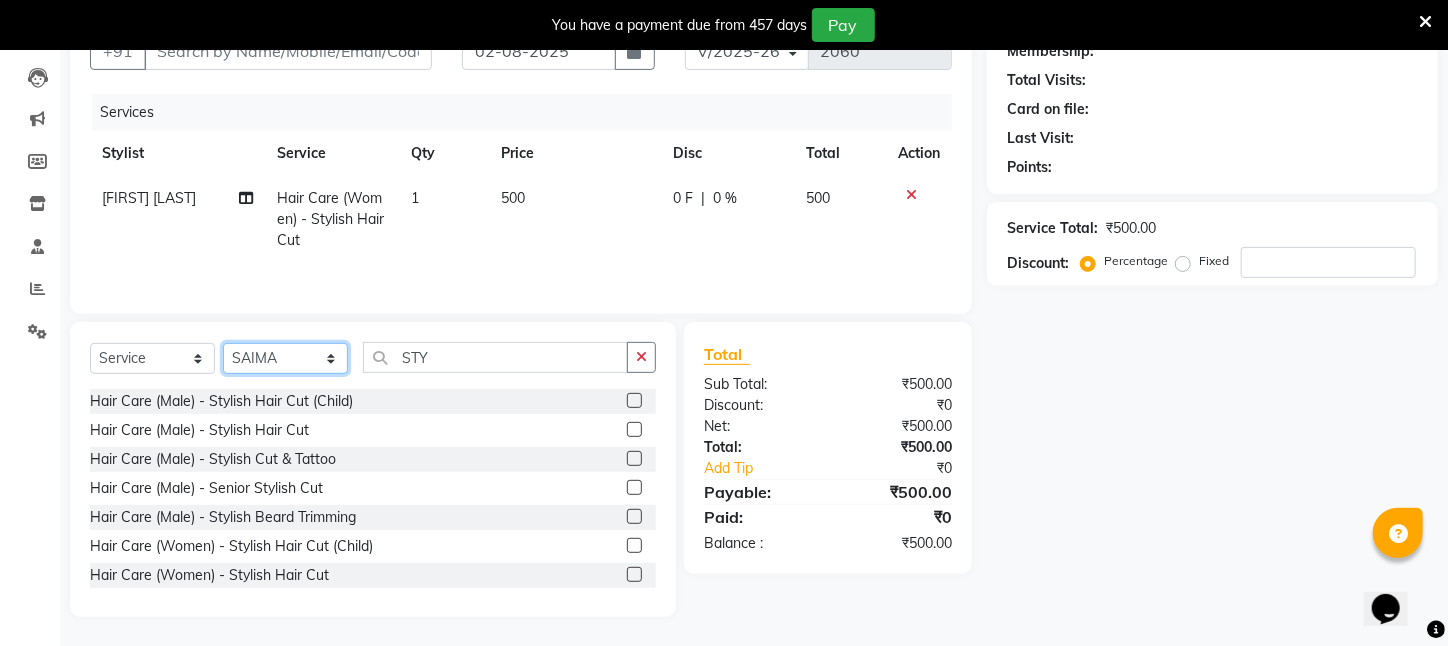 click on "Select Stylist [FIRST] [LAST] [FIRST] [FIRST] [FIRST] [FIRST] [FIRST] [AREA] [FIRST] [LAST] [FIRST] [FIRST] [FIRST] [FIRST] [FIRST] [FIRST] [FIRST] [FIRST] [FIRST] [FIRST] [FIRST] [FIRST] [FIRST]" 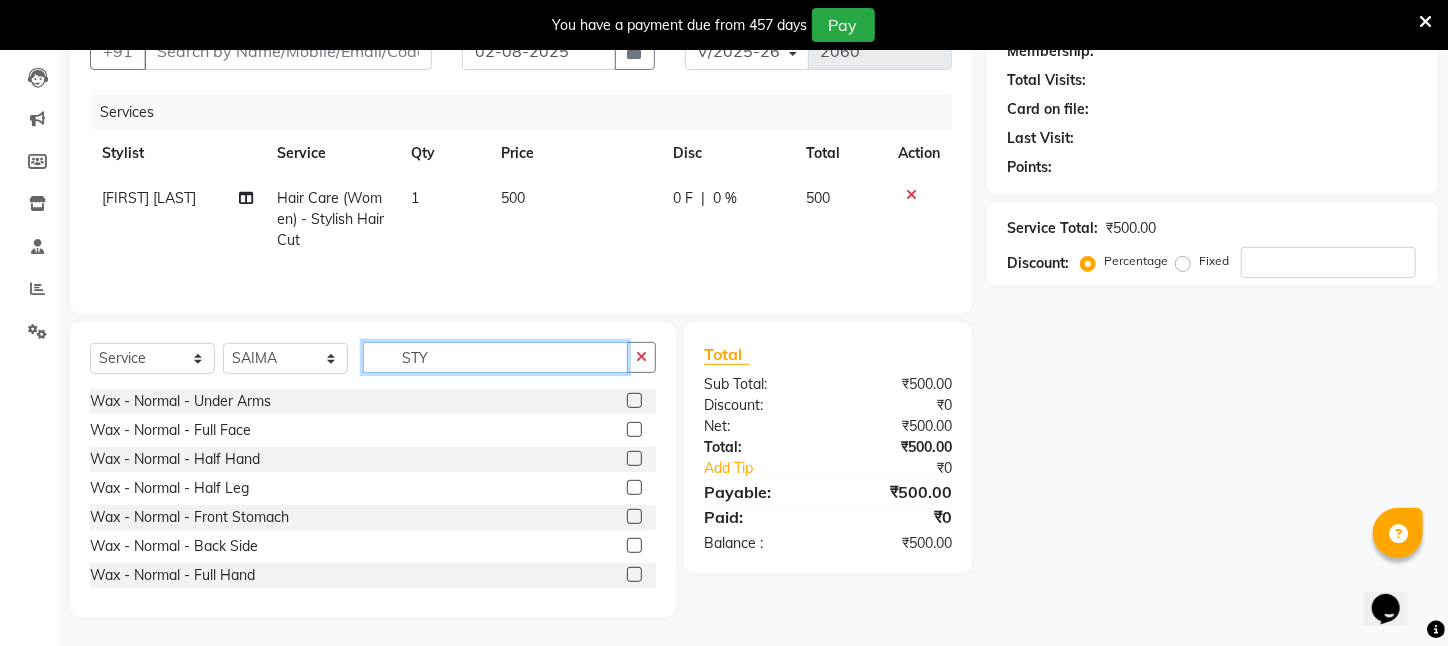 drag, startPoint x: 433, startPoint y: 353, endPoint x: 355, endPoint y: 359, distance: 78.23043 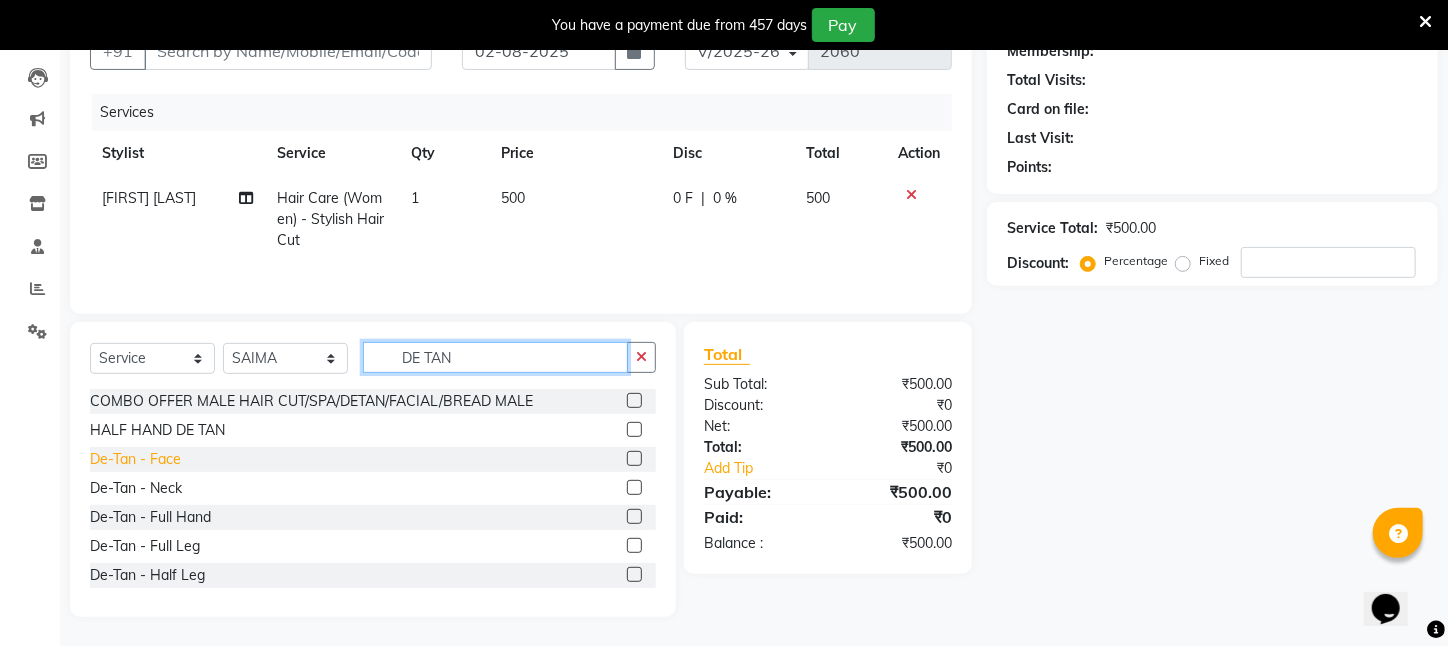 type on "DE TAN" 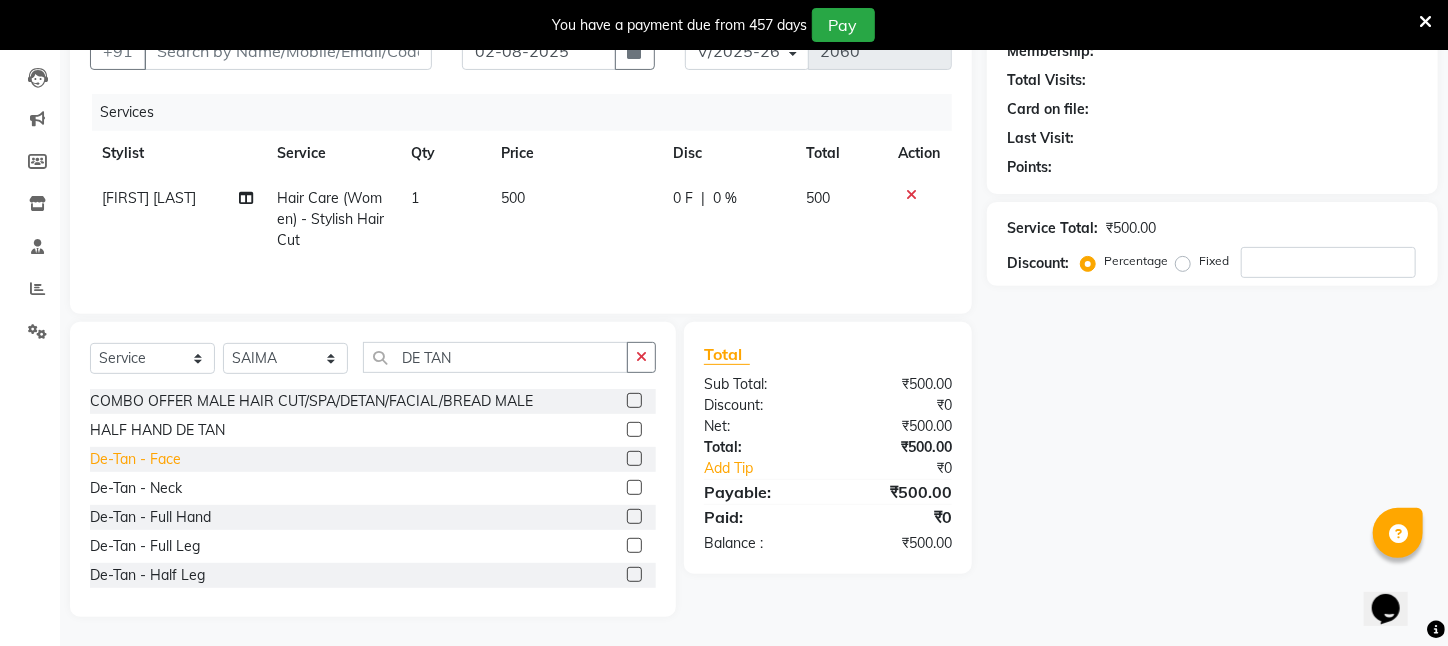 click on "De-Tan   -   Face" 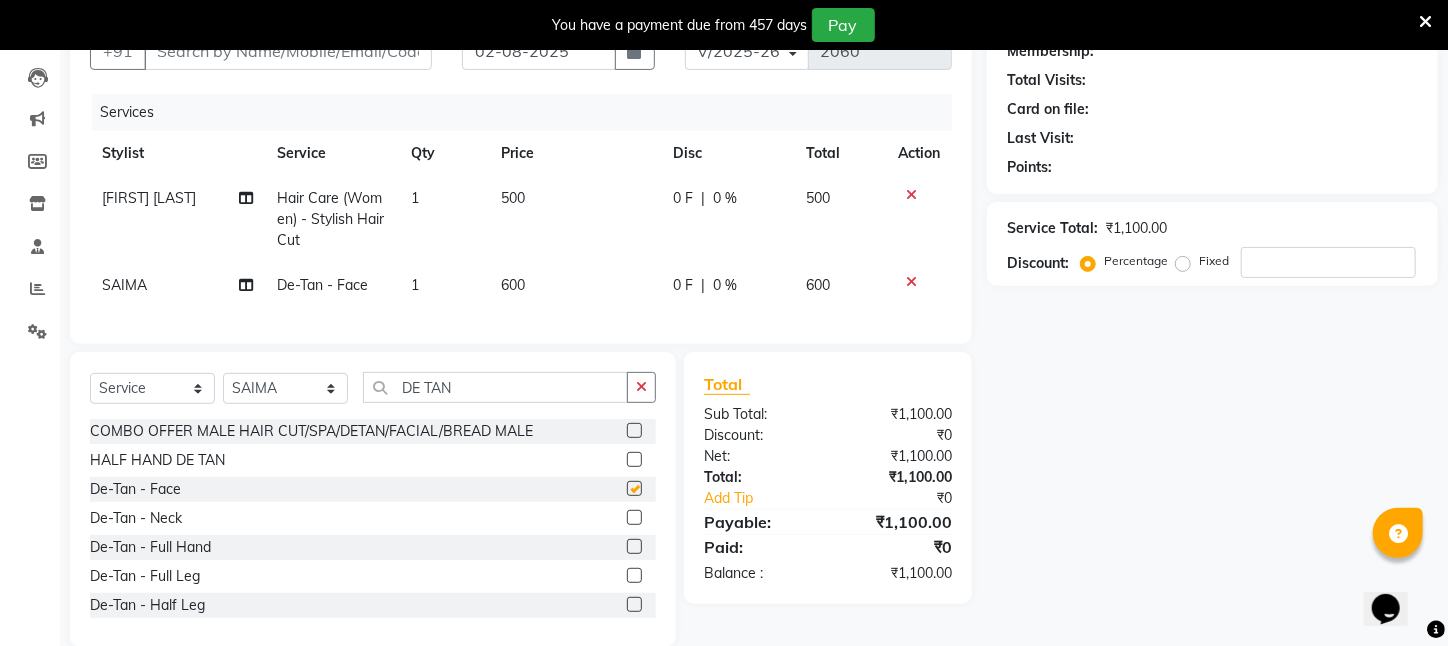 checkbox on "false" 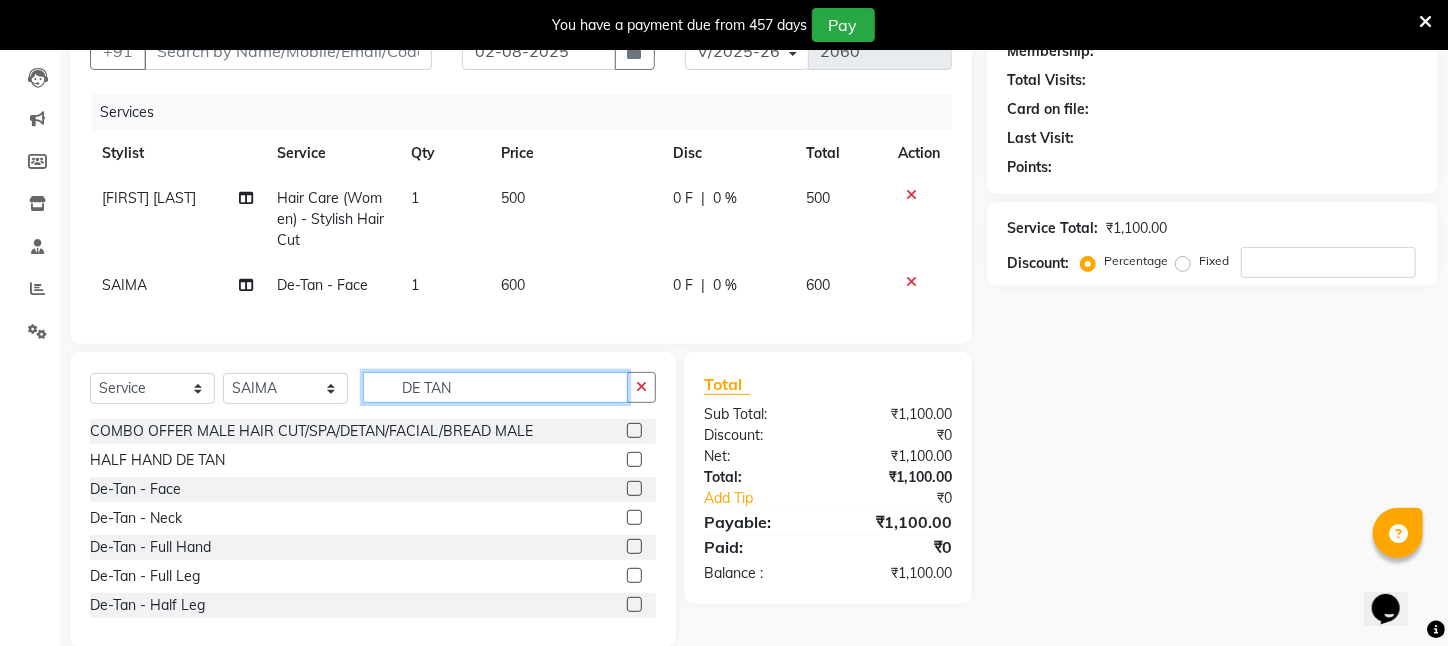 drag, startPoint x: 476, startPoint y: 408, endPoint x: 285, endPoint y: 401, distance: 191.12823 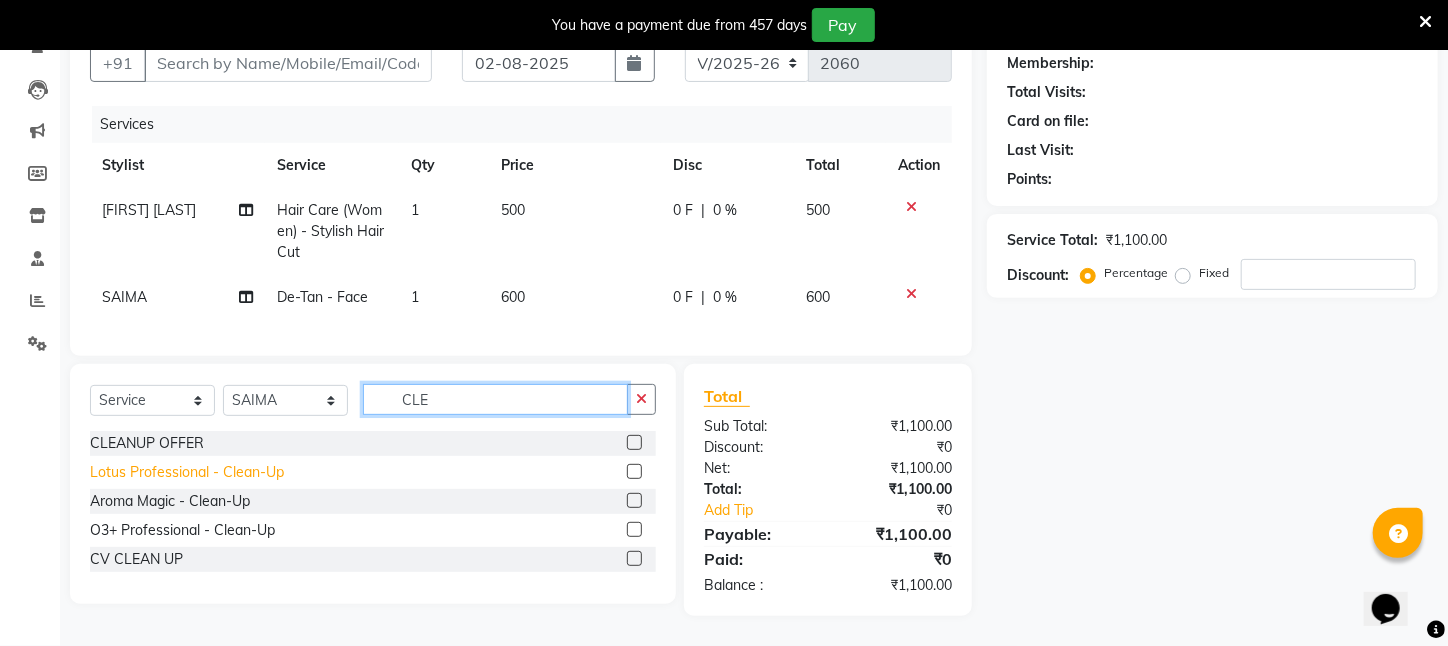 type on "CLE" 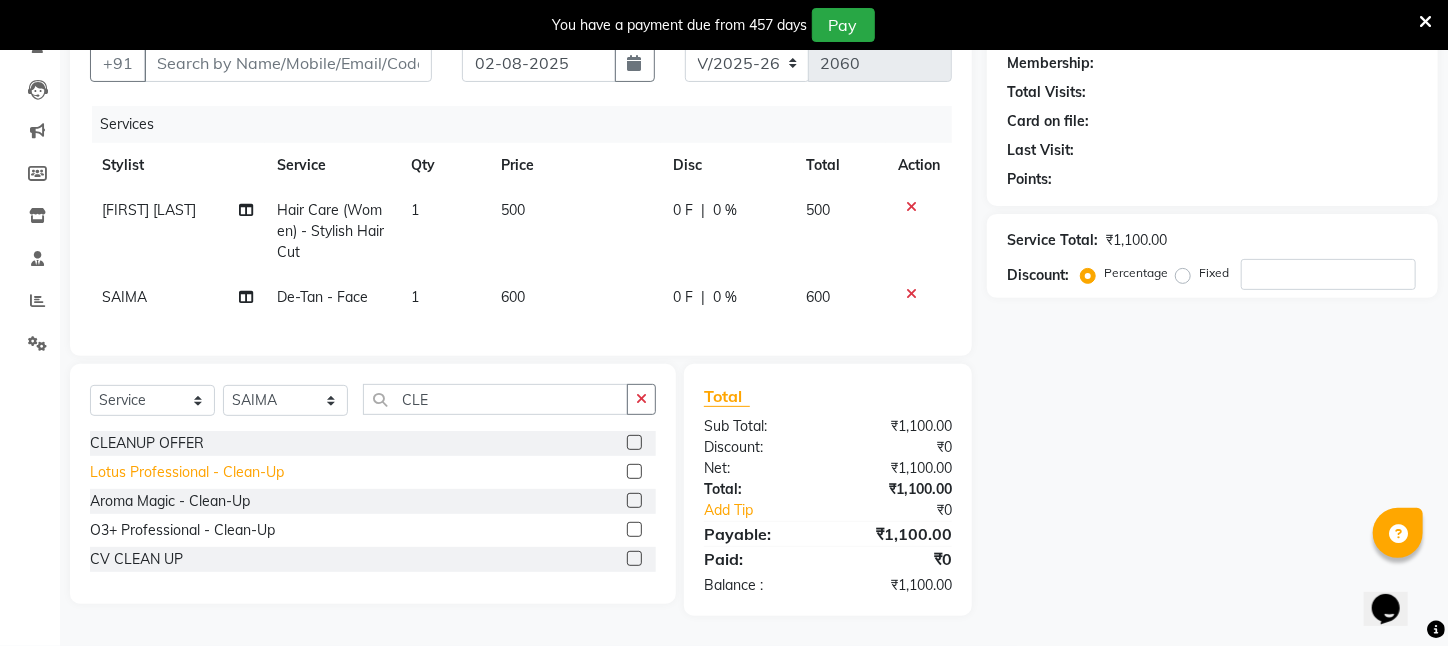 click on "Lotus Professional   -   Clean-Up" 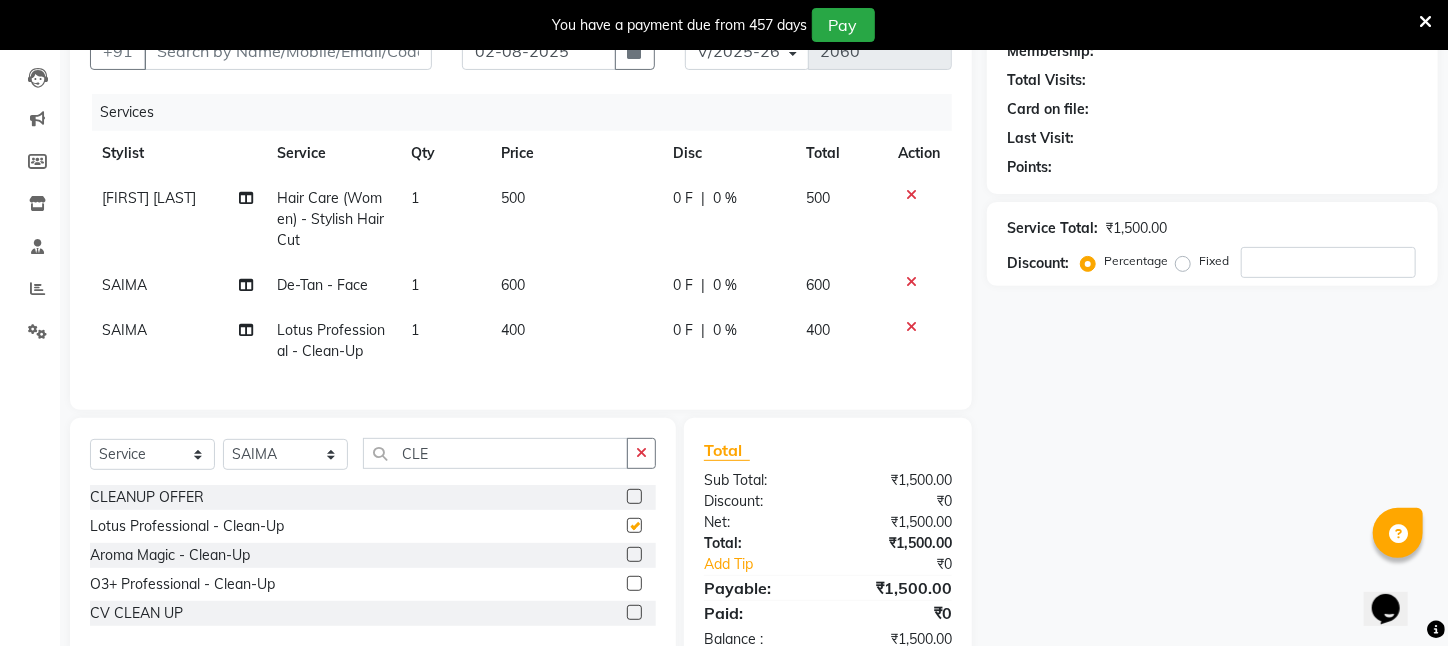checkbox on "false" 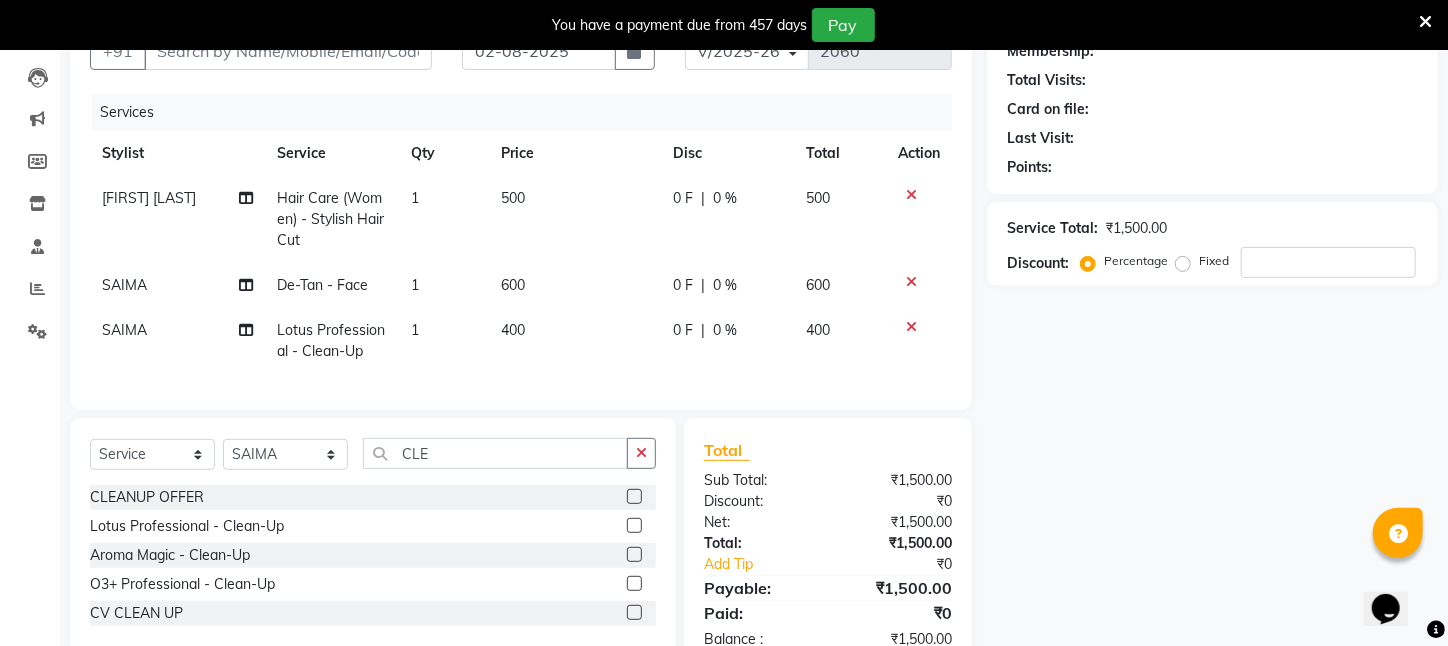 click on "400" 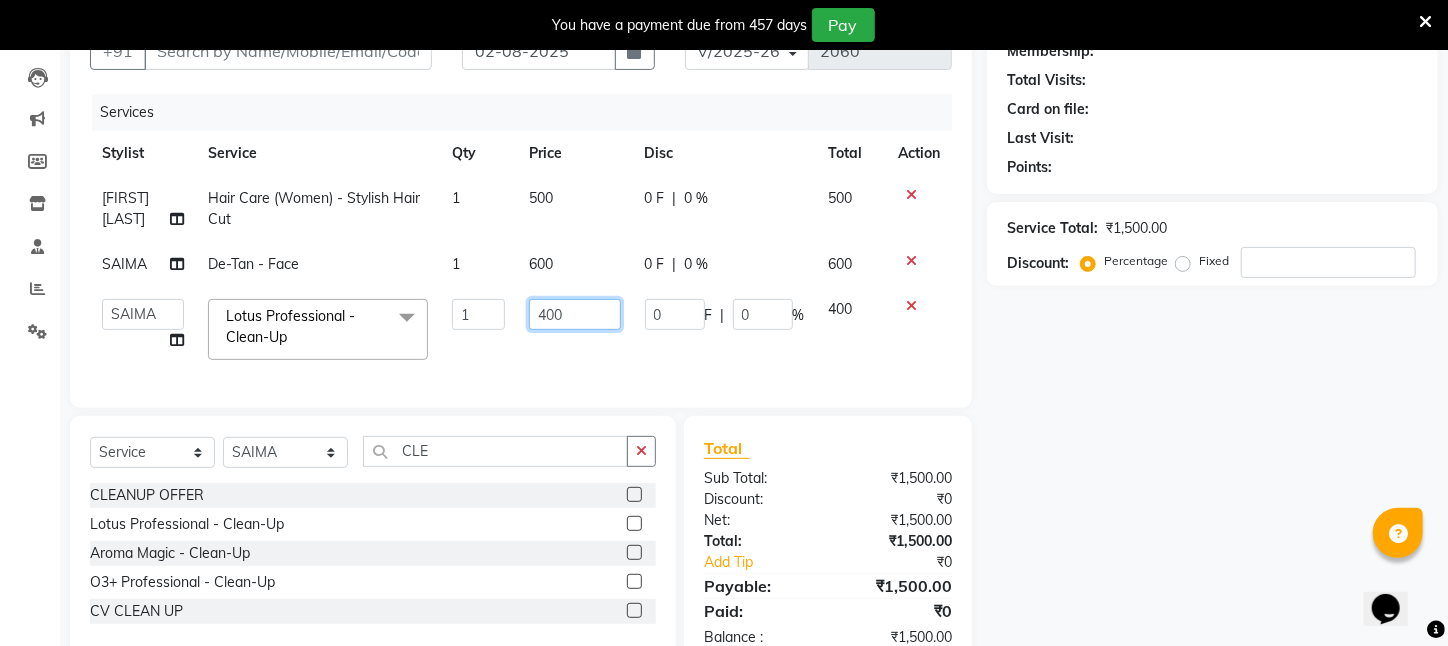 drag, startPoint x: 578, startPoint y: 314, endPoint x: 218, endPoint y: 309, distance: 360.03473 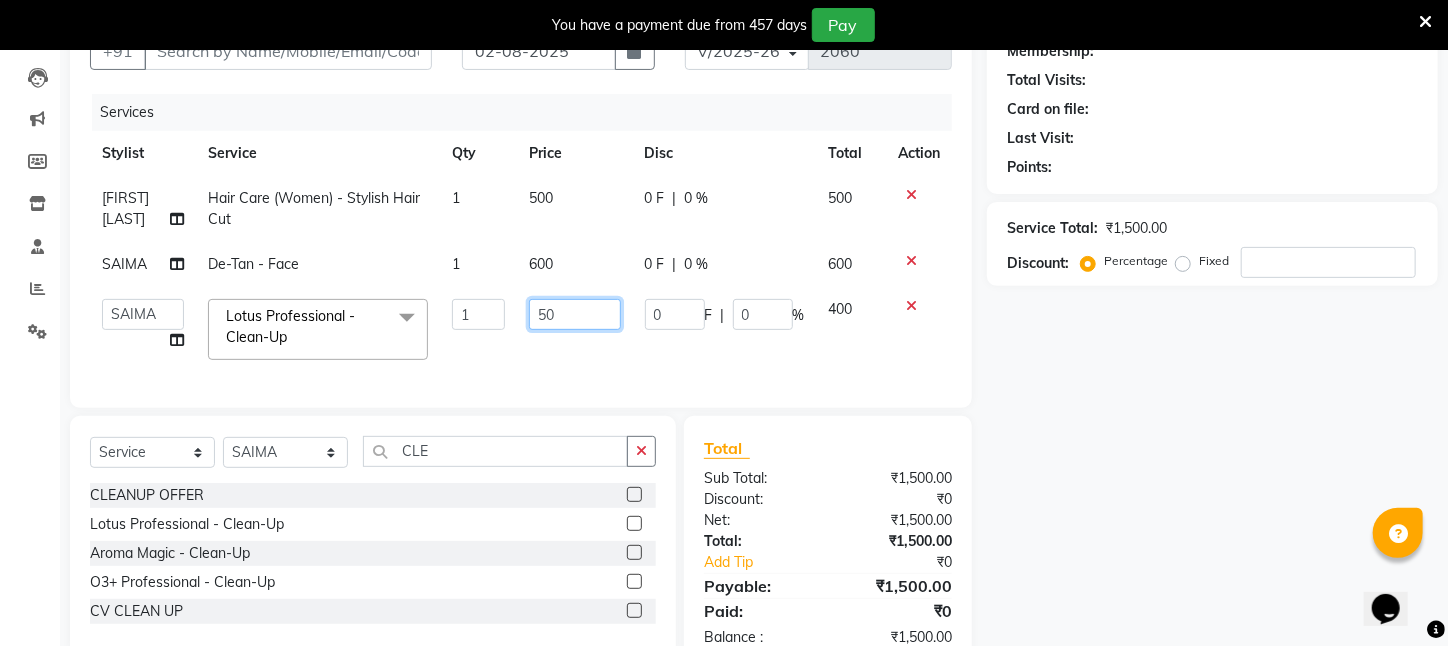 type on "500" 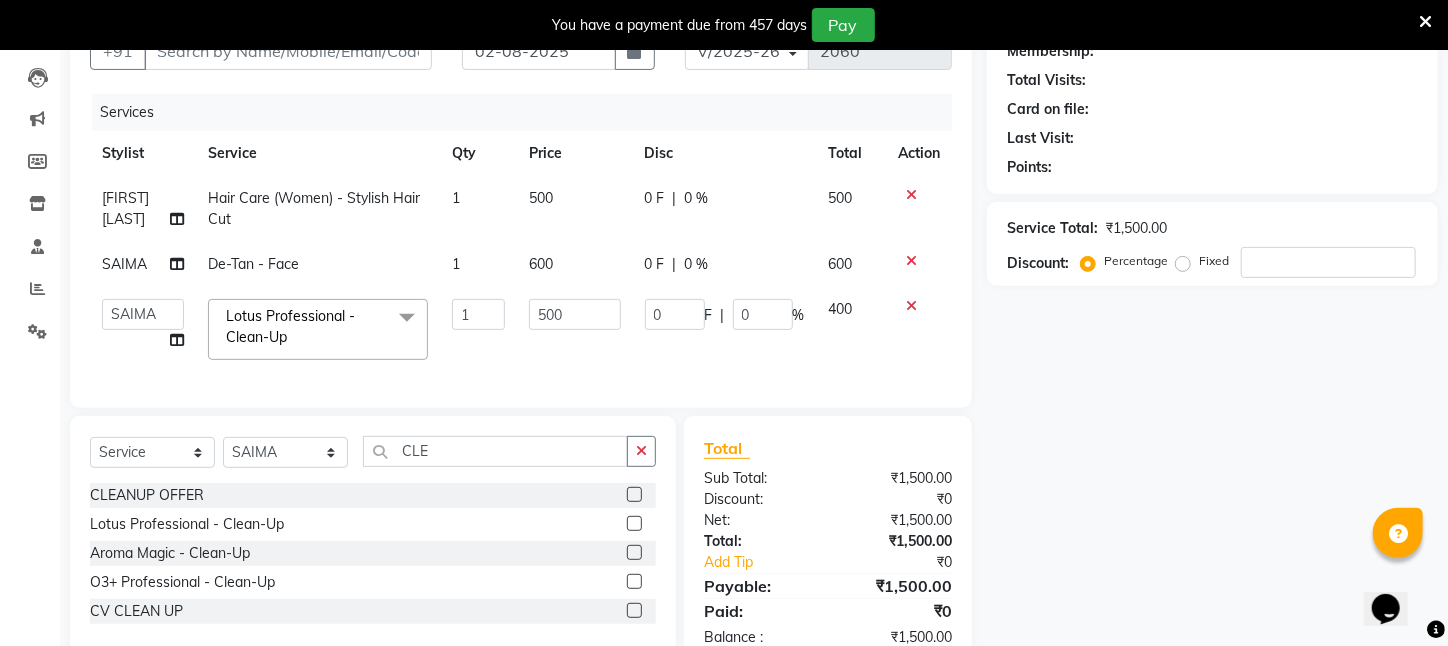 drag, startPoint x: 527, startPoint y: 356, endPoint x: 460, endPoint y: 360, distance: 67.11929 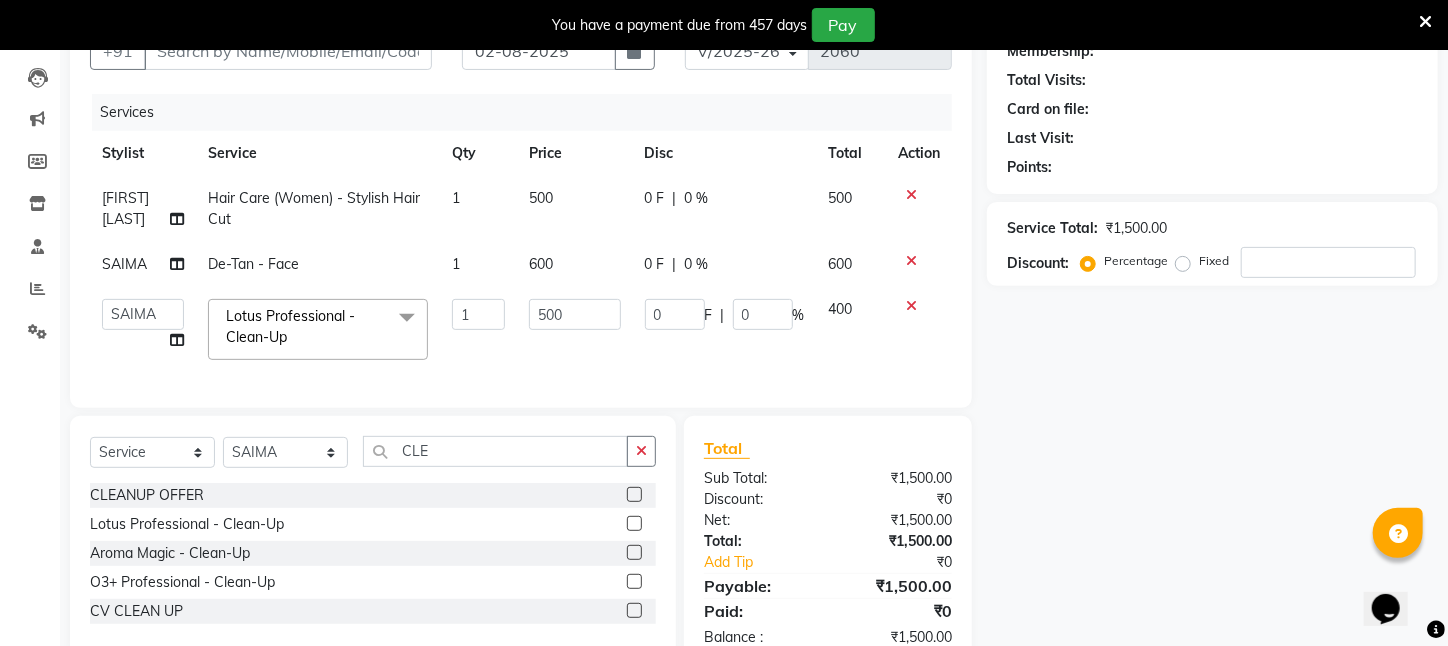 click on "500" 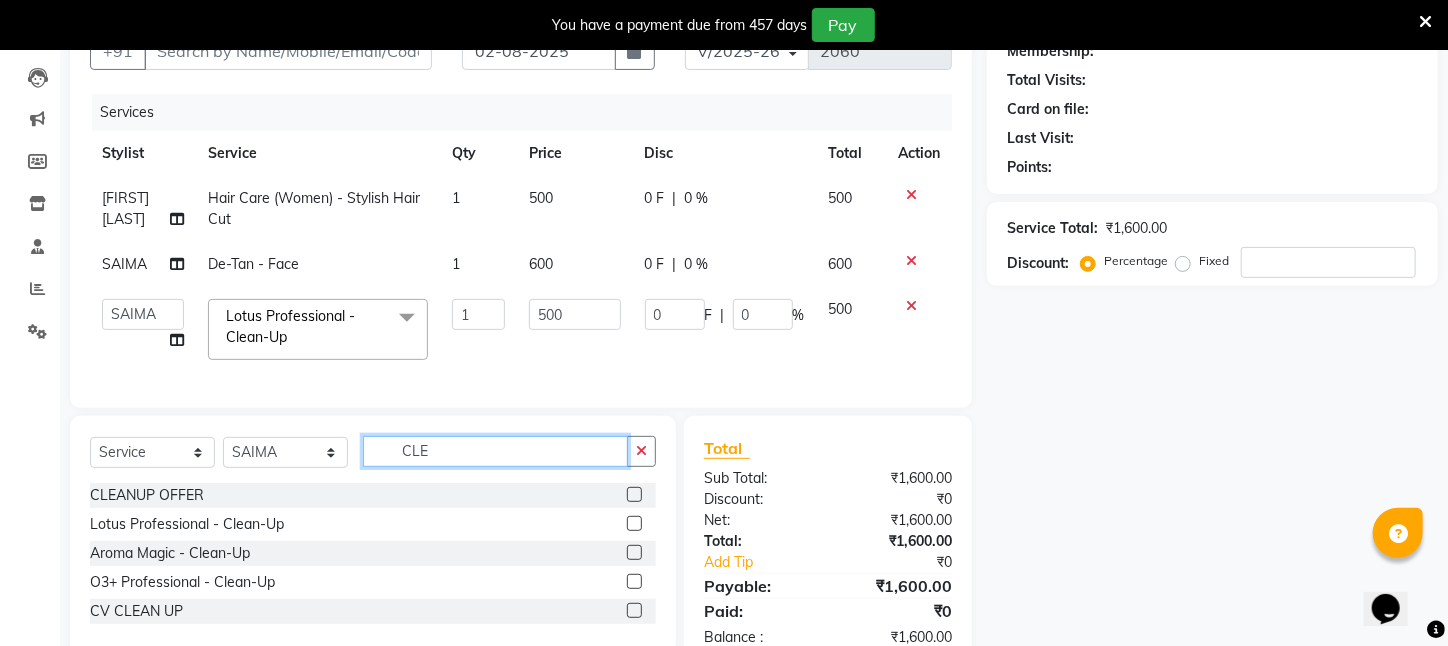 drag, startPoint x: 451, startPoint y: 471, endPoint x: 227, endPoint y: 477, distance: 224.08034 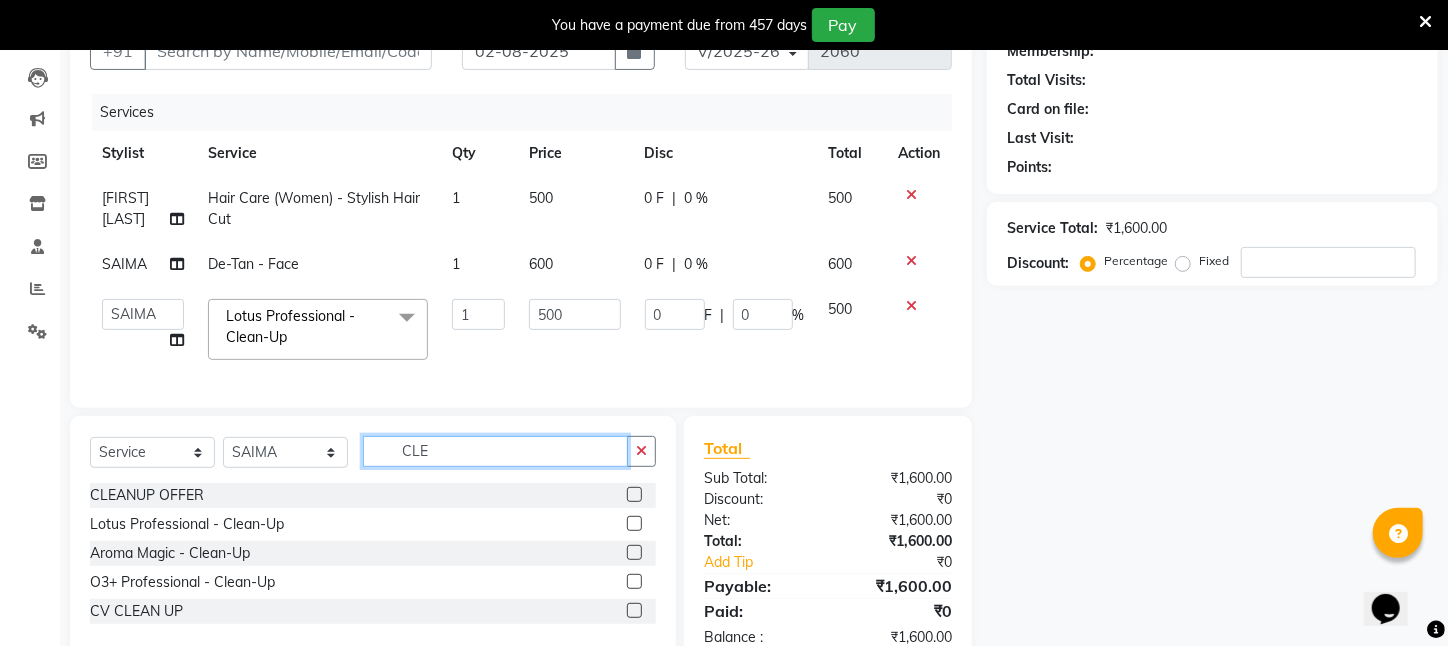 click on "SELECT SERVICE PRODUCT MEMBERSHIP PACKAGE VOUCHER PREPAID GIFT CARD SELECT STYLIST [FIRST] [LAST] [FIRST] [FIRST] [FIRST] [FIRST] [FIRST] [AREA] [FIRST] [LAST] [FIRST] [FIRST] [FIRST] [FIRST] [FIRST] [FIRST] [FIRST] [FIRST] [FIRST] [FIRST] [FIRST] [FIRST] [FIRST] CLE" 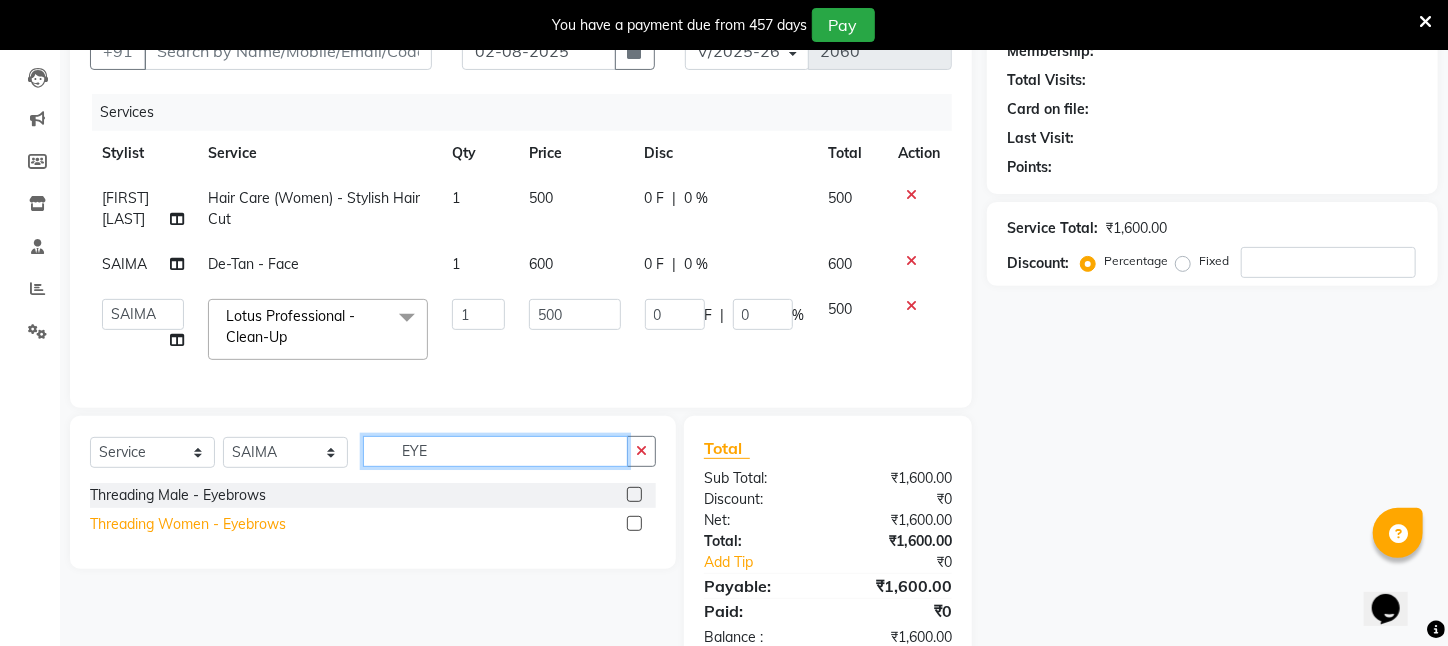type on "EYE" 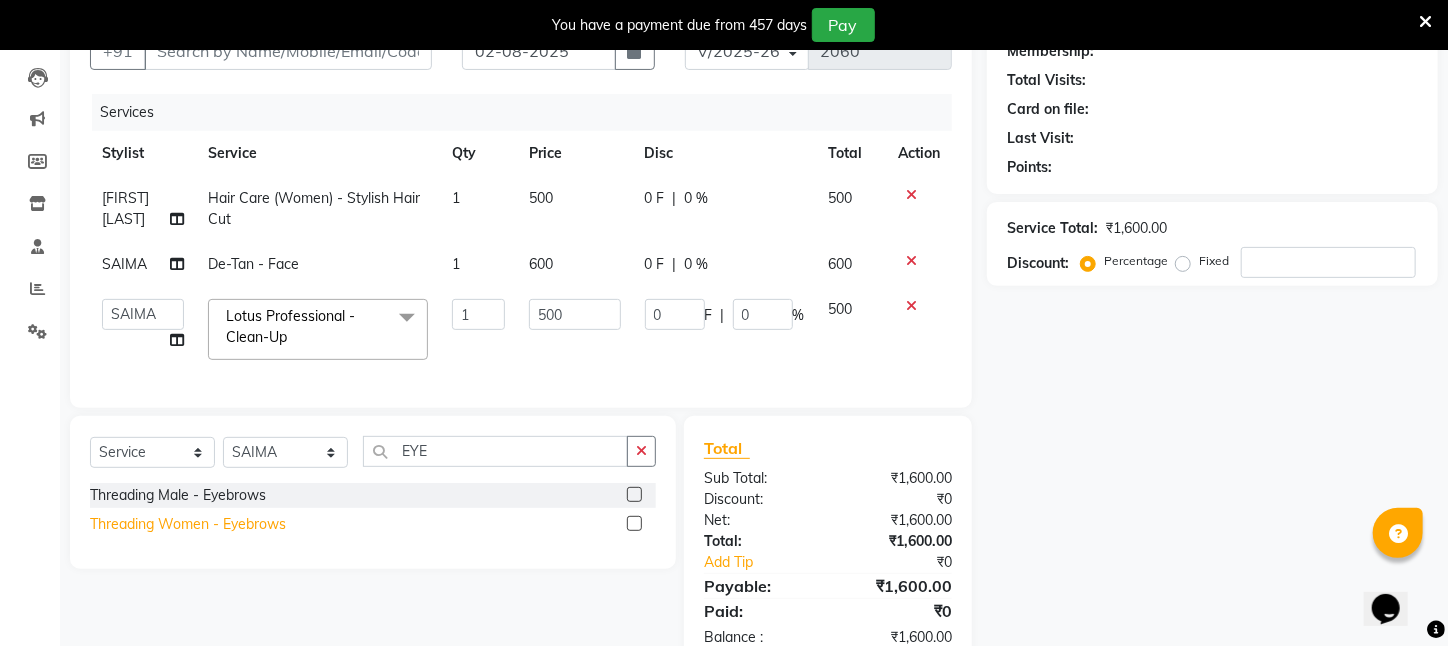 click on "Threading Women    -   Eyebrows" 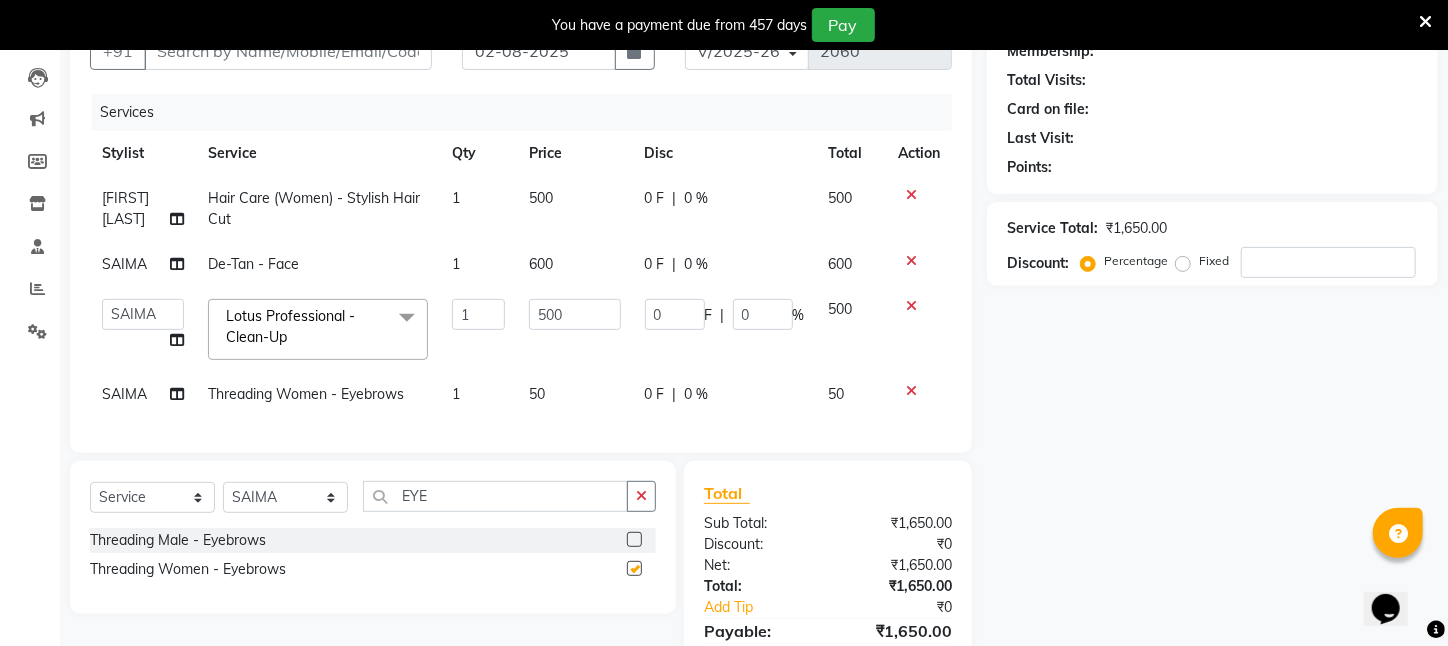 checkbox on "false" 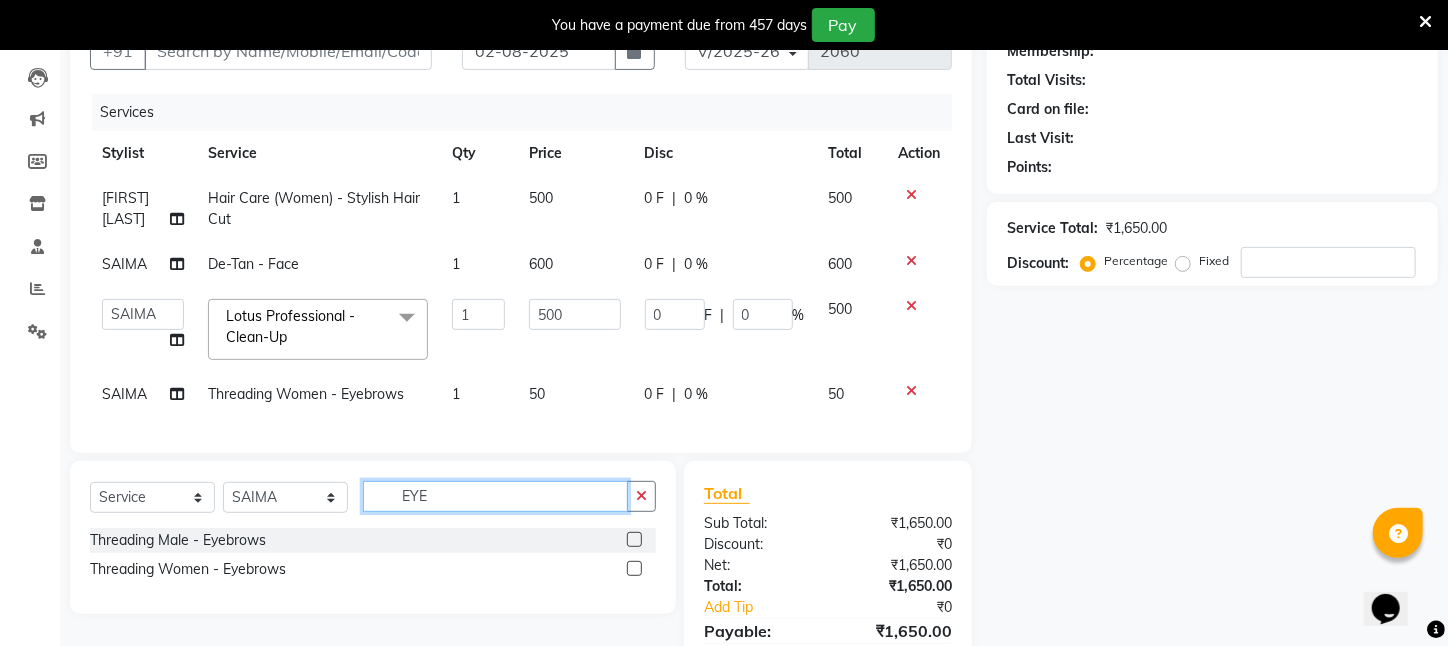 drag, startPoint x: 443, startPoint y: 507, endPoint x: 183, endPoint y: 511, distance: 260.03076 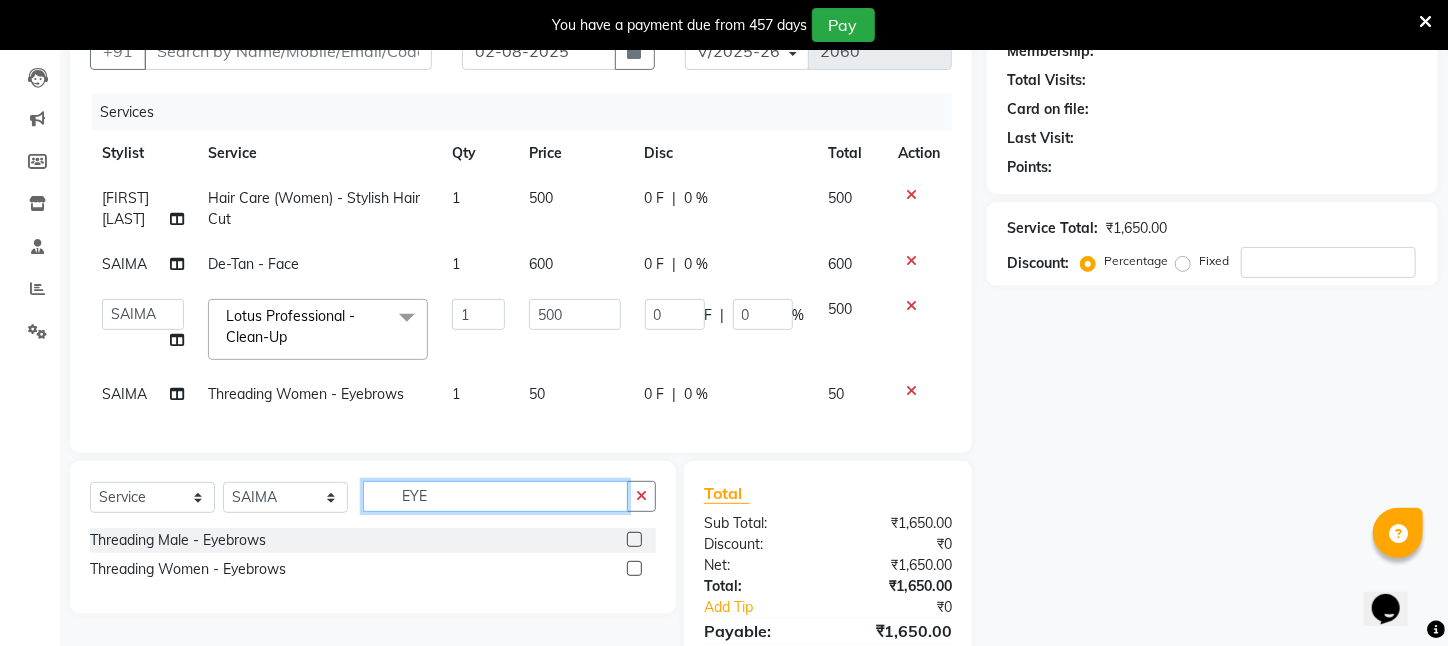 click on "SELECT SERVICE PRODUCT MEMBERSHIP PACKAGE VOUCHER PREPAID GIFT CARD SELECT STYLIST [FIRST] [LAST] [FIRST] [FIRST] [FIRST] [FIRST] [FIRST] [AREA] [FIRST] [LAST] [FIRST] [FIRST] [FIRST] [FIRST] [FIRST] [FIRST] [FIRST] [FIRST] [FIRST] [FIRST] [FIRST] [FIRST] [FIRST] EYE" 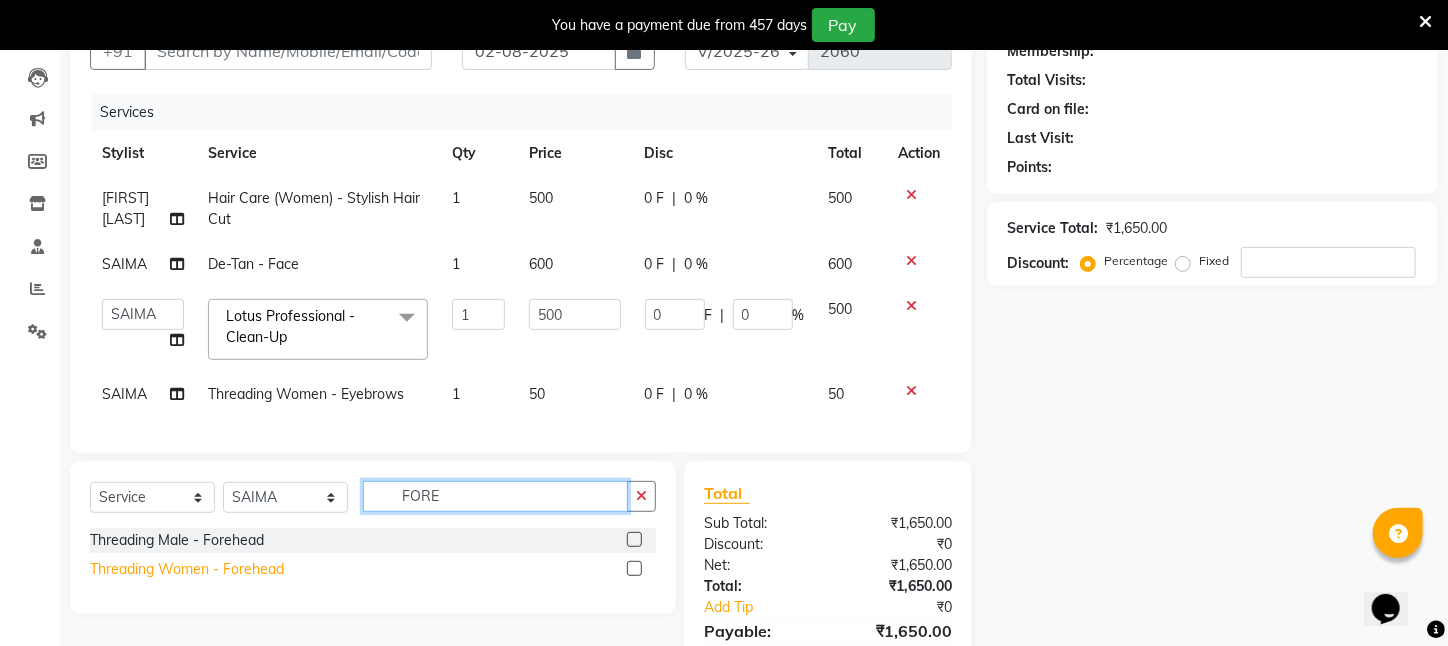type on "FORE" 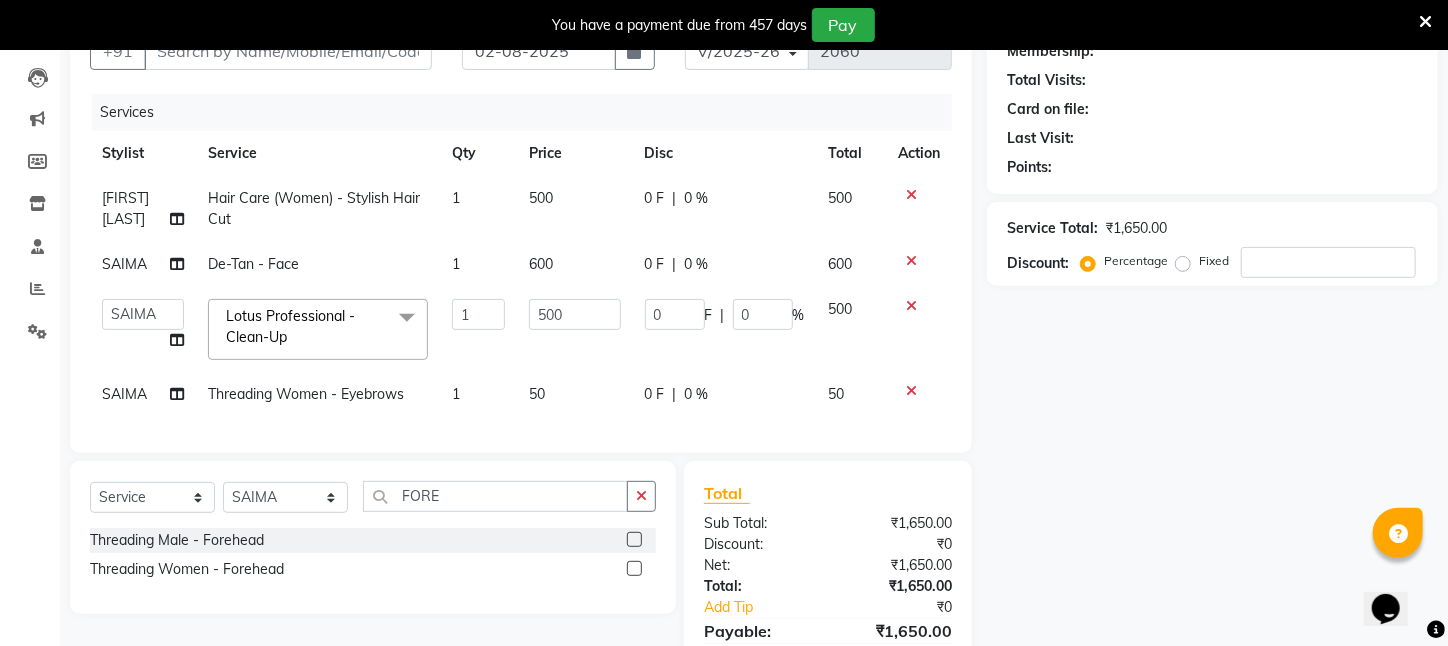 drag, startPoint x: 206, startPoint y: 574, endPoint x: 279, endPoint y: 504, distance: 101.13852 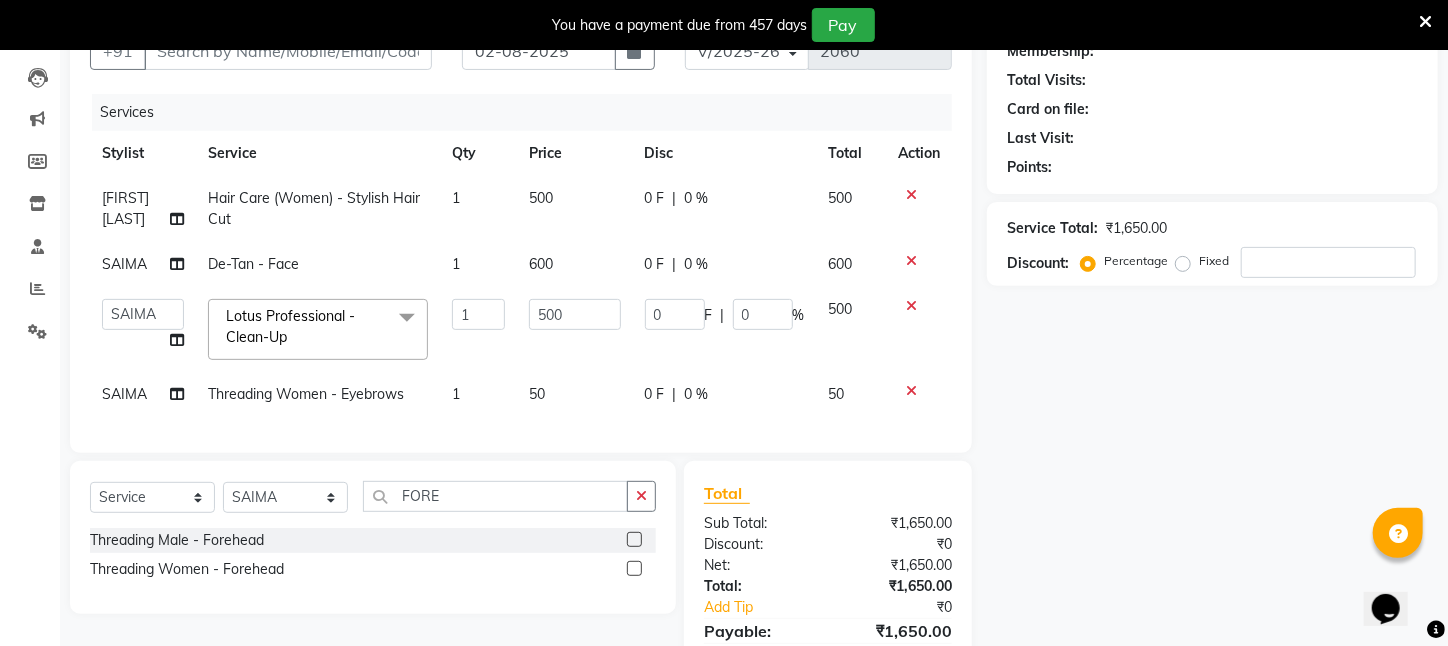 click on "Threading Women    -   Forehead" 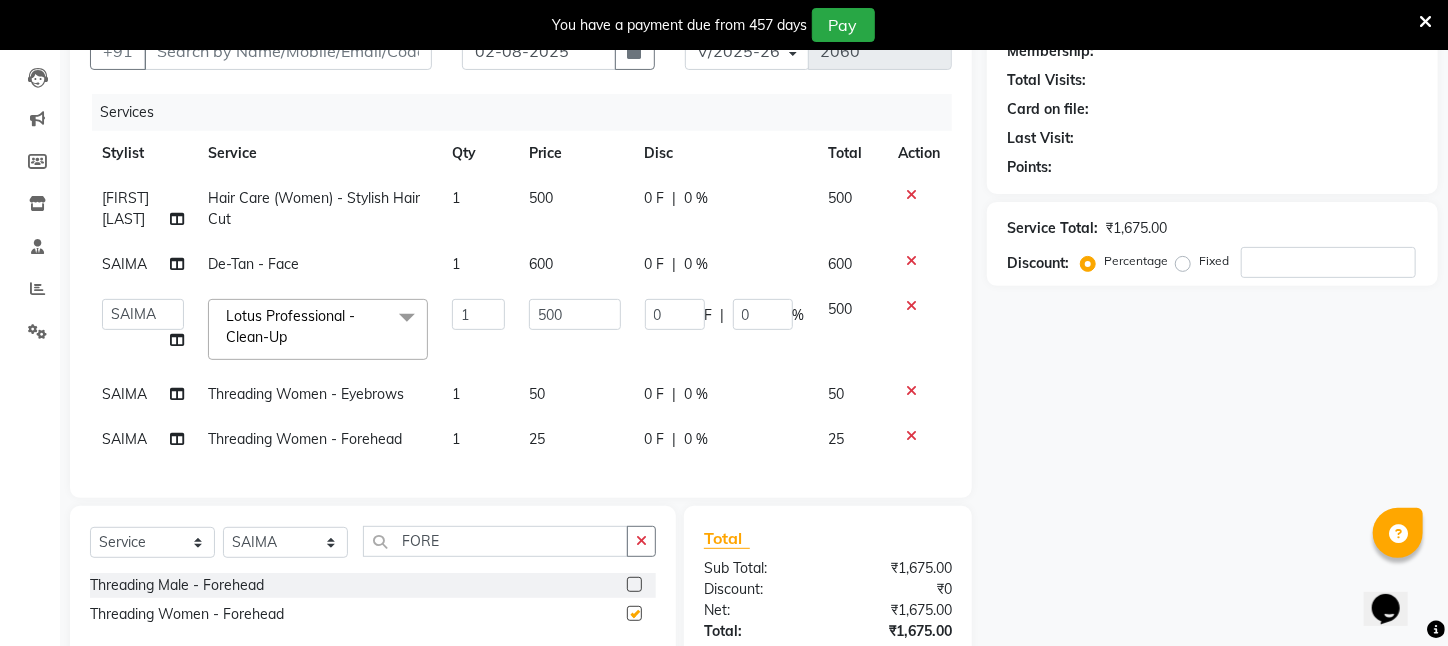 checkbox on "false" 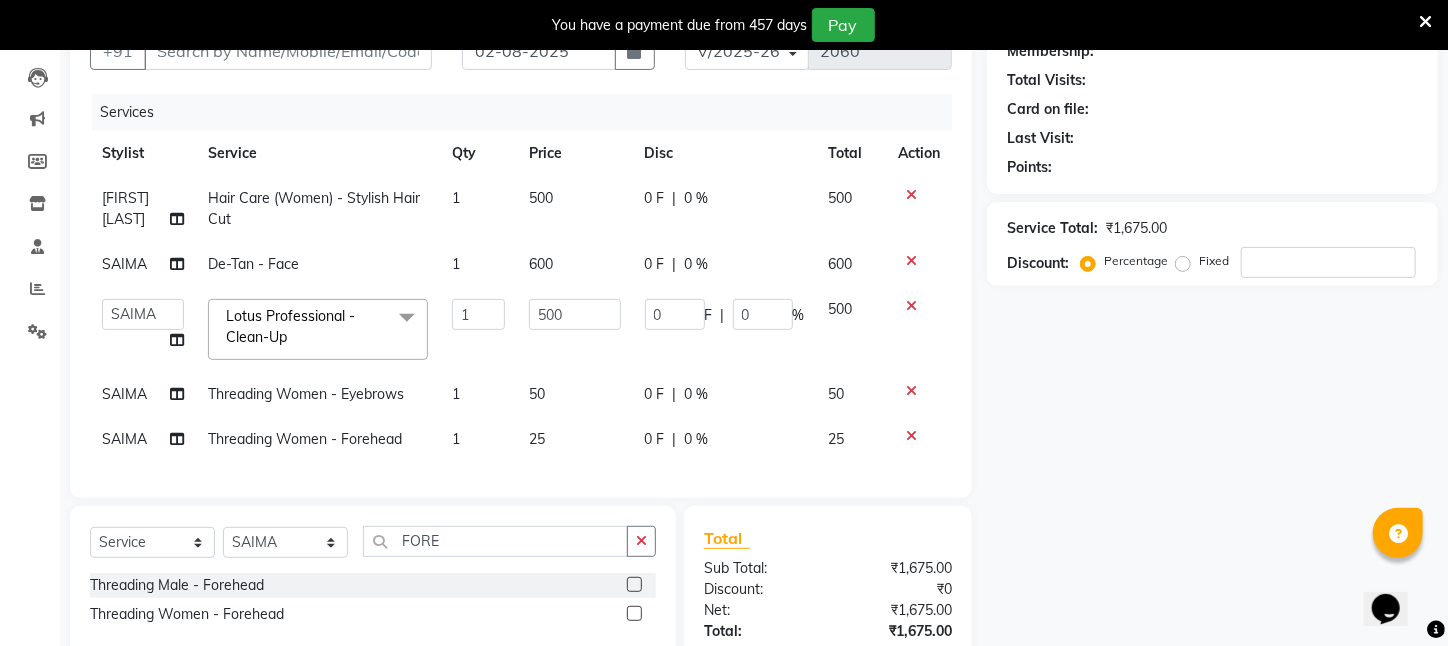scroll, scrollTop: 259, scrollLeft: 0, axis: vertical 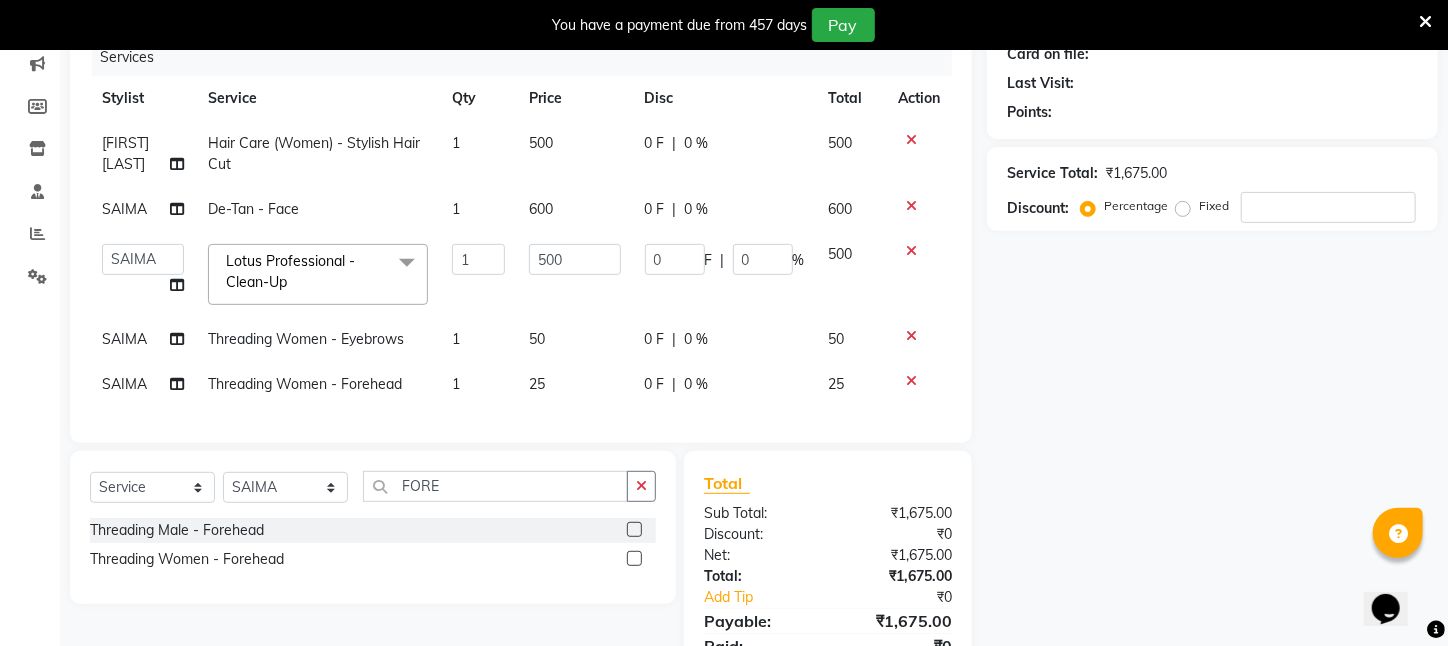 click on "25" 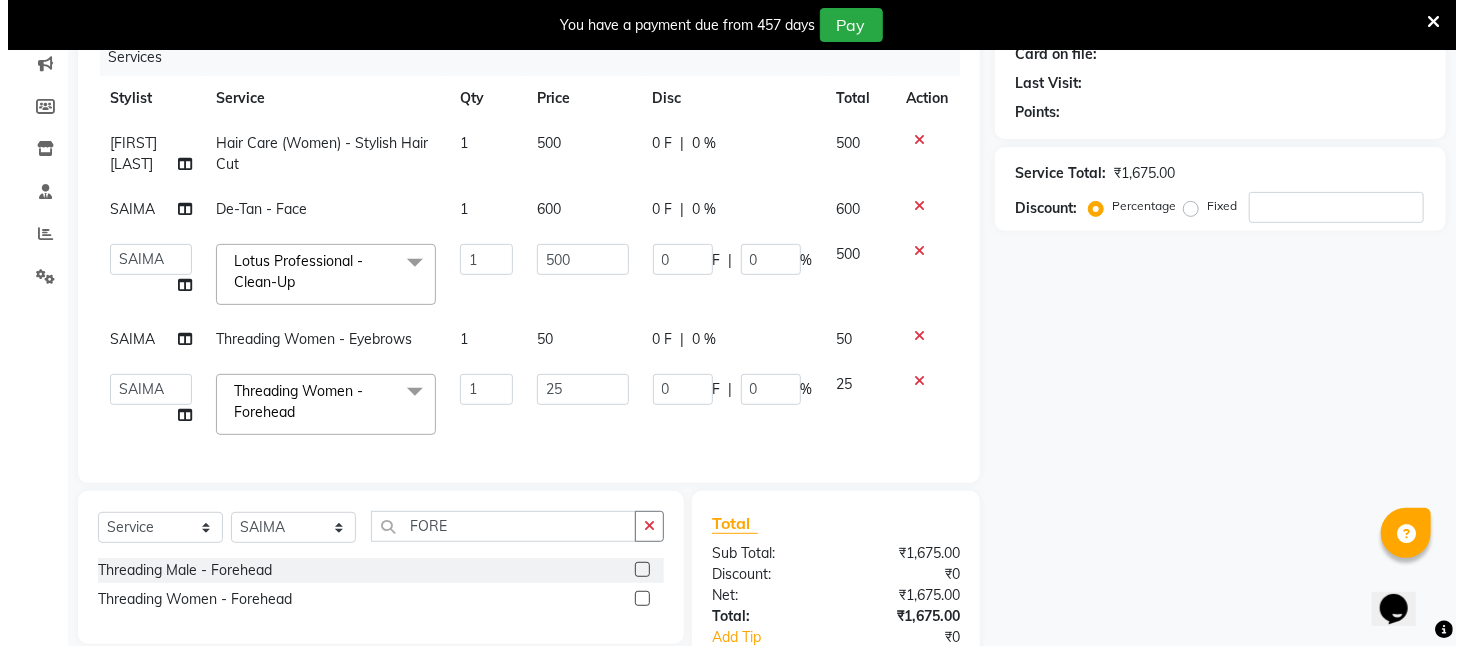 scroll, scrollTop: 0, scrollLeft: 0, axis: both 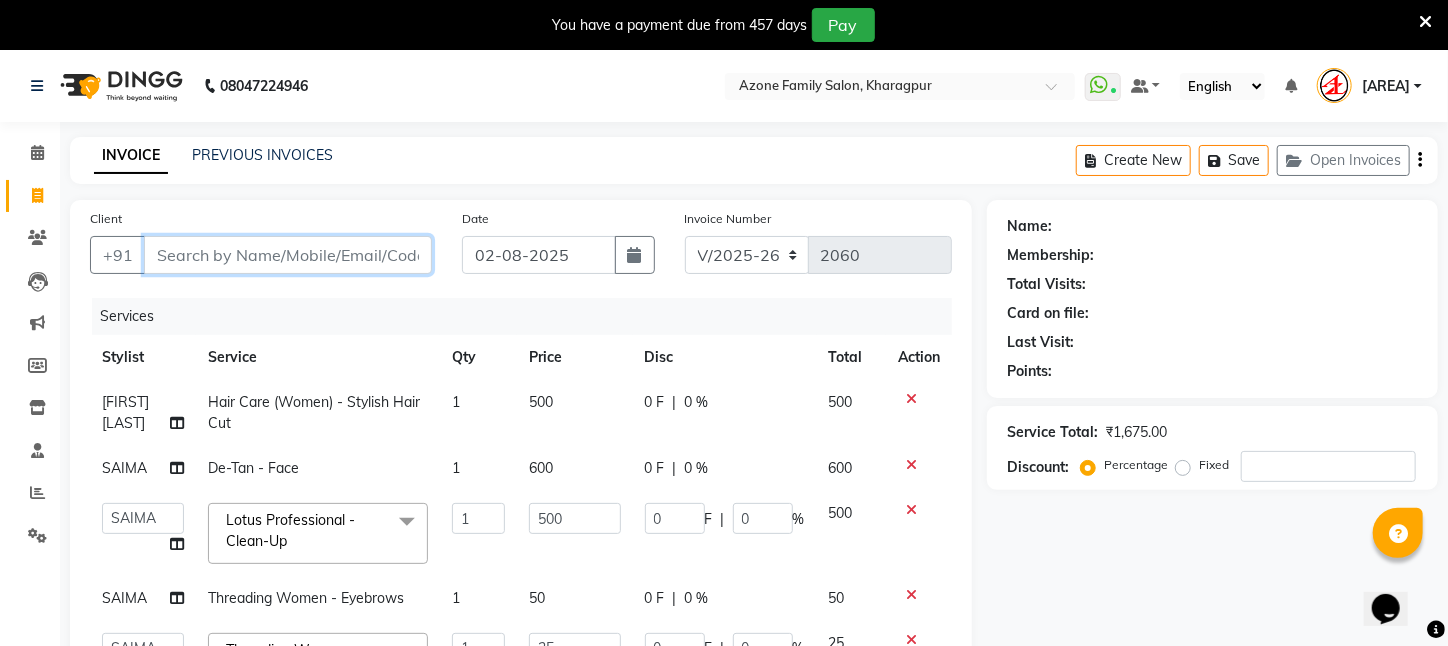 click on "Client" at bounding box center [288, 255] 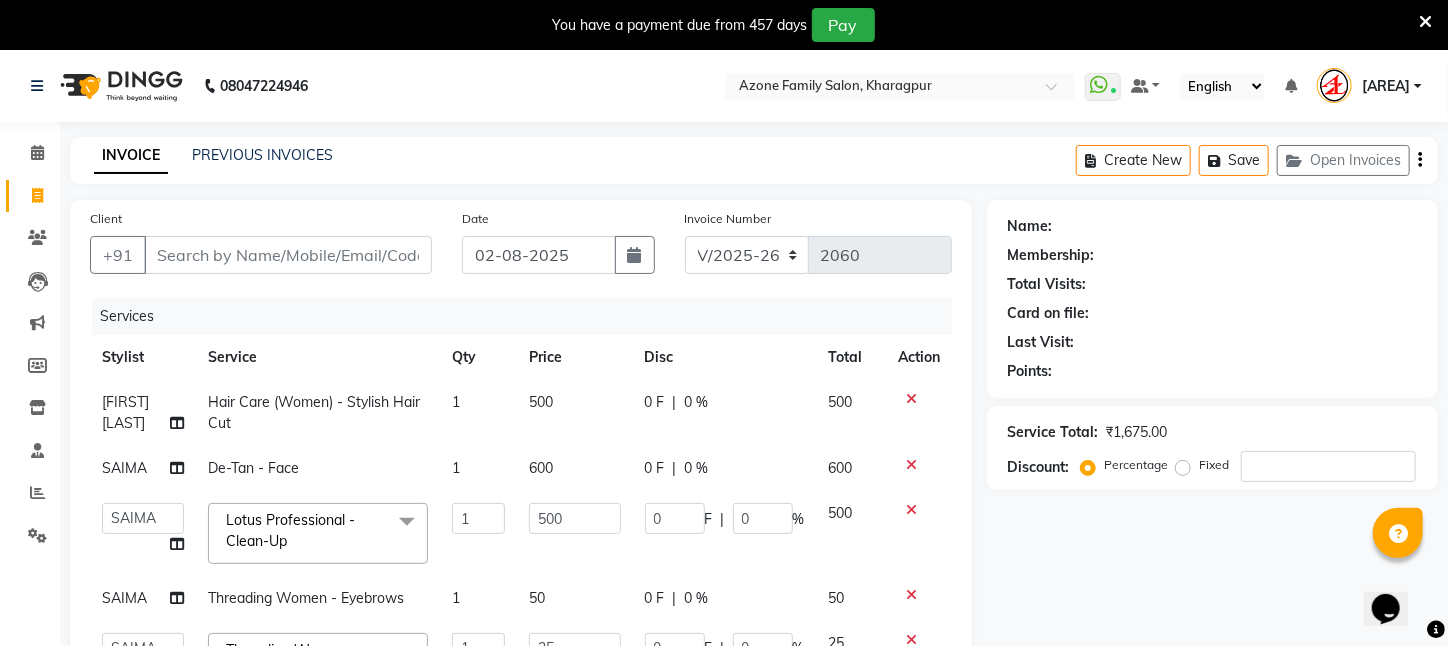 click on "INVOICE PREVIOUS INVOICES CREATE NEW SAVE OPEN INVOICES CLIENT +91 DATE 02-08-2025 INVOICE NUMBER V/2025 V/2025-26 2060 SERVICES STYLIST SERVICE QTY PRICE DISC TOTAL ACTION [FIRST] [LAST] HAIR CARE (WOMEN) - STYLISH HAIR CUT 1 500 0 F | 0 % 500 [FIRST] DE-TAN - FACE 1 600 0 F | 0 % 600 [FIRST] [FIRST] [FIRST] [FIRST] [FIRST] [AREA] [FIRST] [LAST] [FIRST] [FIRST] [FIRST] [FIRST] [FIRST] [FIRST] [FIRST] [FIRST] [FIRST] [FIRST] [FIRST] [FIRST] [FIRST] LOTUS PROFESSIONAL - CLEAN-UP X WAX - NORMAL - UNDER ARMS WAX - NORMAL - FULL FACE WAX - NORMAL - HALF HAND WAX - NORMAL - HALF LEG WAX - NORMAL - FRONT STOMACH WAX - NORMAL - BACK SIDE WAX - NORMAL - FULL HAND WAX - NORMAL - FULL LEG WAX - NORMAL - BRAZILIAN WAX WAX - NORMAL - FULL BODY WAX MOLE REMOVE HEAD MASSAGE DERMA SAGE LOTUS FACIAL THRENDING MALE CHIN THREDING MALE CHIK SPELTEN HAIR CUT WOMEN ICE CREAM PADICURE ICE CREAM MANICURE CV ANTI ANGINE FACIAL SEA BUTTER TREATMENT 10C 1" 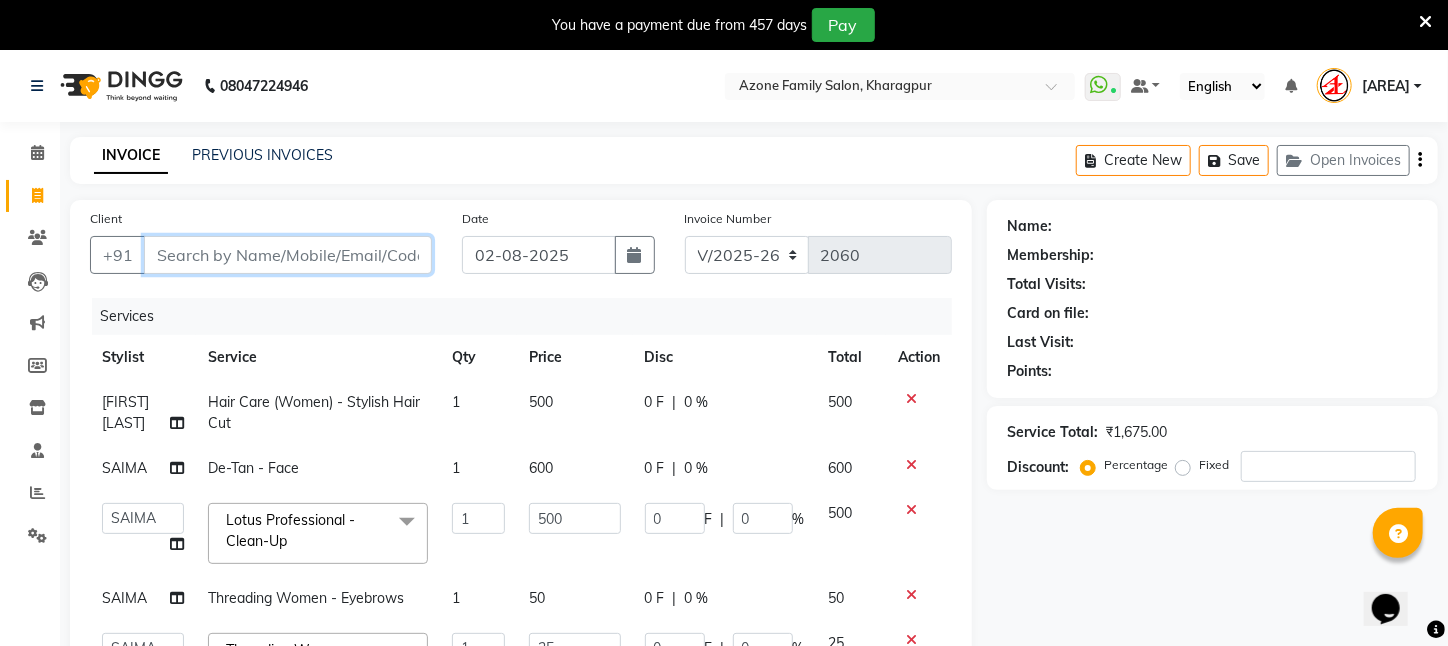 click on "Client" at bounding box center [288, 255] 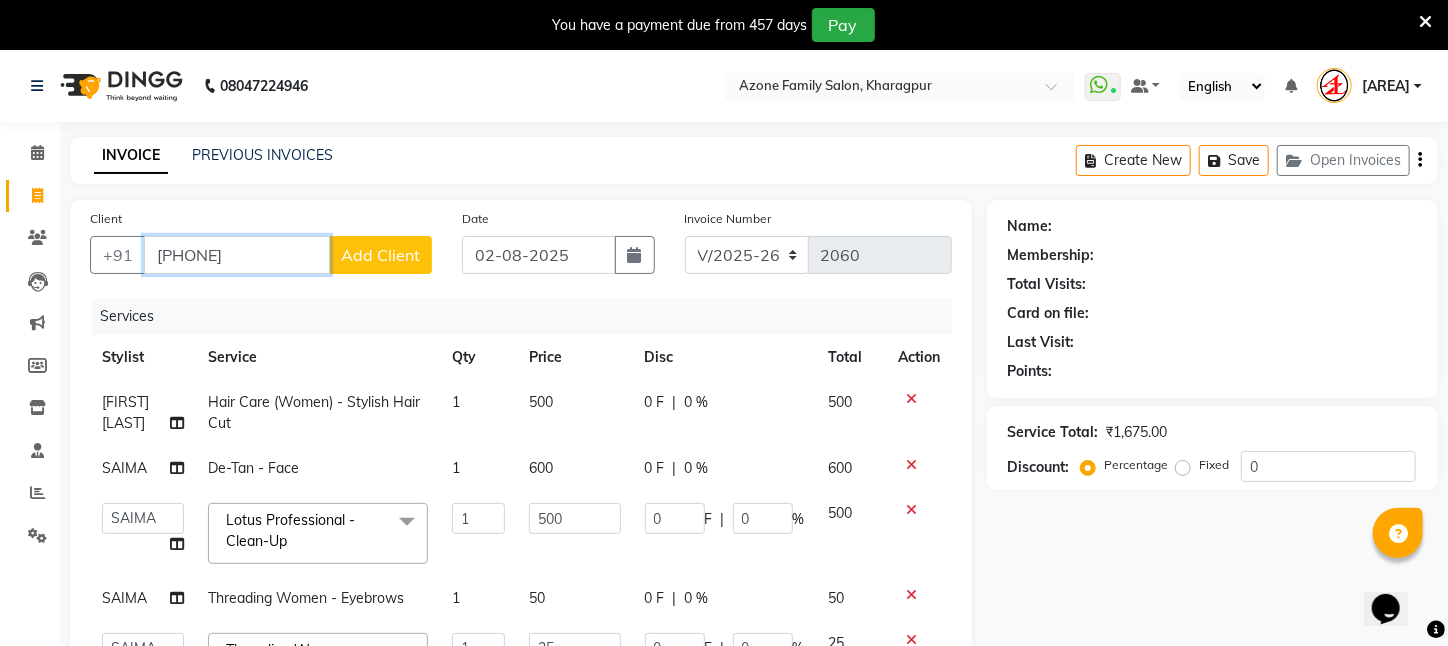 click on "[PHONE]" at bounding box center [237, 255] 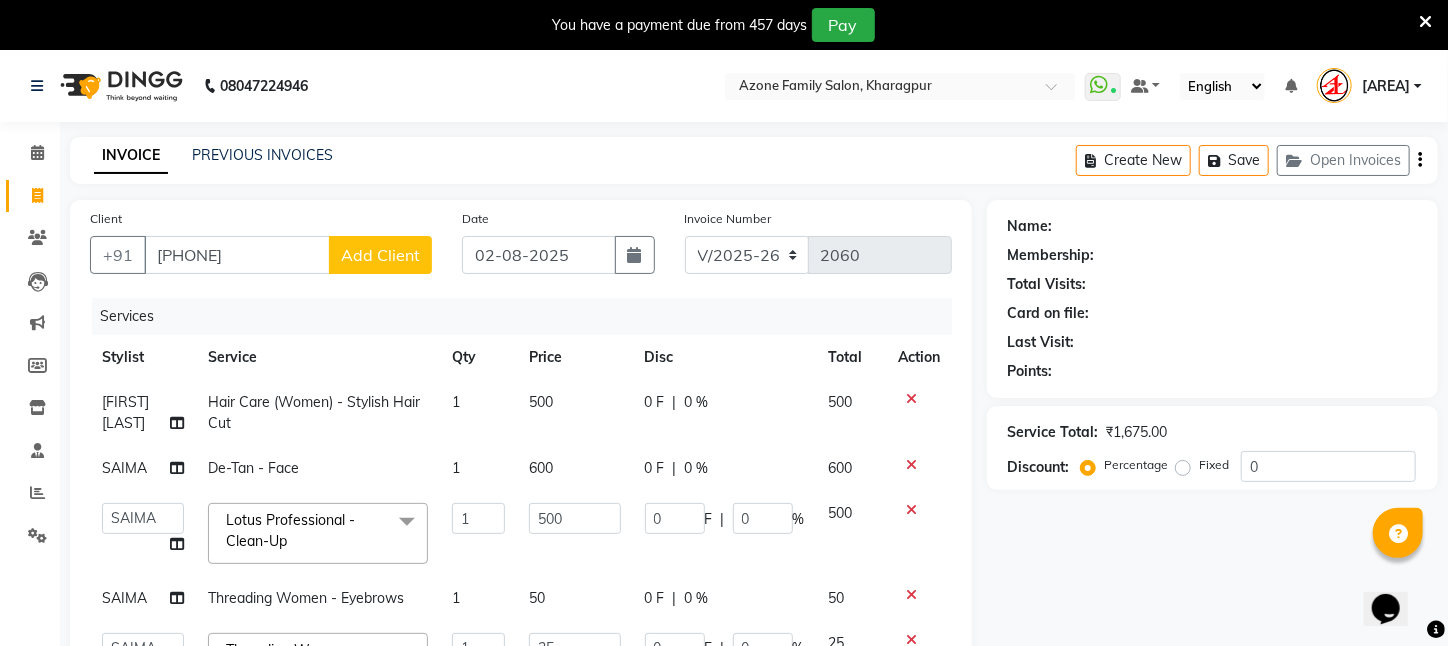 click on "Add Client" 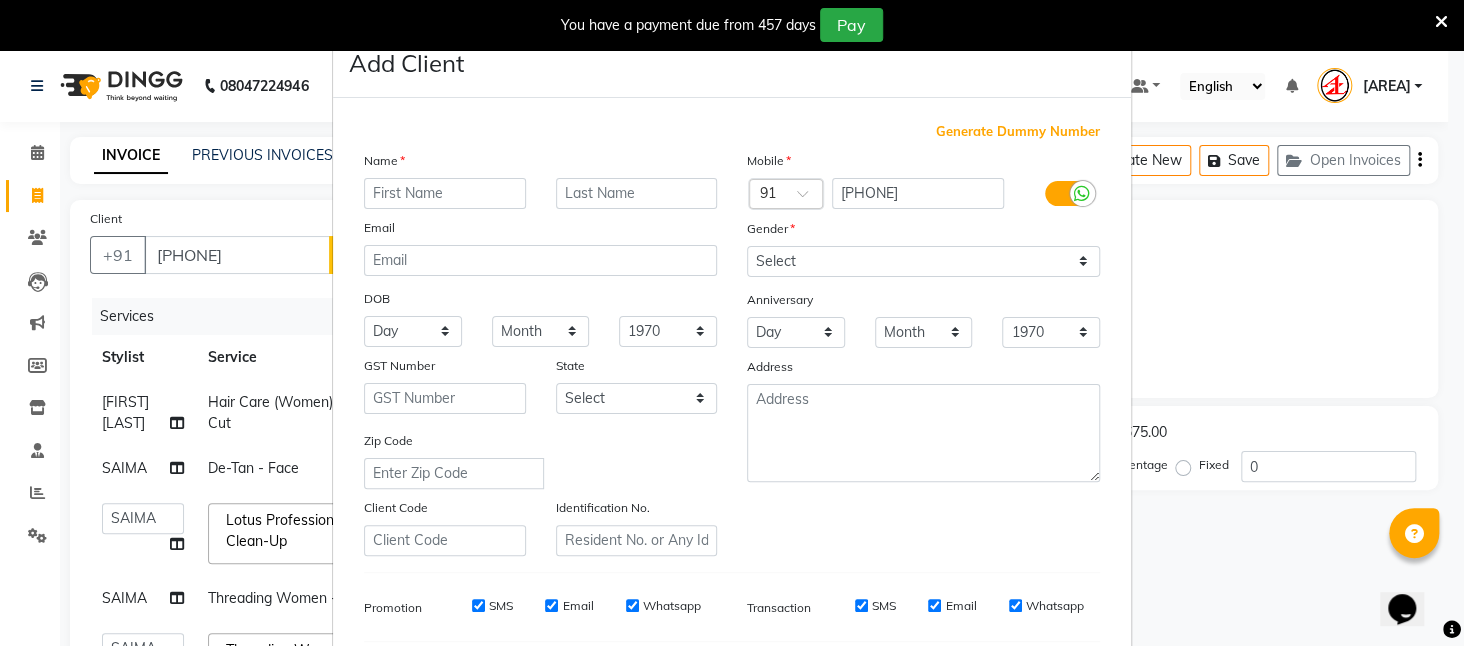 click at bounding box center (445, 193) 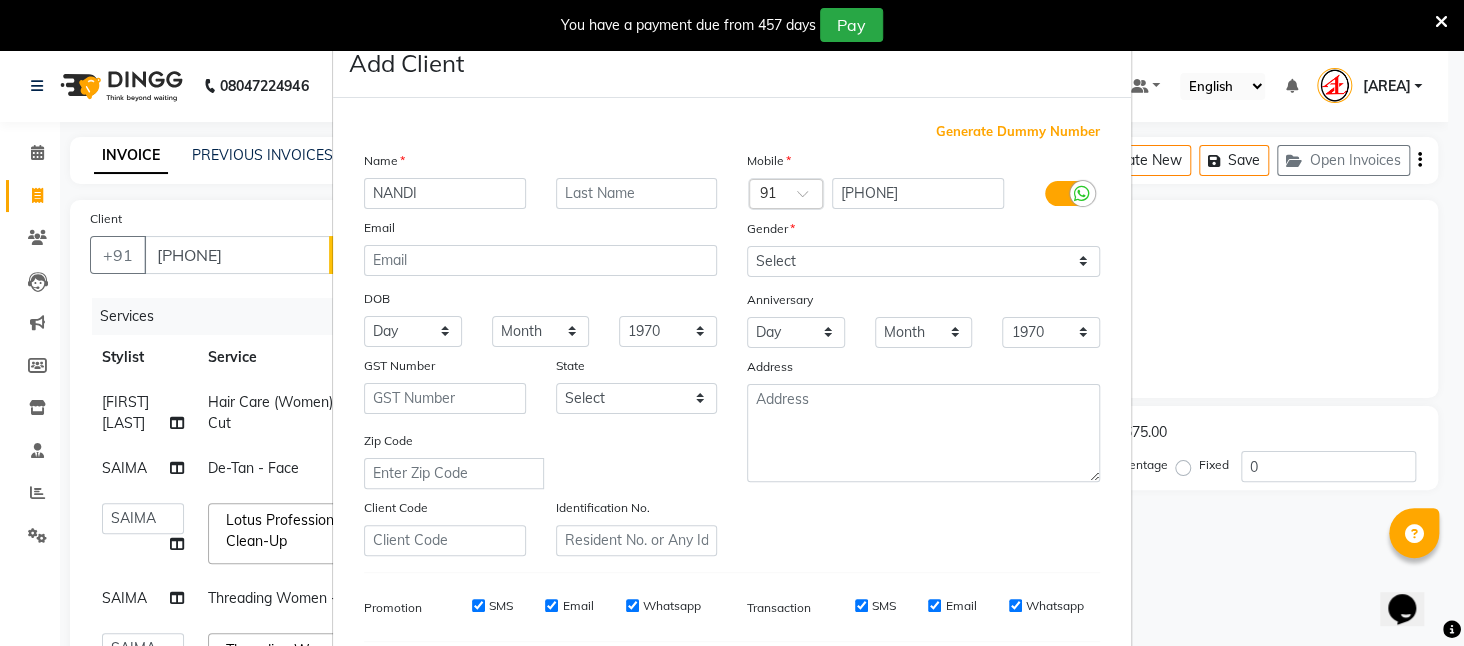 type on "NANDI" 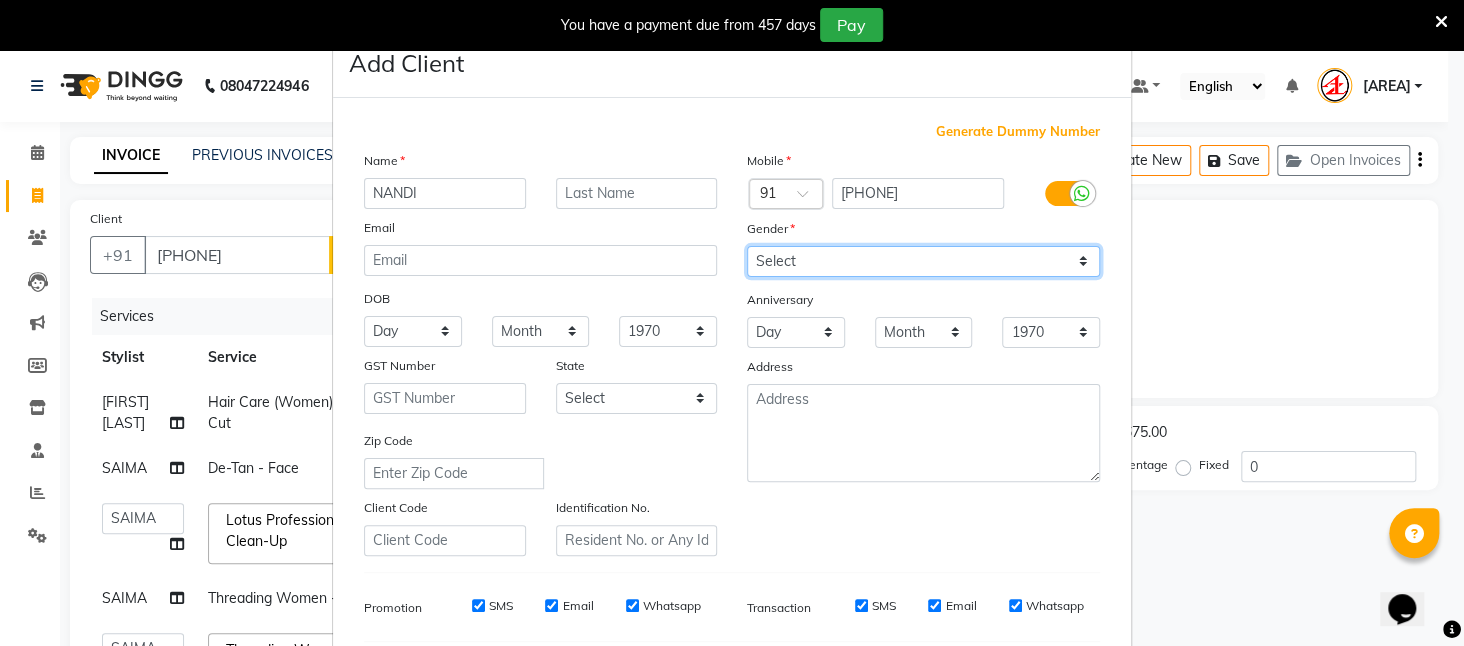 drag, startPoint x: 780, startPoint y: 258, endPoint x: 774, endPoint y: 270, distance: 13.416408 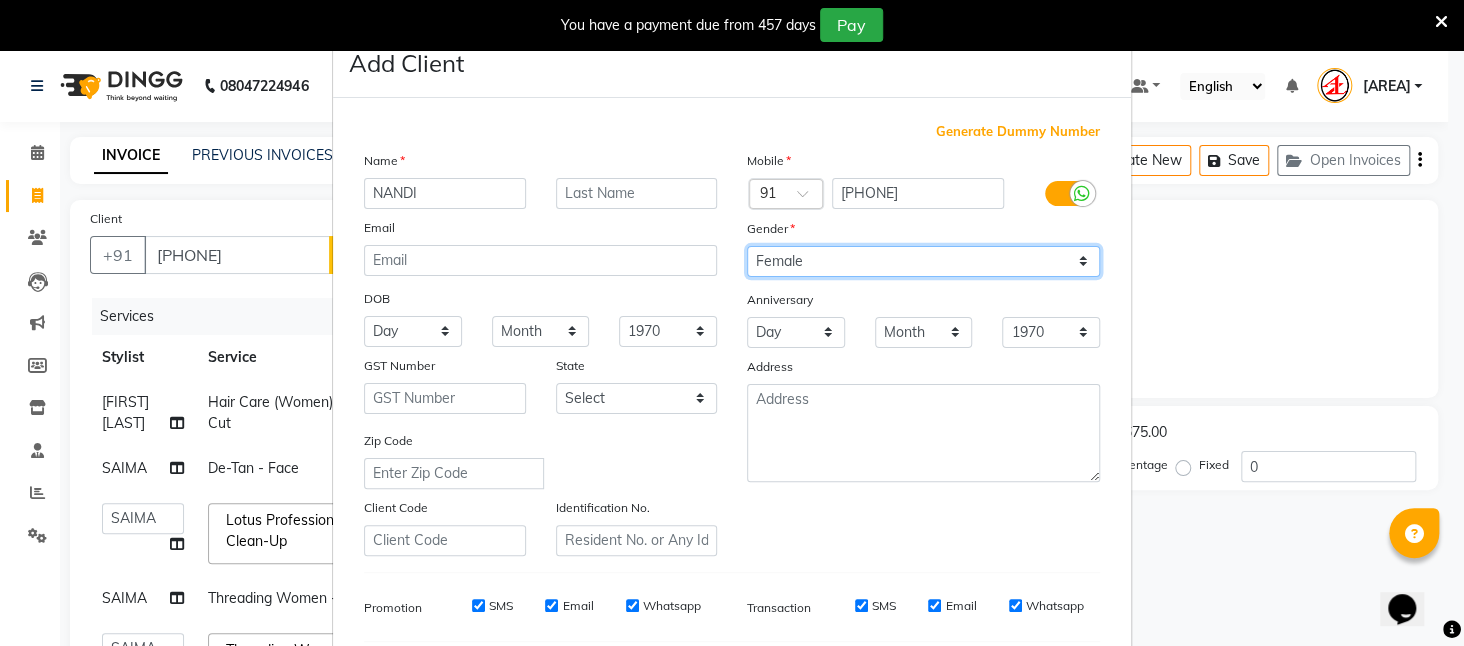 click on "Select Male Female Other Prefer Not To Say" at bounding box center [923, 261] 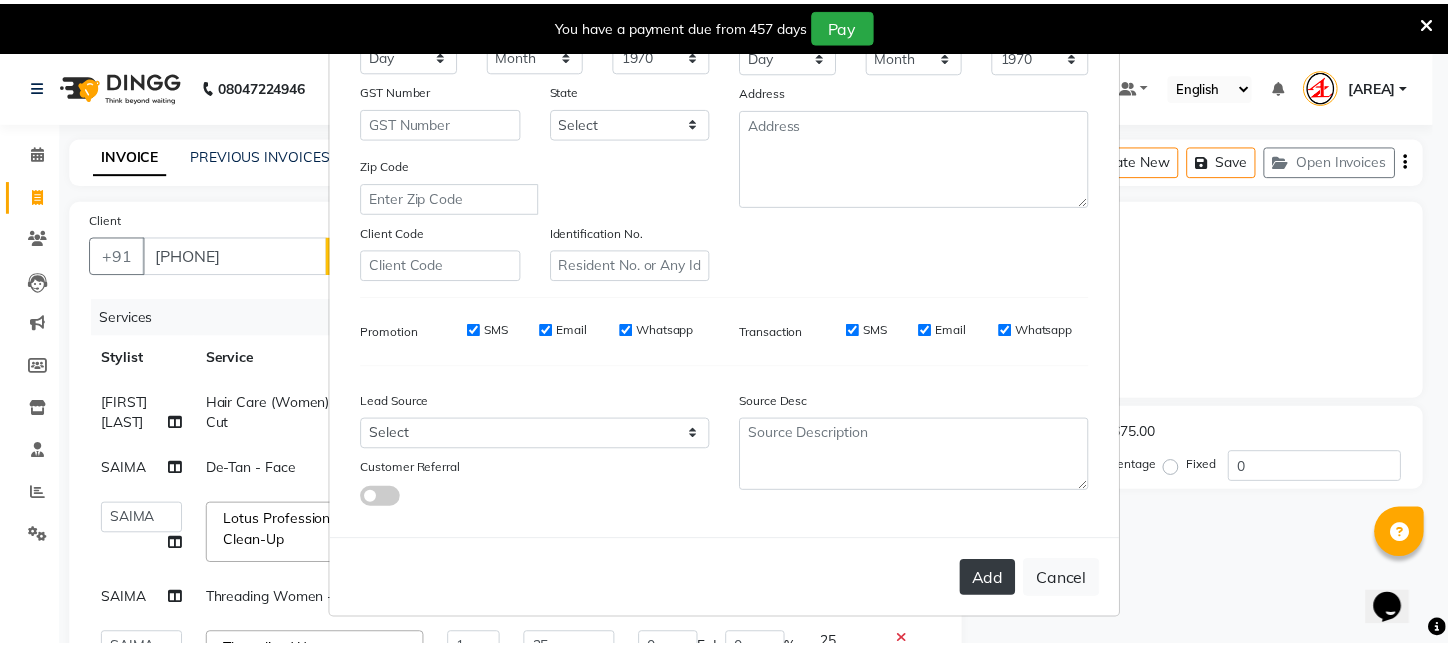 scroll, scrollTop: 277, scrollLeft: 0, axis: vertical 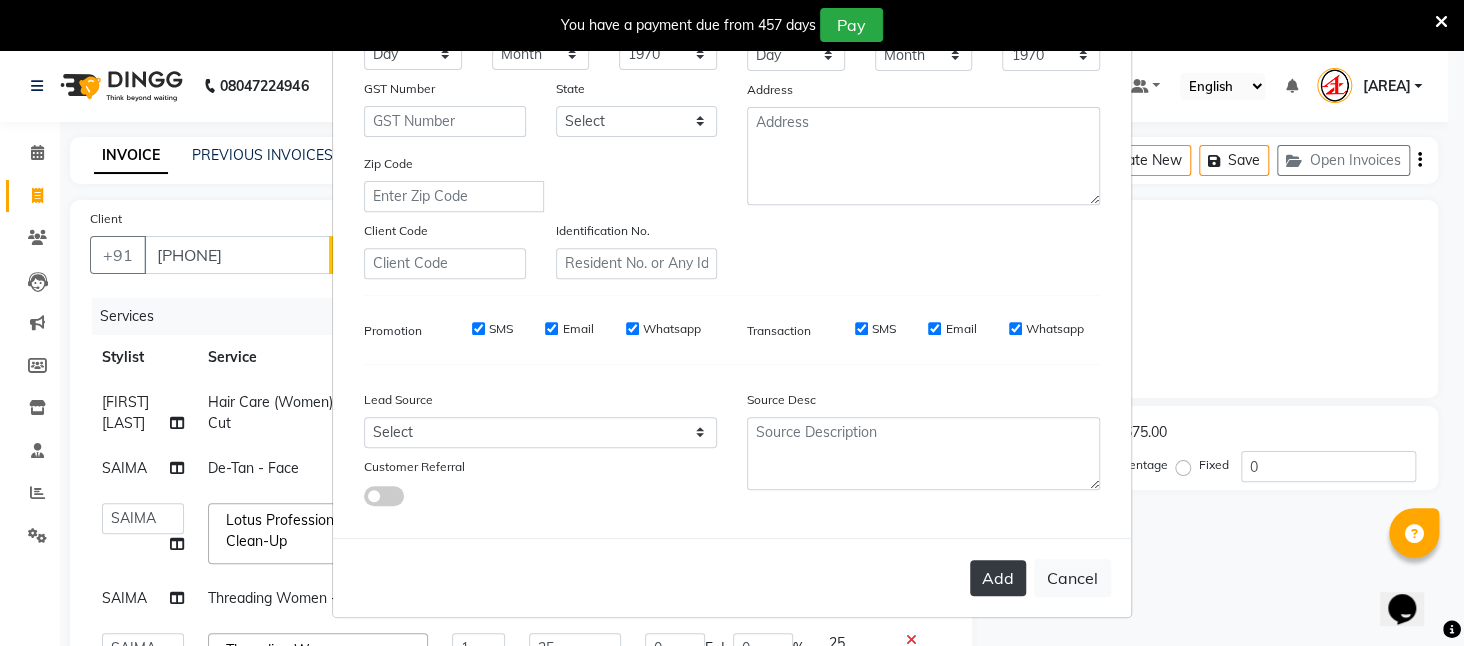 click on "Add" at bounding box center (998, 578) 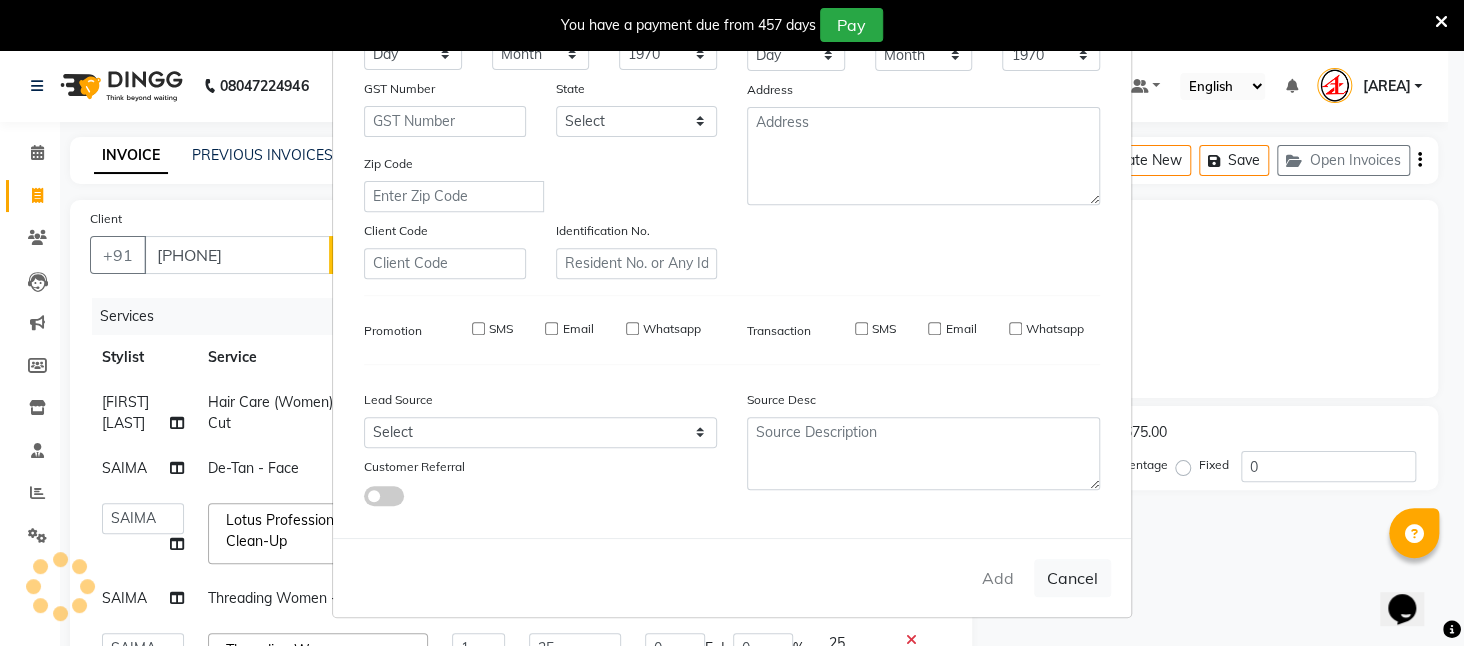 type 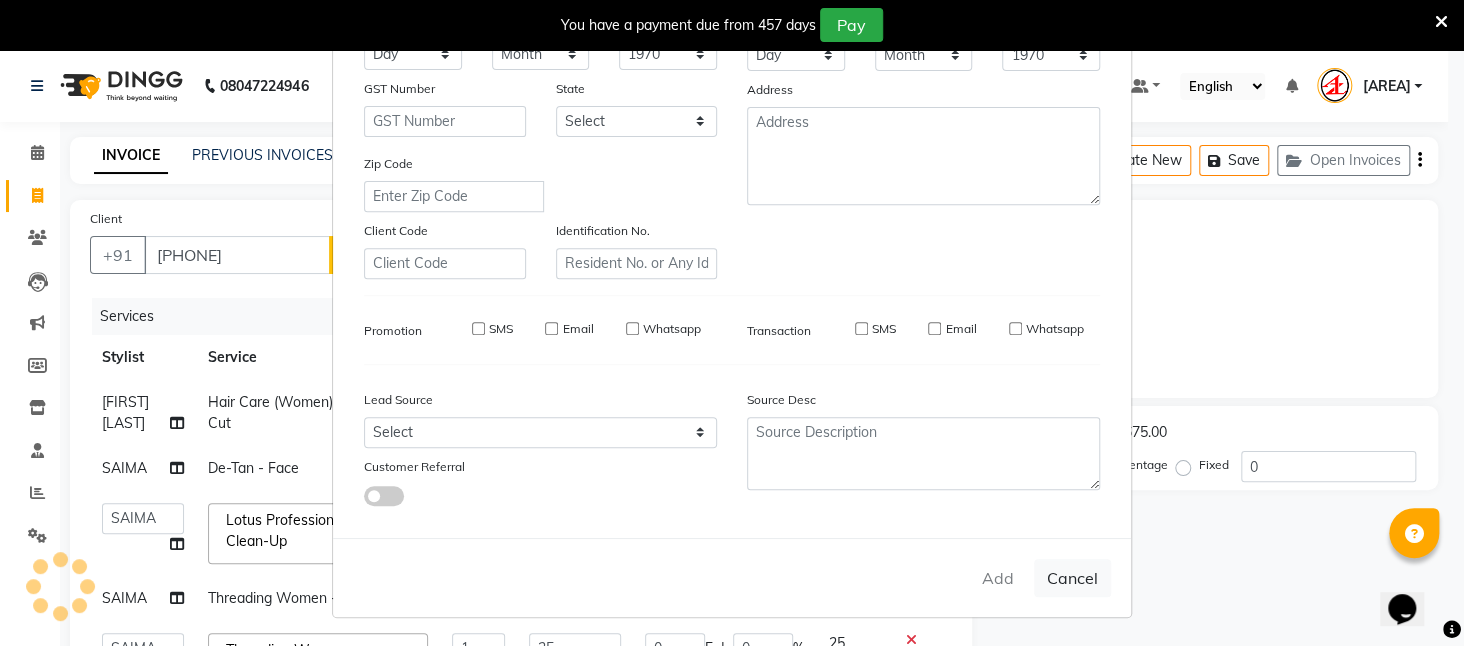 select 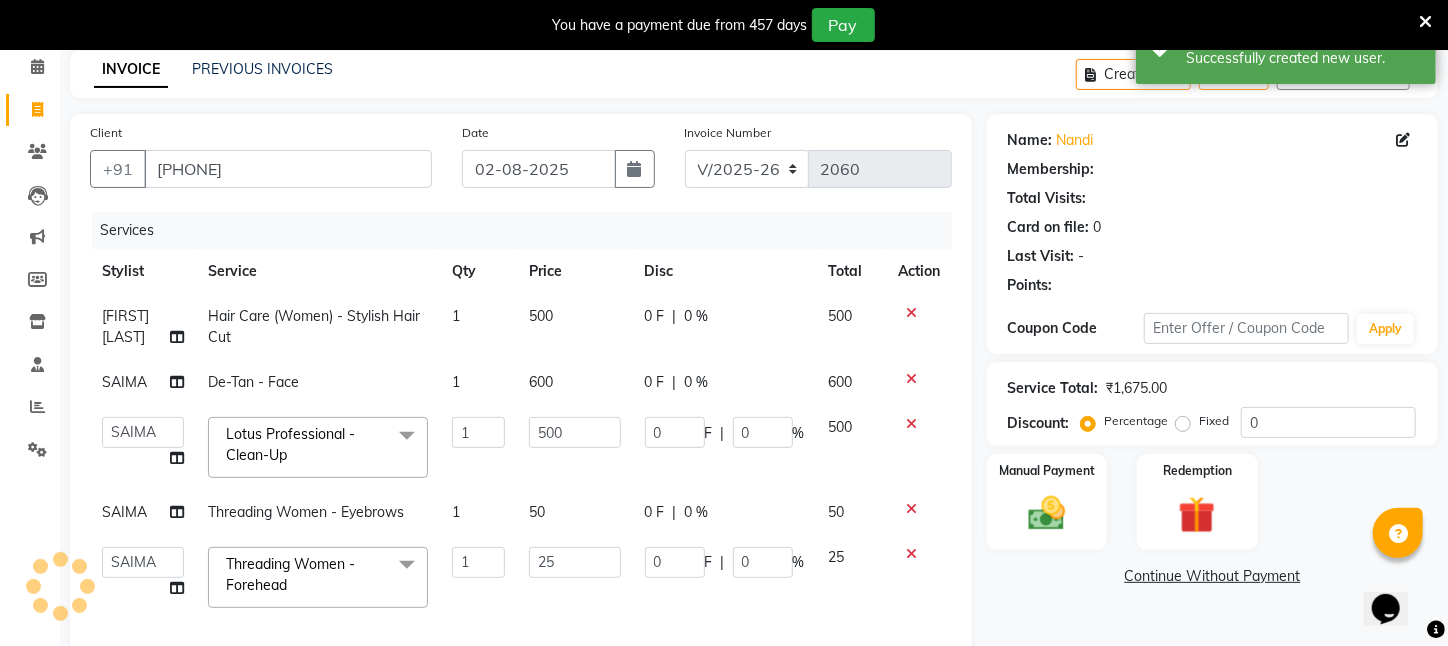 scroll, scrollTop: 200, scrollLeft: 0, axis: vertical 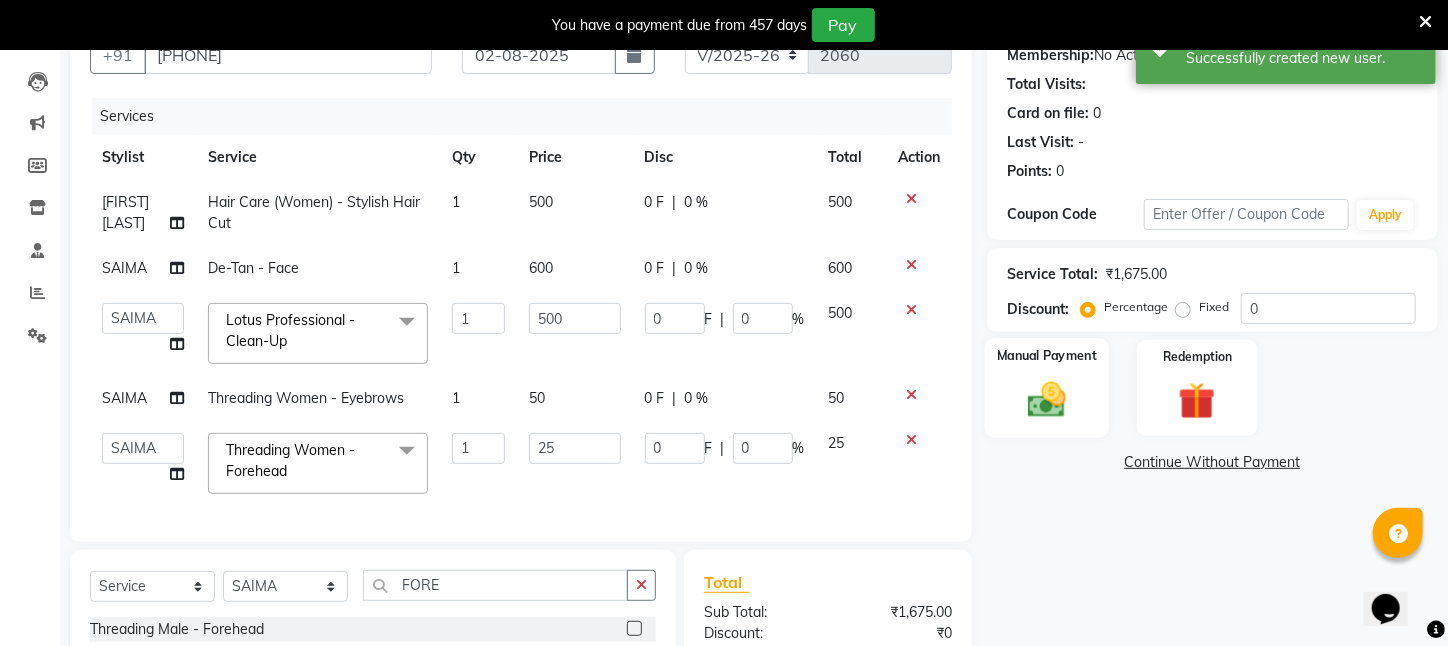 click on "Manual Payment" 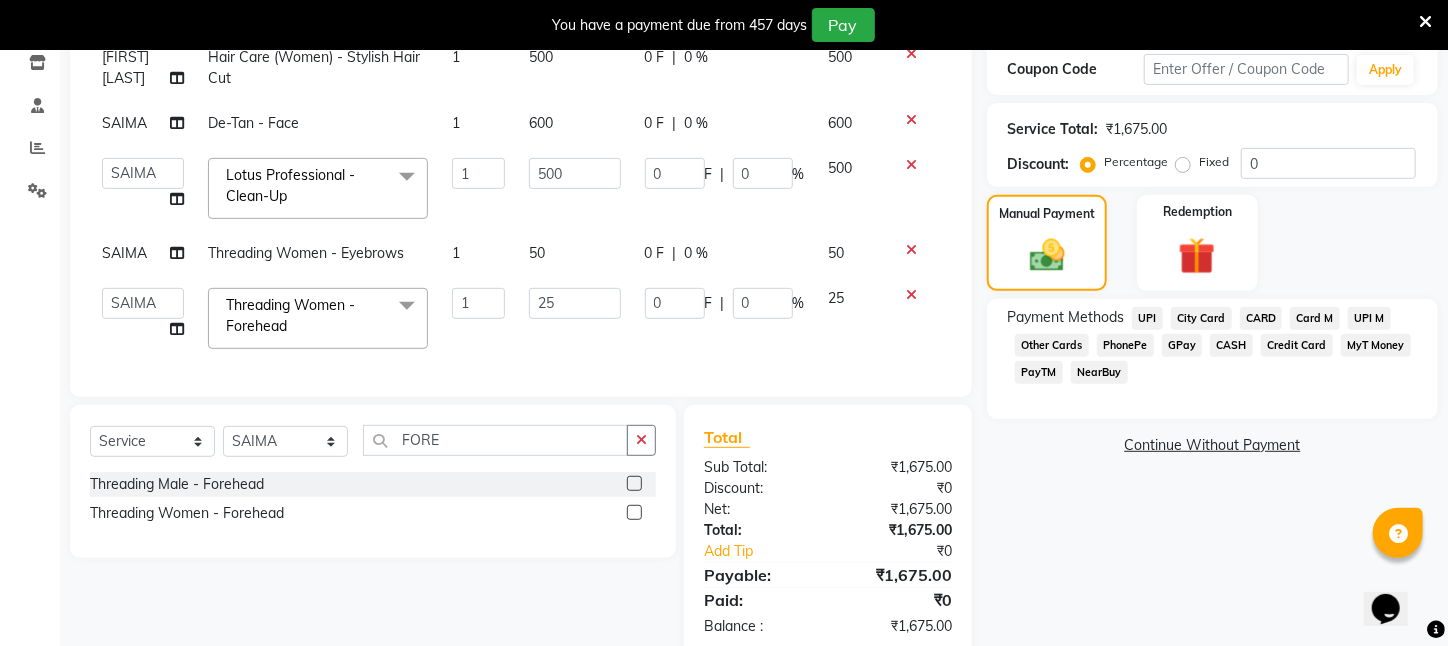 scroll, scrollTop: 399, scrollLeft: 0, axis: vertical 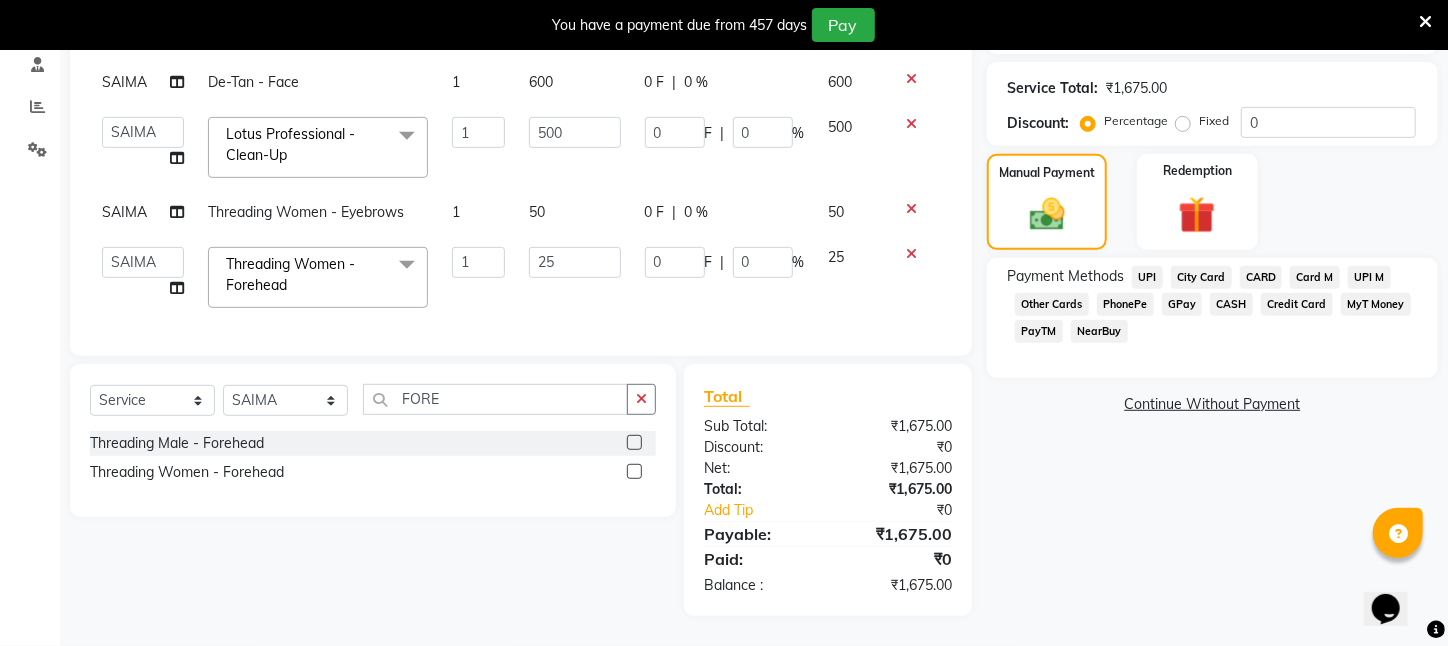 click on "UPI" 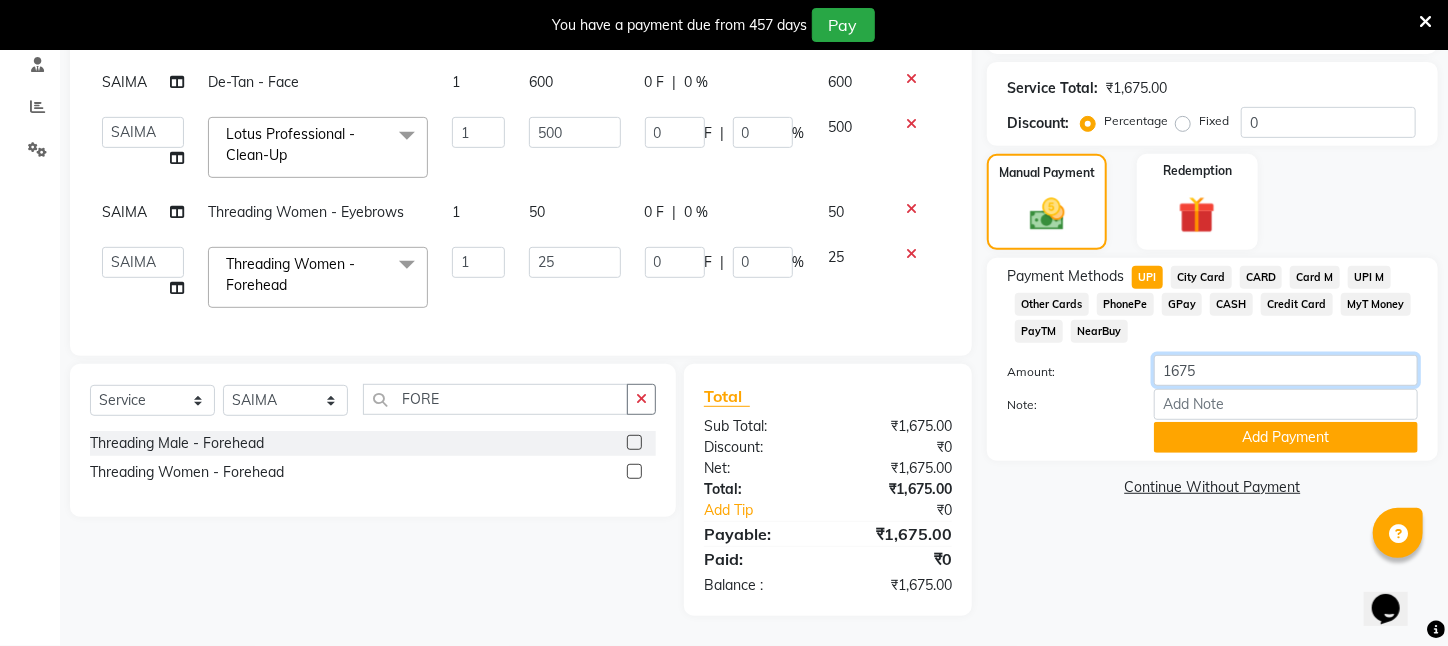 click on "1675" 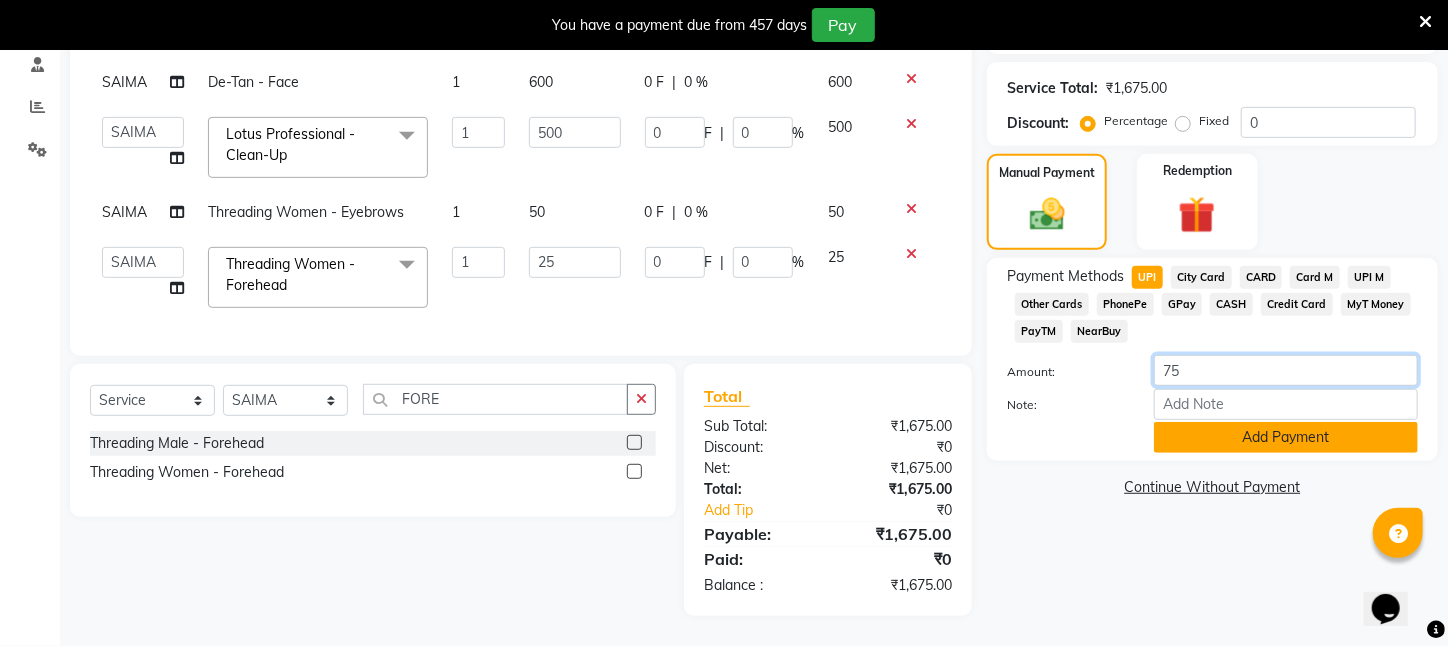 type on "75" 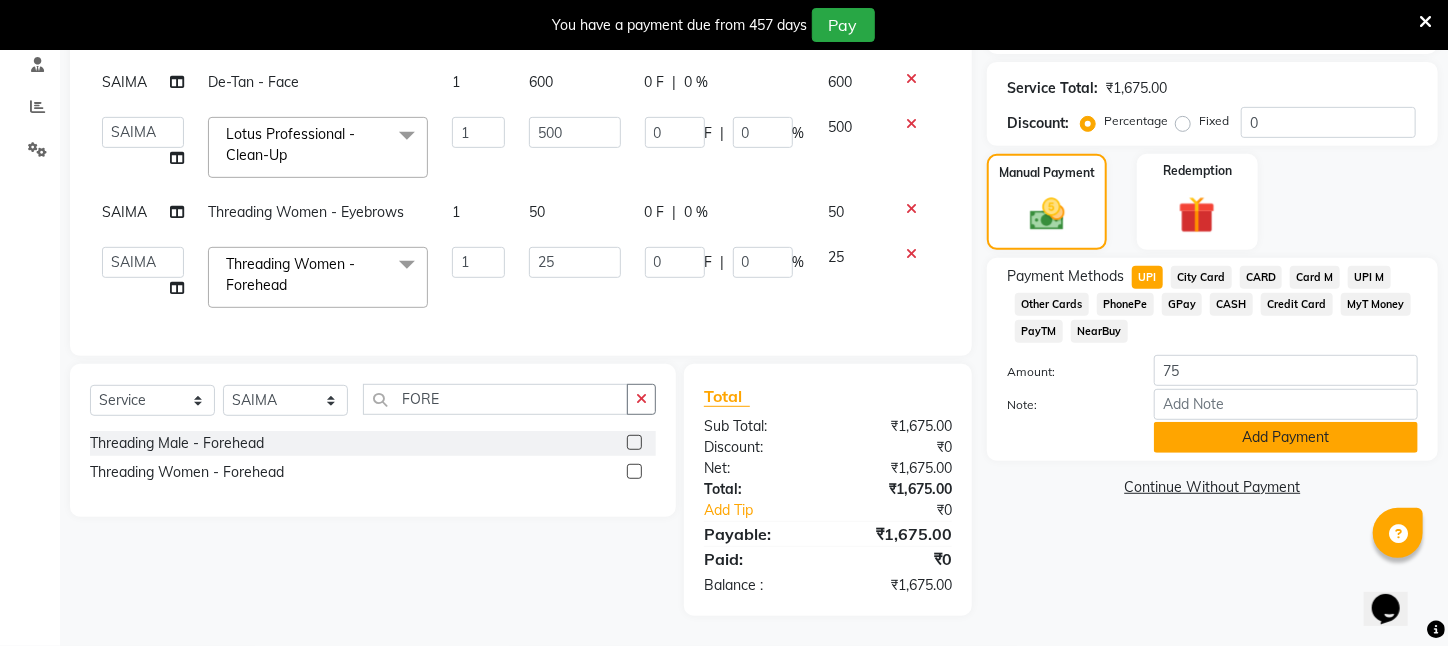 click on "Add Payment" 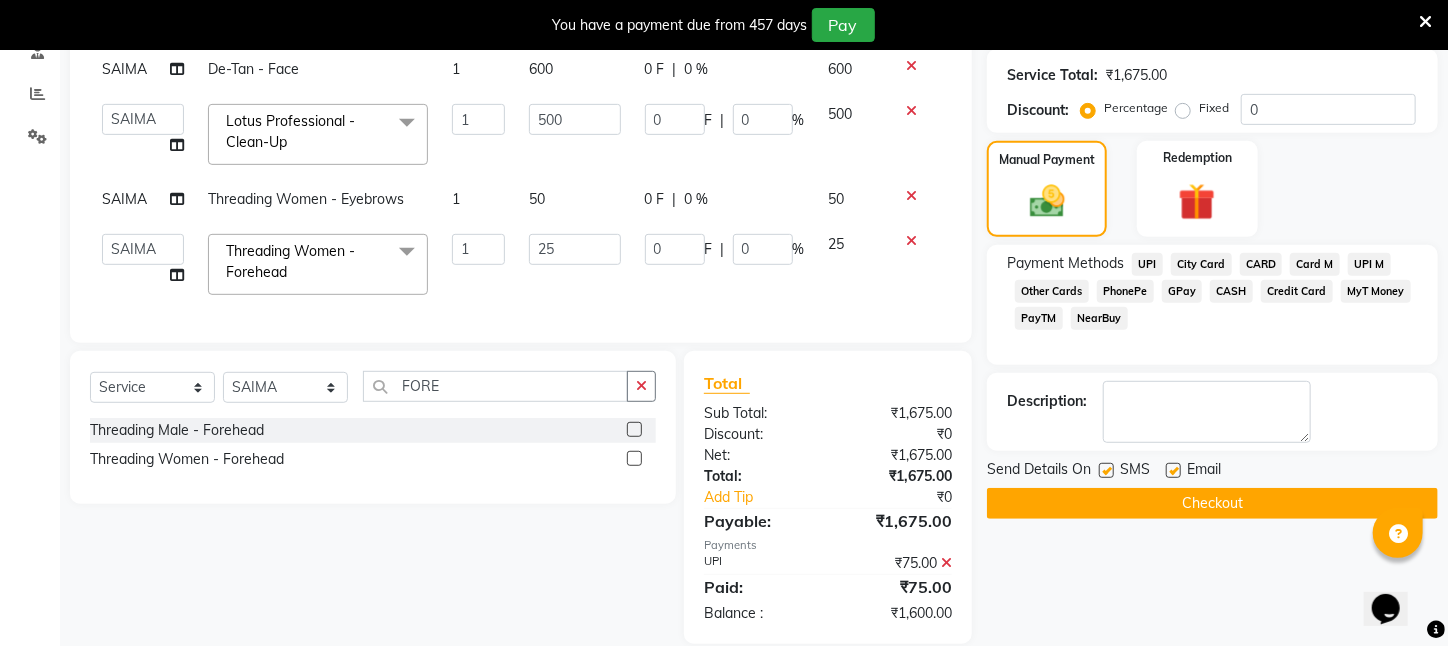 click on "CASH" 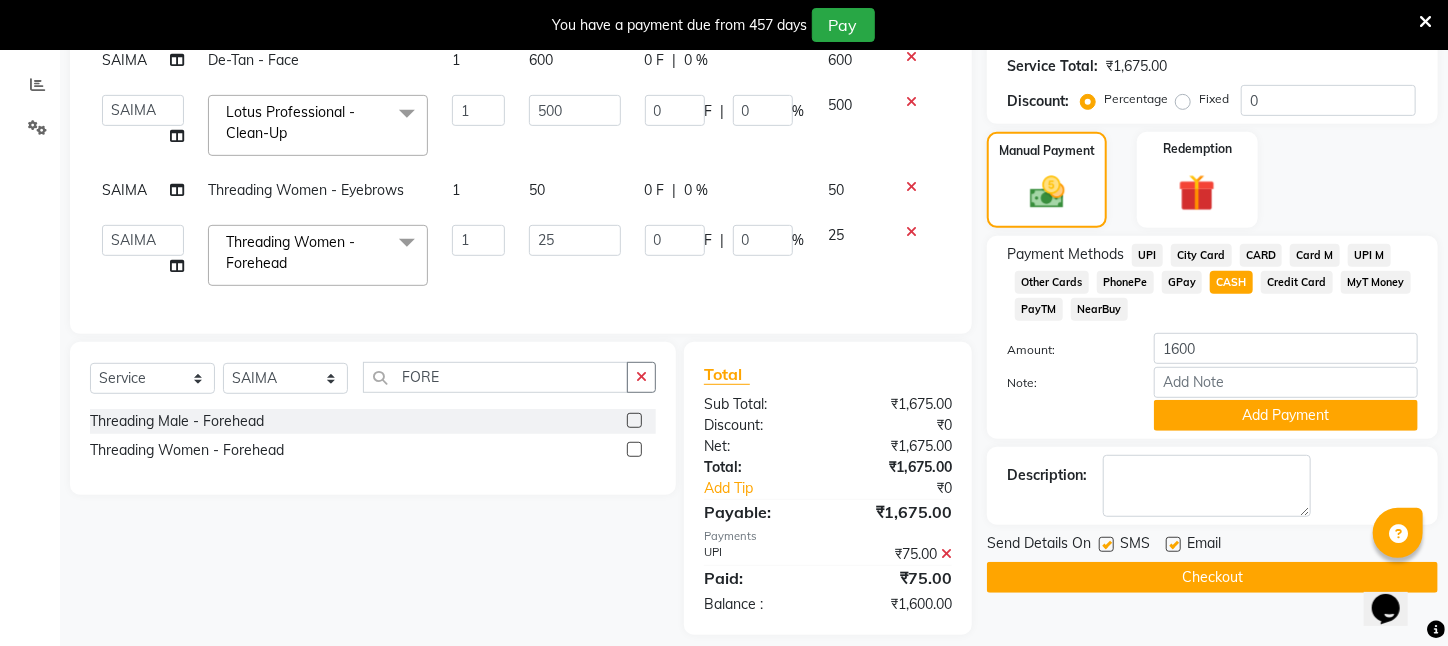 scroll, scrollTop: 441, scrollLeft: 0, axis: vertical 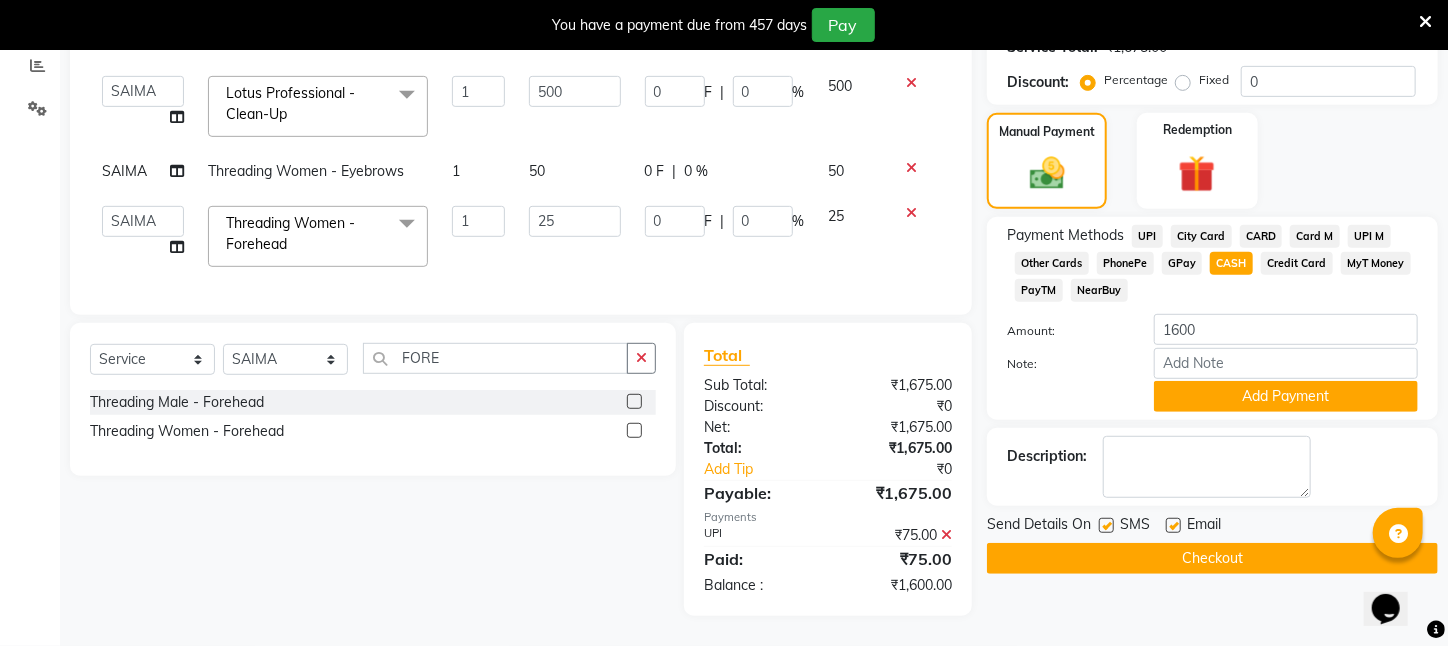 click 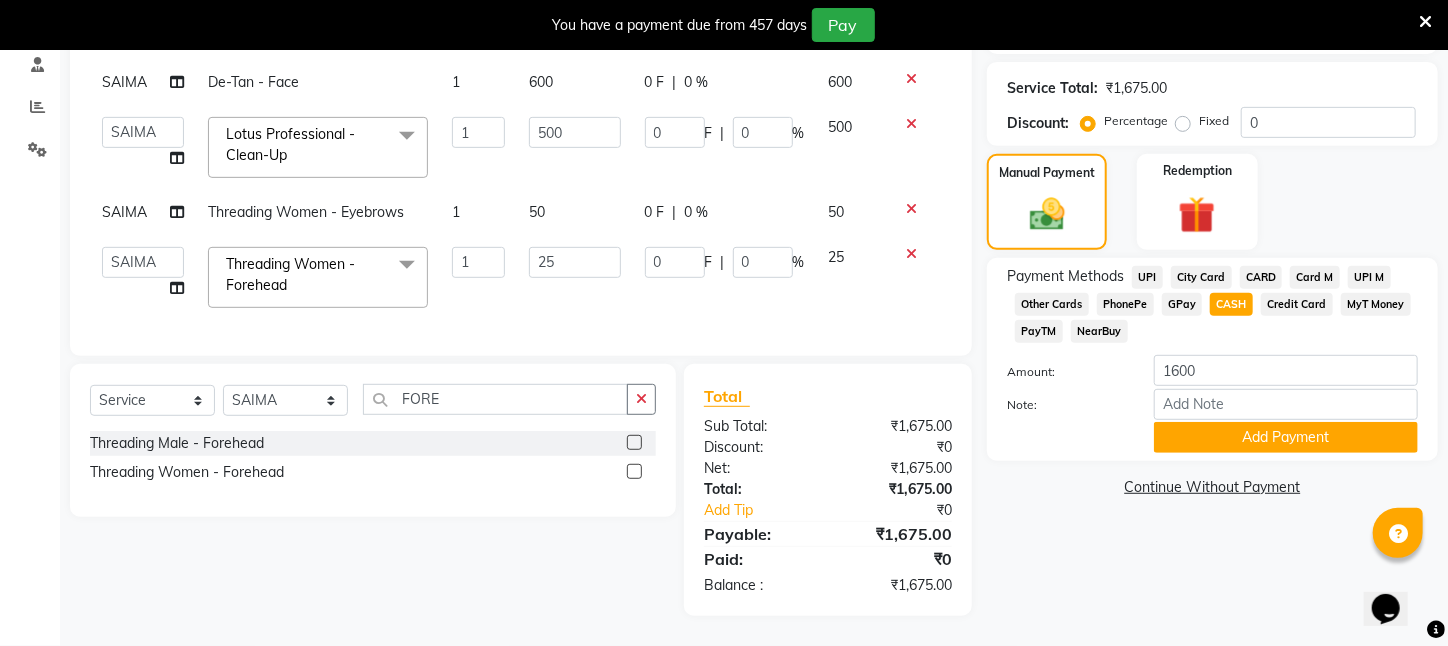 click on "PayTM" 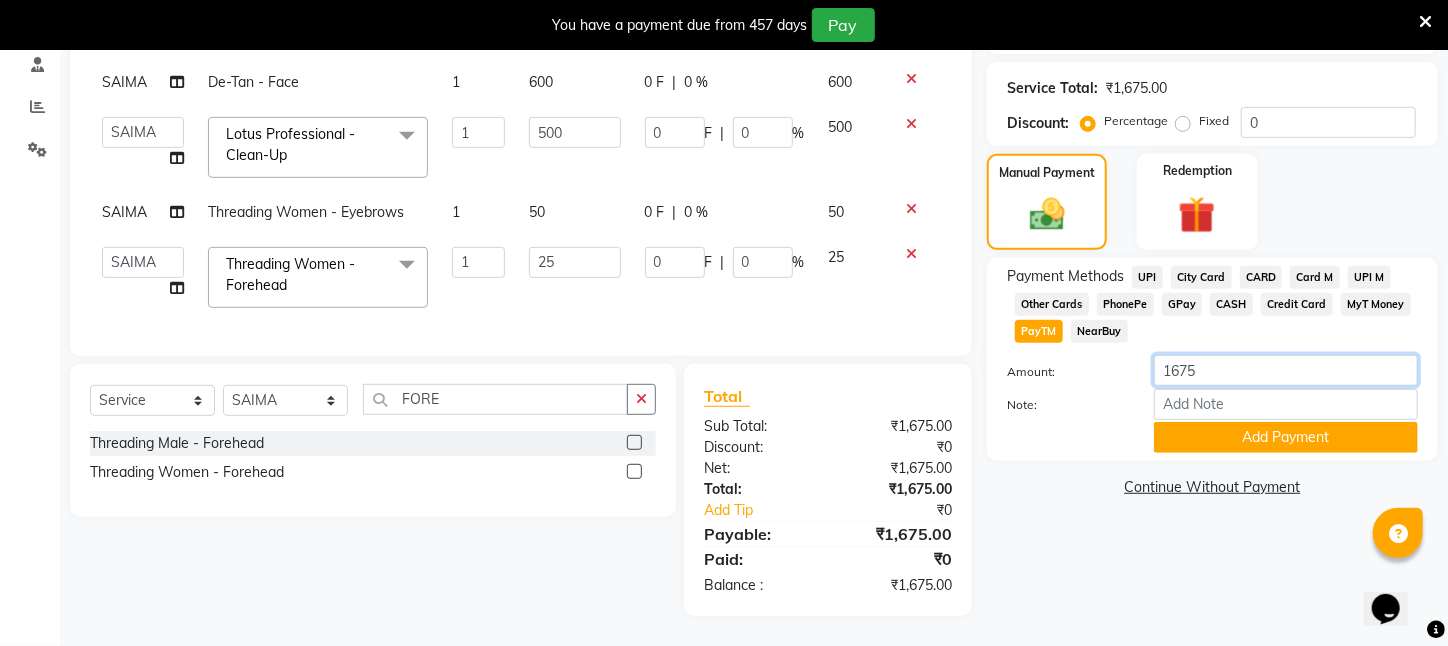 click on "1675" 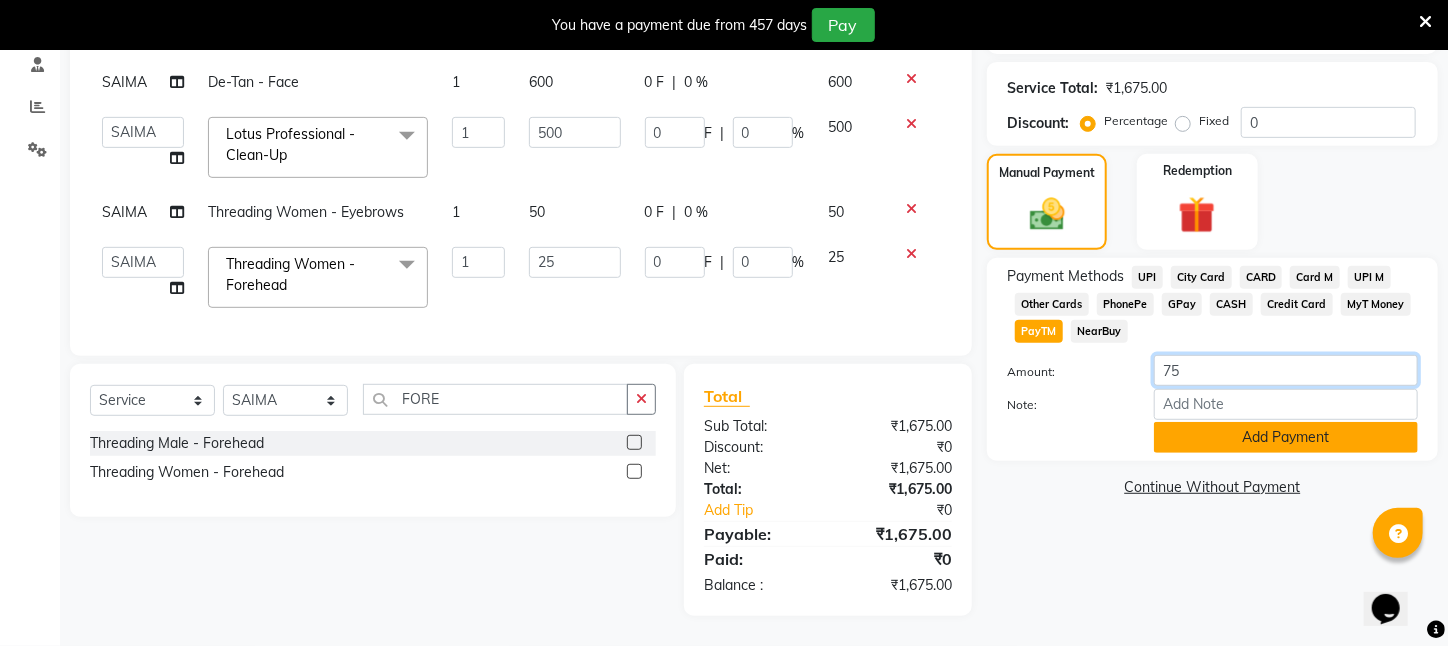 type on "75" 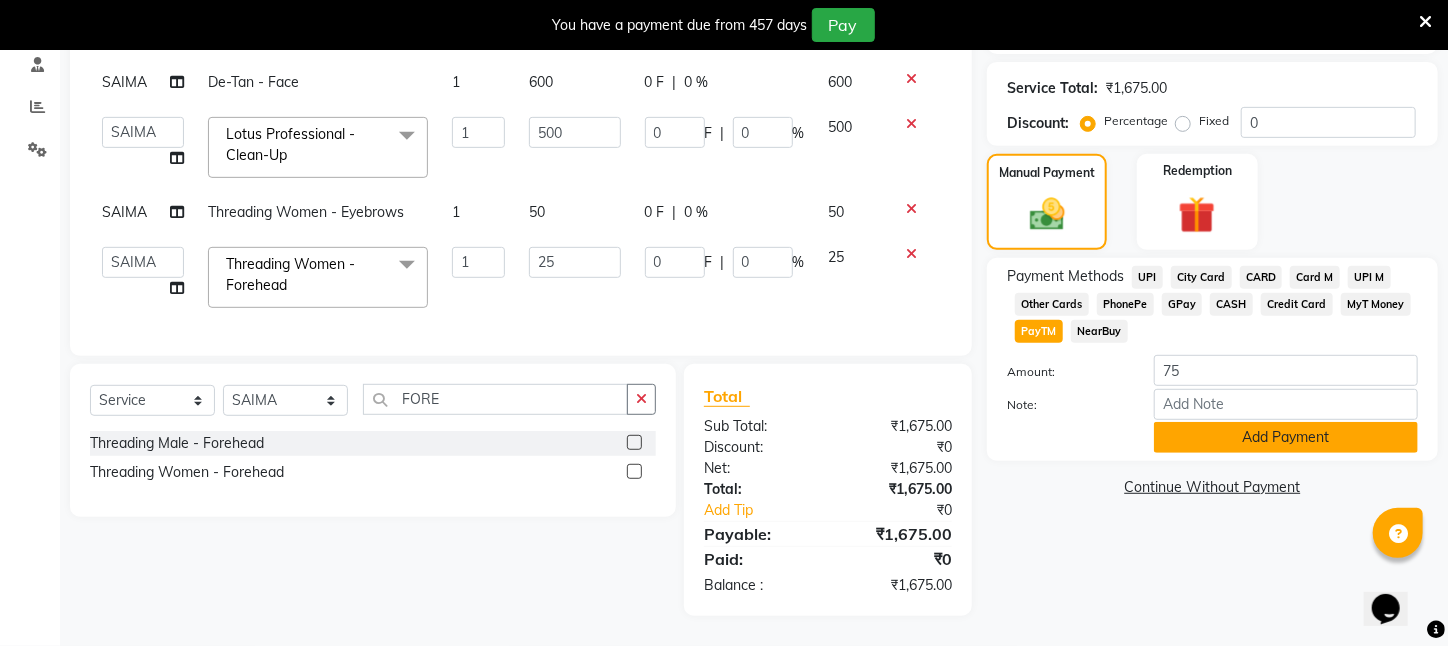 click on "Add Payment" 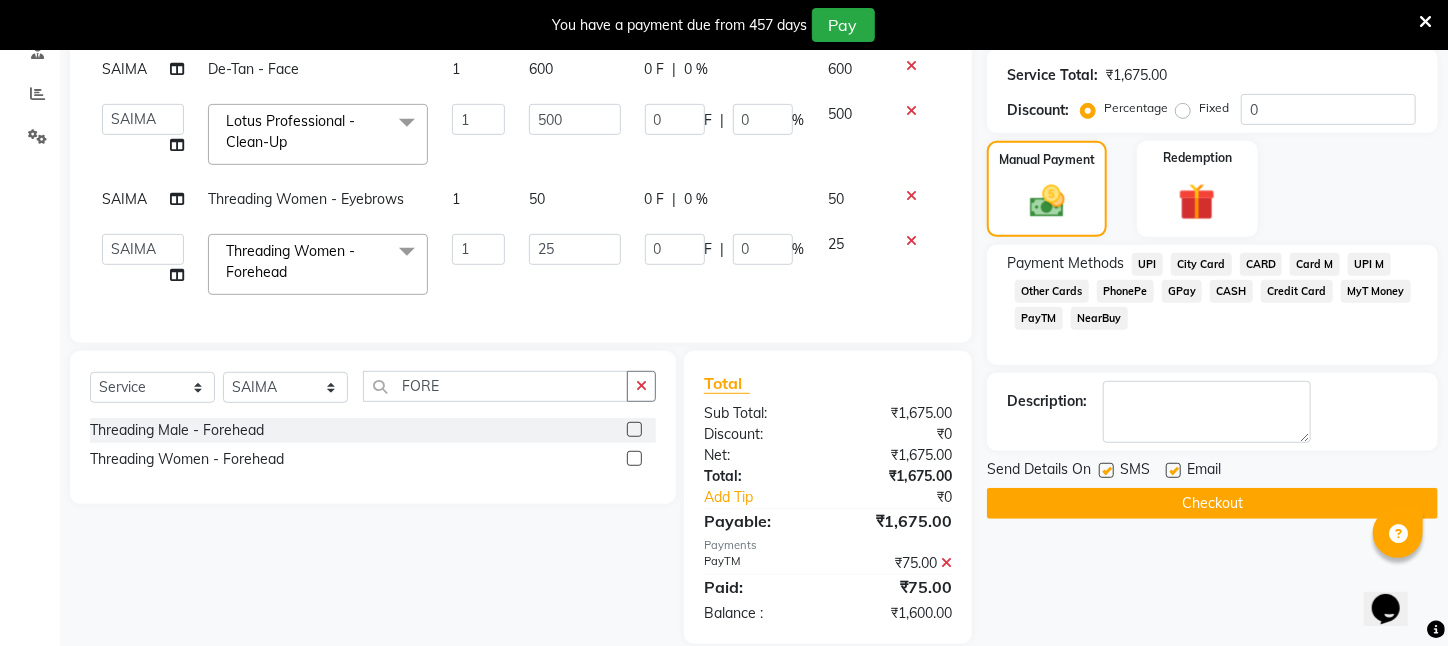 click on "CASH" 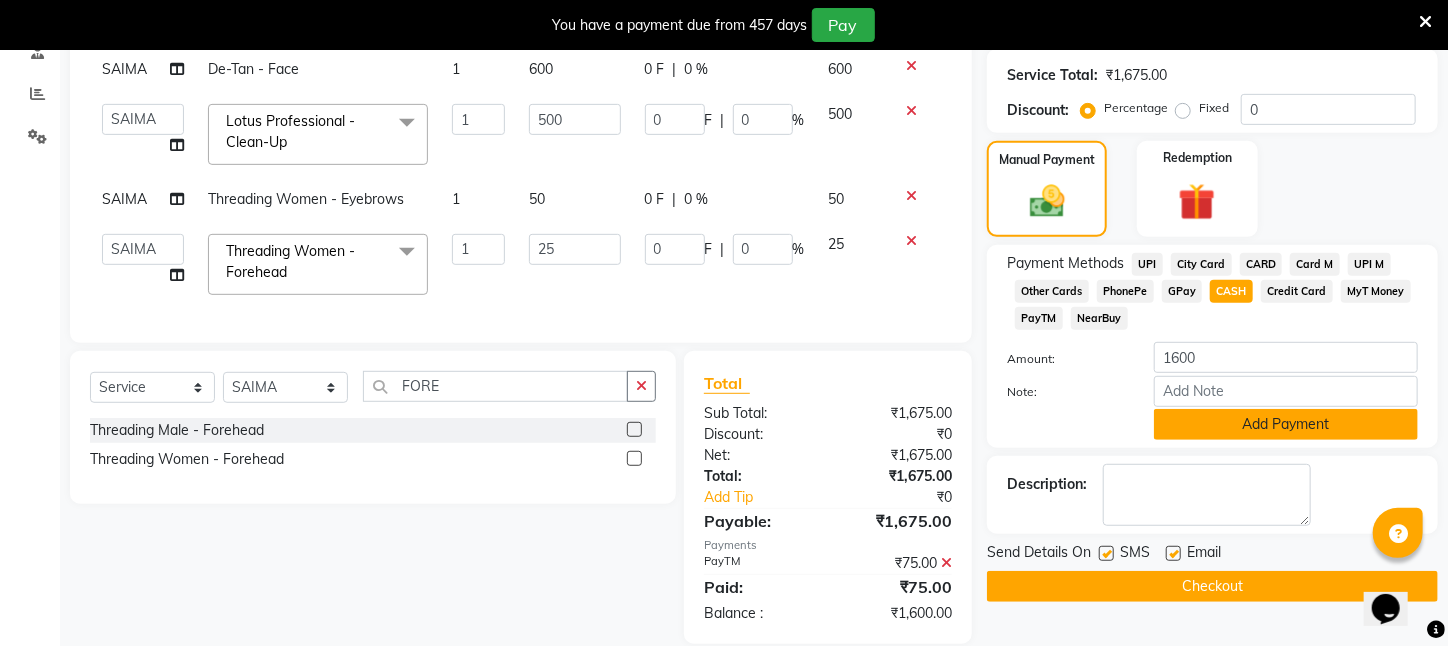 click on "Add Payment" 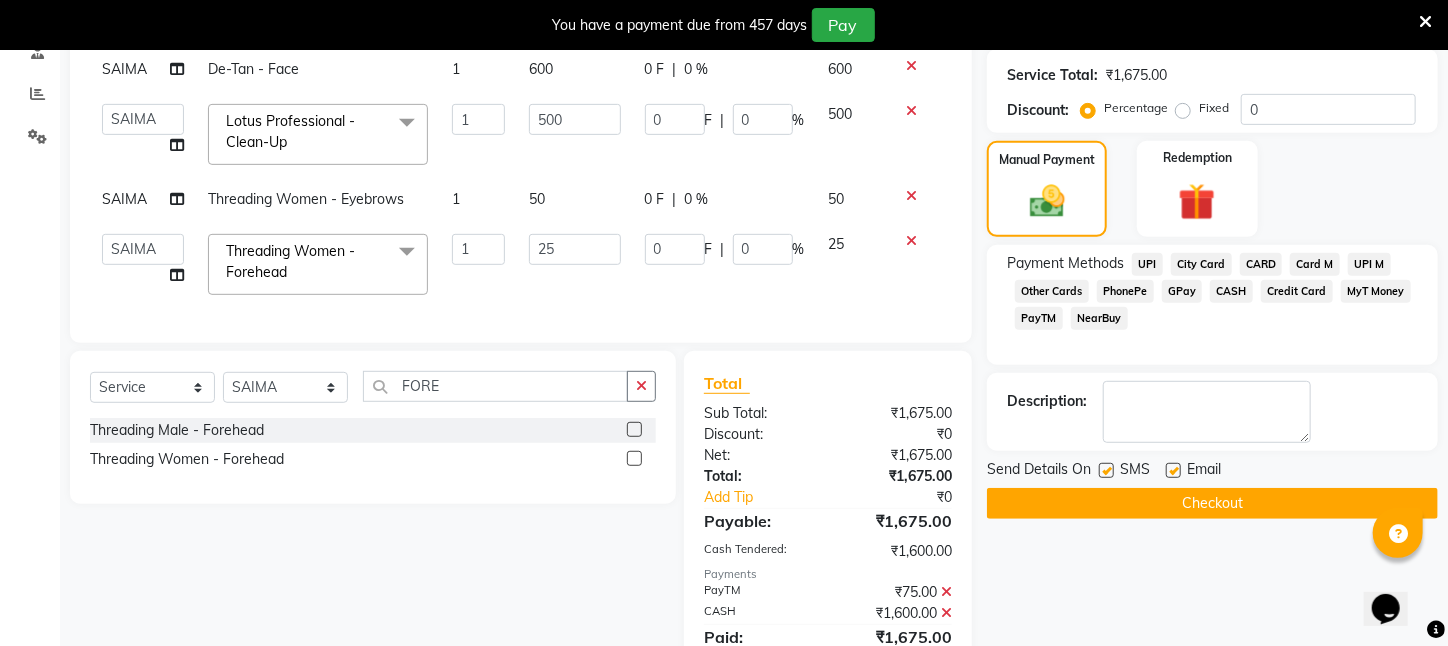 click on "Checkout" 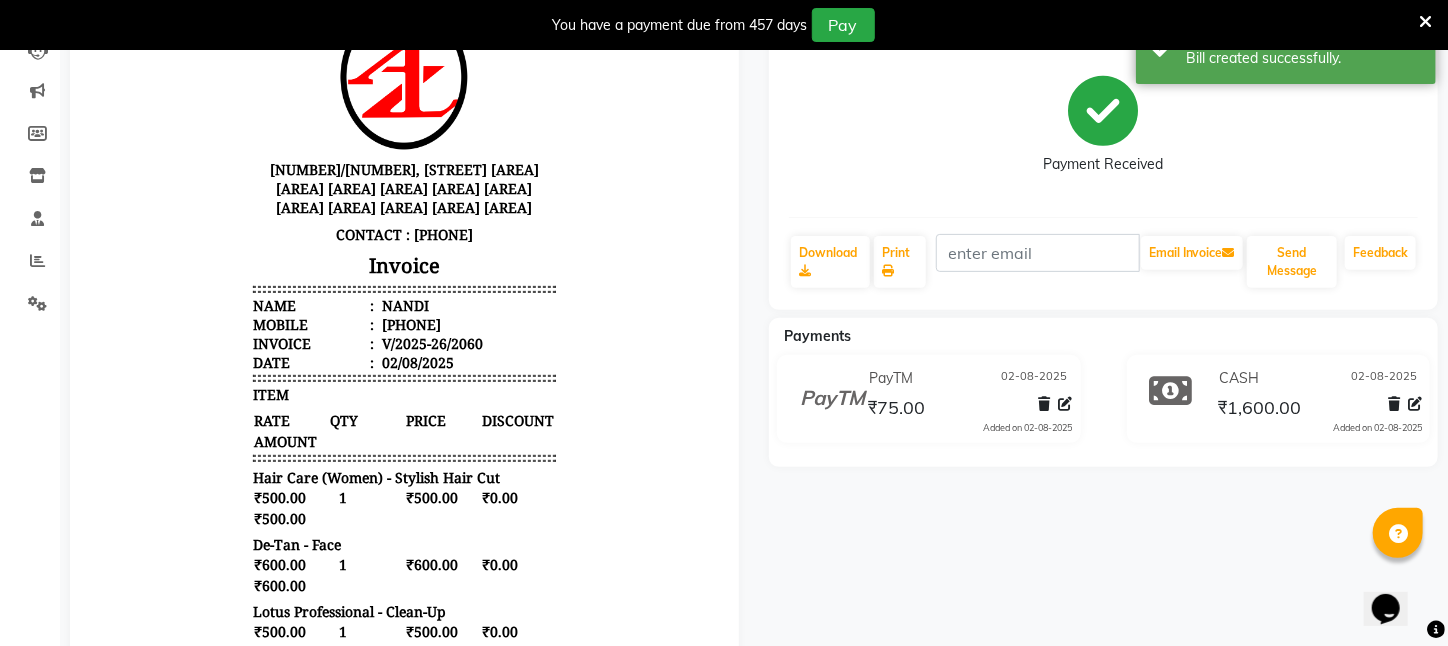 scroll, scrollTop: 83, scrollLeft: 0, axis: vertical 